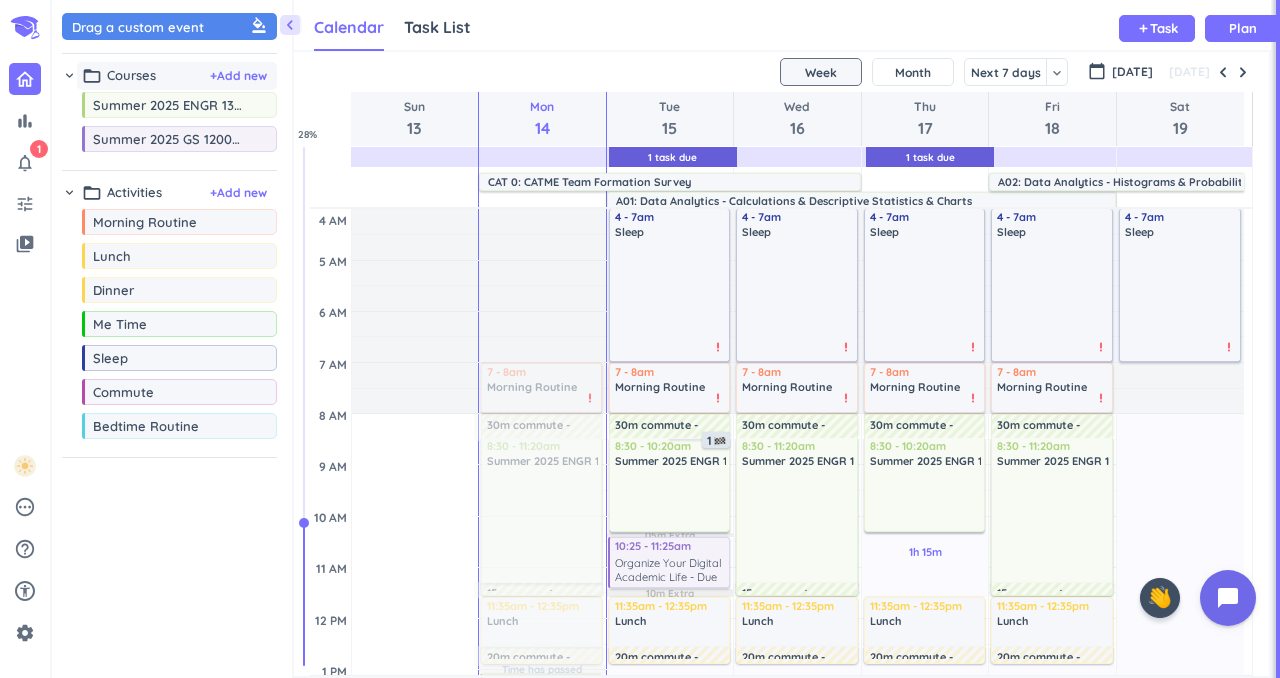 scroll, scrollTop: 0, scrollLeft: 0, axis: both 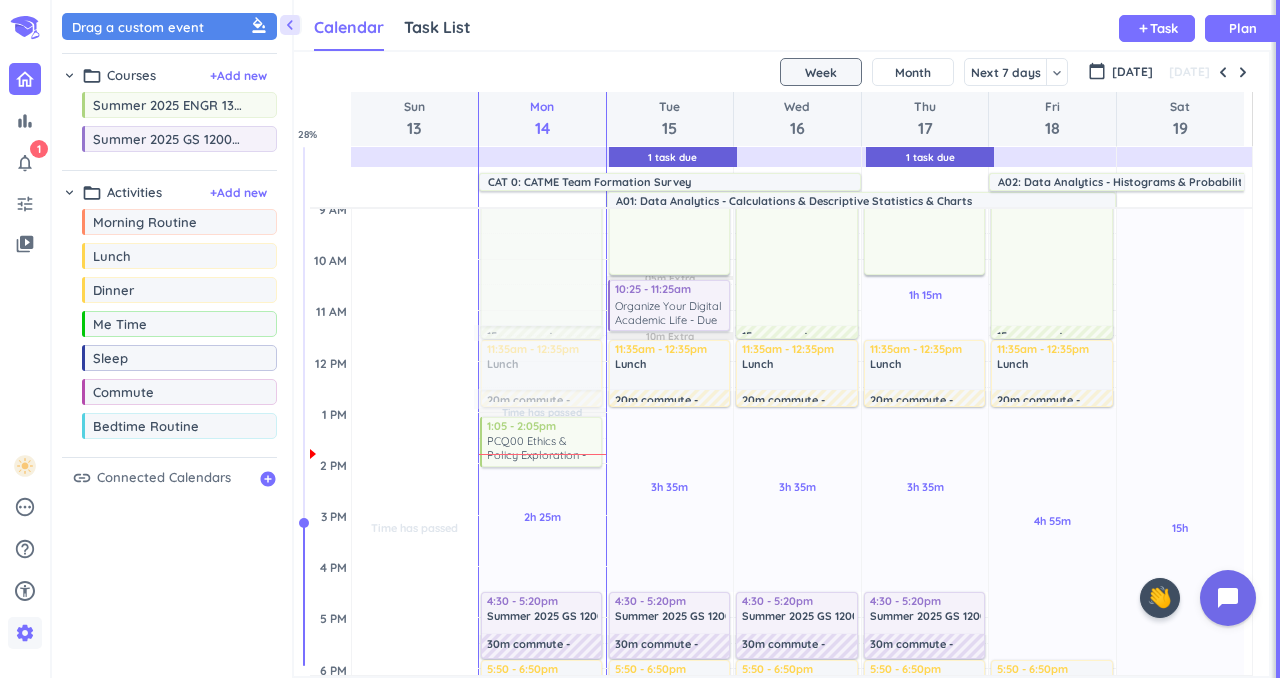 click on "settings" at bounding box center (25, 633) 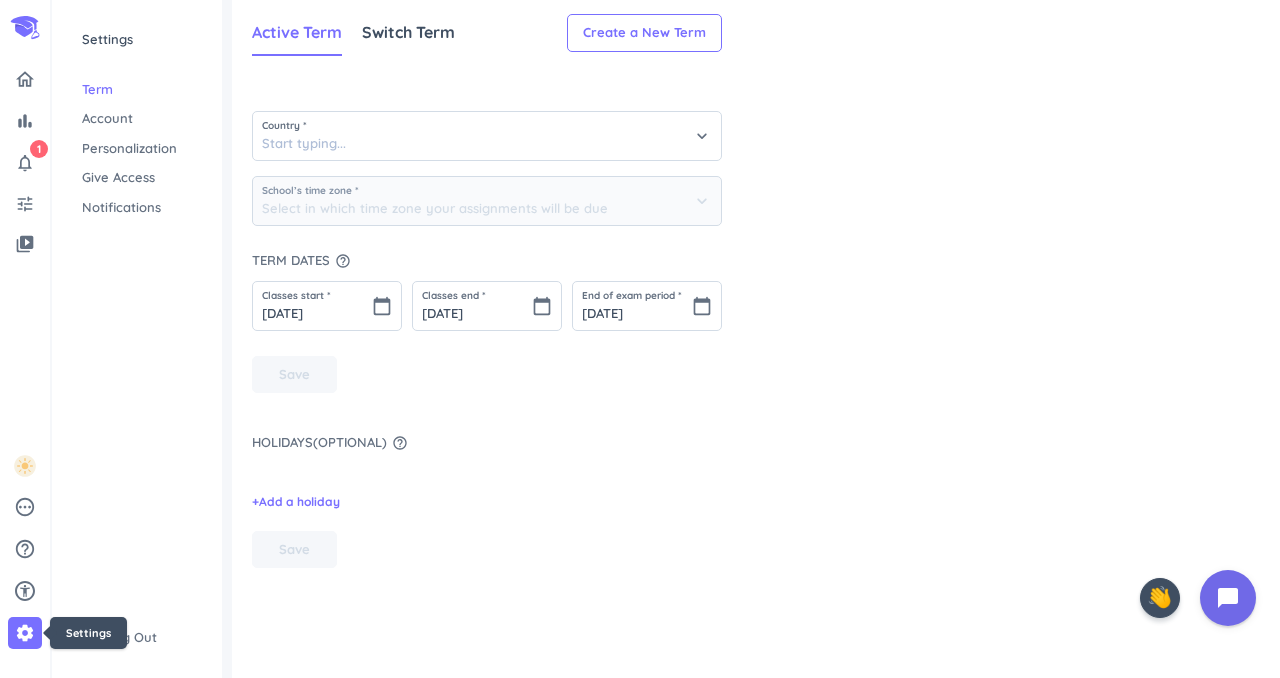 type on "(GMT-04:00) Eastern Time" 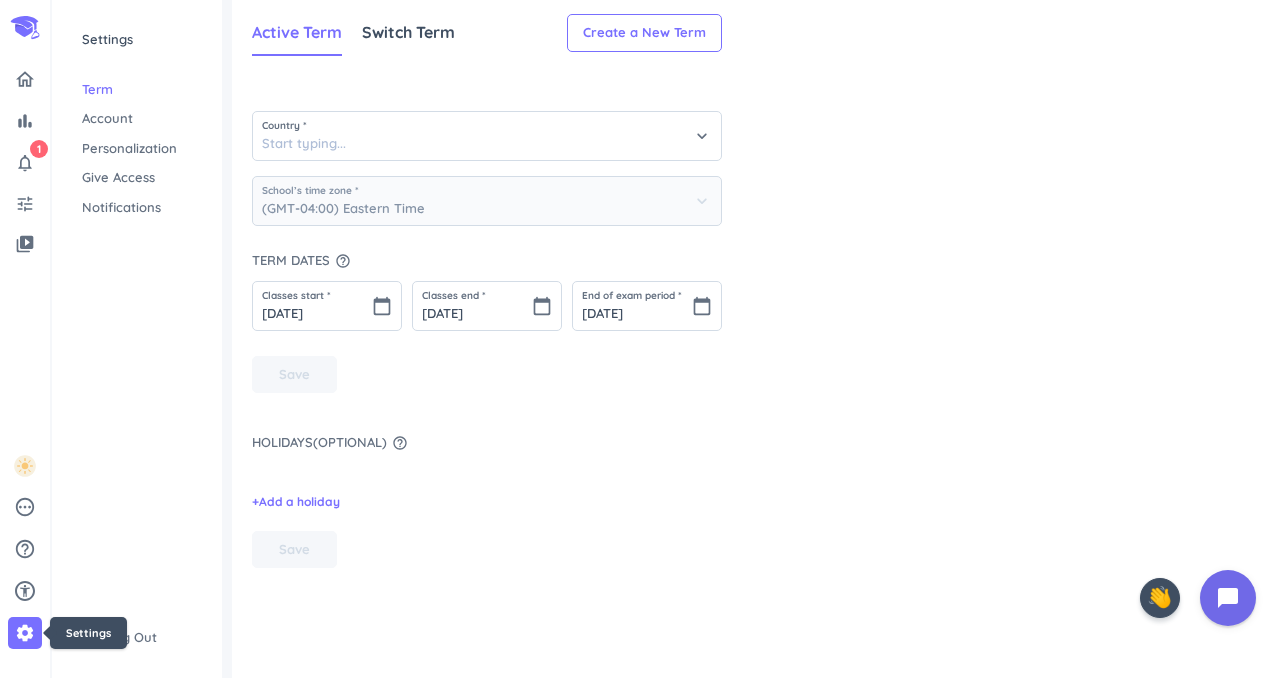 type on "[GEOGRAPHIC_DATA]" 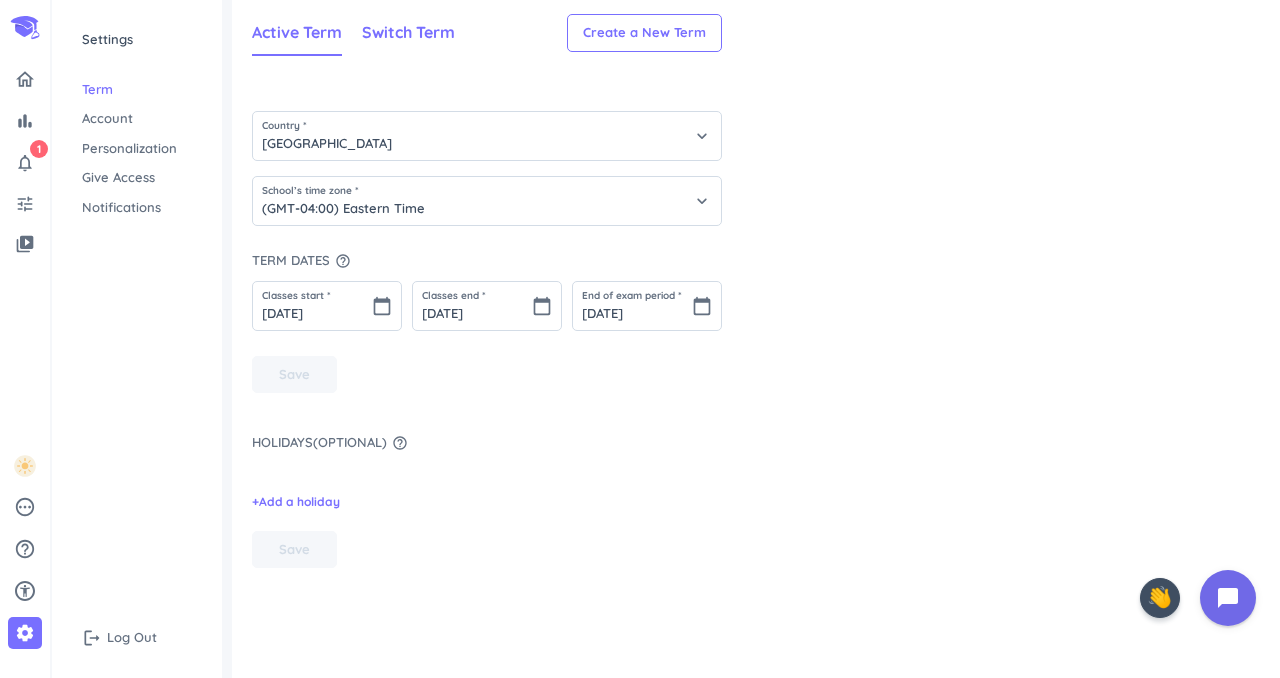 click on "Switch Term" at bounding box center (408, 32) 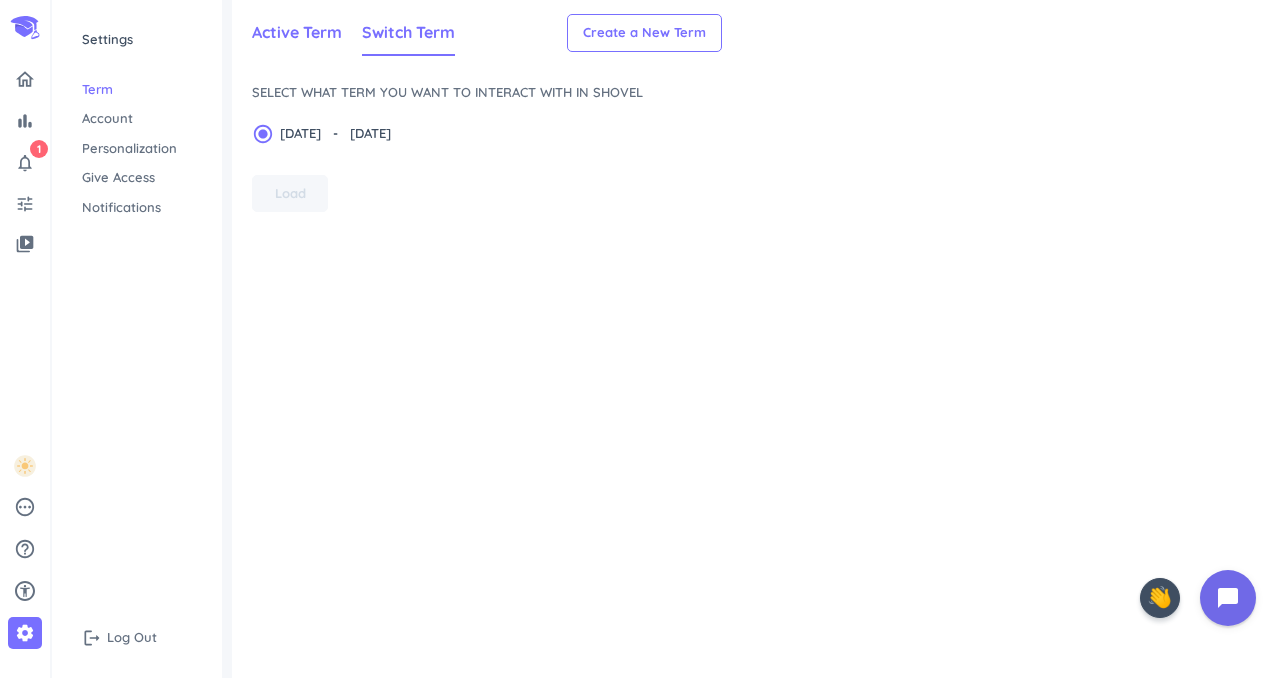 click on "Active Term" at bounding box center [297, 33] 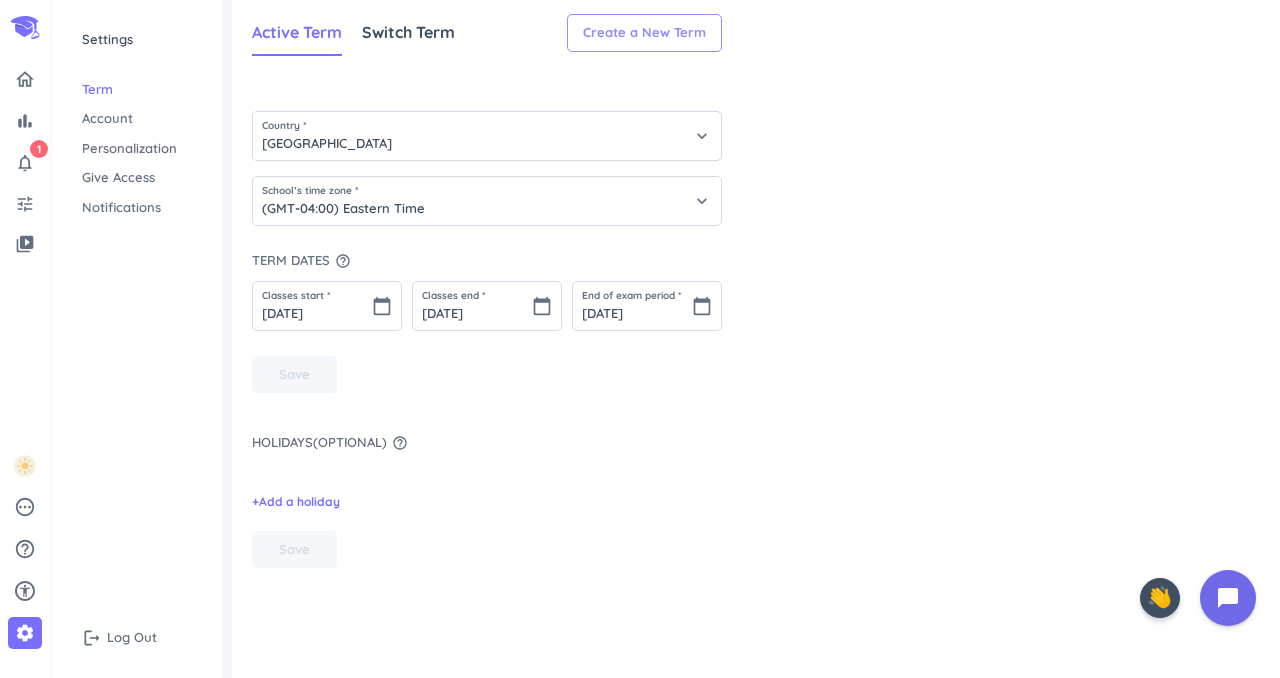 click on "Create a New Term" at bounding box center [644, 33] 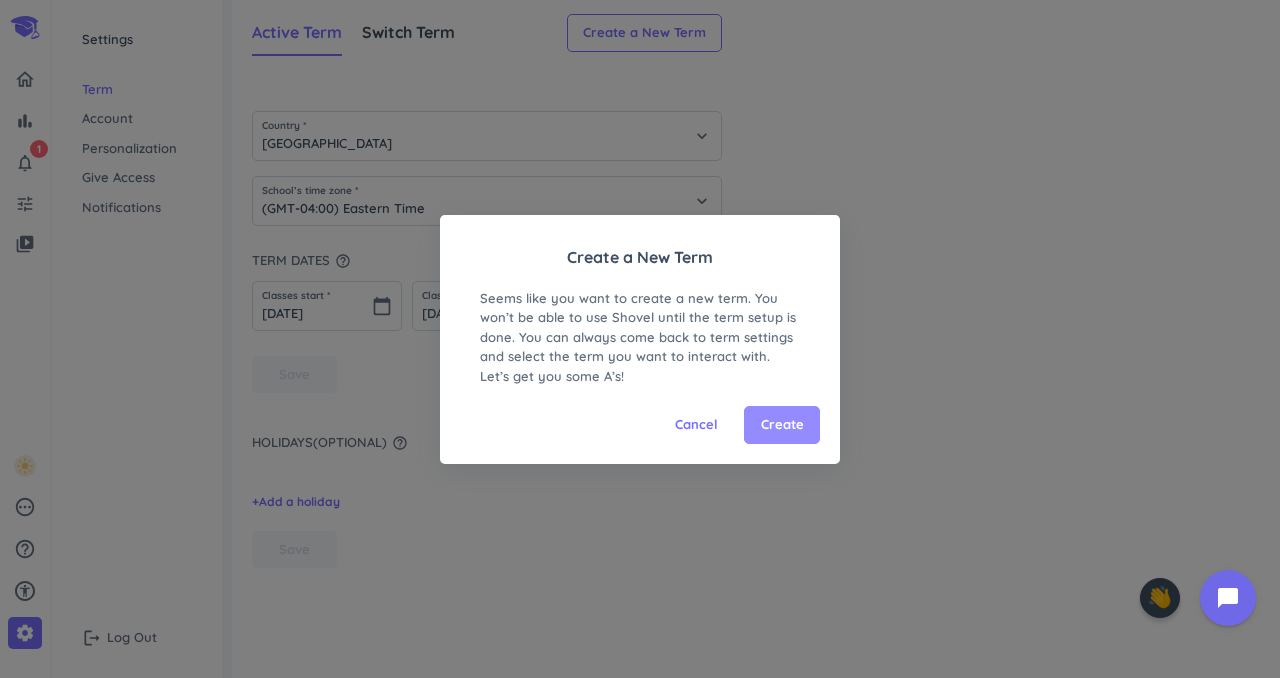 click on "Create" at bounding box center (782, 425) 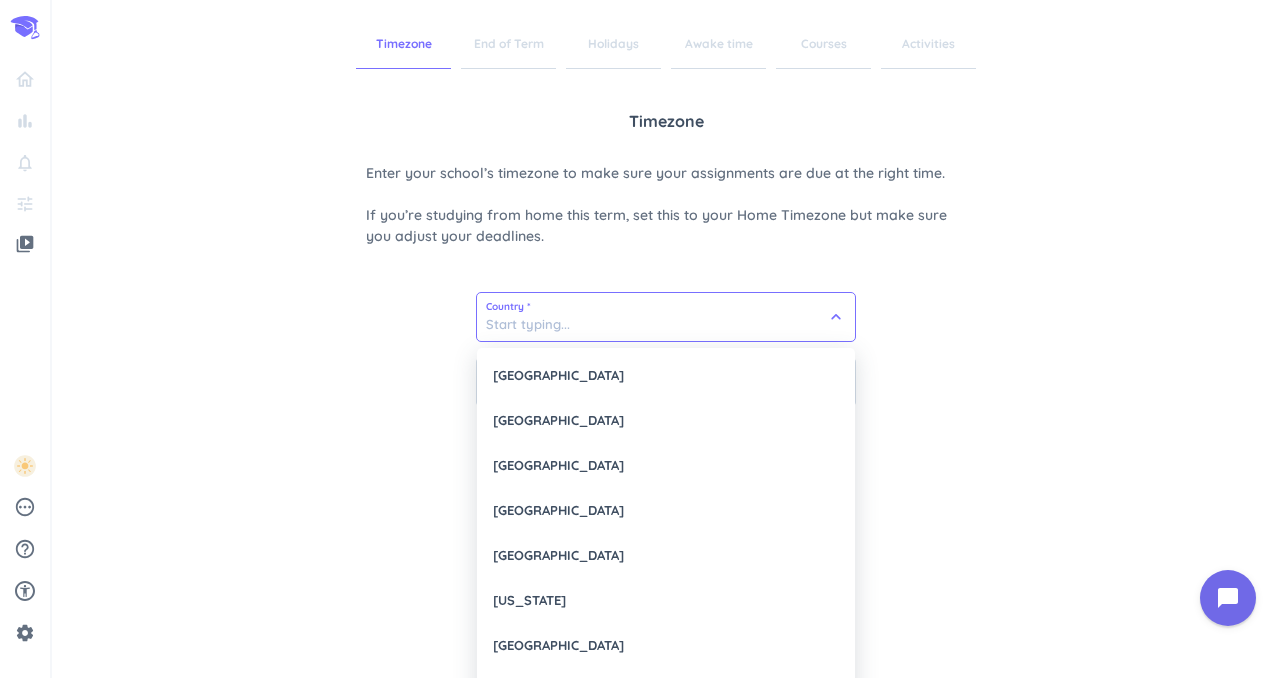 click at bounding box center (666, 317) 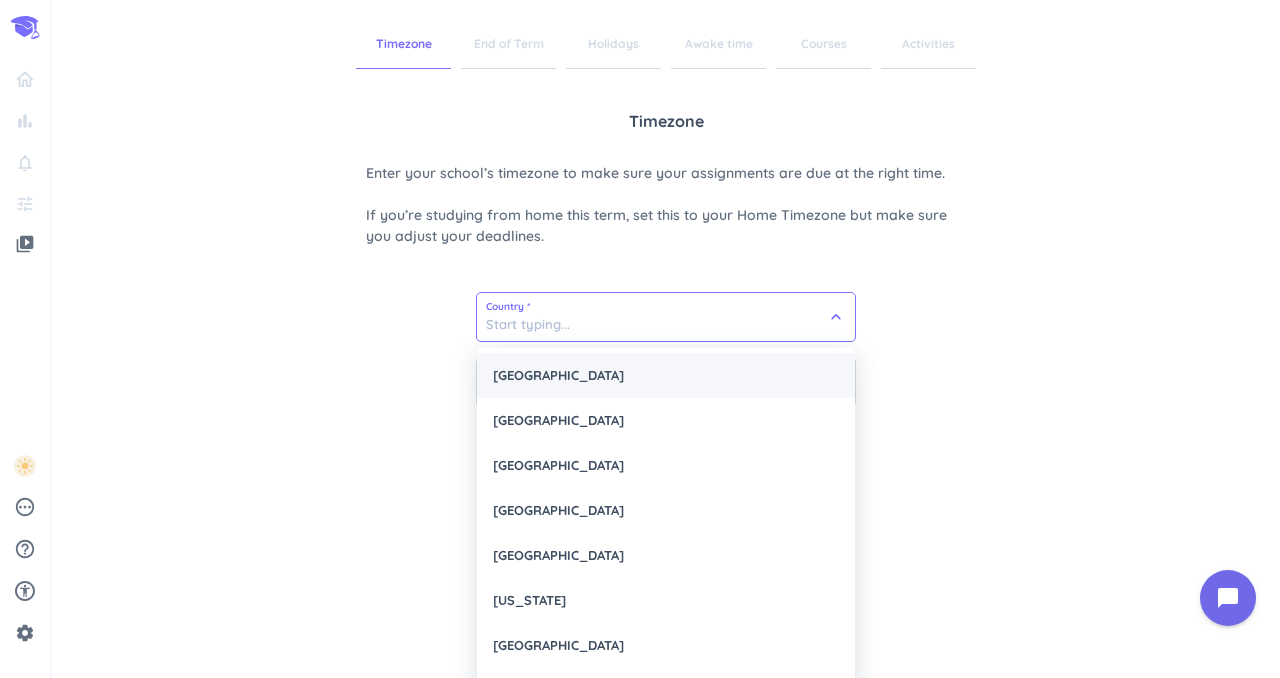 click on "[GEOGRAPHIC_DATA]" at bounding box center (666, 375) 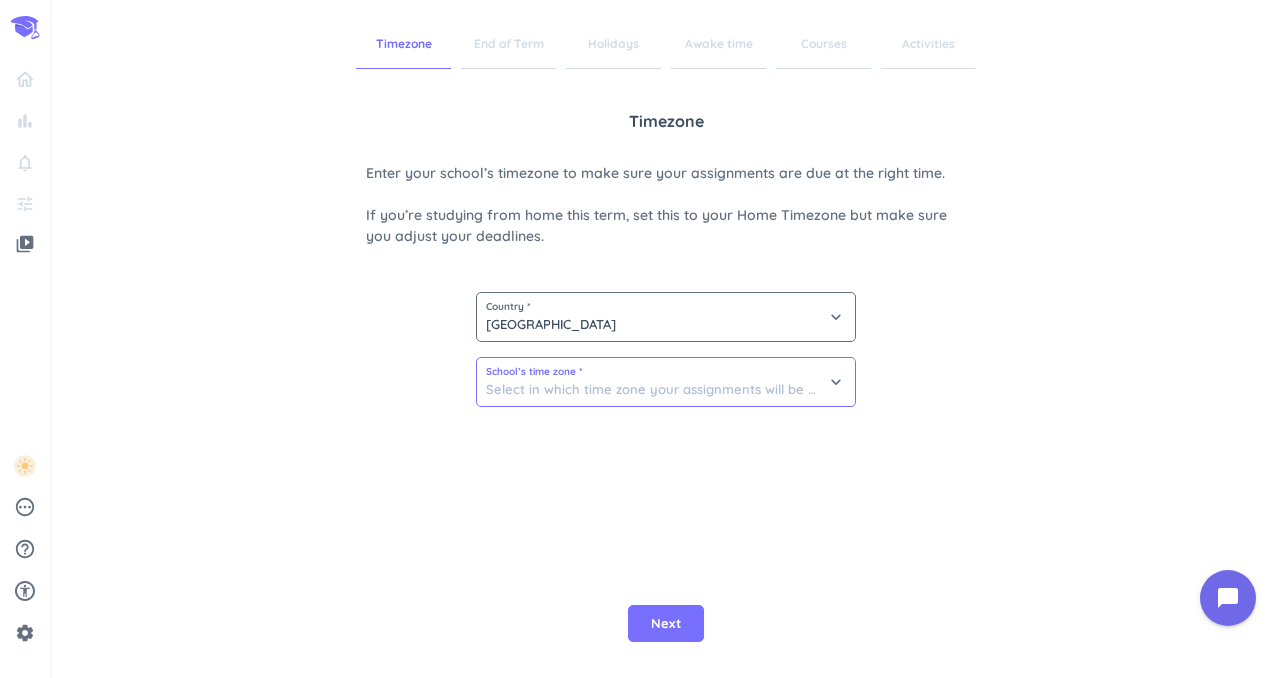 click at bounding box center (666, 382) 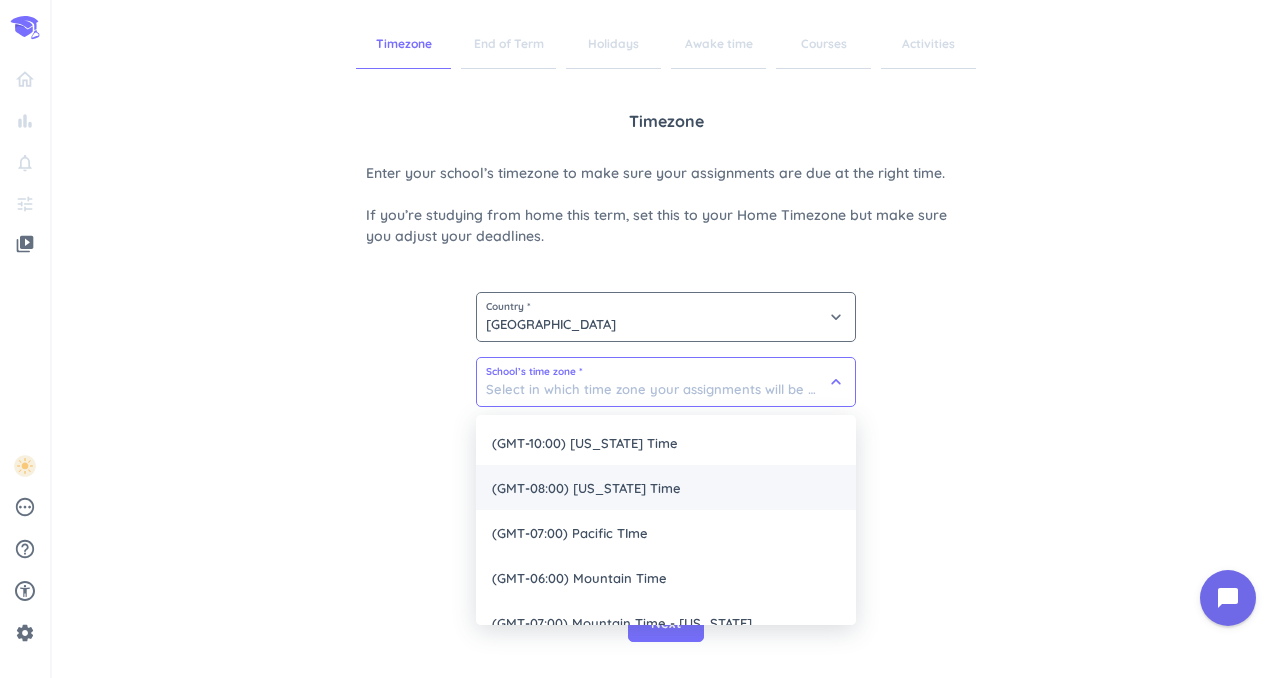 scroll, scrollTop: 115, scrollLeft: 0, axis: vertical 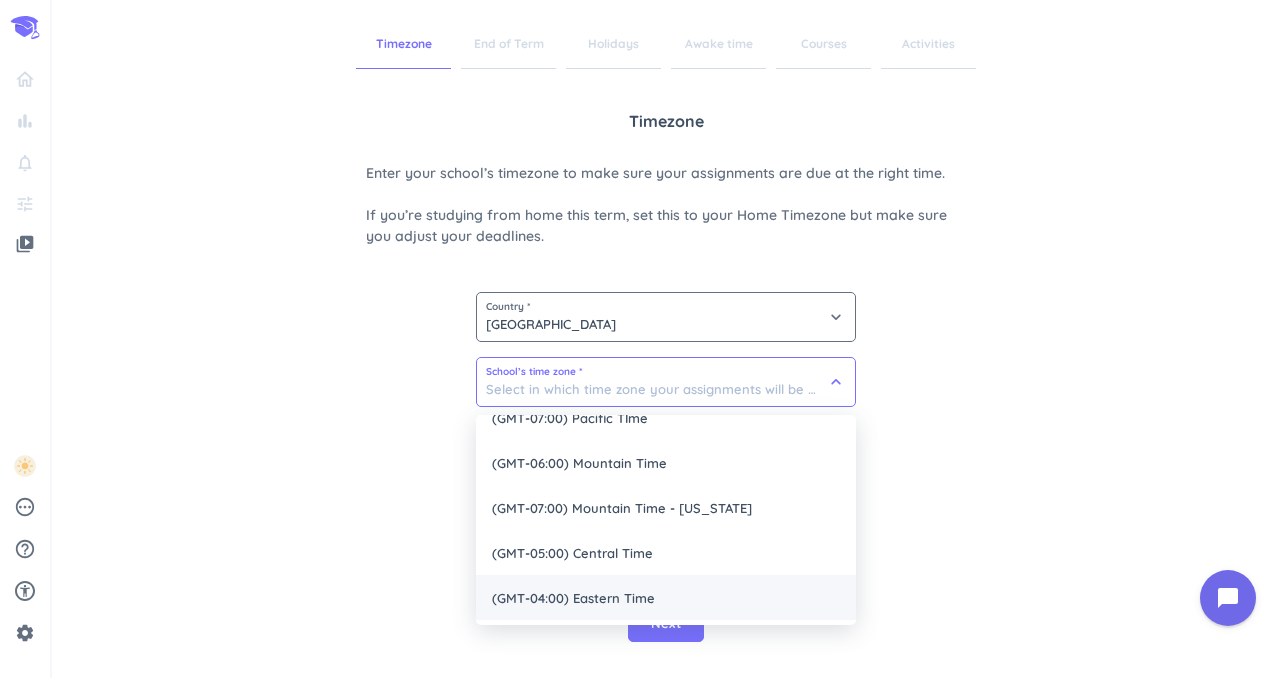 click on "(GMT-04:00) Eastern Time" at bounding box center [666, 597] 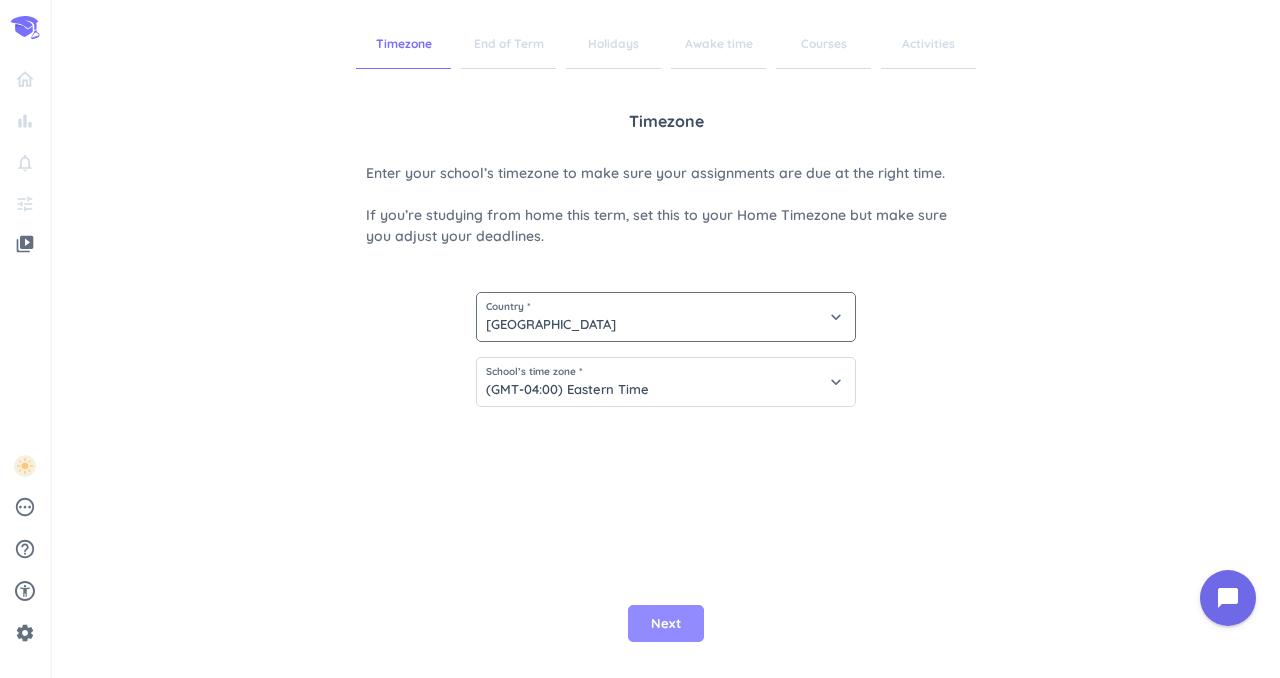 click on "Next" at bounding box center (666, 624) 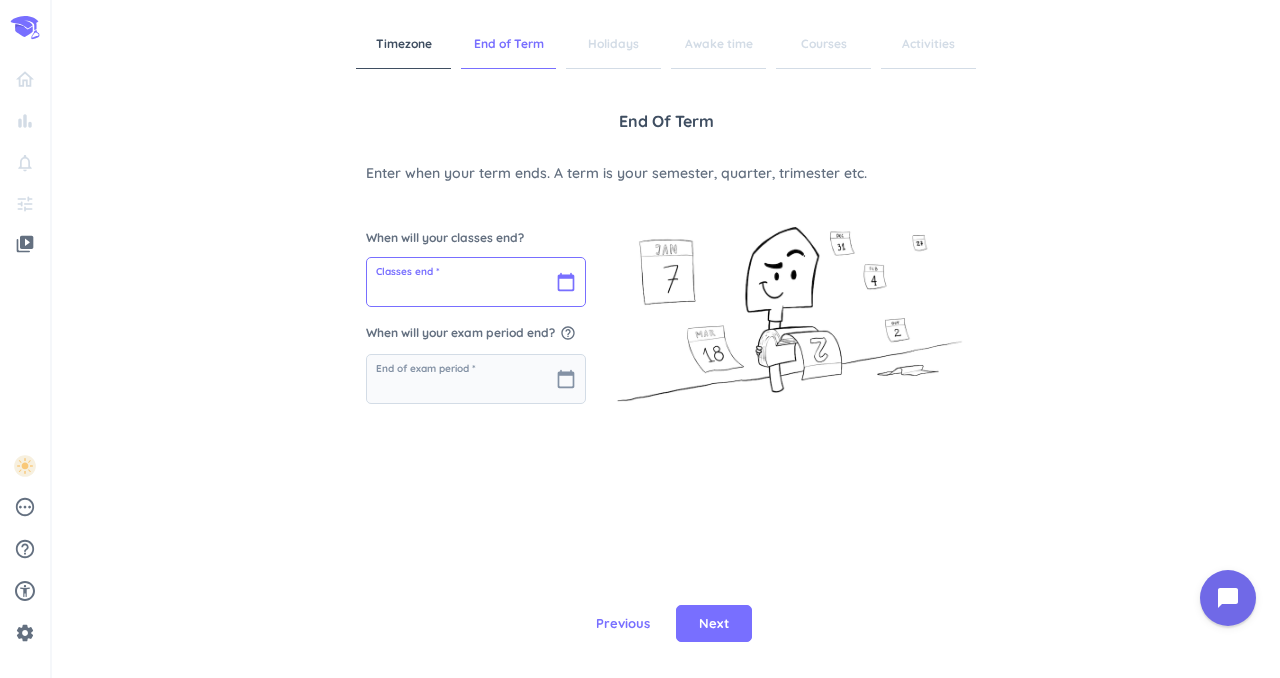 click at bounding box center (476, 282) 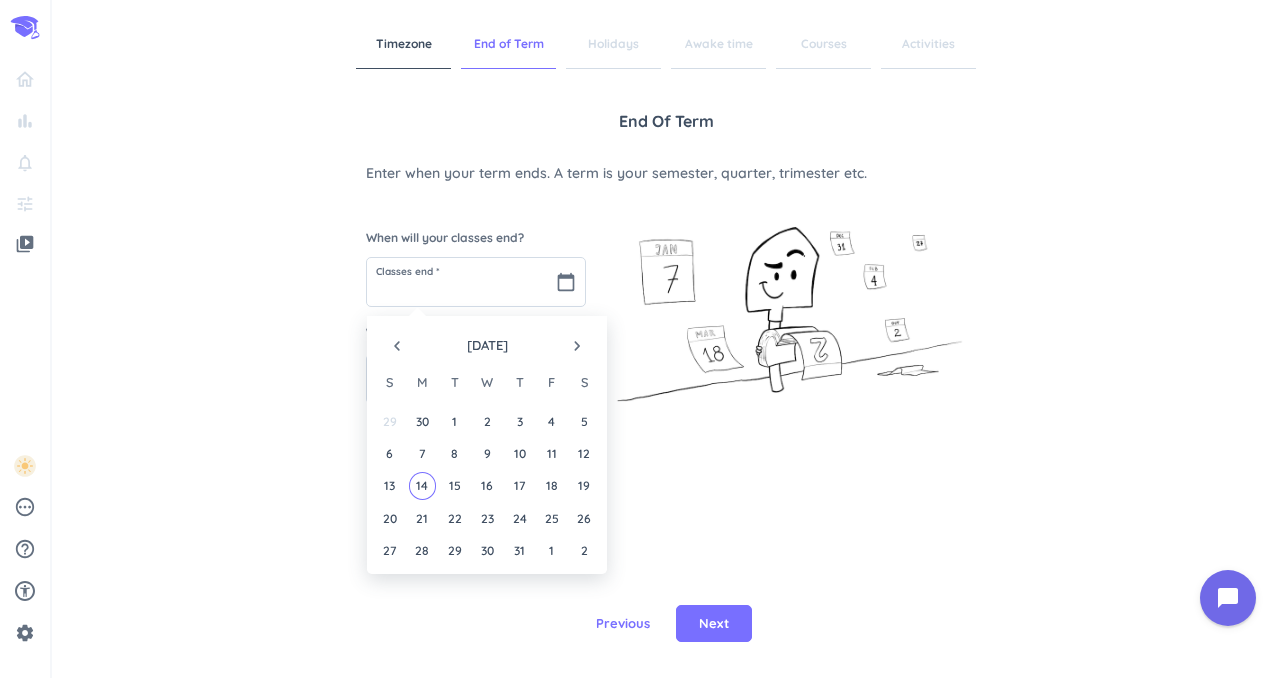click on "navigate_next" at bounding box center (577, 346) 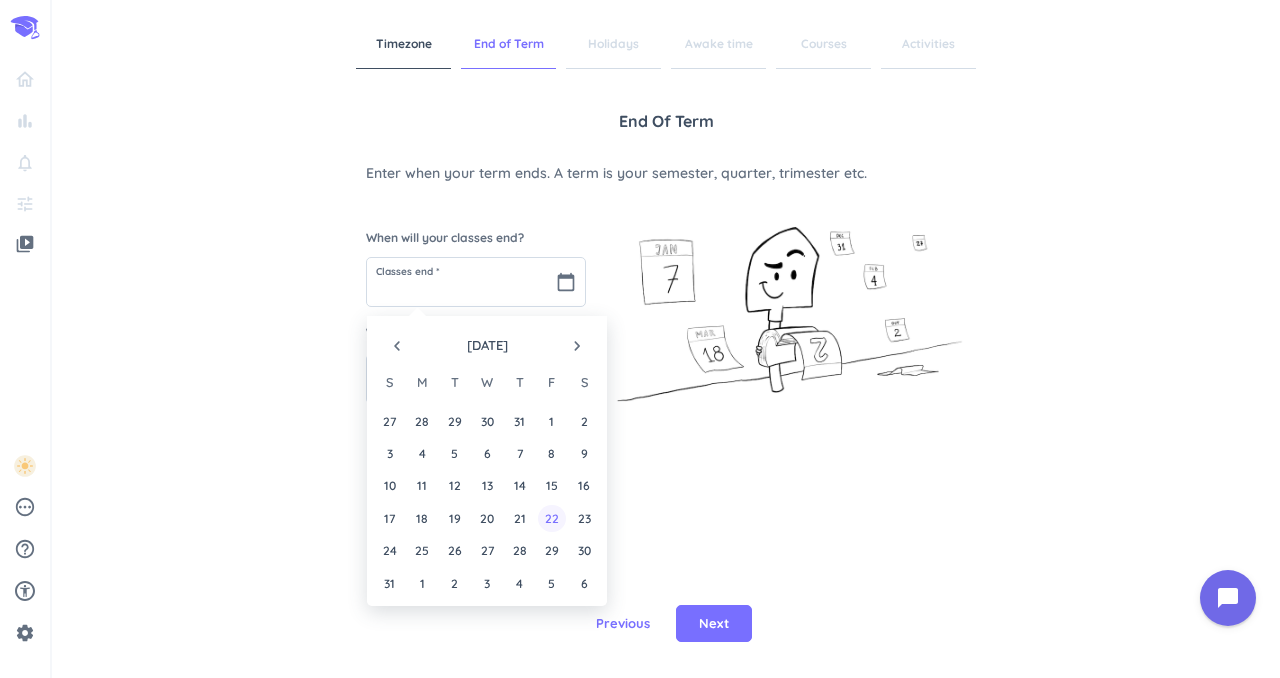 click on "22" at bounding box center (551, 518) 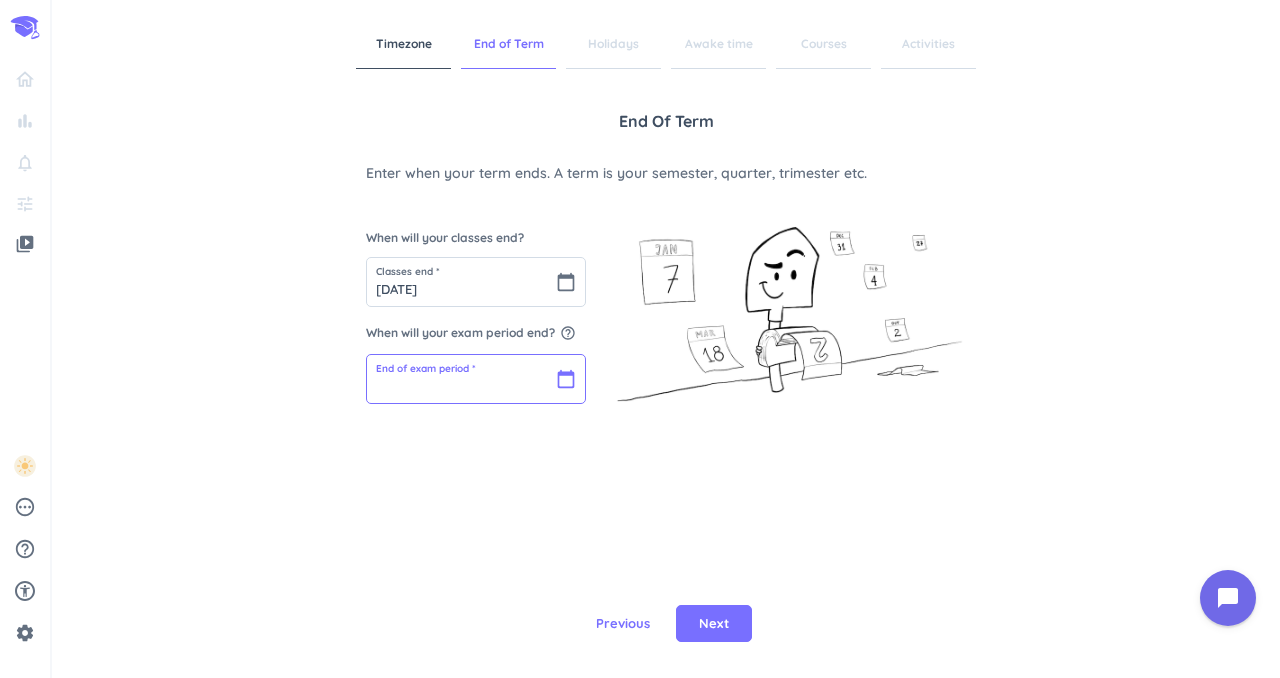 click at bounding box center (476, 379) 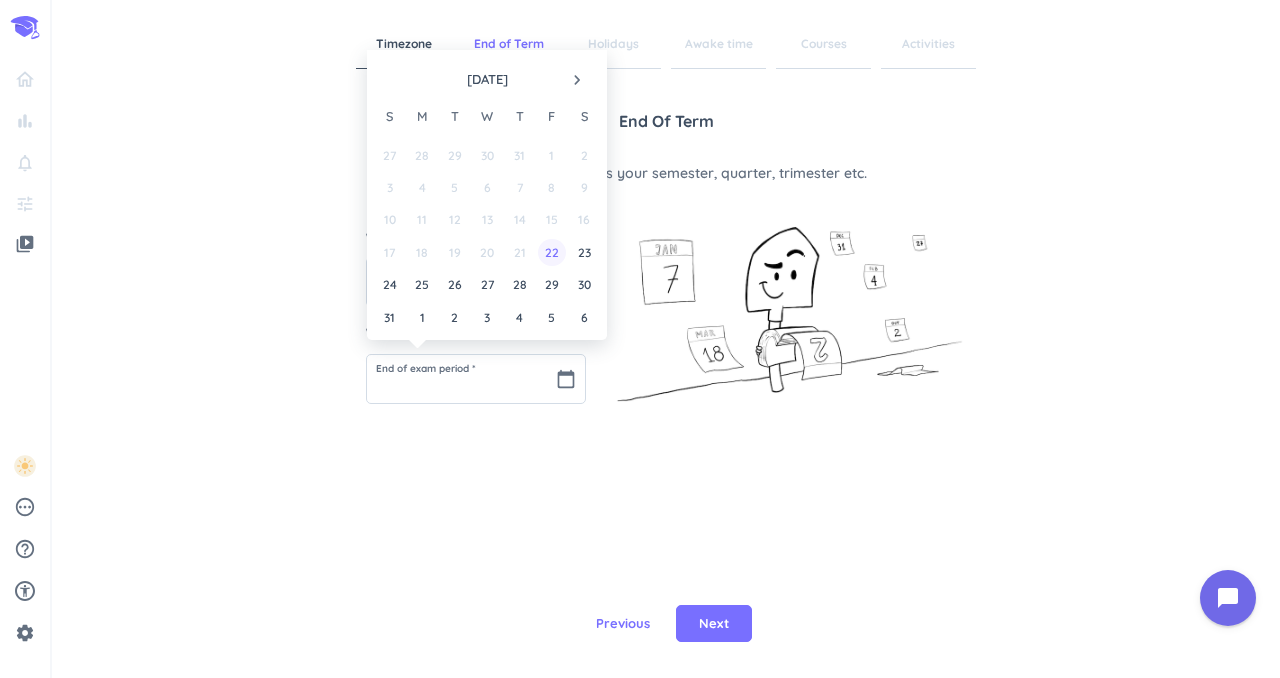 click on "22" at bounding box center [551, 252] 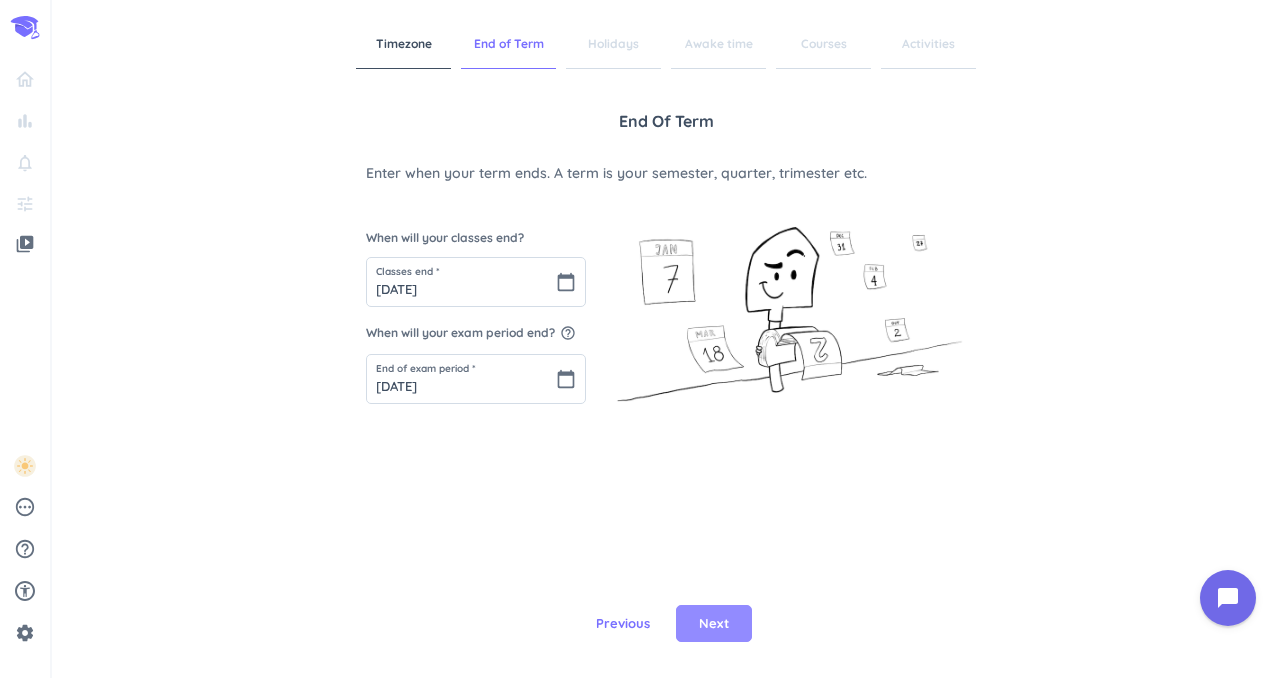 click on "Next" at bounding box center [714, 624] 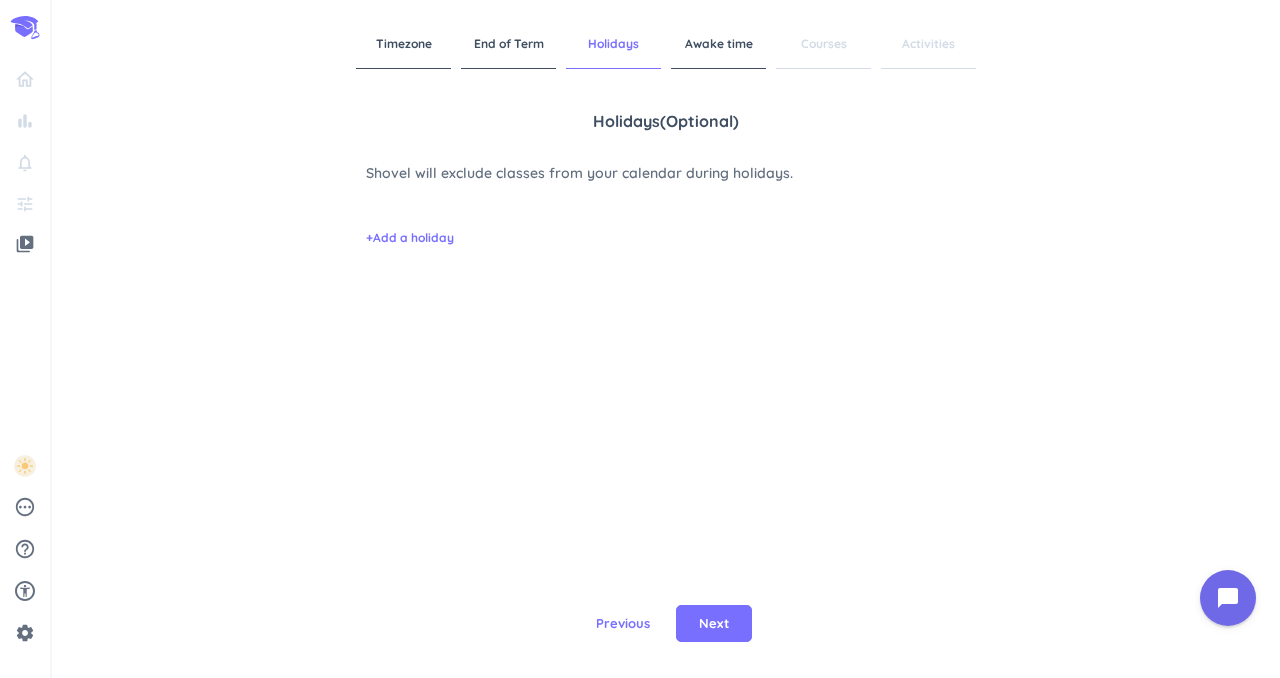 click on "Previous Next" at bounding box center (666, 623) 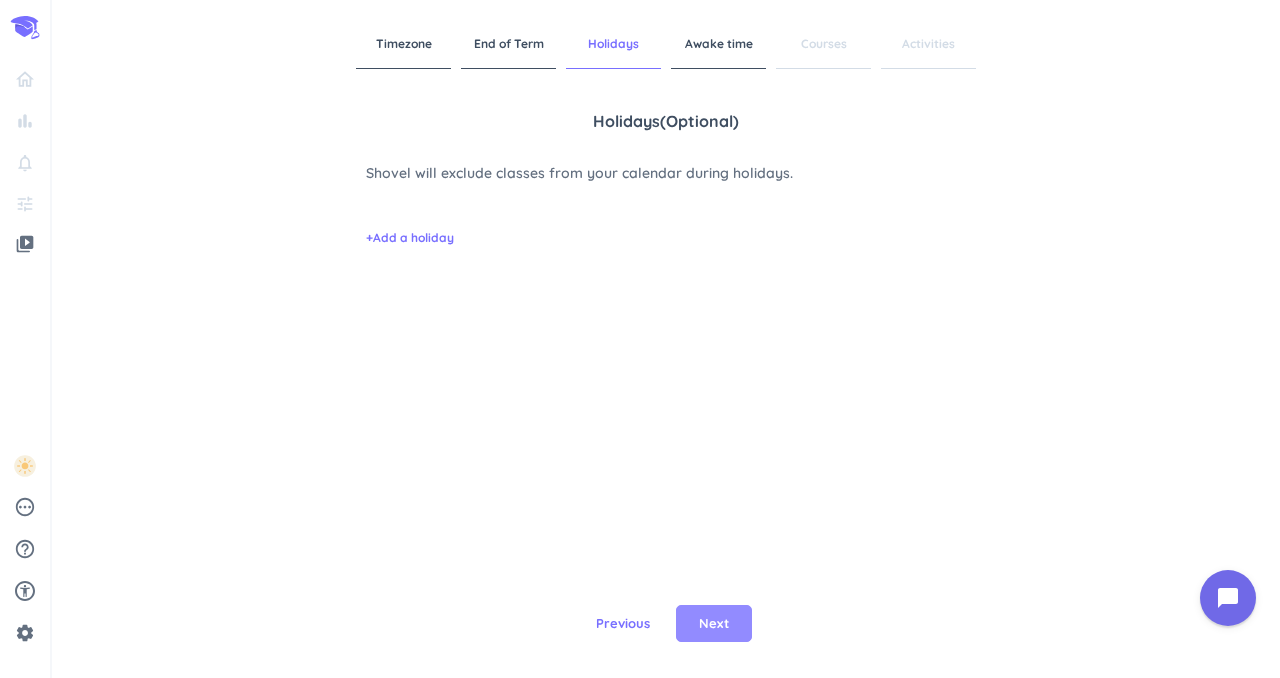 click on "Next" at bounding box center [714, 624] 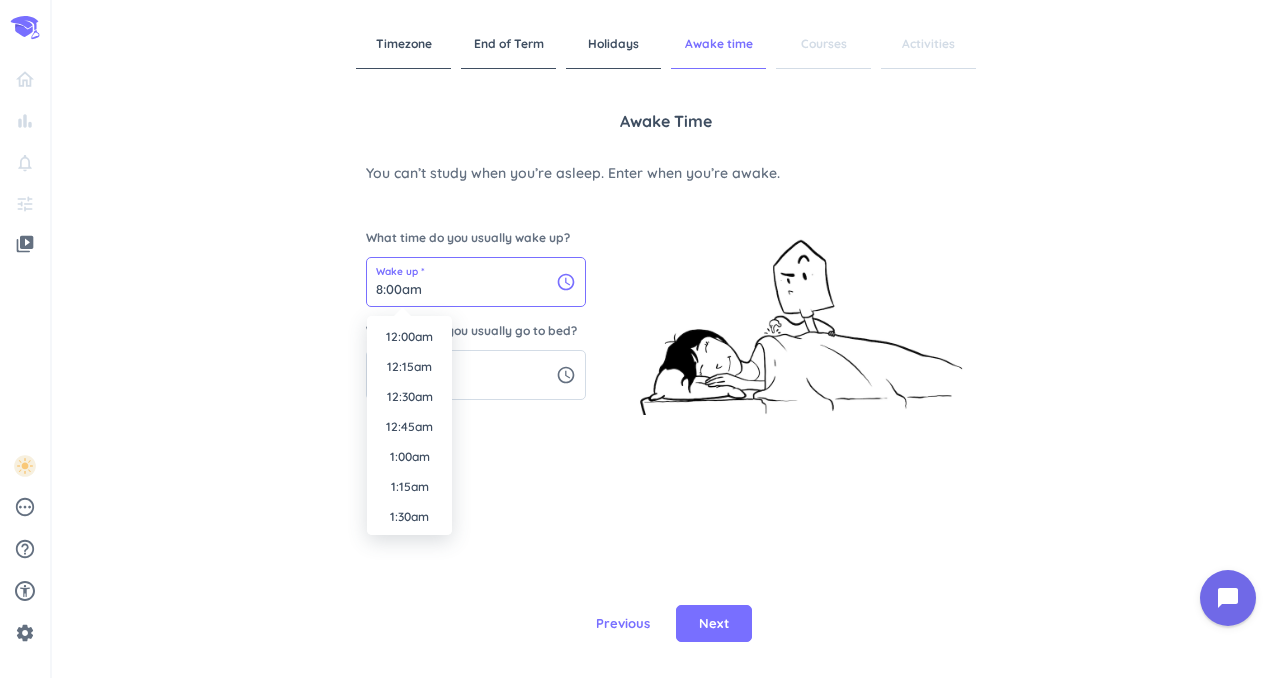 scroll, scrollTop: 870, scrollLeft: 0, axis: vertical 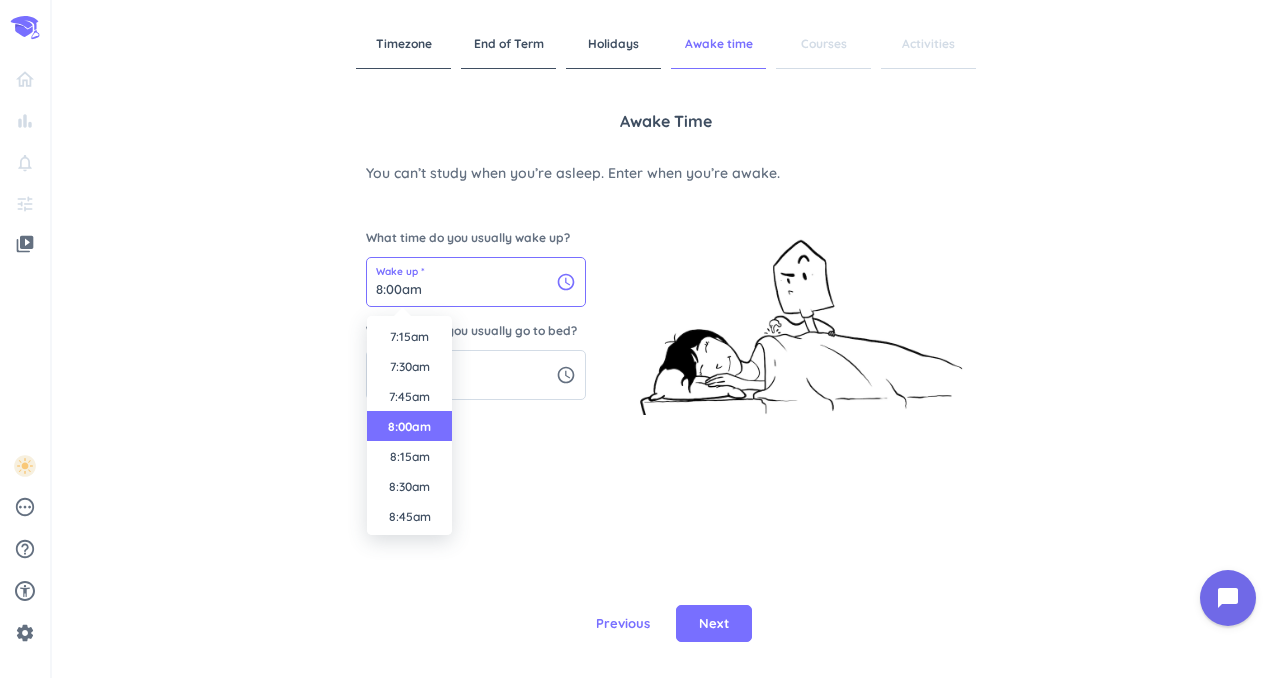 click on "8:00am" at bounding box center [476, 282] 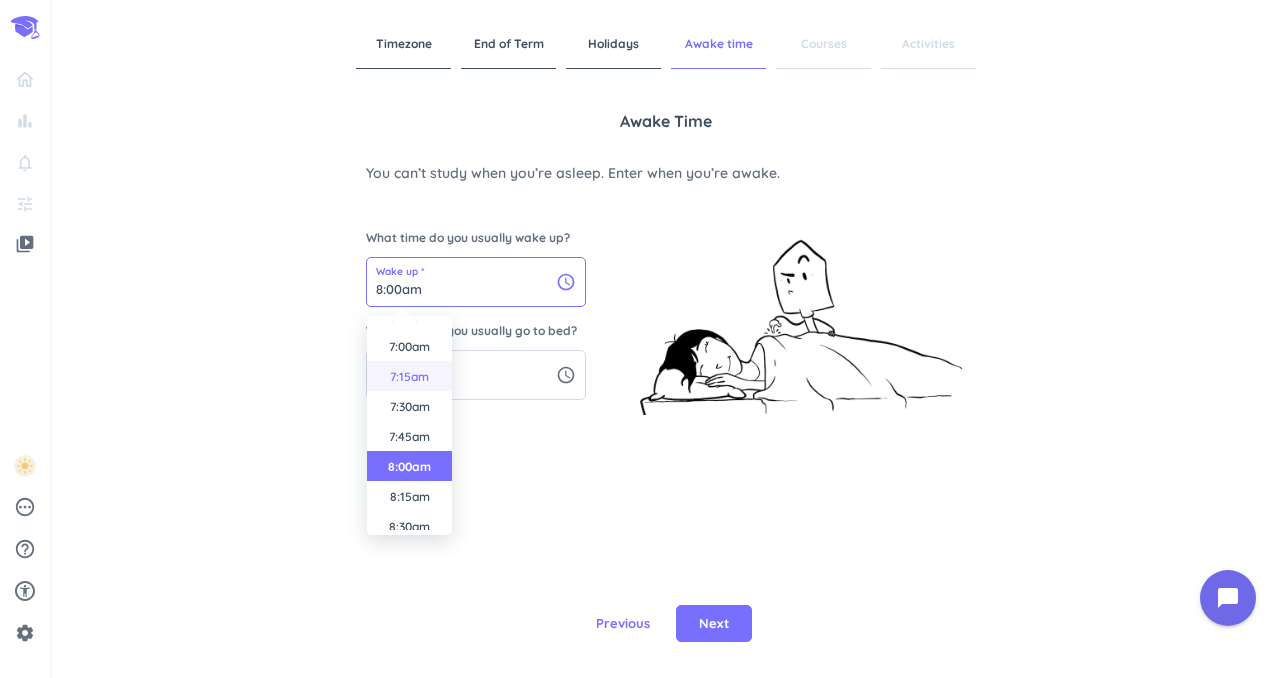 scroll, scrollTop: 830, scrollLeft: 0, axis: vertical 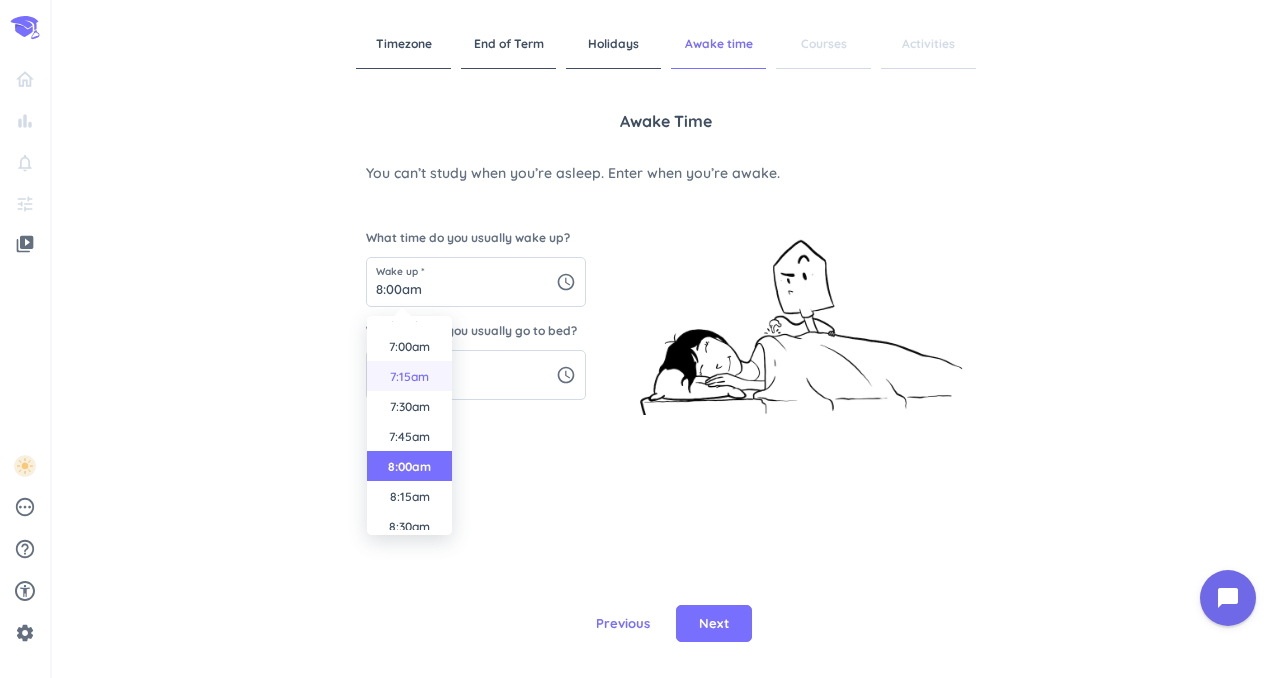 click on "7:00am" at bounding box center (409, 346) 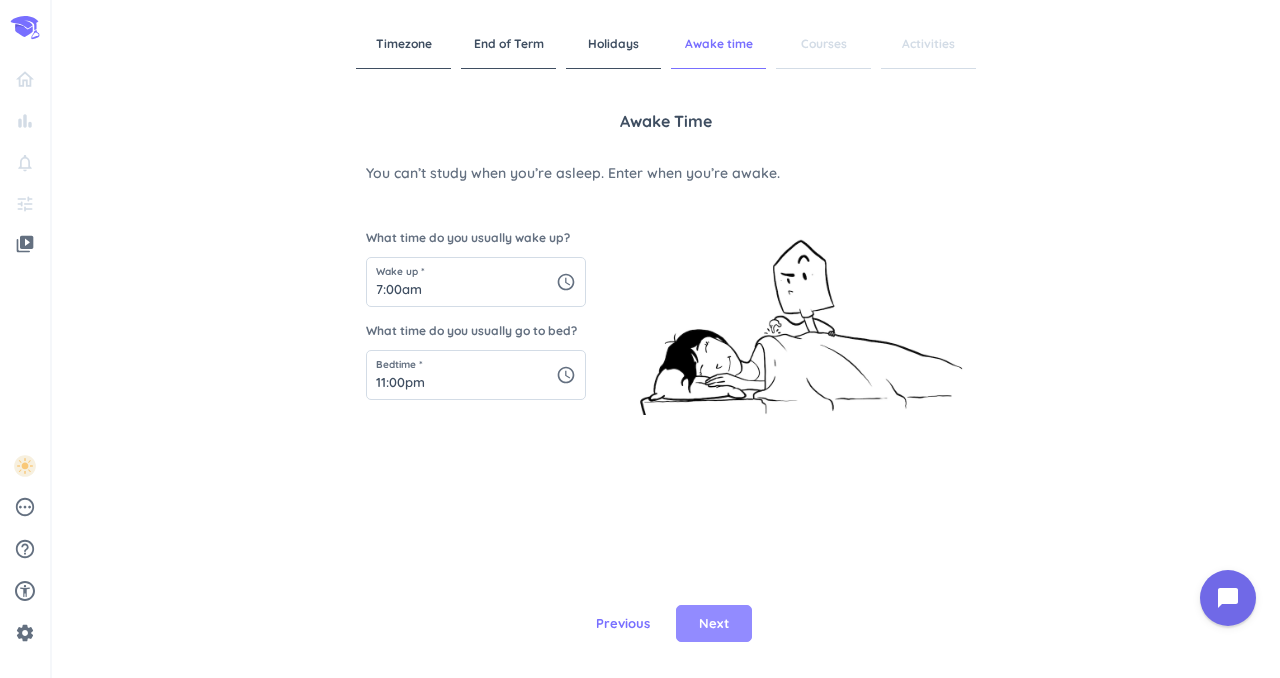 click on "Next" at bounding box center [714, 624] 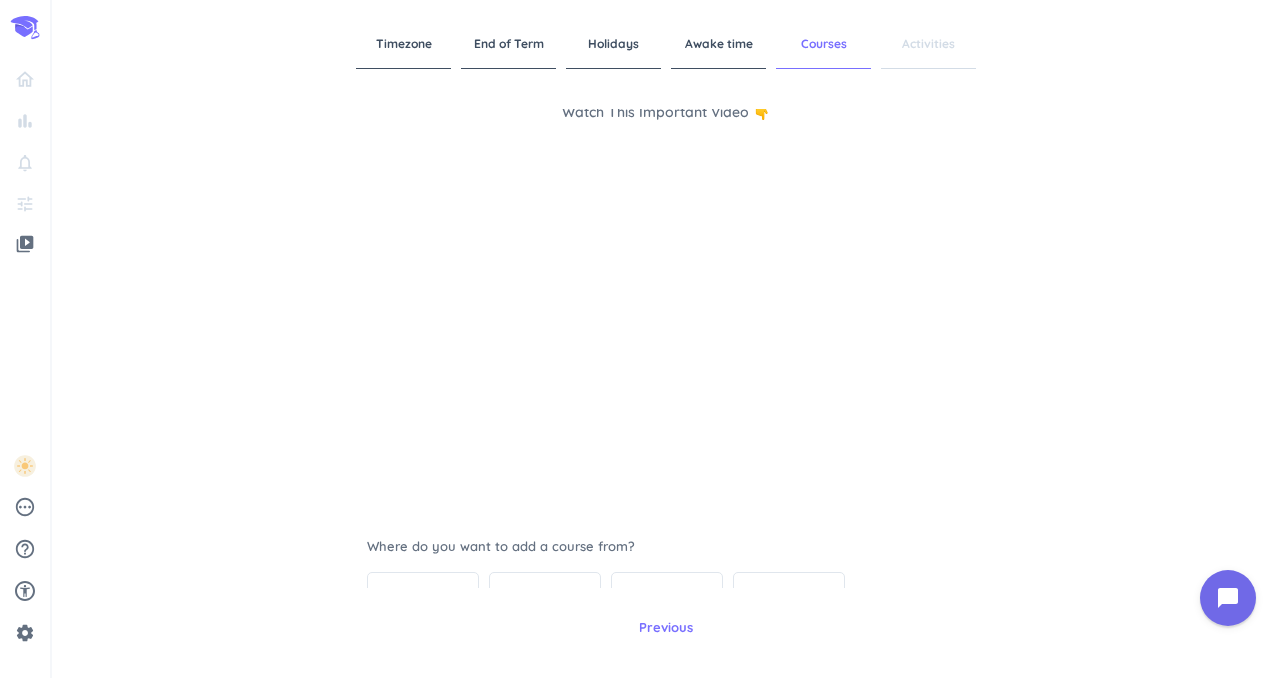 scroll, scrollTop: 235, scrollLeft: 0, axis: vertical 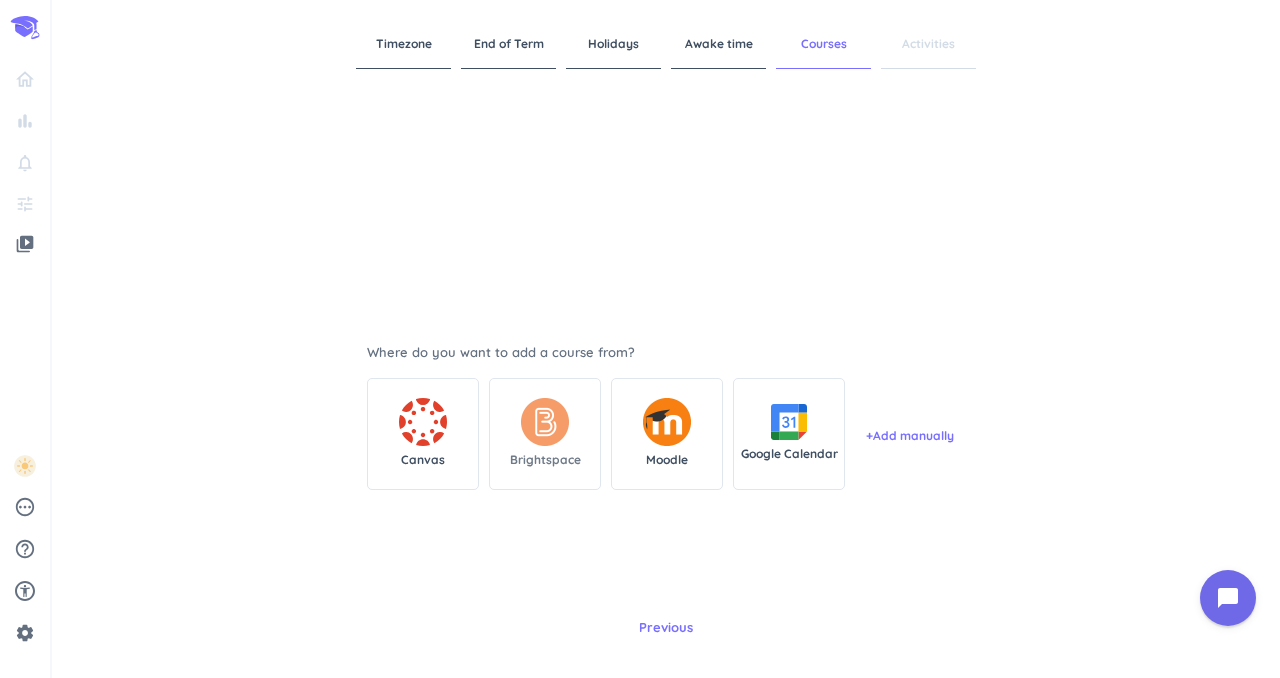 click on "Brightspace" at bounding box center [545, 434] 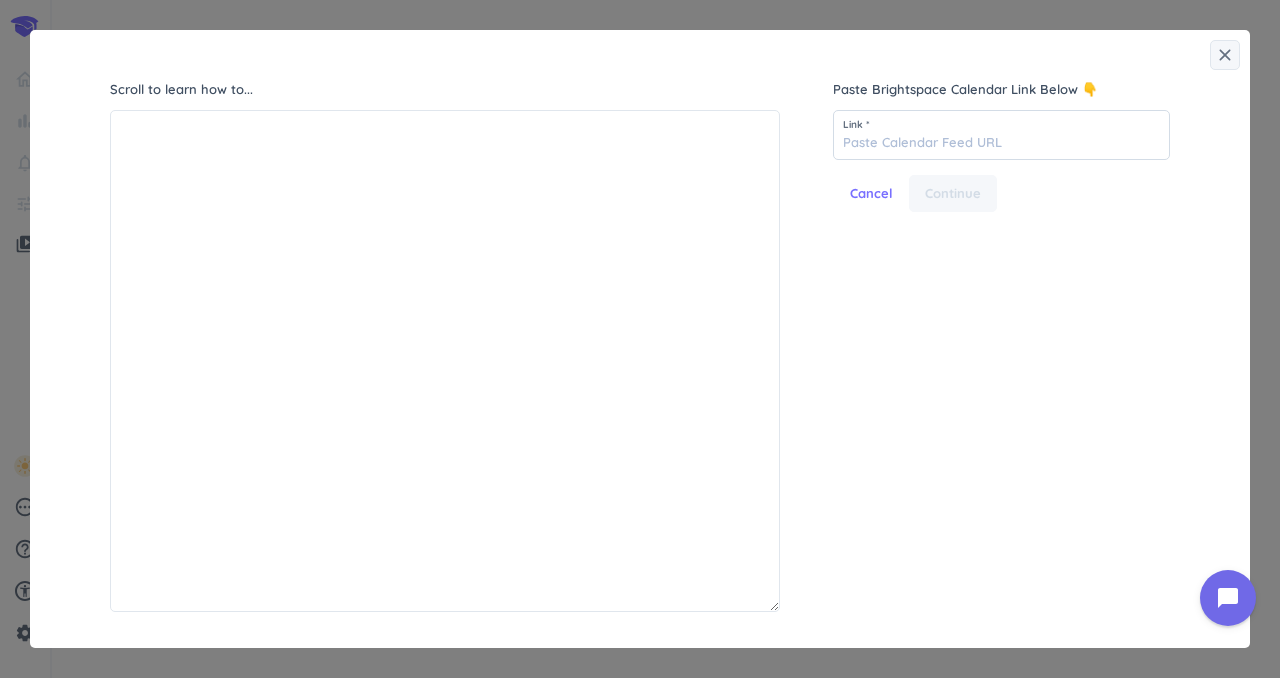 scroll, scrollTop: 9, scrollLeft: 9, axis: both 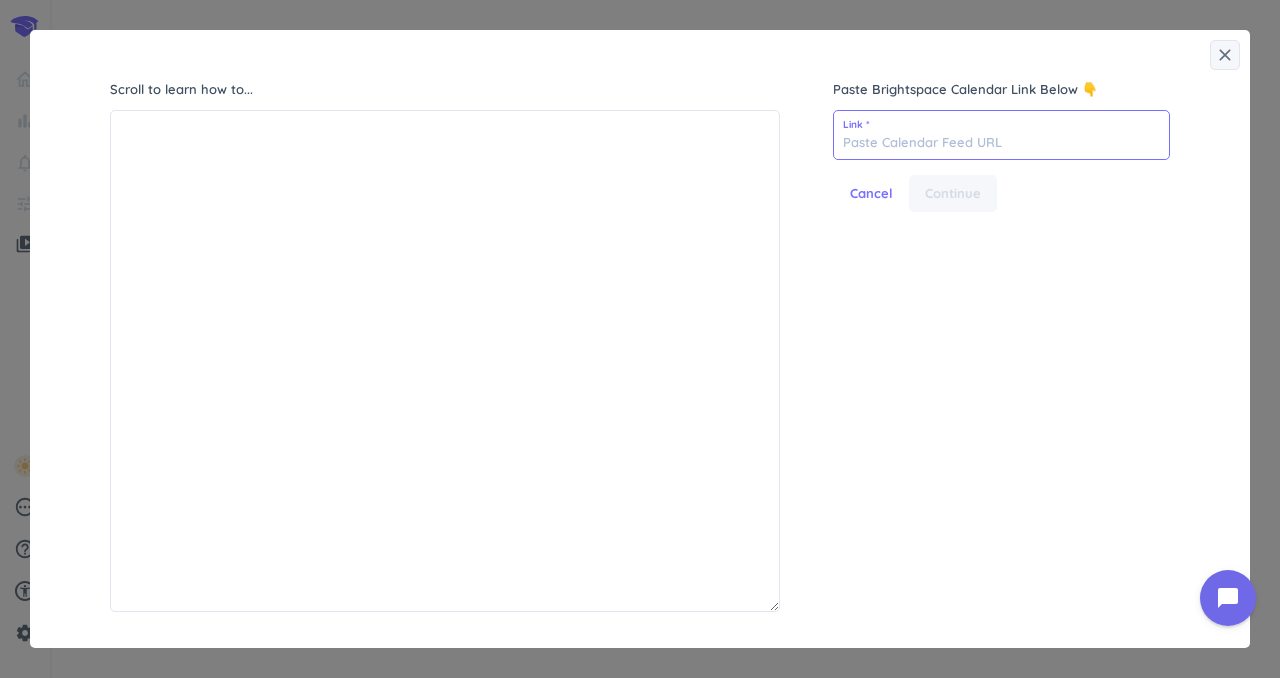 paste on "[URL][DOMAIN_NAME]" 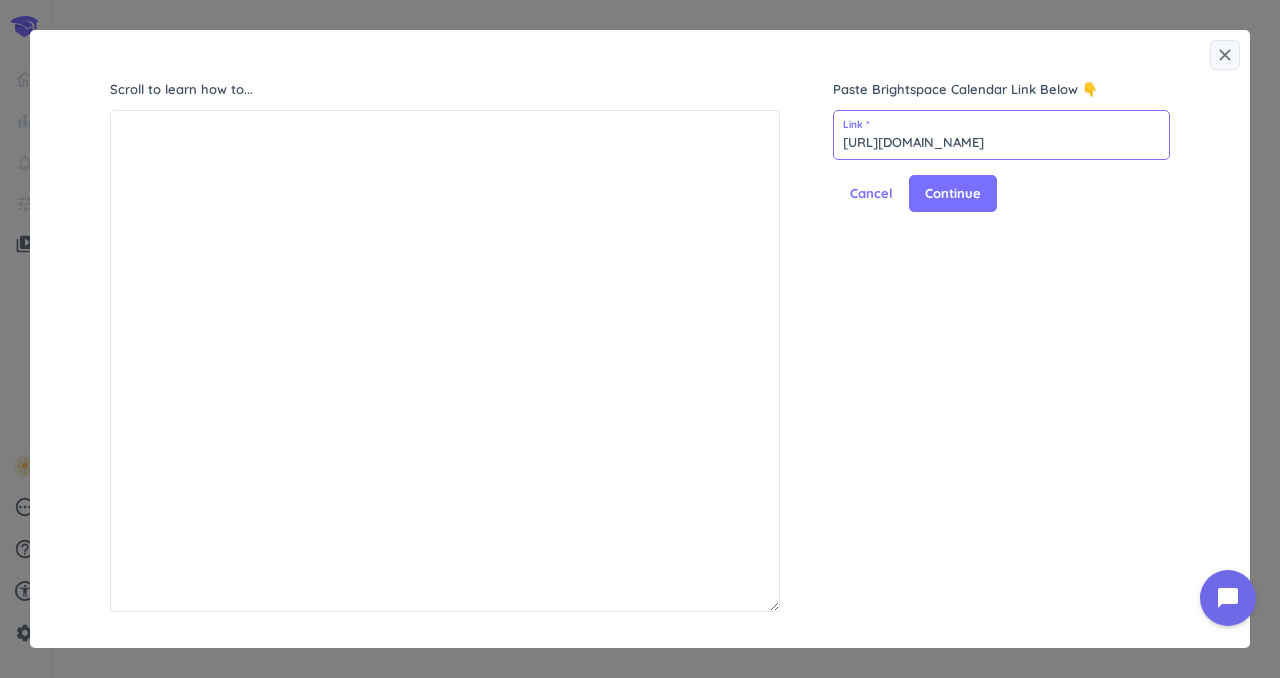 scroll, scrollTop: 0, scrollLeft: 300, axis: horizontal 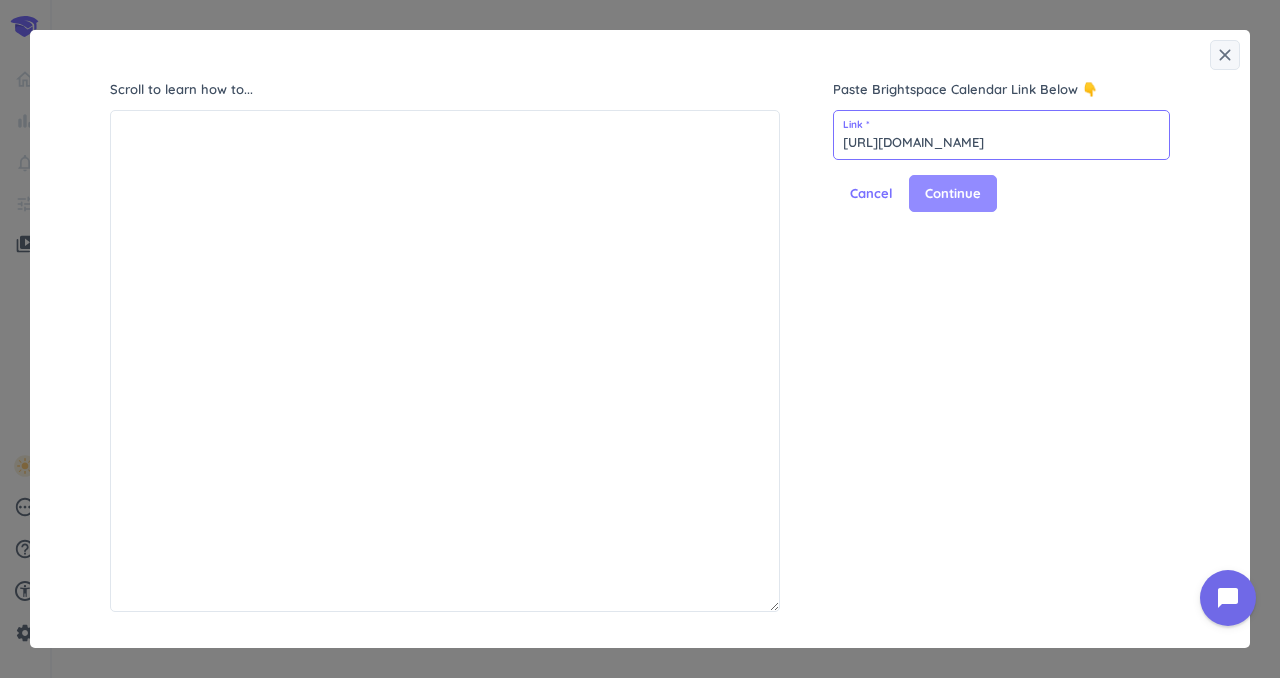 type on "[URL][DOMAIN_NAME]" 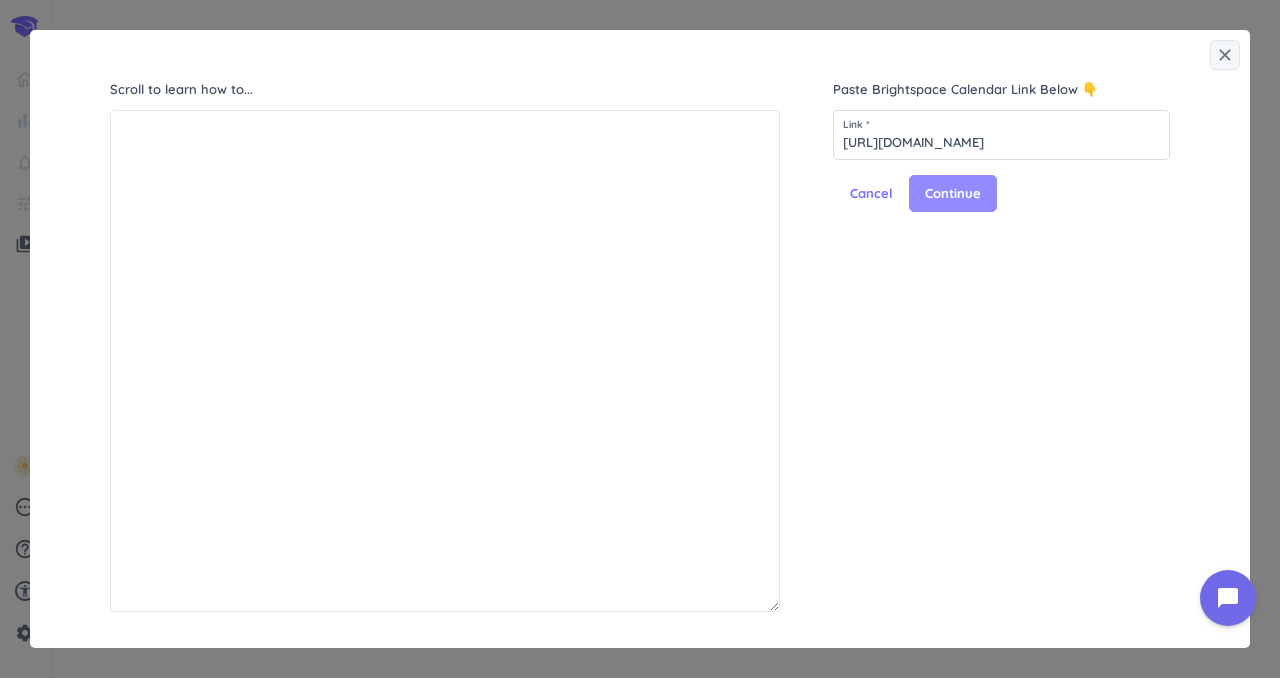 scroll, scrollTop: 0, scrollLeft: 0, axis: both 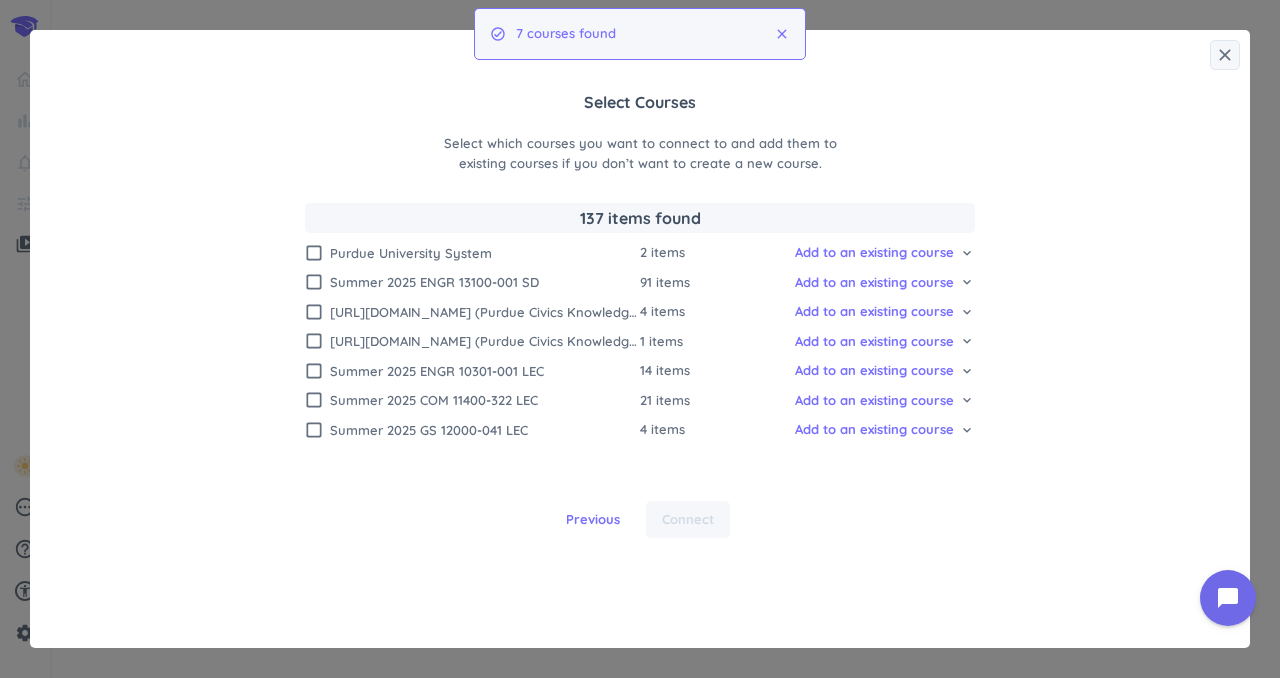 click on "close" at bounding box center (782, 34) 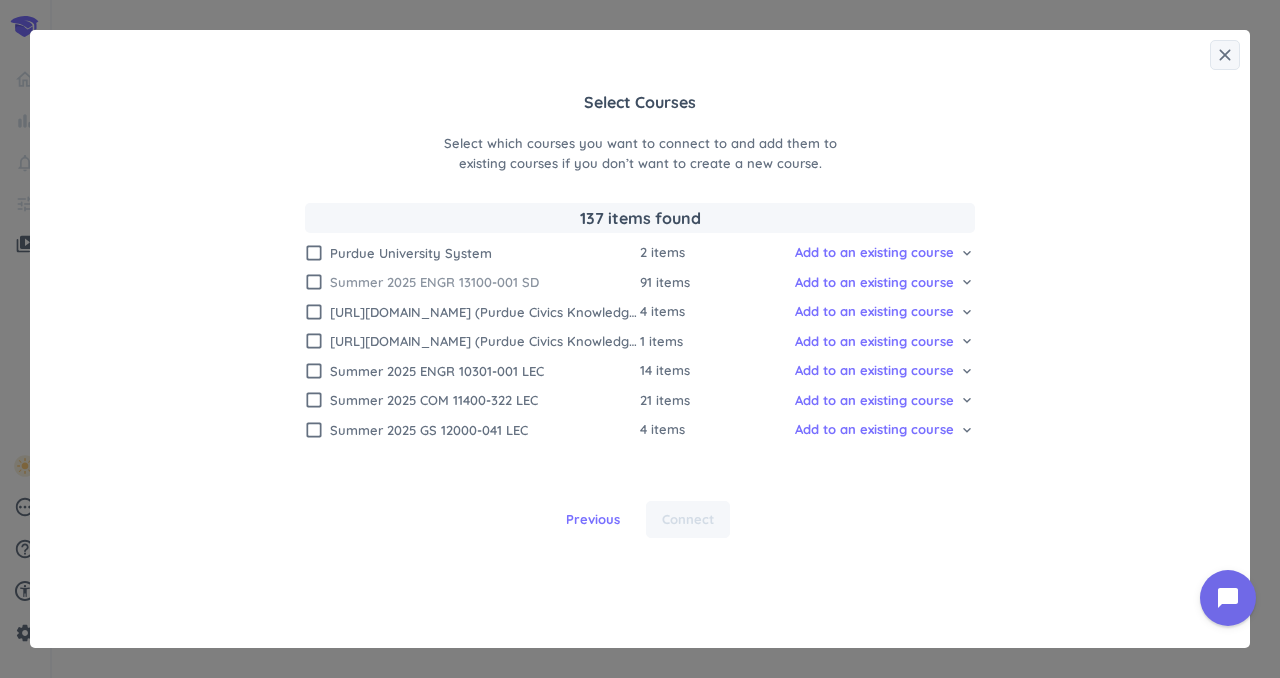 click on "check_box_outline_blank" at bounding box center (314, 282) 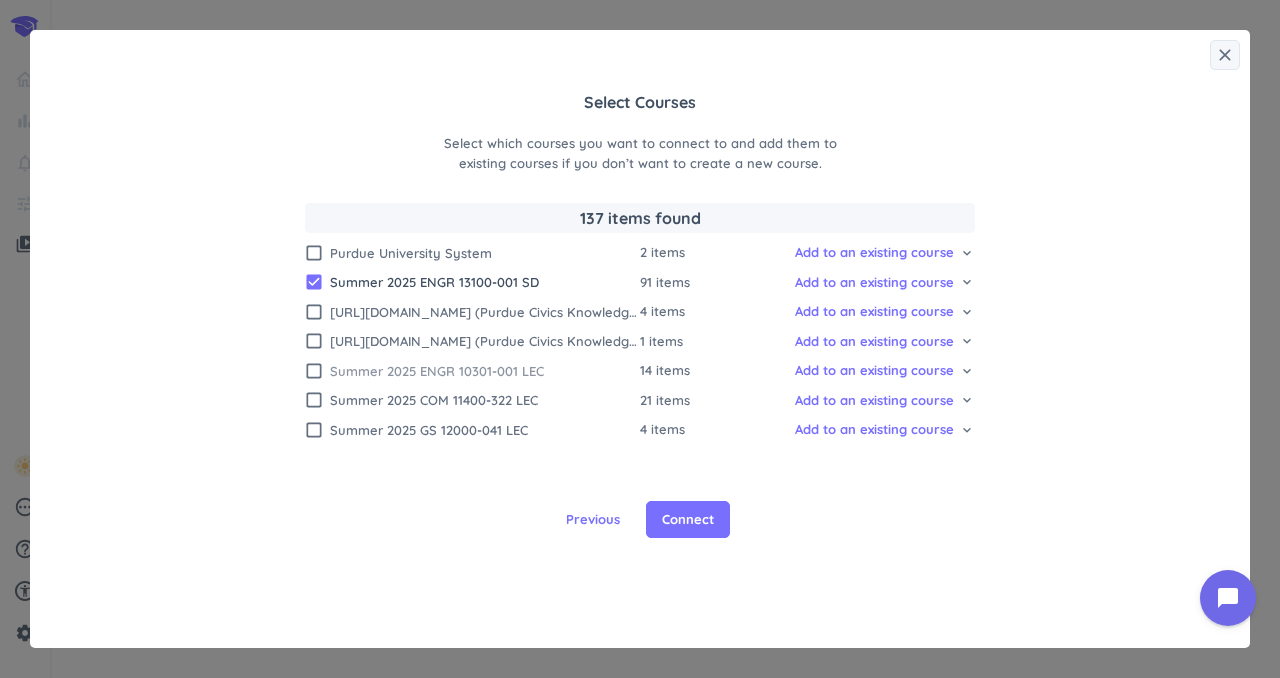 click on "check_box_outline_blank" at bounding box center [314, 371] 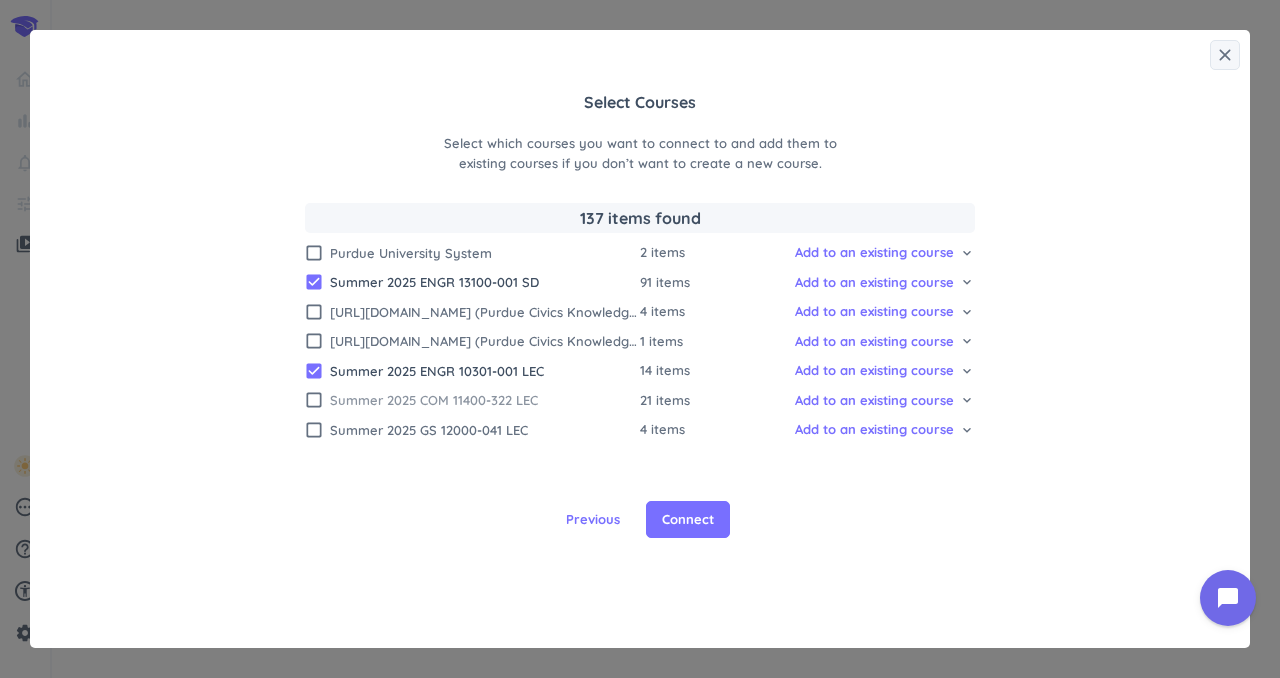 click on "check_box_outline_blank" at bounding box center (314, 400) 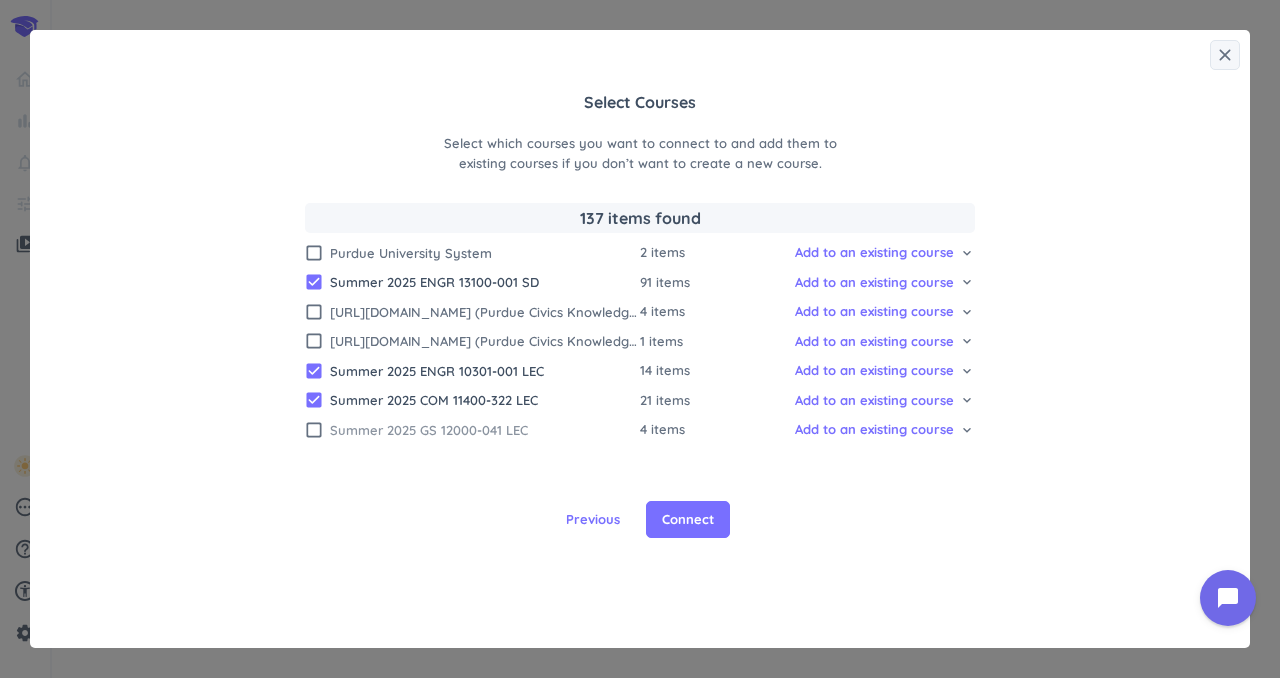 click on "check_box_outline_blank" at bounding box center (314, 430) 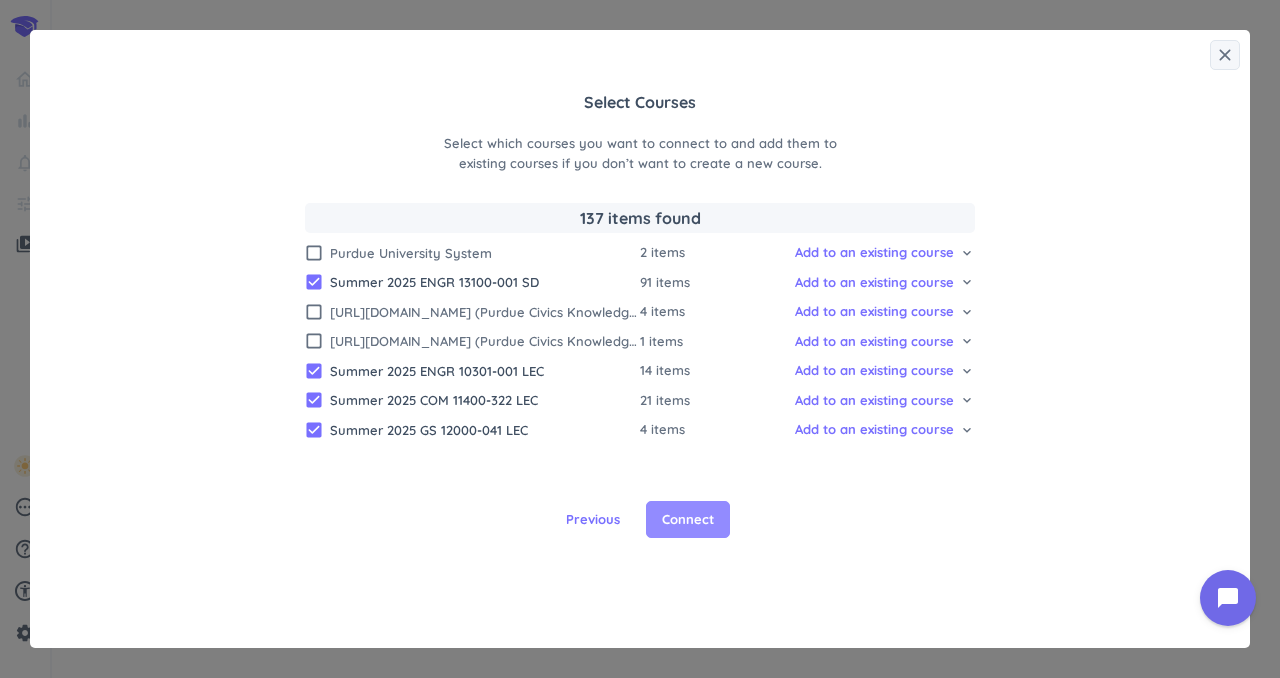 click on "Connect" at bounding box center [688, 520] 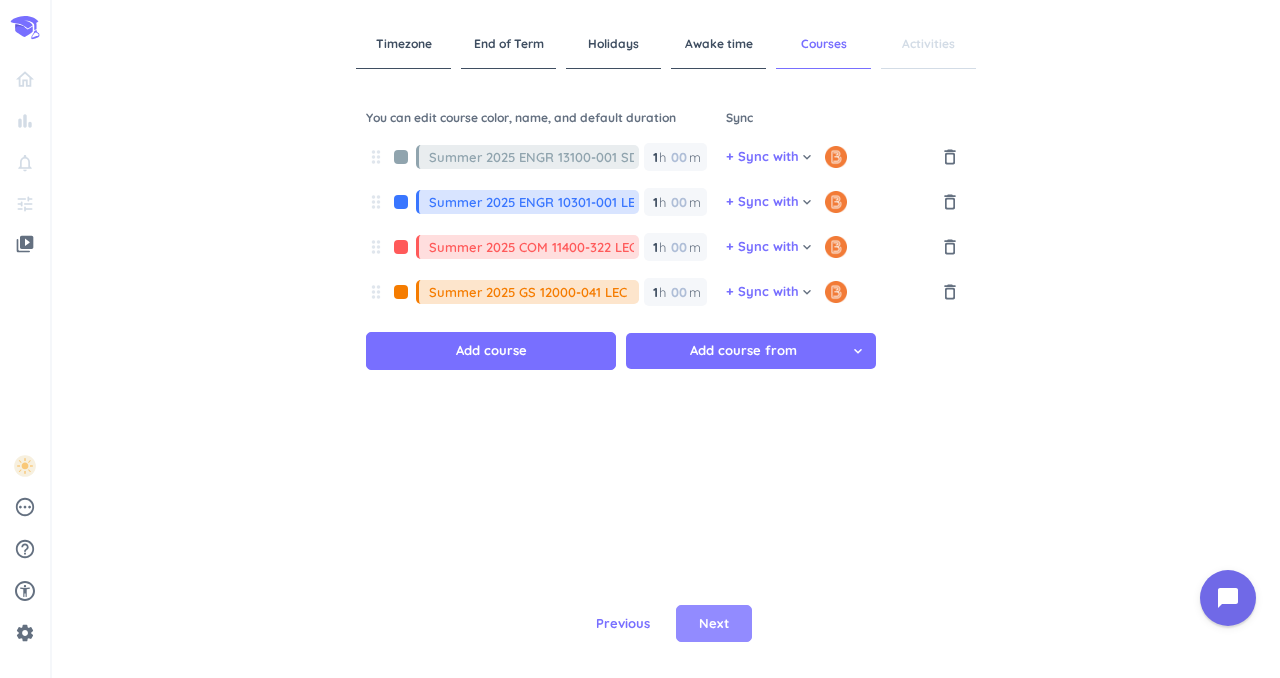 click on "Next" at bounding box center (714, 624) 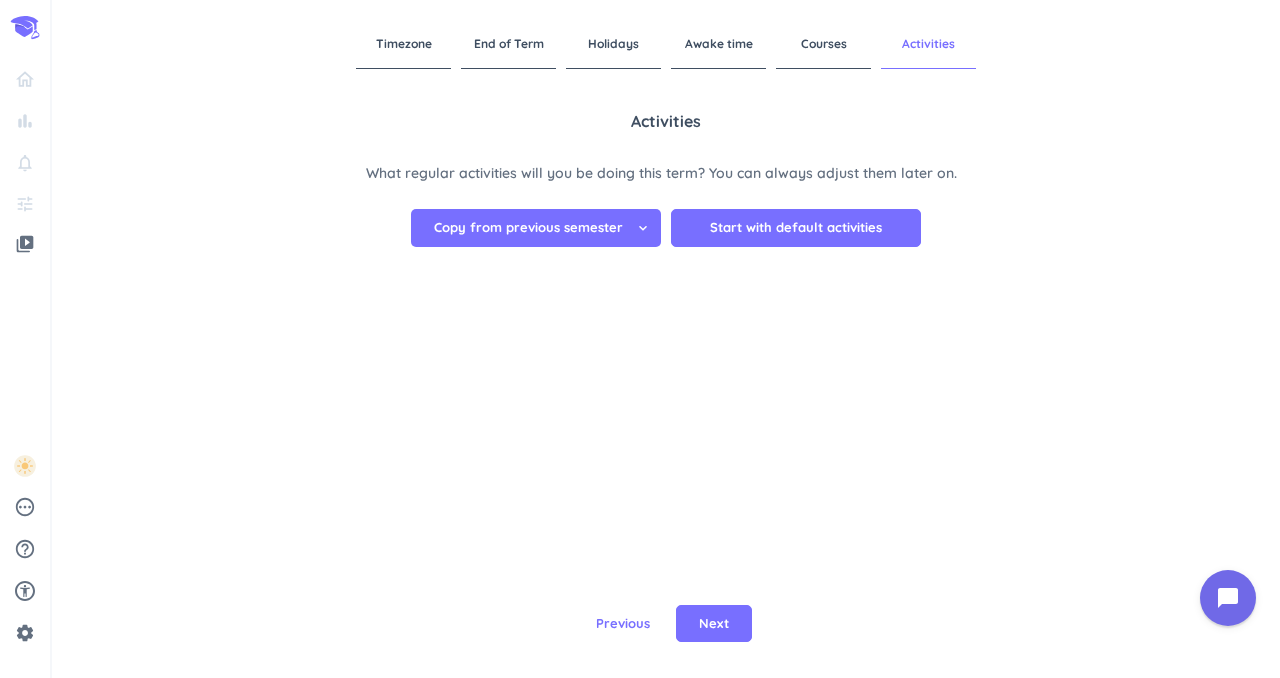 click on "Copy from previous semester" at bounding box center (528, 228) 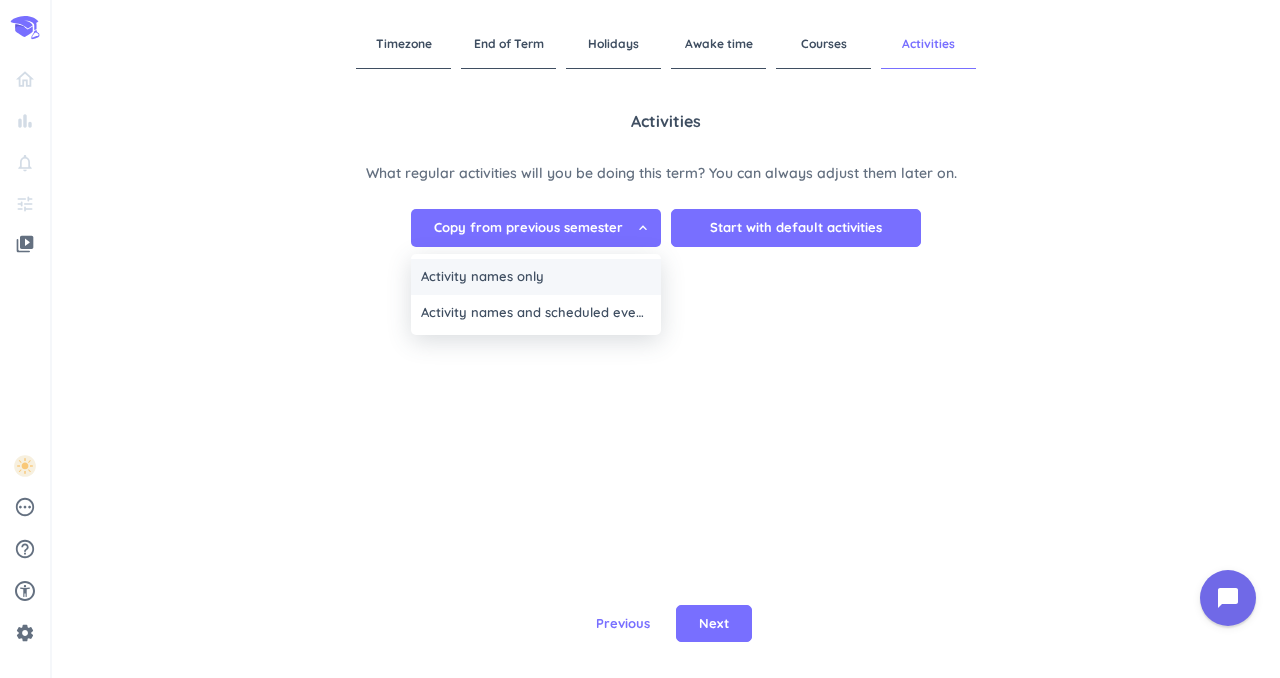 click on "Activity names only" at bounding box center [536, 277] 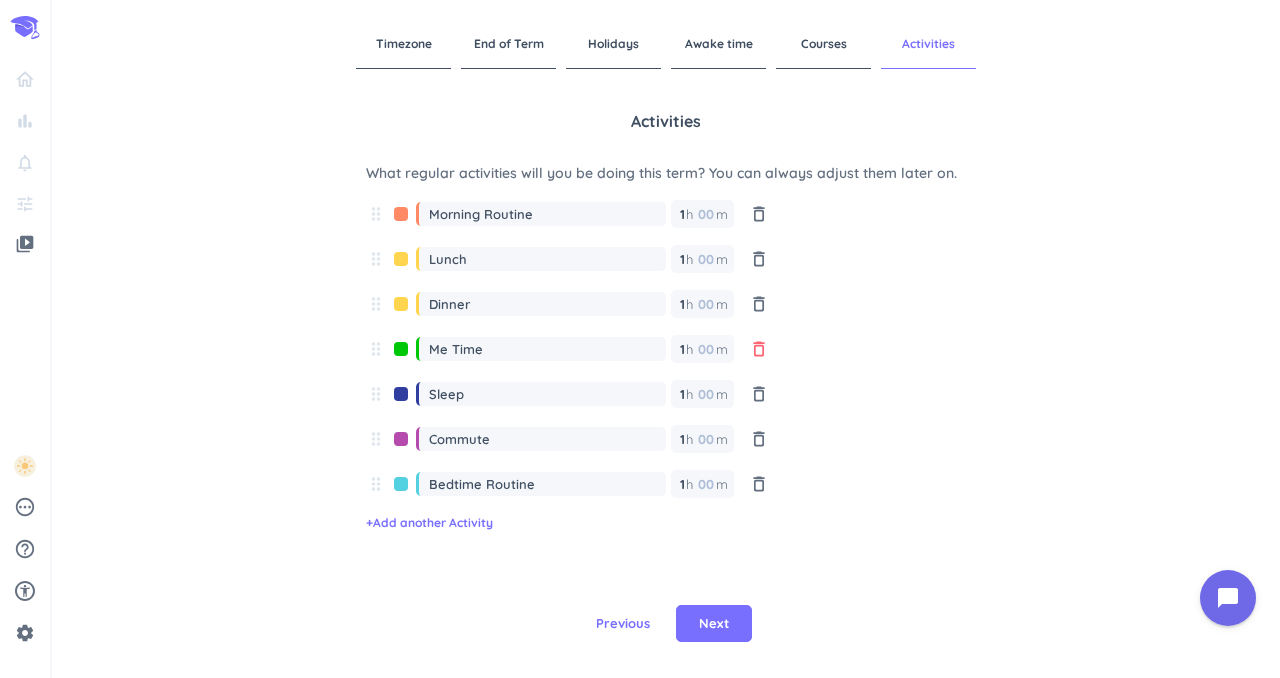 click on "delete_outline" at bounding box center [759, 349] 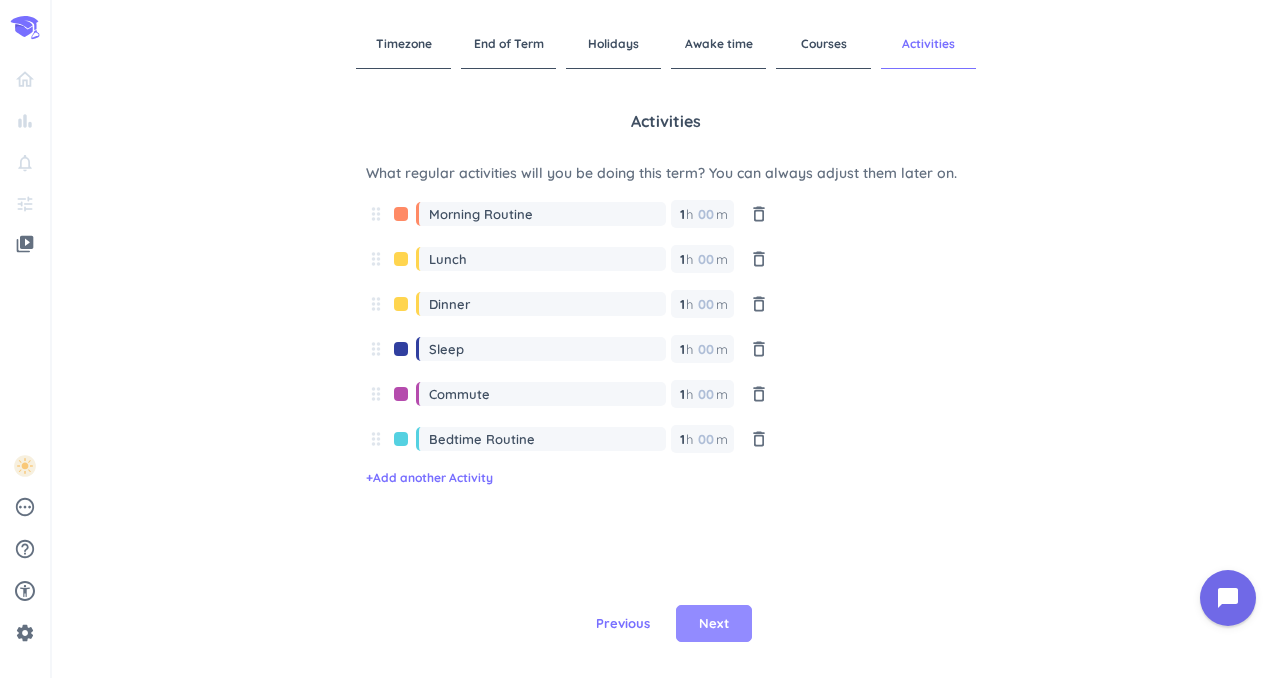 click on "Next" at bounding box center [714, 624] 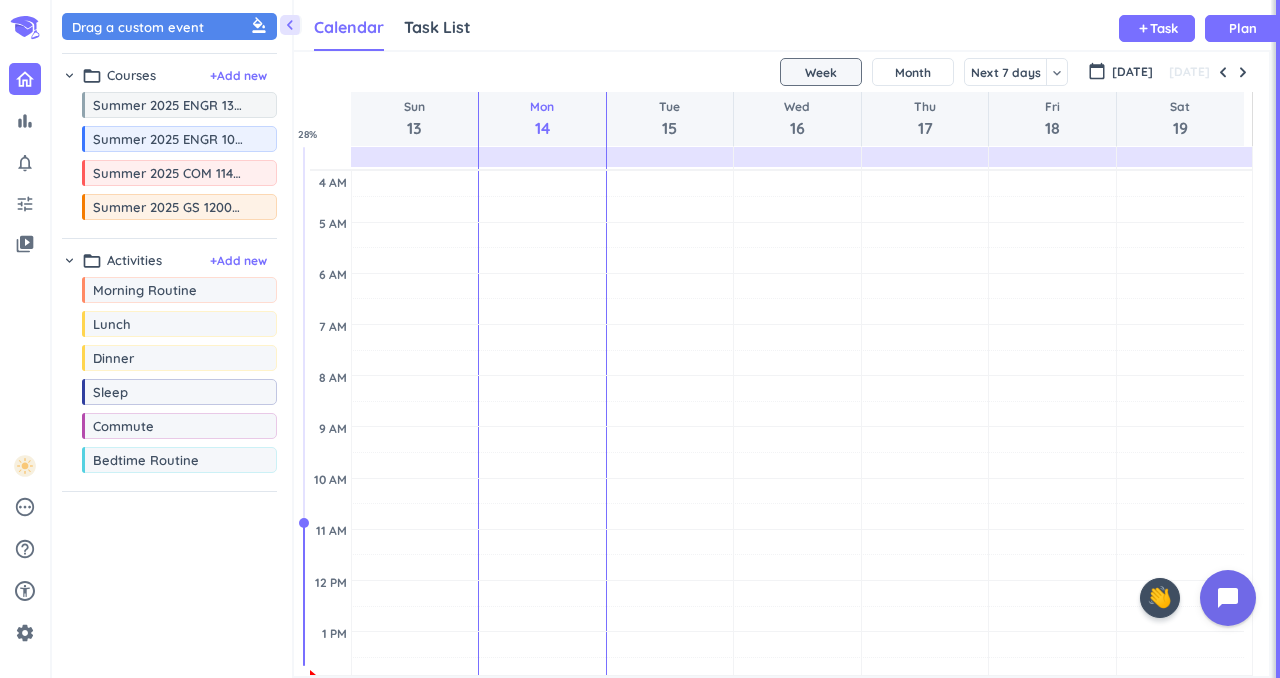 scroll, scrollTop: 9, scrollLeft: 8, axis: both 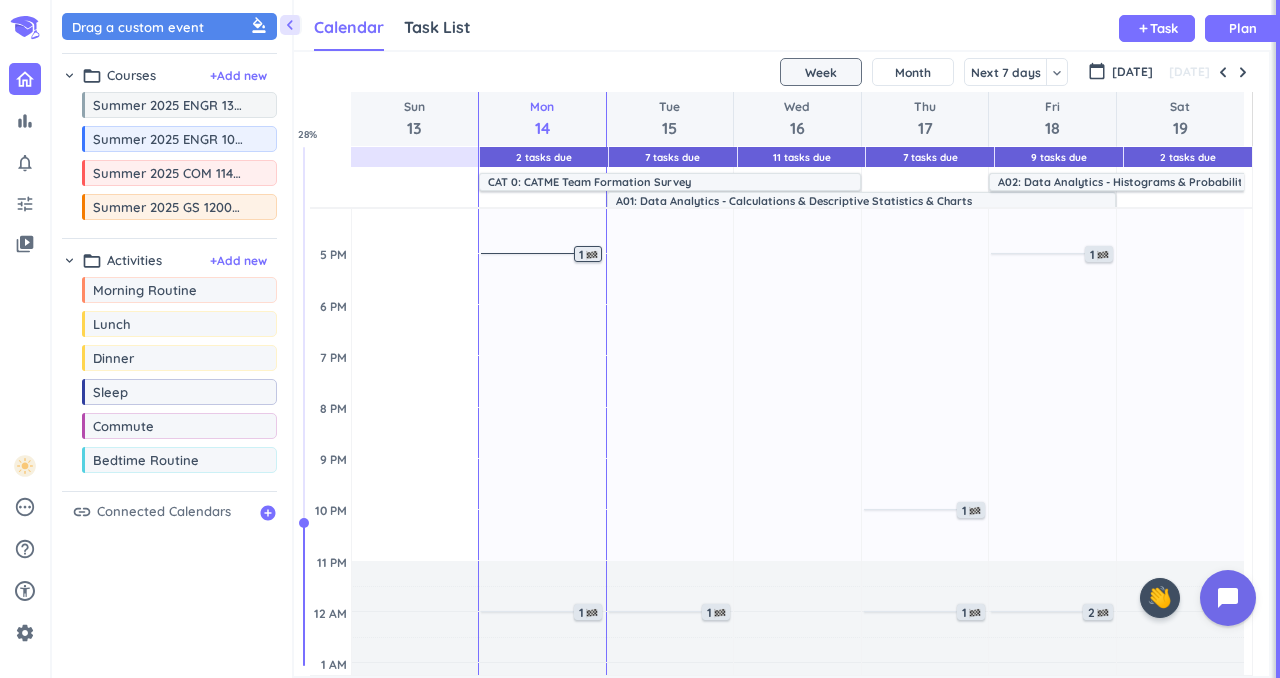 click at bounding box center (592, 255) 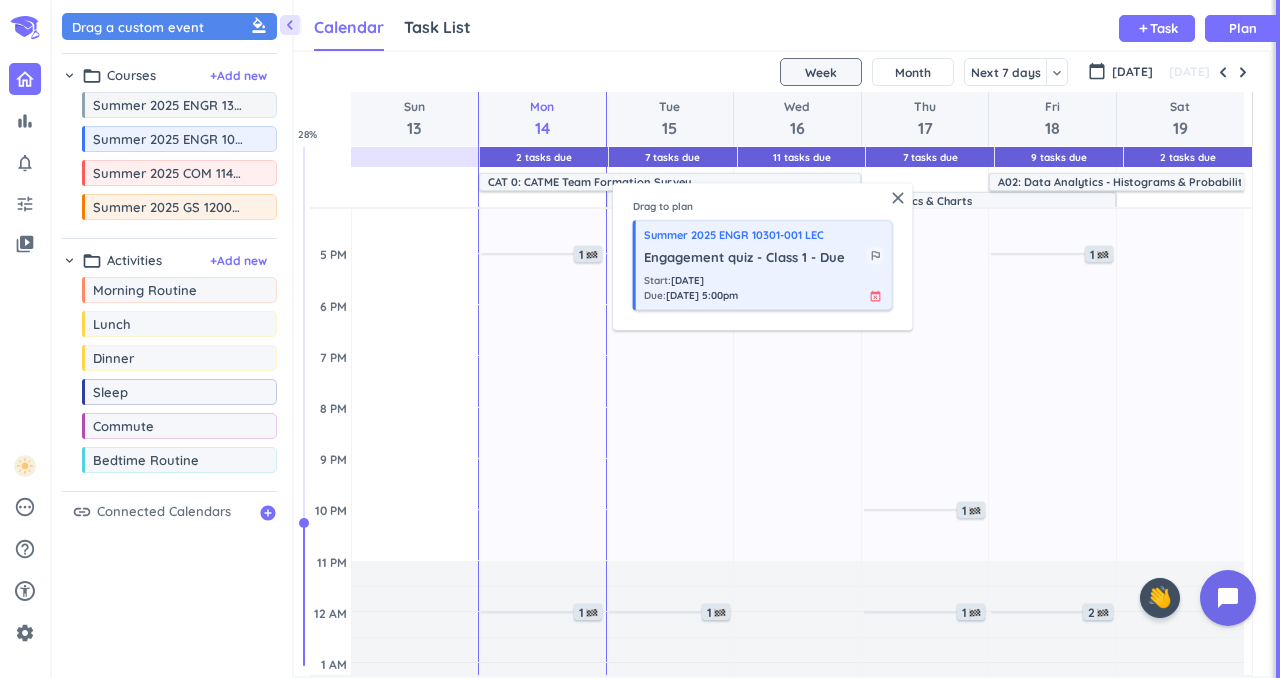 click on "Engagement quiz - Class 1 - Due" at bounding box center (755, 259) 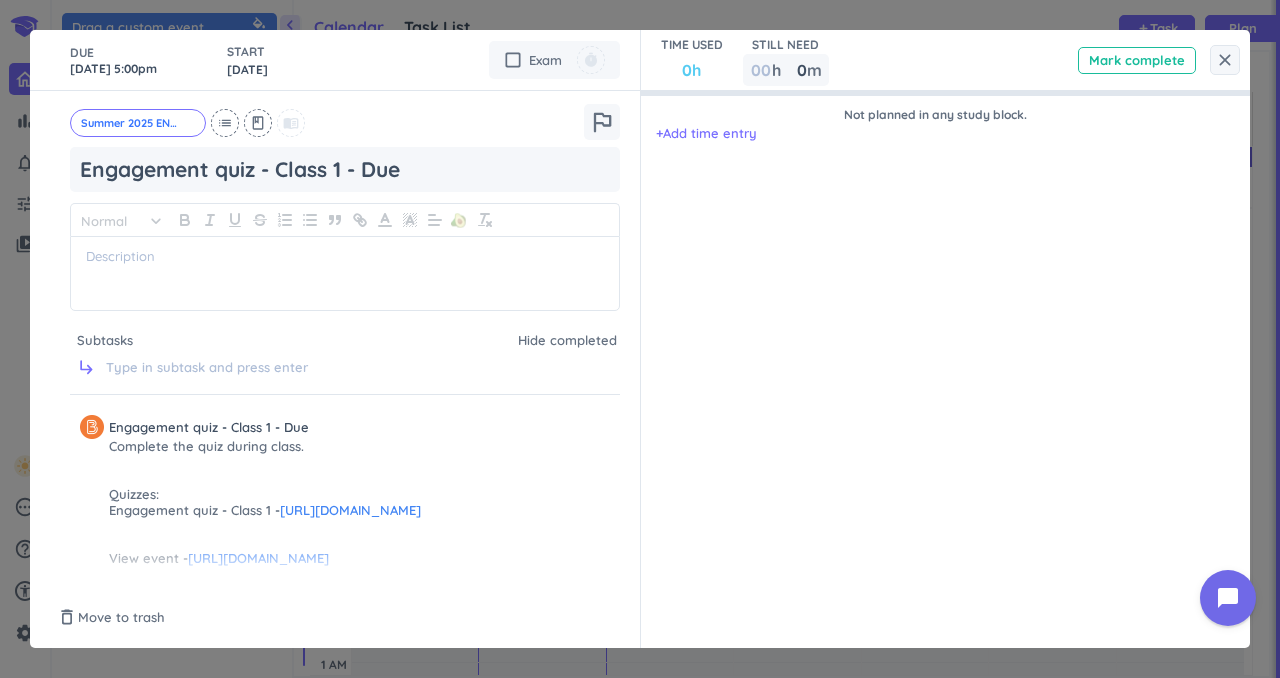 scroll, scrollTop: 107, scrollLeft: 0, axis: vertical 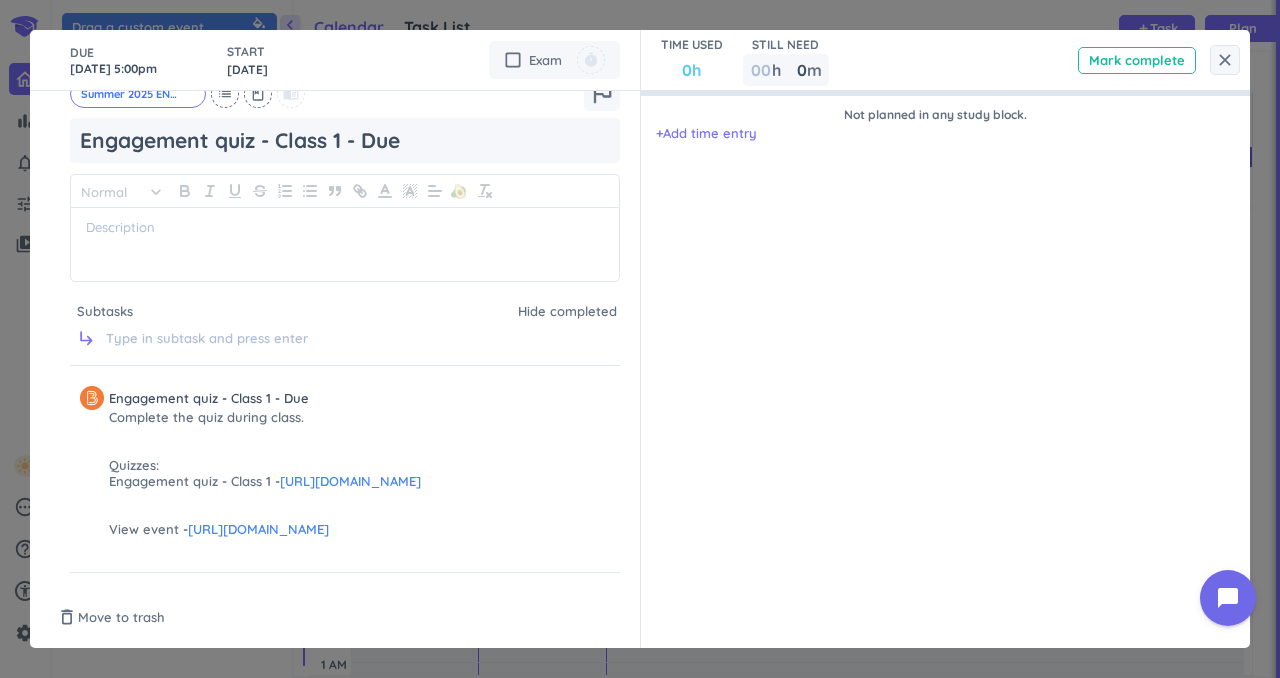 click on "[URL][DOMAIN_NAME]" at bounding box center [350, 481] 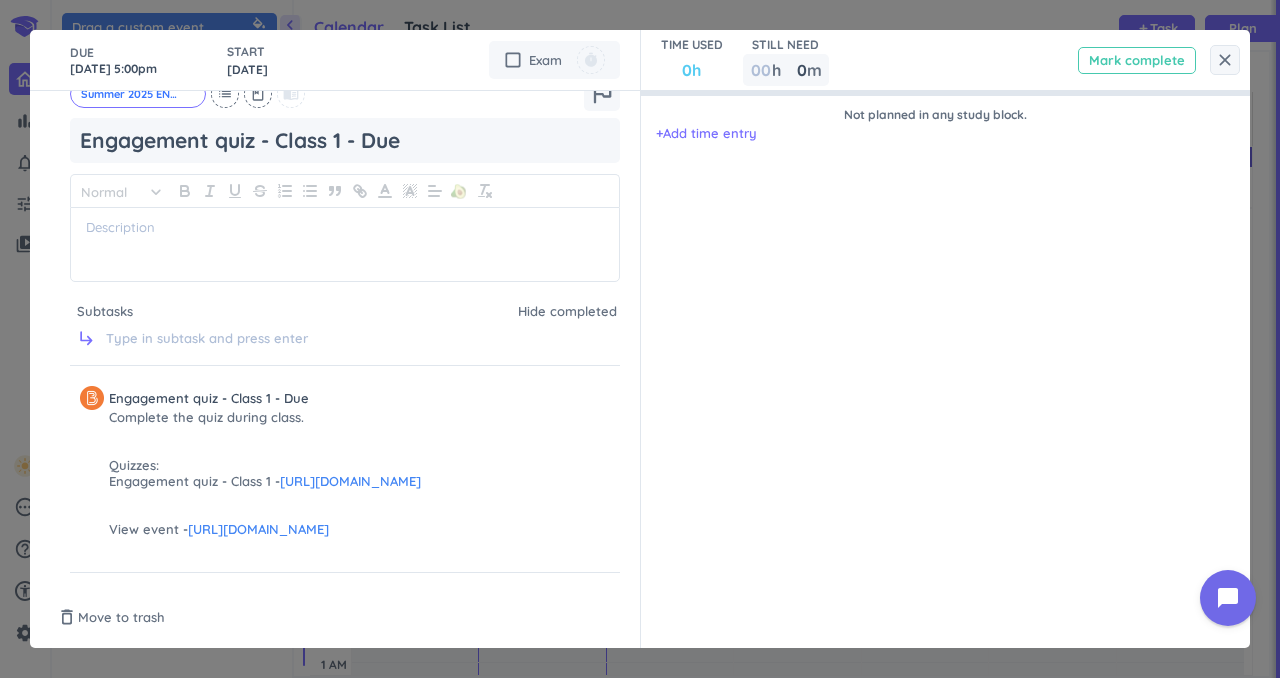 click on "Mark complete" at bounding box center [1137, 60] 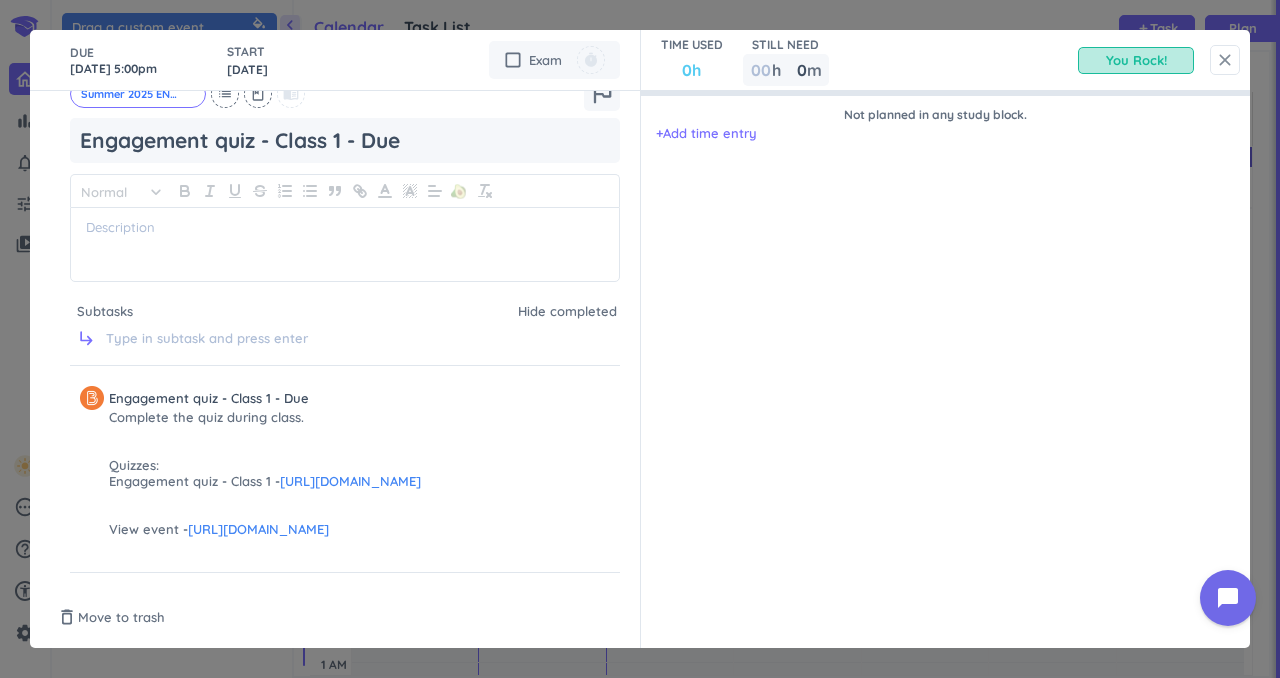 click on "close" at bounding box center (1225, 60) 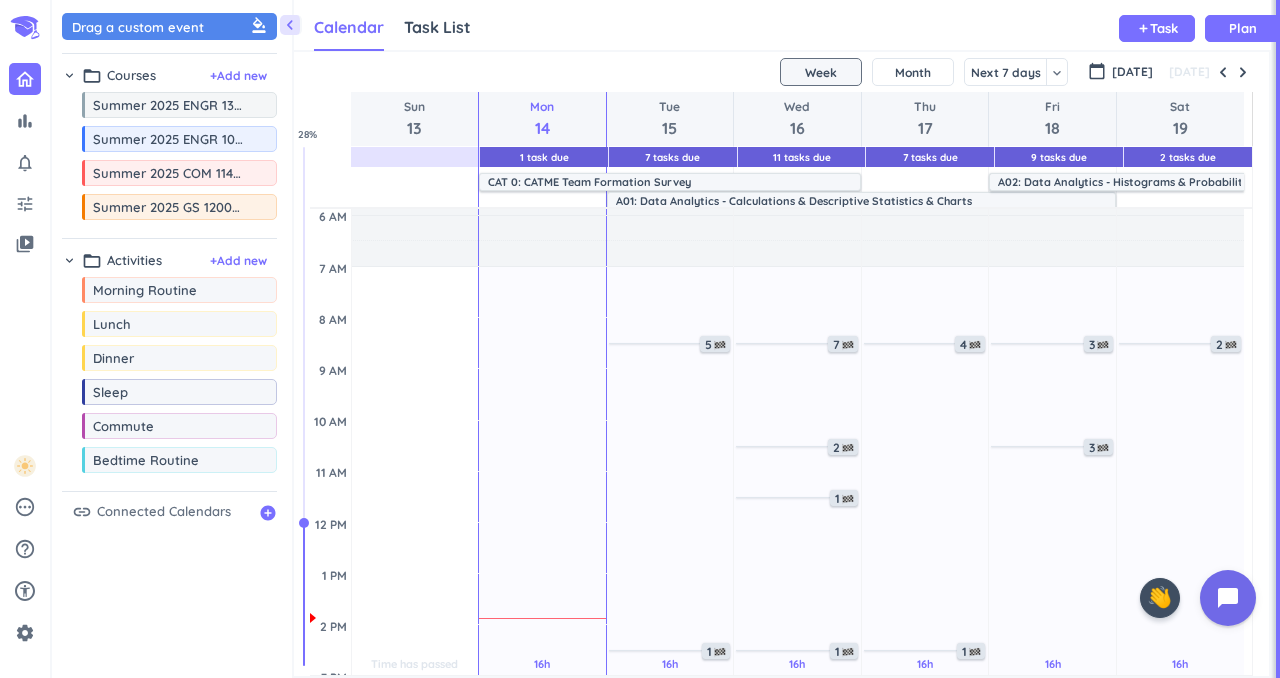 scroll, scrollTop: 0, scrollLeft: 0, axis: both 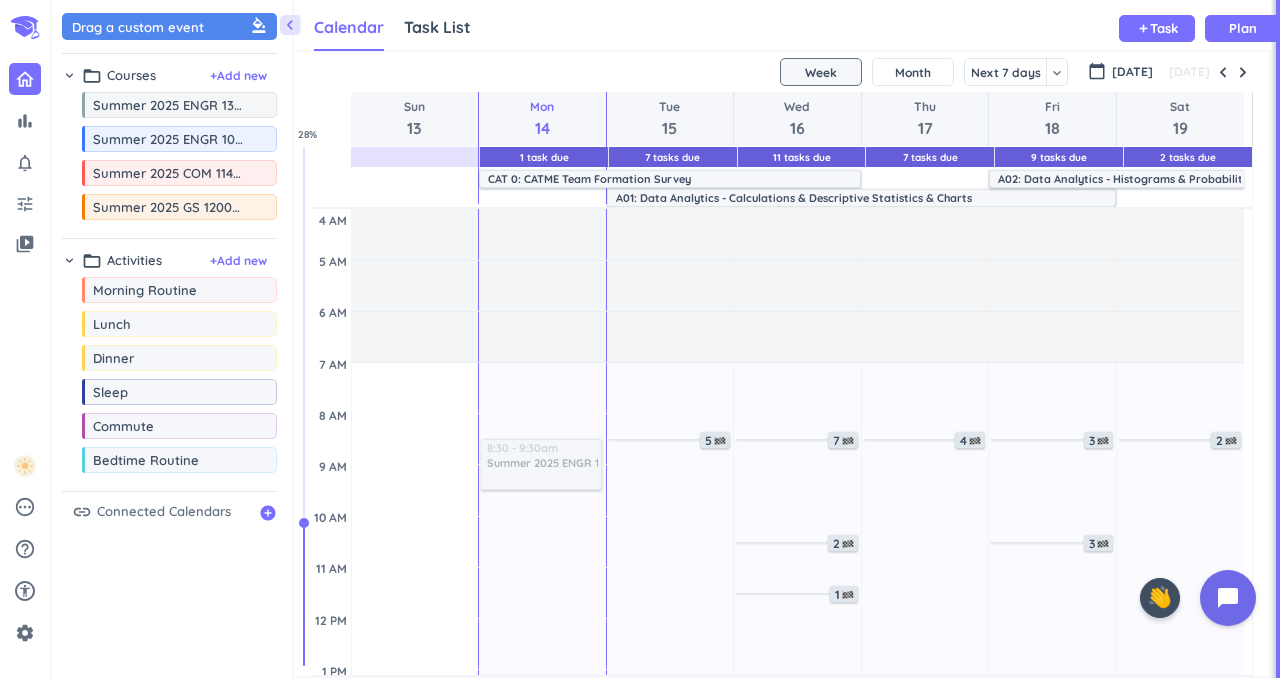 drag, startPoint x: 176, startPoint y: 109, endPoint x: 542, endPoint y: 440, distance: 493.47443 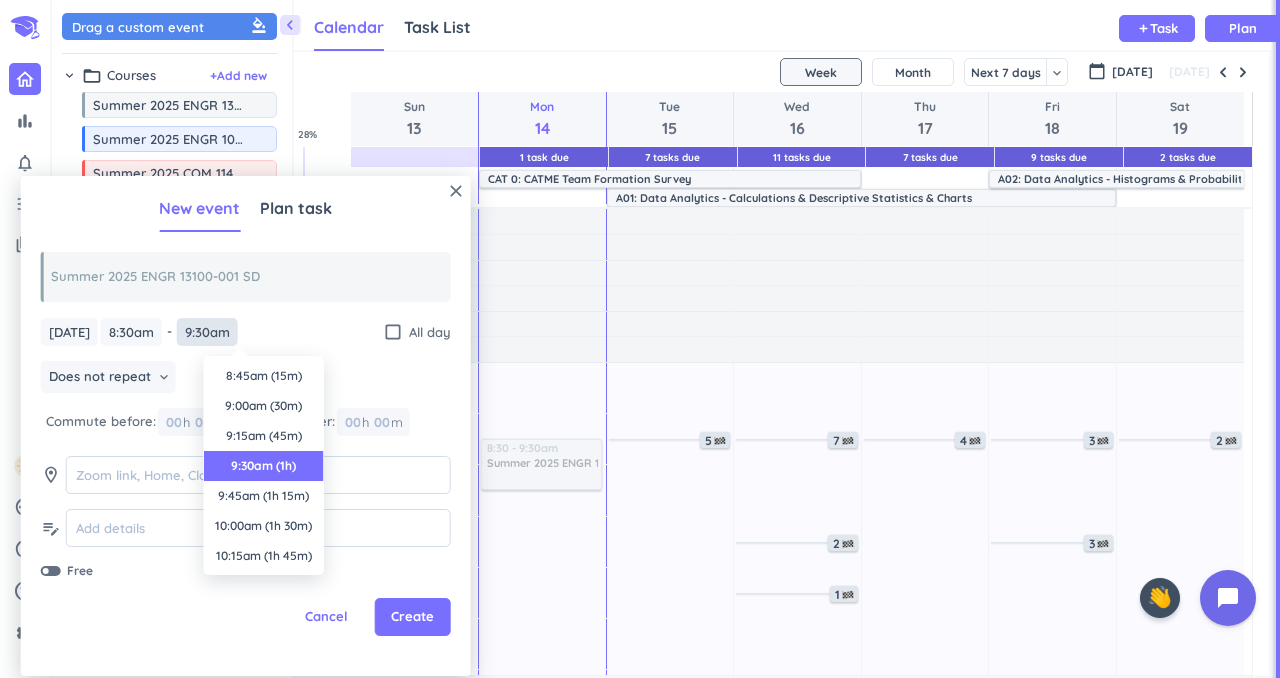 scroll, scrollTop: 90, scrollLeft: 0, axis: vertical 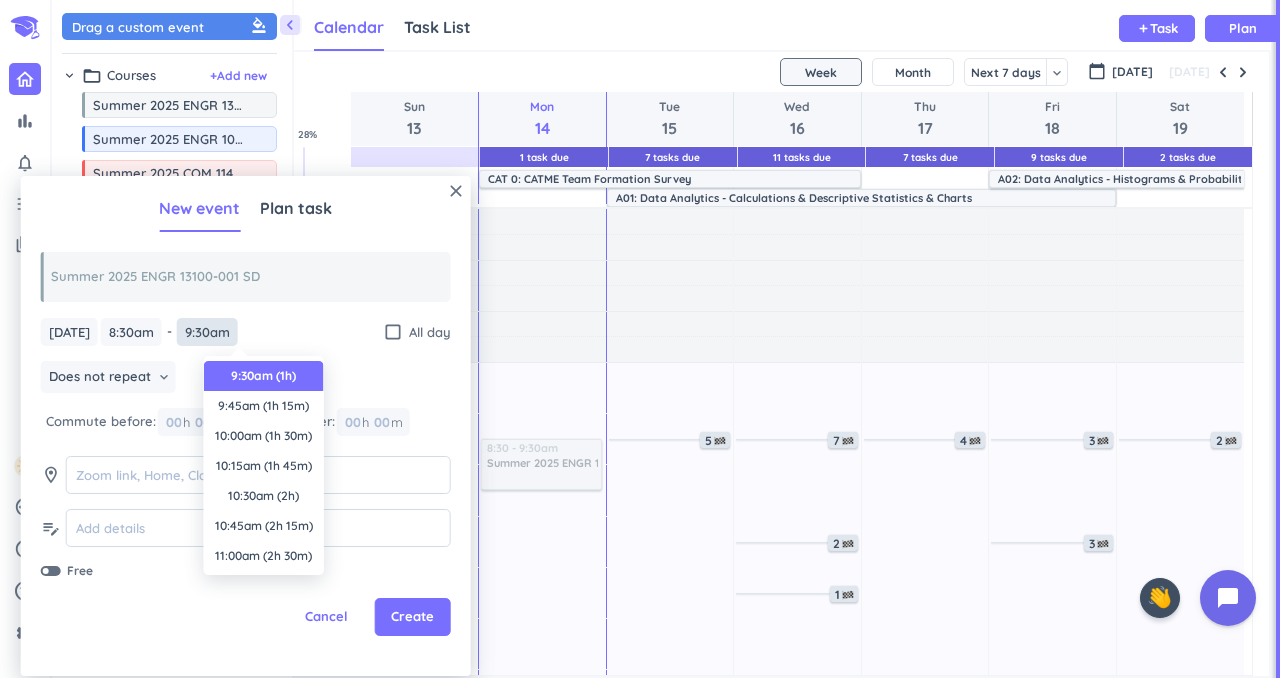 click on "9:30am" at bounding box center [207, 332] 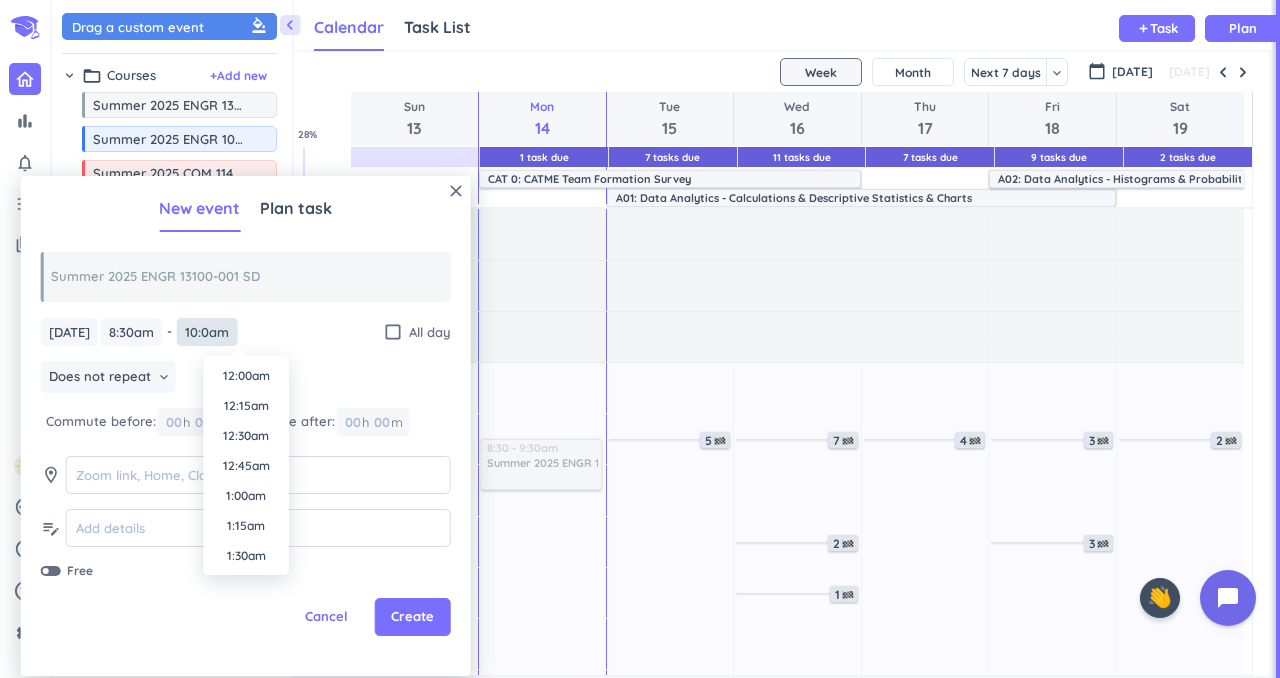 scroll, scrollTop: 1110, scrollLeft: 0, axis: vertical 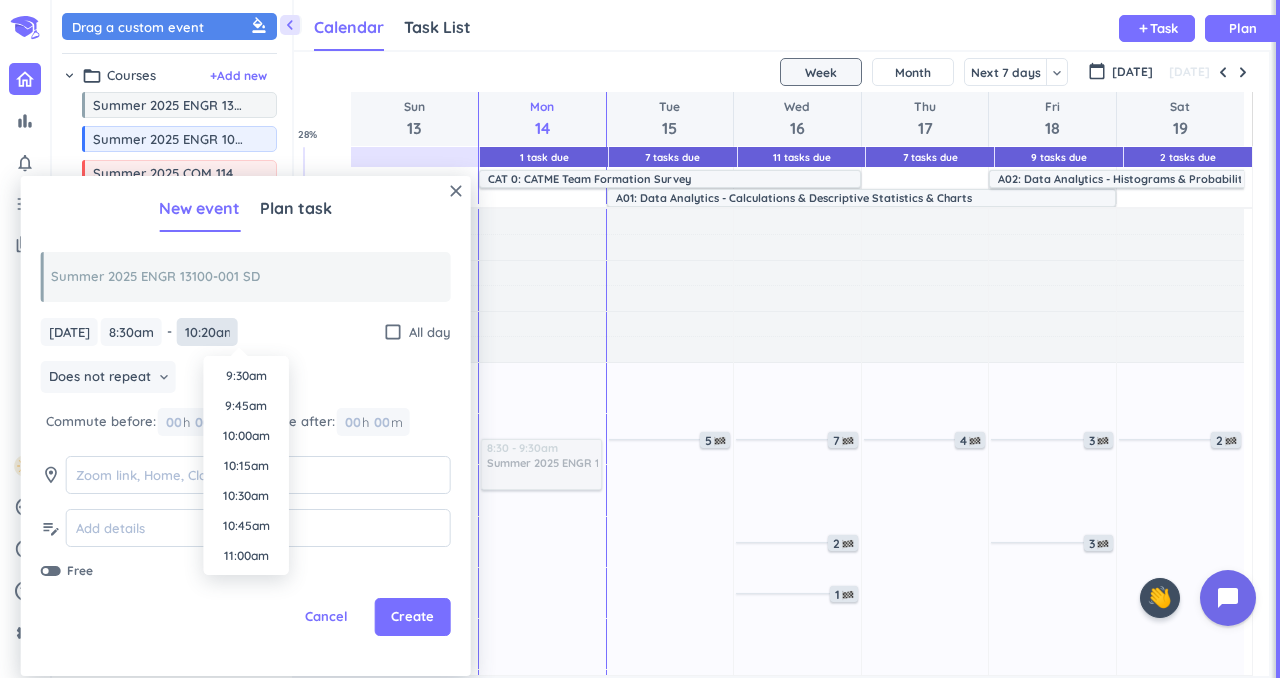 type on "10:20am" 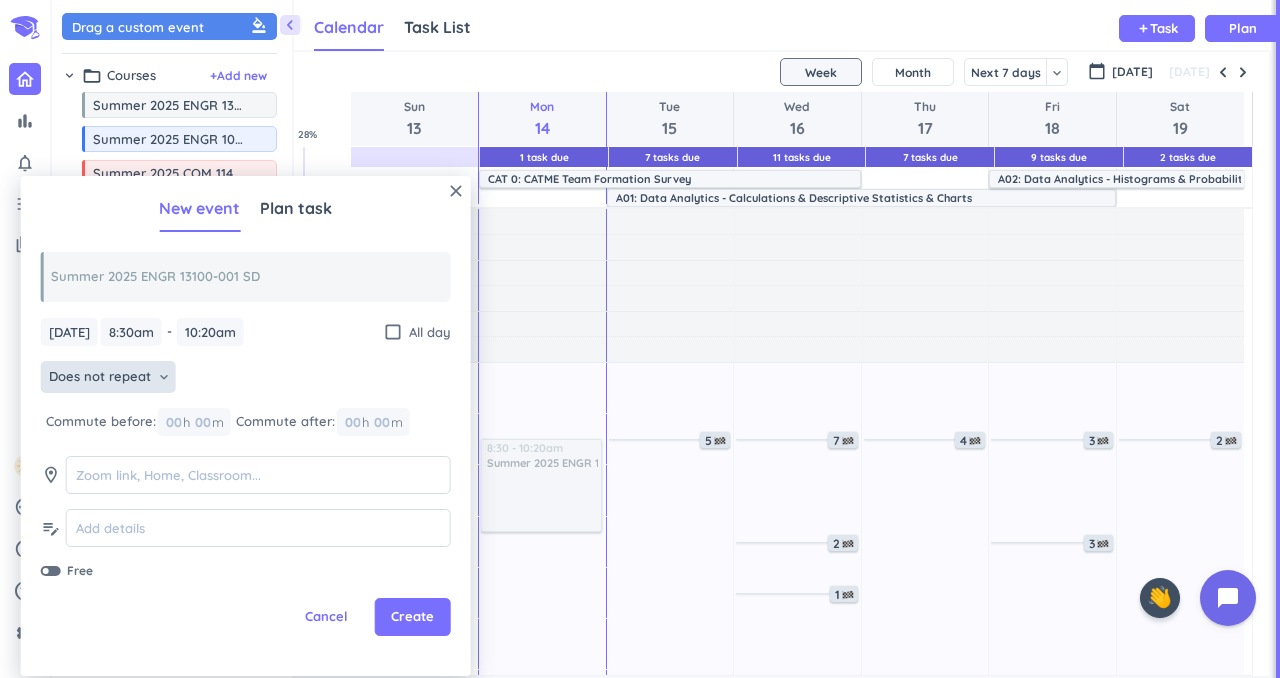 click on "Does not repeat" at bounding box center (100, 377) 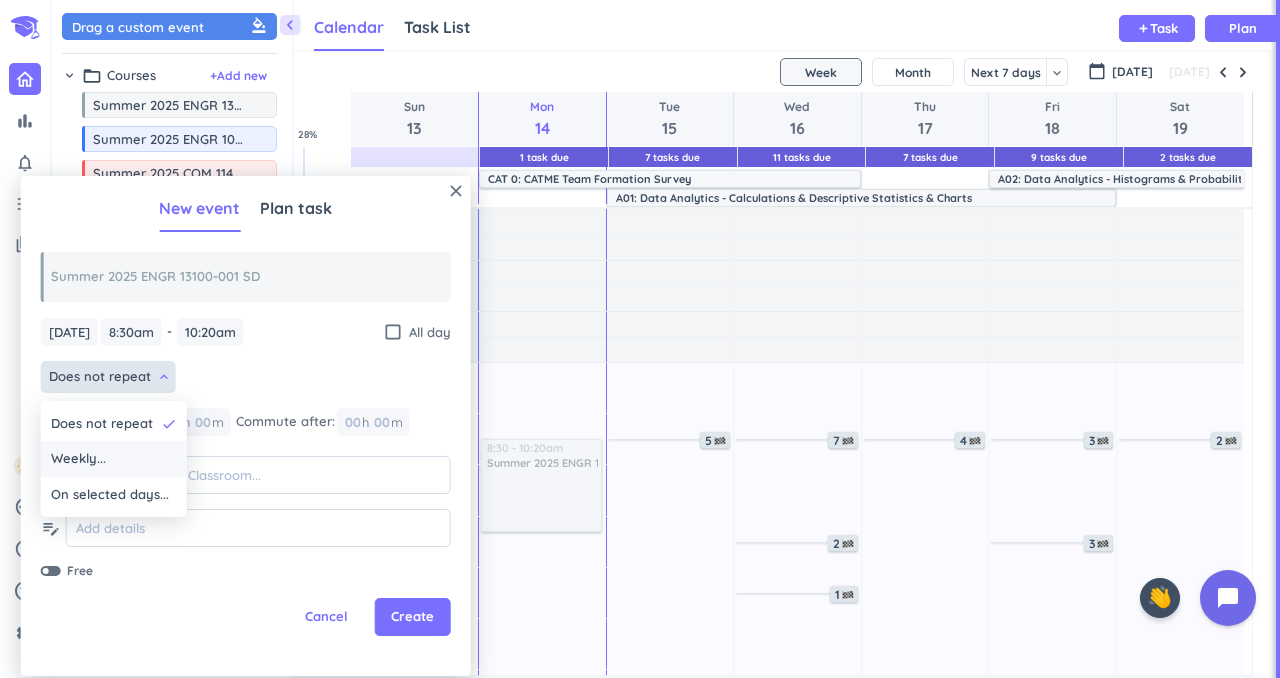 click on "Weekly..." at bounding box center (114, 459) 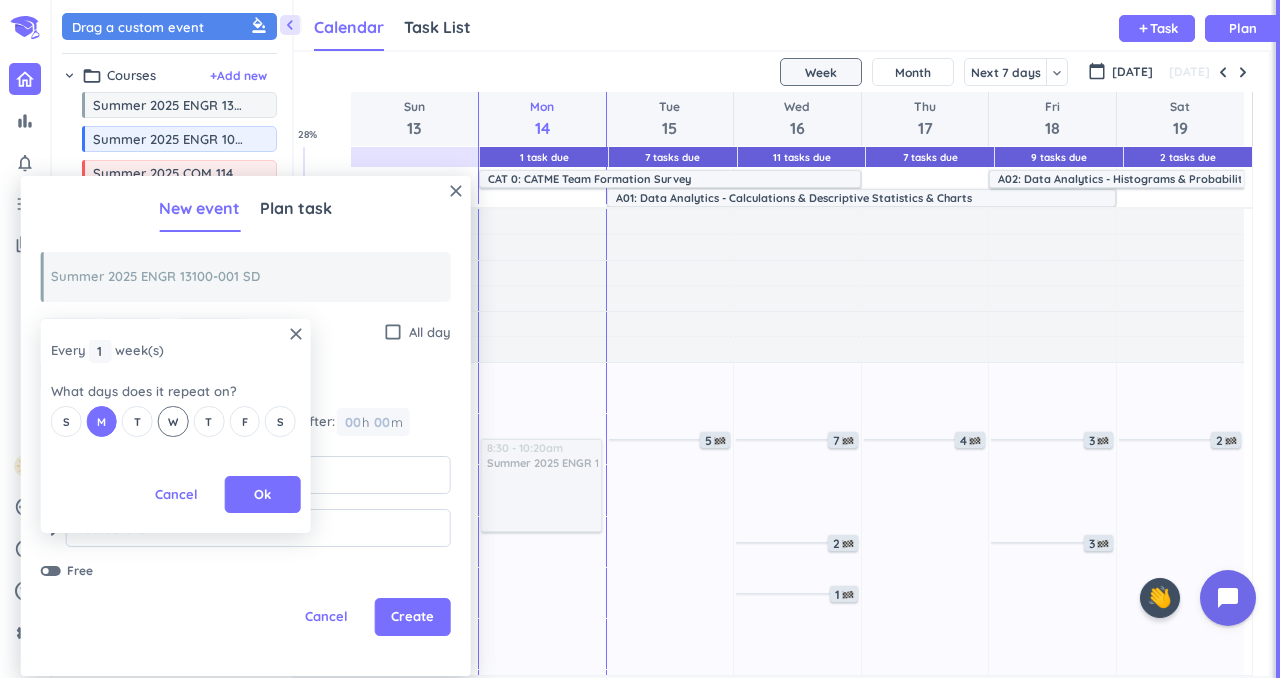 click on "W" at bounding box center (173, 421) 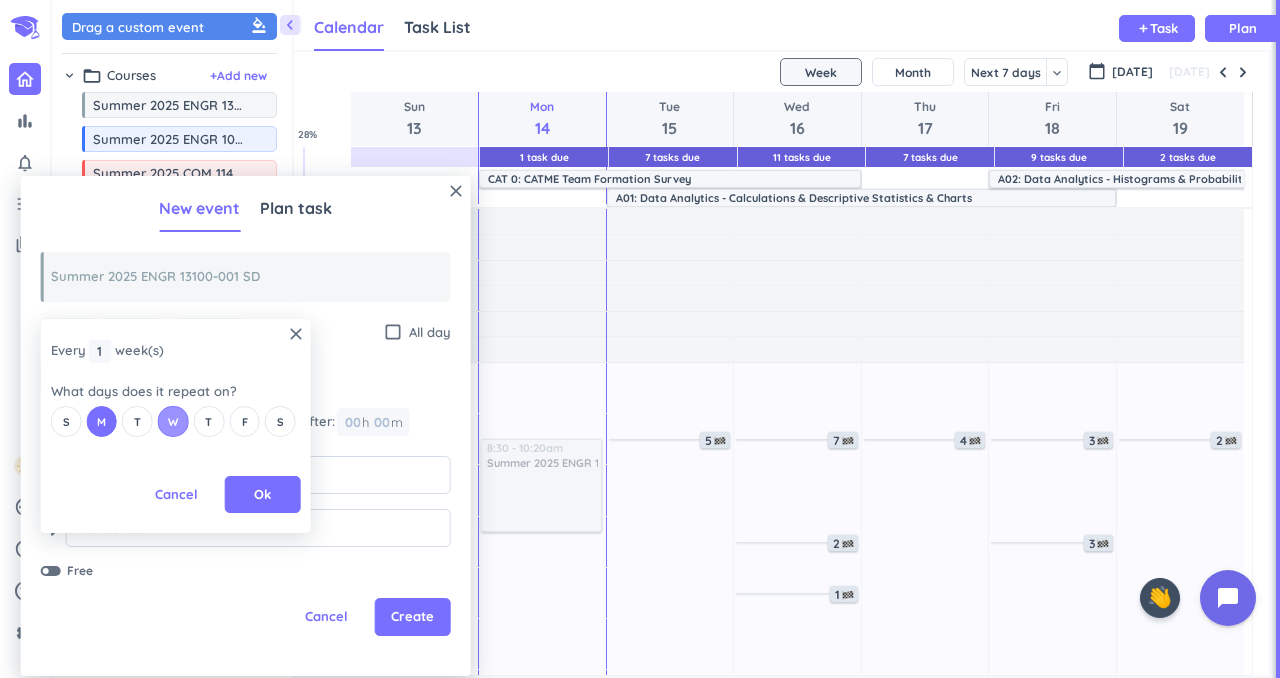click on "W" at bounding box center (173, 421) 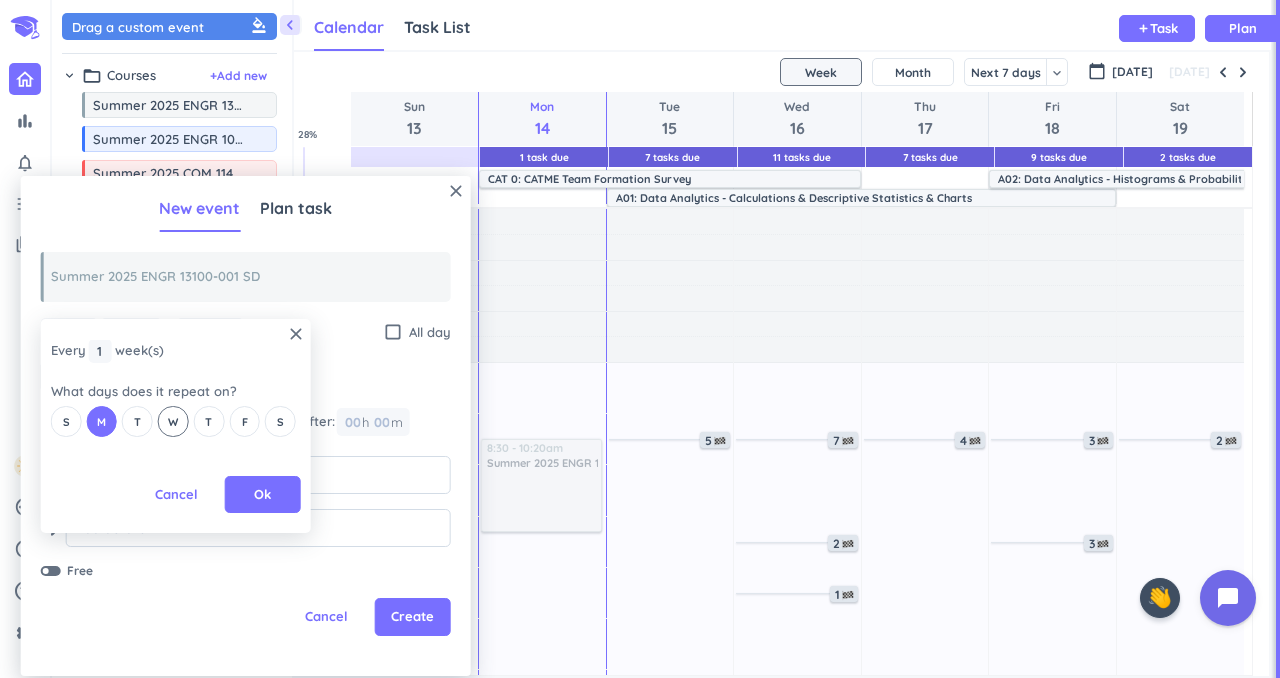 click on "W" at bounding box center (173, 421) 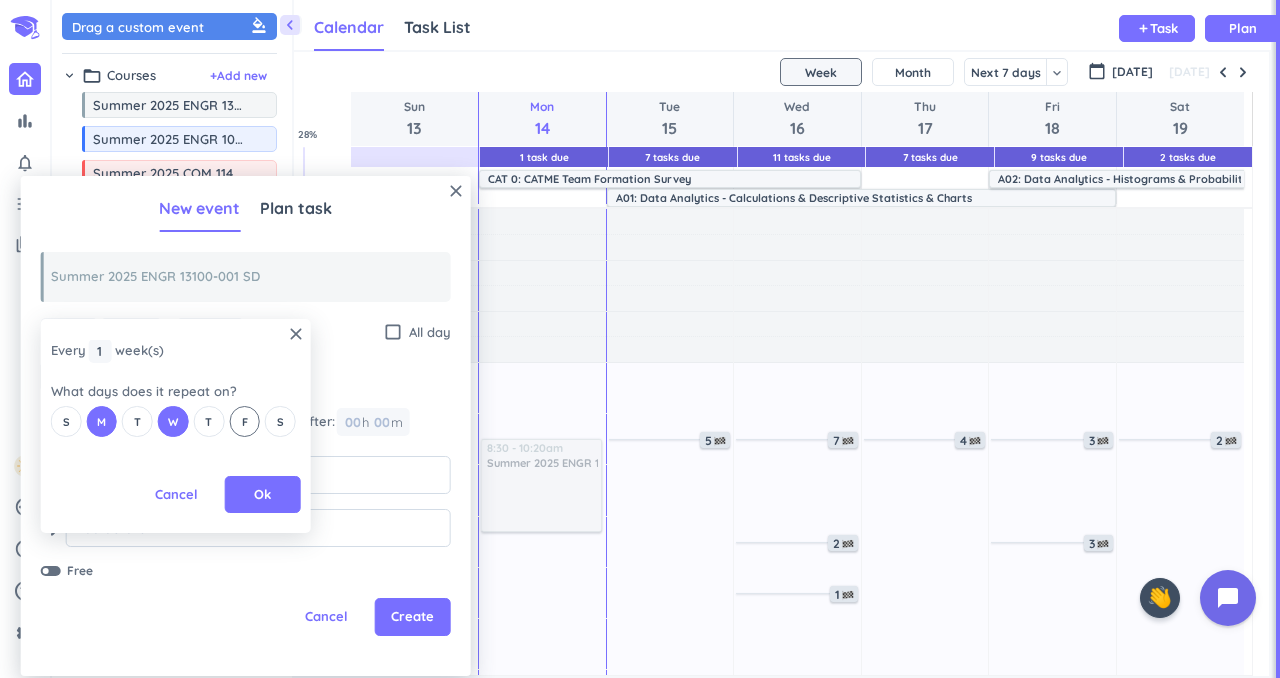click on "F" at bounding box center (244, 421) 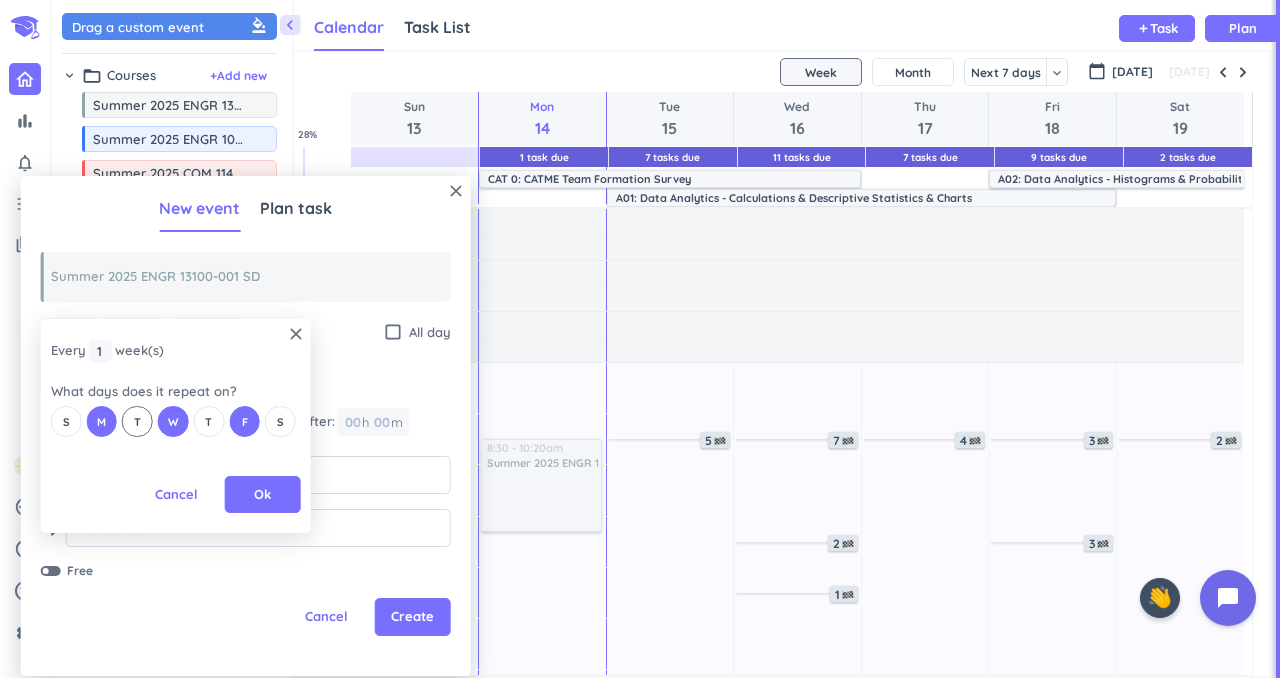 click on "T" at bounding box center (137, 422) 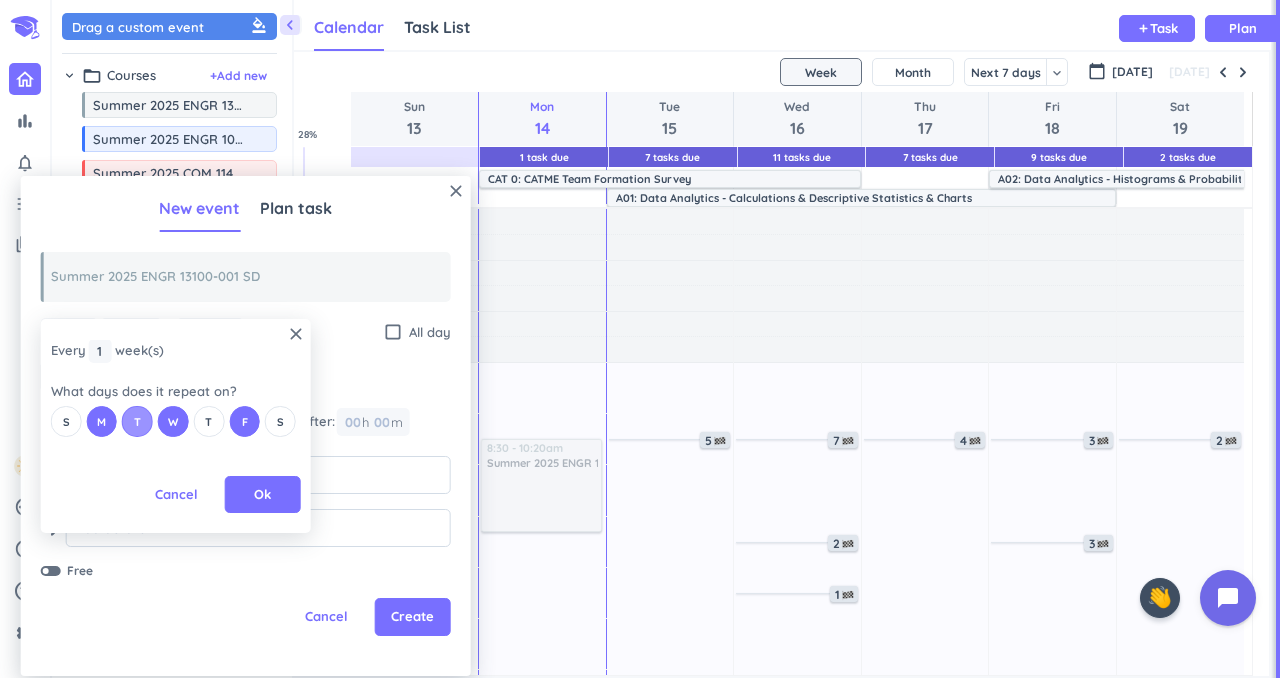 click on "T" at bounding box center [137, 422] 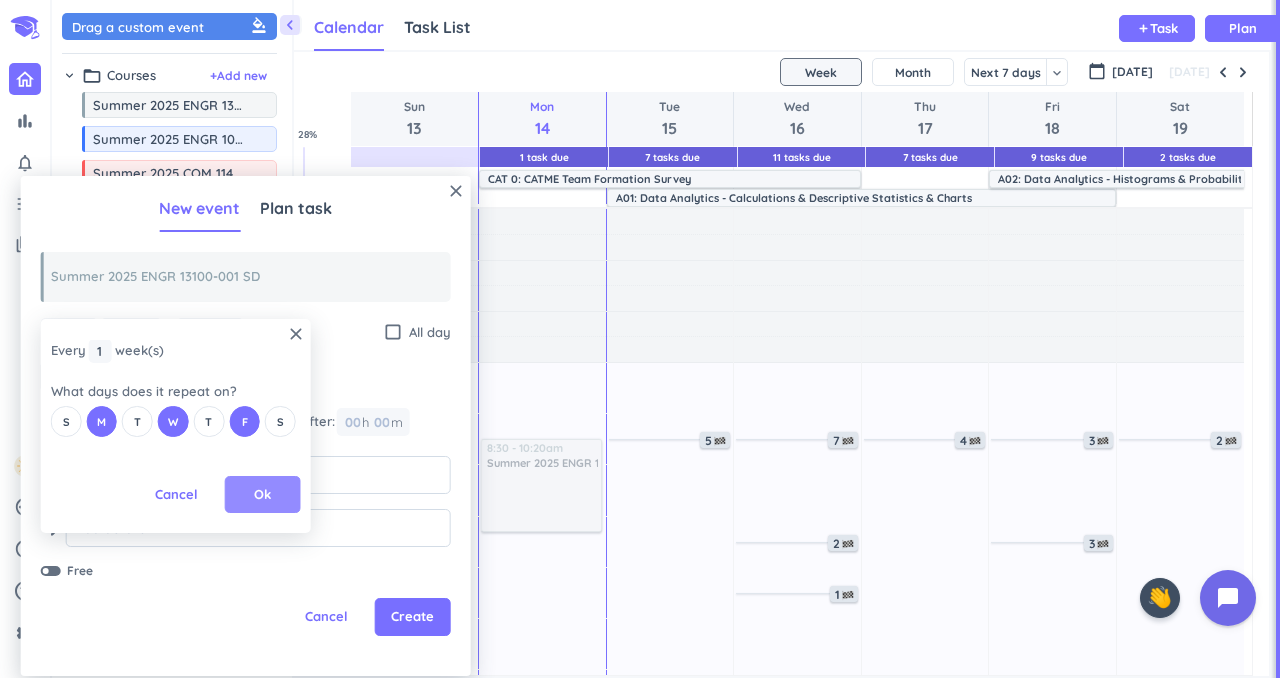 click on "Ok" at bounding box center [262, 495] 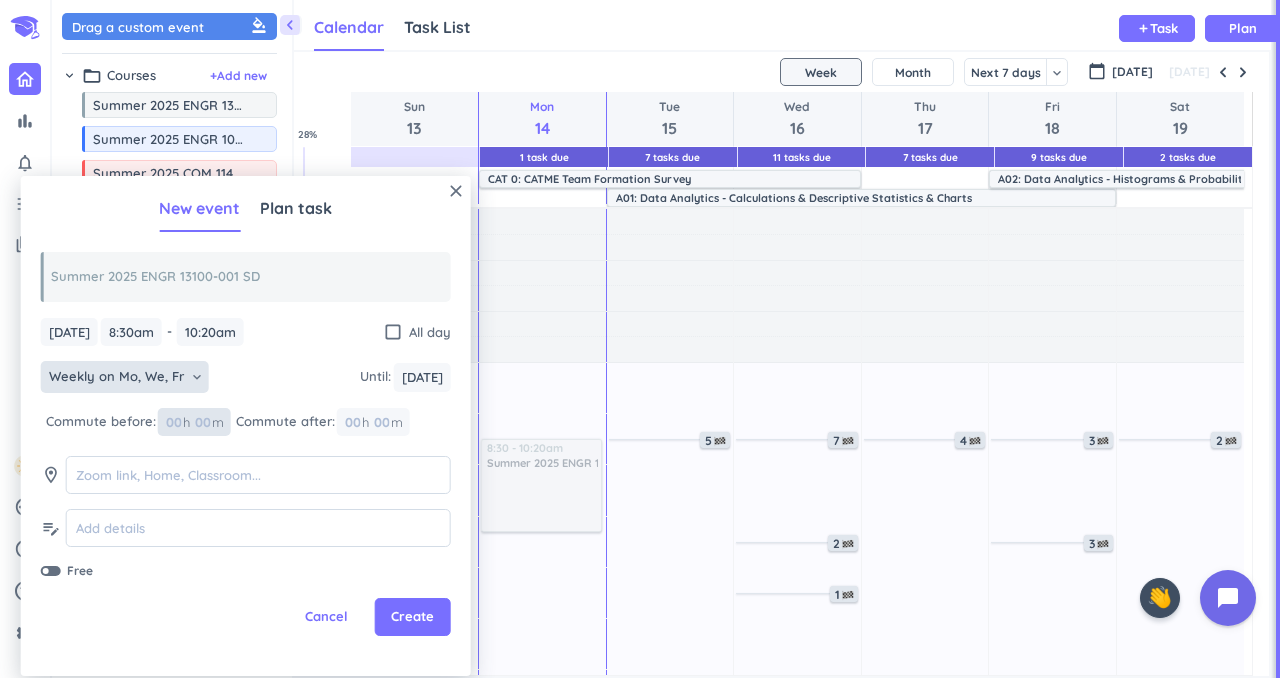 click on "00" at bounding box center [209, 422] 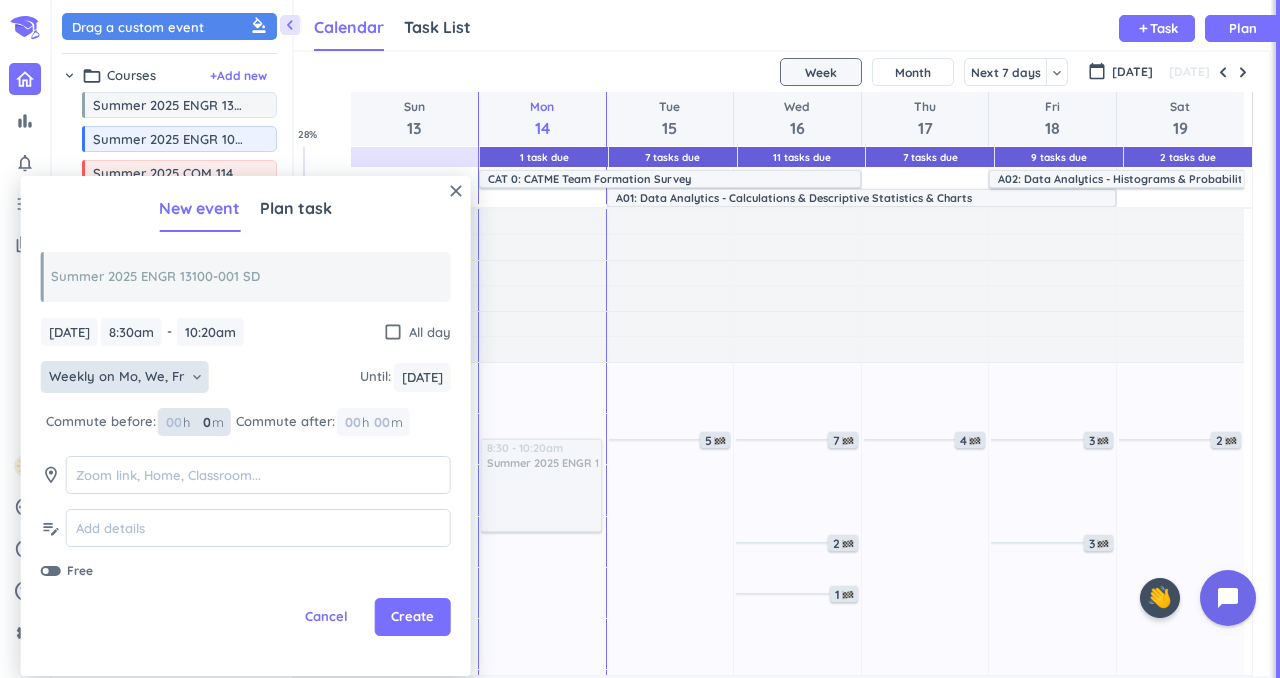 click on "0 0 00" at bounding box center (209, 422) 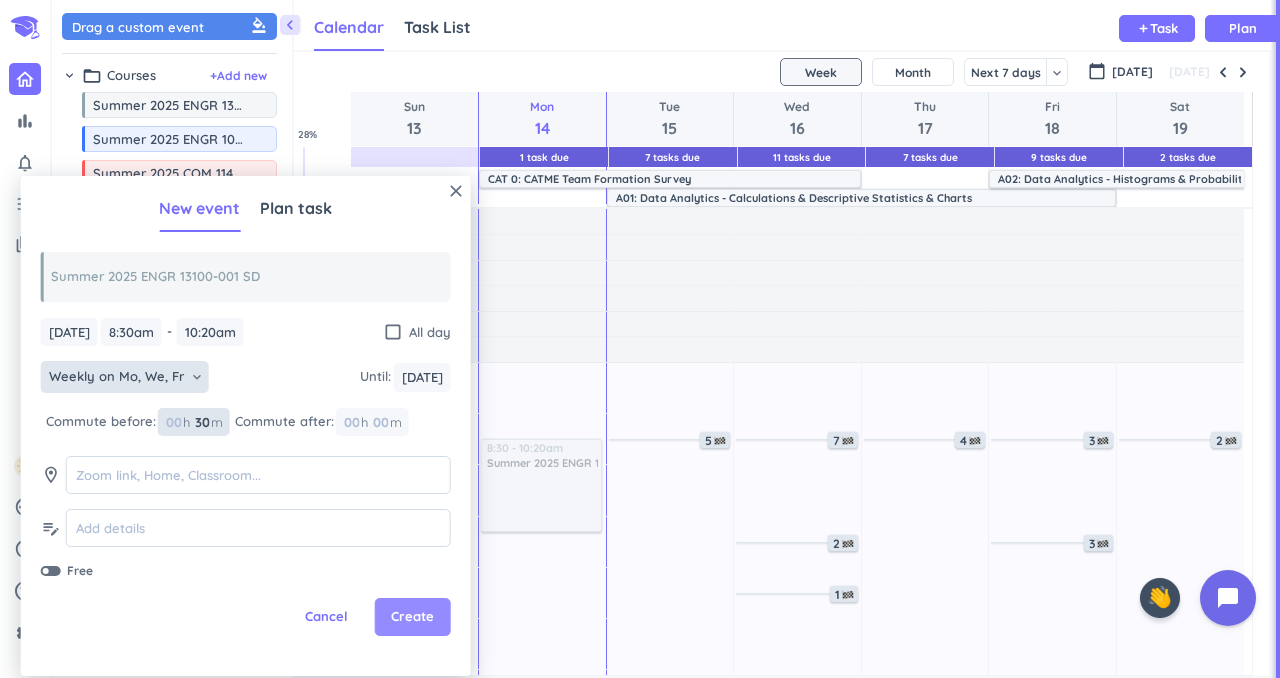 type on "30" 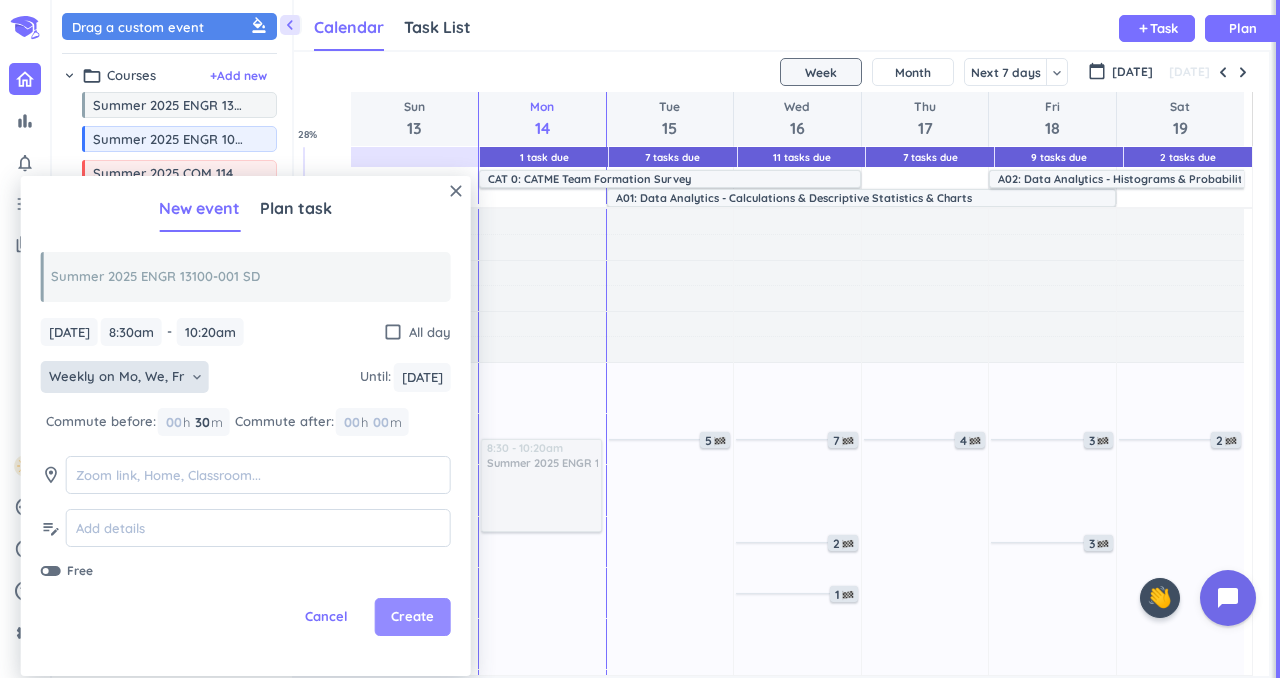 click on "Create" at bounding box center [412, 617] 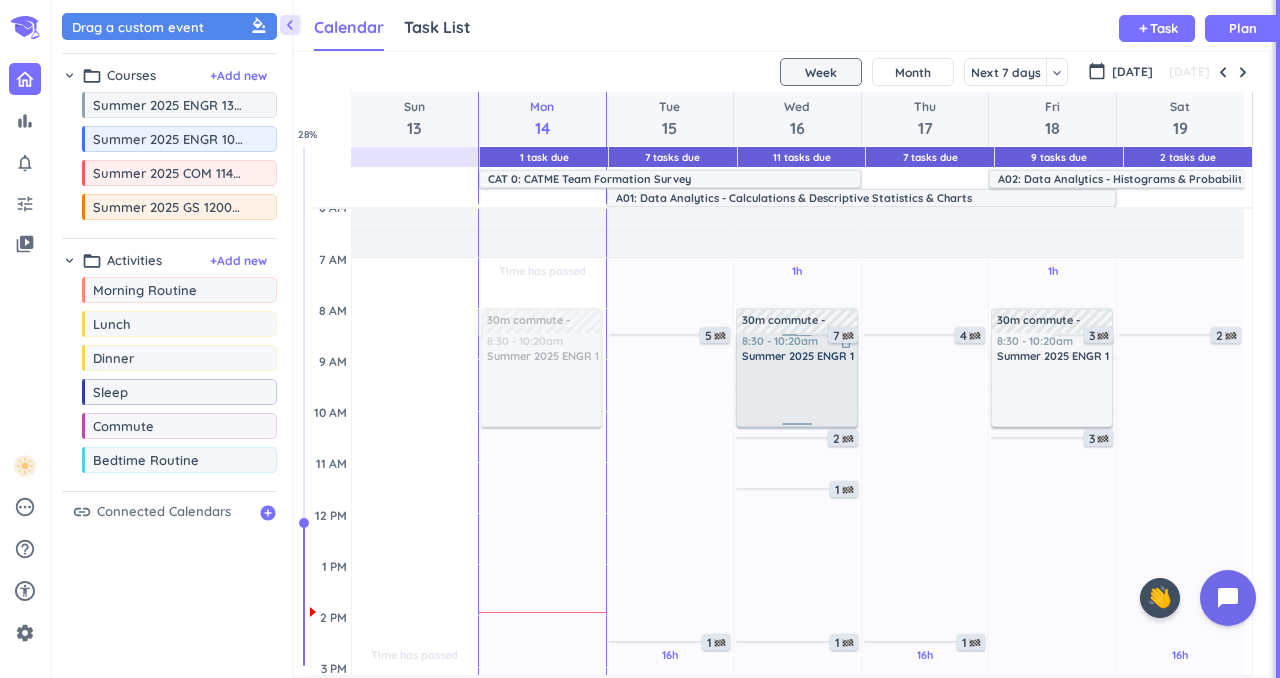 scroll, scrollTop: 104, scrollLeft: 0, axis: vertical 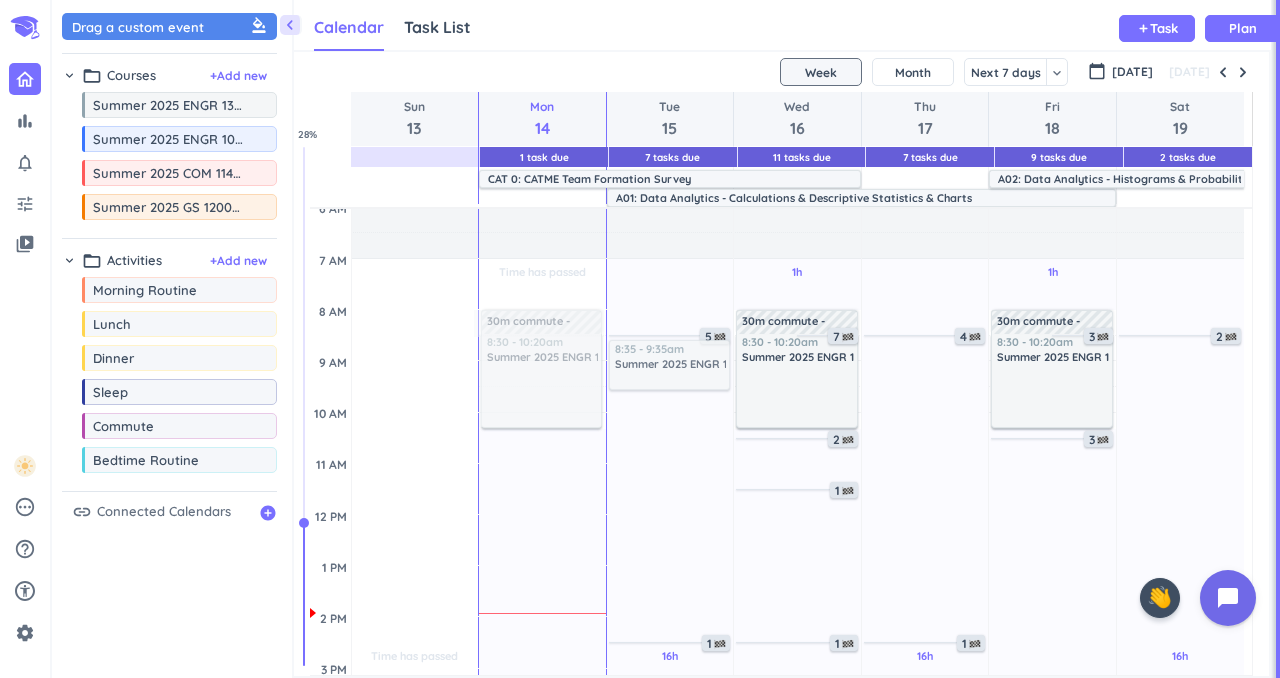drag, startPoint x: 174, startPoint y: 111, endPoint x: 727, endPoint y: 340, distance: 598.5399 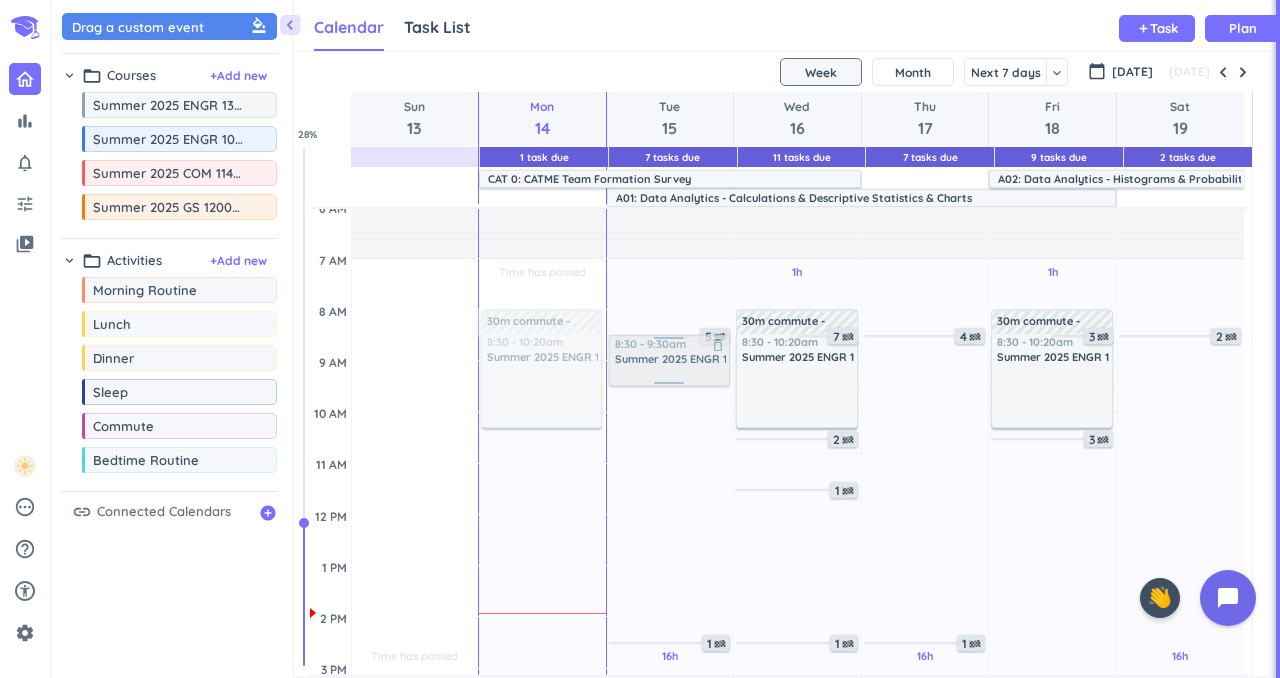 click on "16h  Past due Plan Adjust Awake Time Adjust Awake Time 5  8:35 - 9:35am Summer 2025 ENGR 13100-001 SD delete_outline 1  1  8:30 - 9:30am Summer 2025 ENGR 13100-001 SD delete_outline" at bounding box center [670, 719] 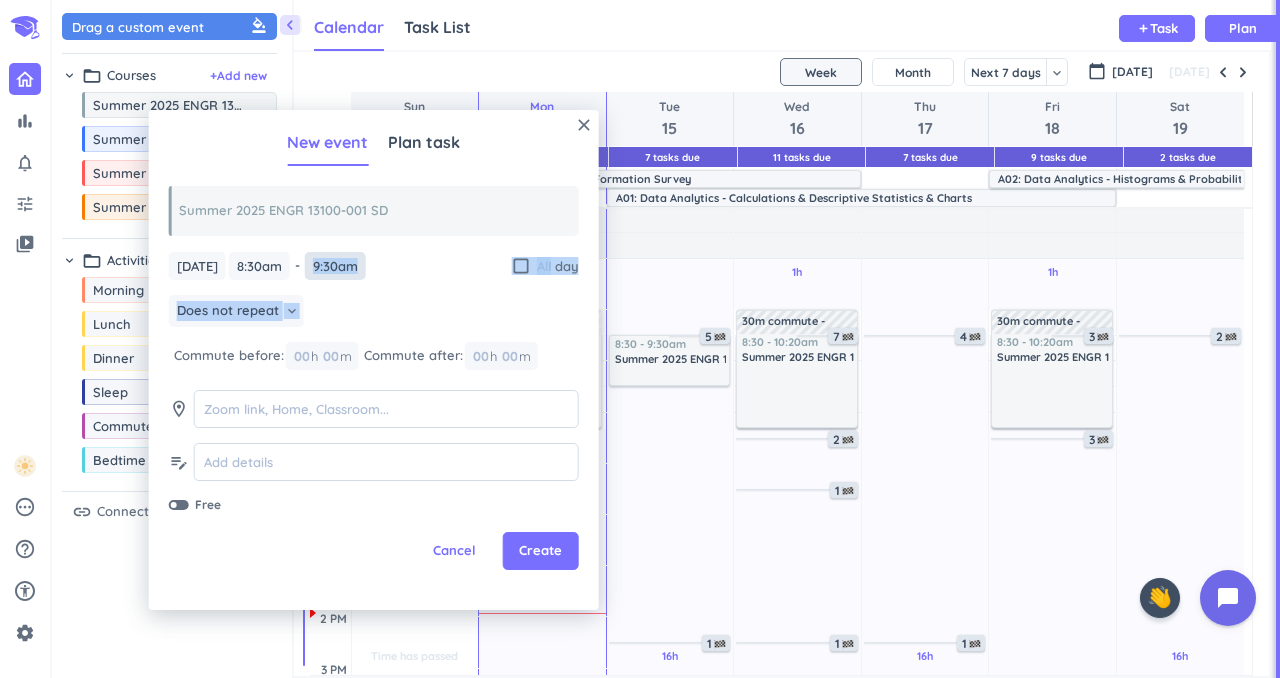 drag, startPoint x: 334, startPoint y: 284, endPoint x: 340, endPoint y: 269, distance: 16.155495 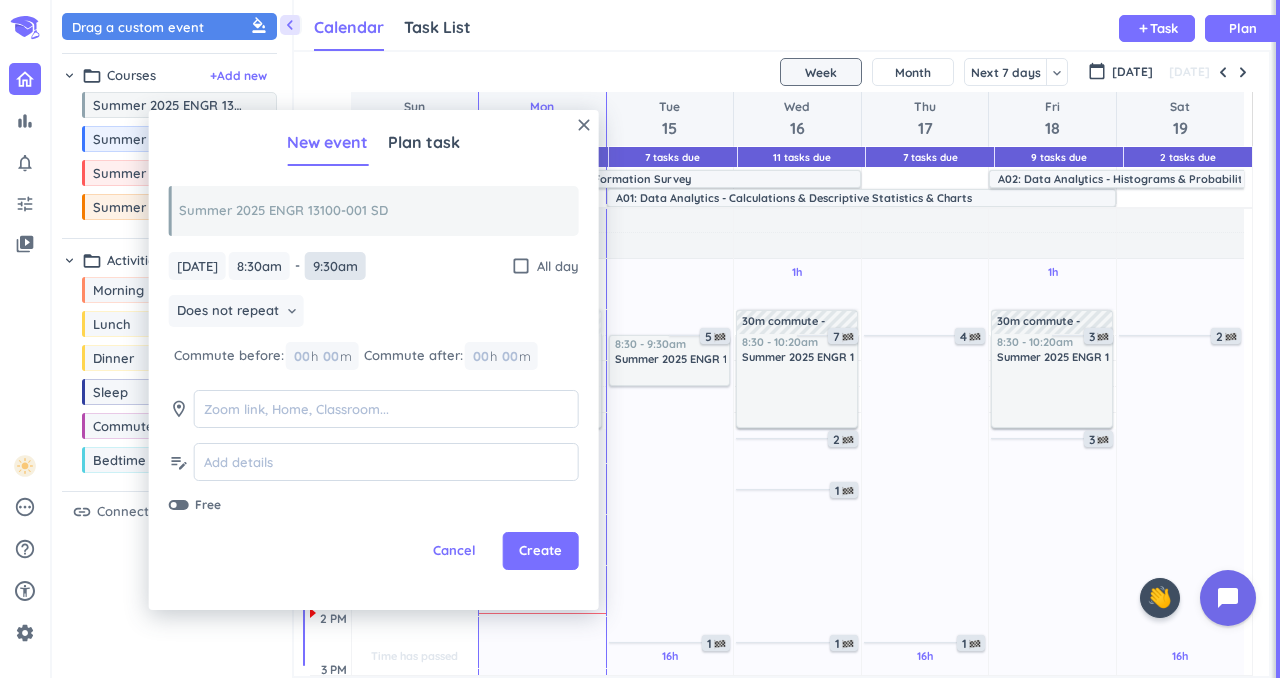 click on "9:30am" at bounding box center [335, 266] 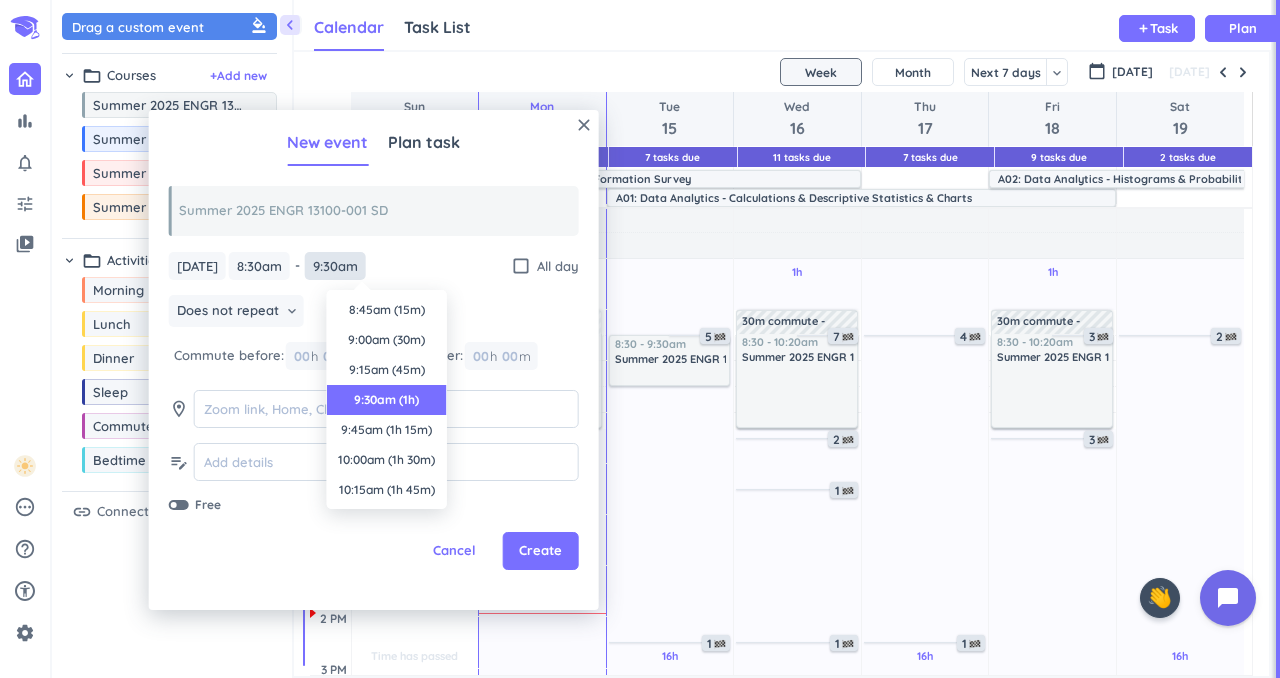 scroll, scrollTop: 90, scrollLeft: 0, axis: vertical 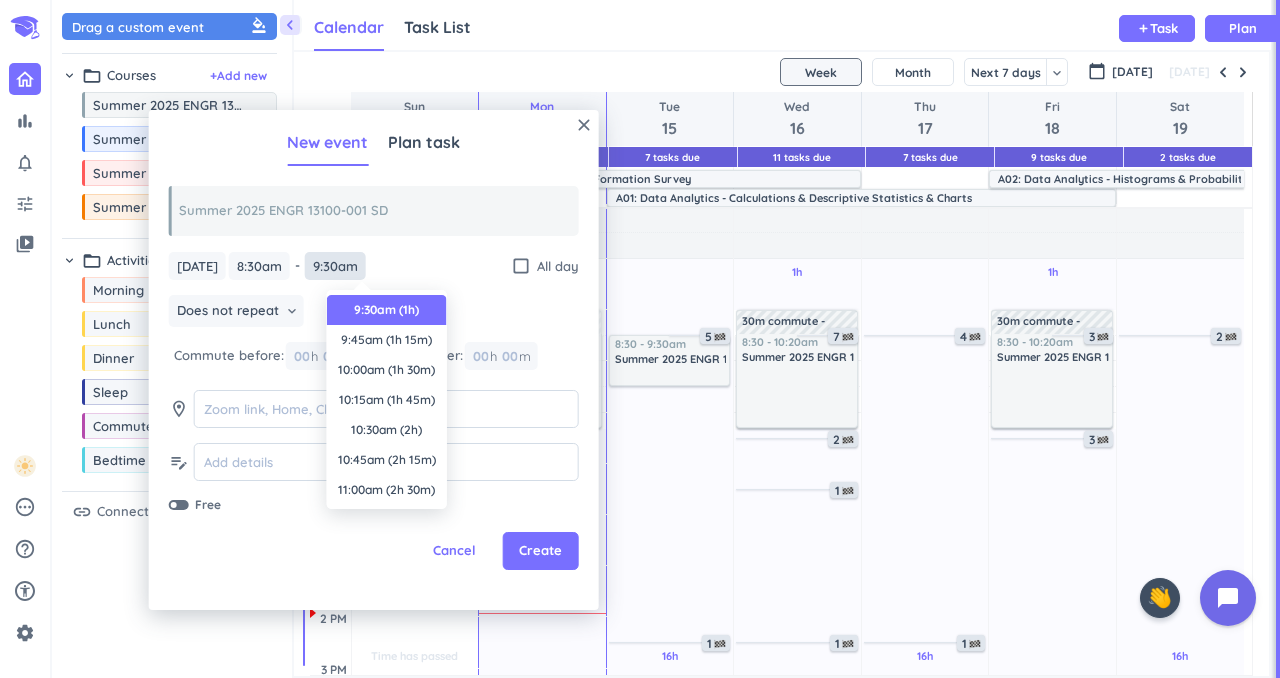 click on "9:30am" at bounding box center [335, 266] 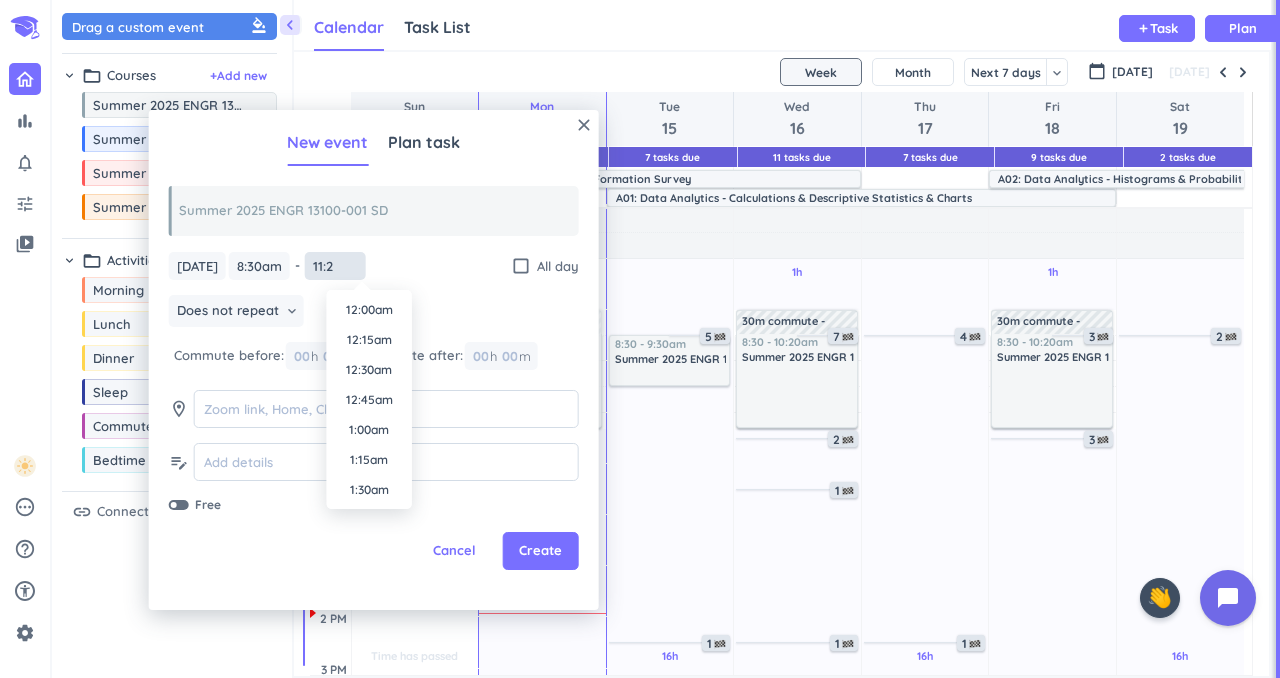 scroll, scrollTop: 1230, scrollLeft: 0, axis: vertical 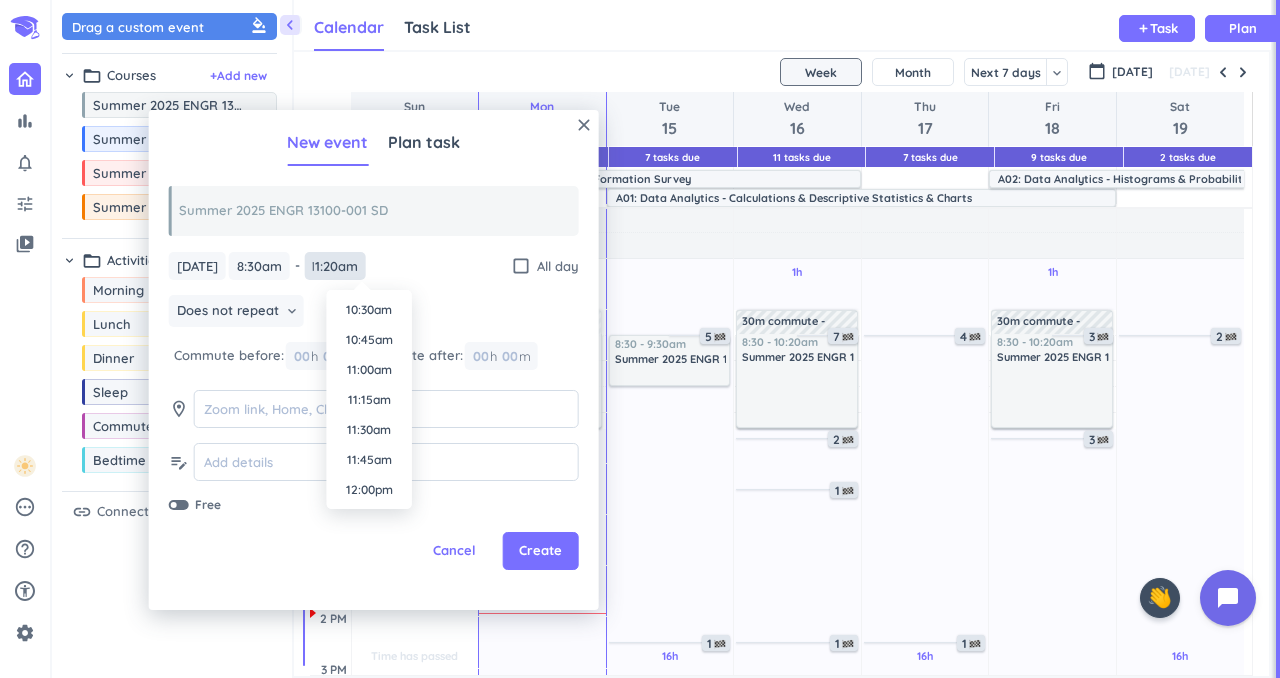 type on "11:20am" 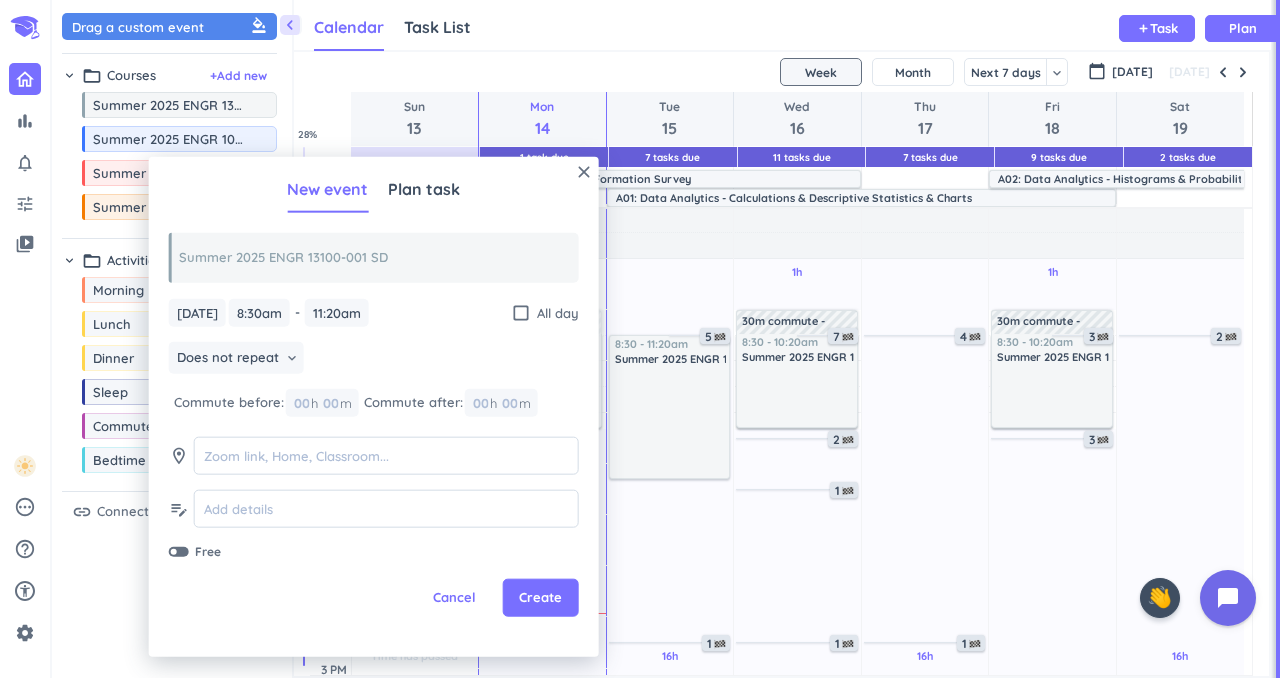 scroll, scrollTop: 0, scrollLeft: 0, axis: both 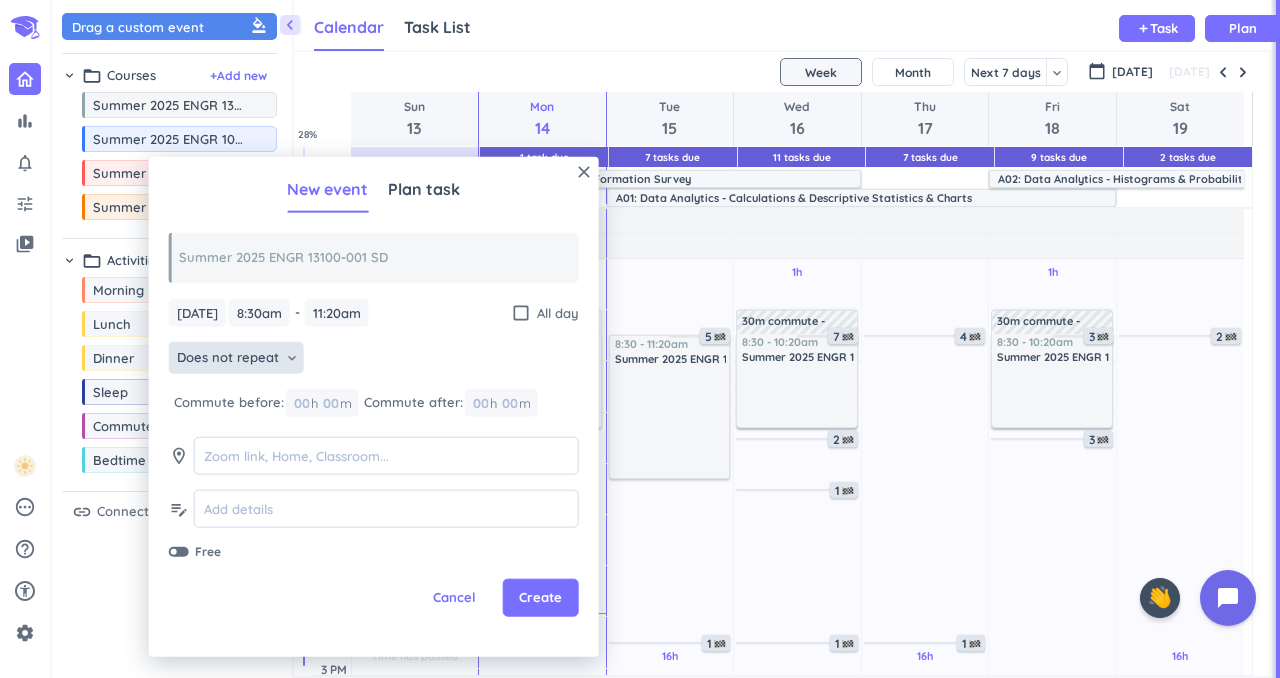 click on "keyboard_arrow_down" at bounding box center [292, 358] 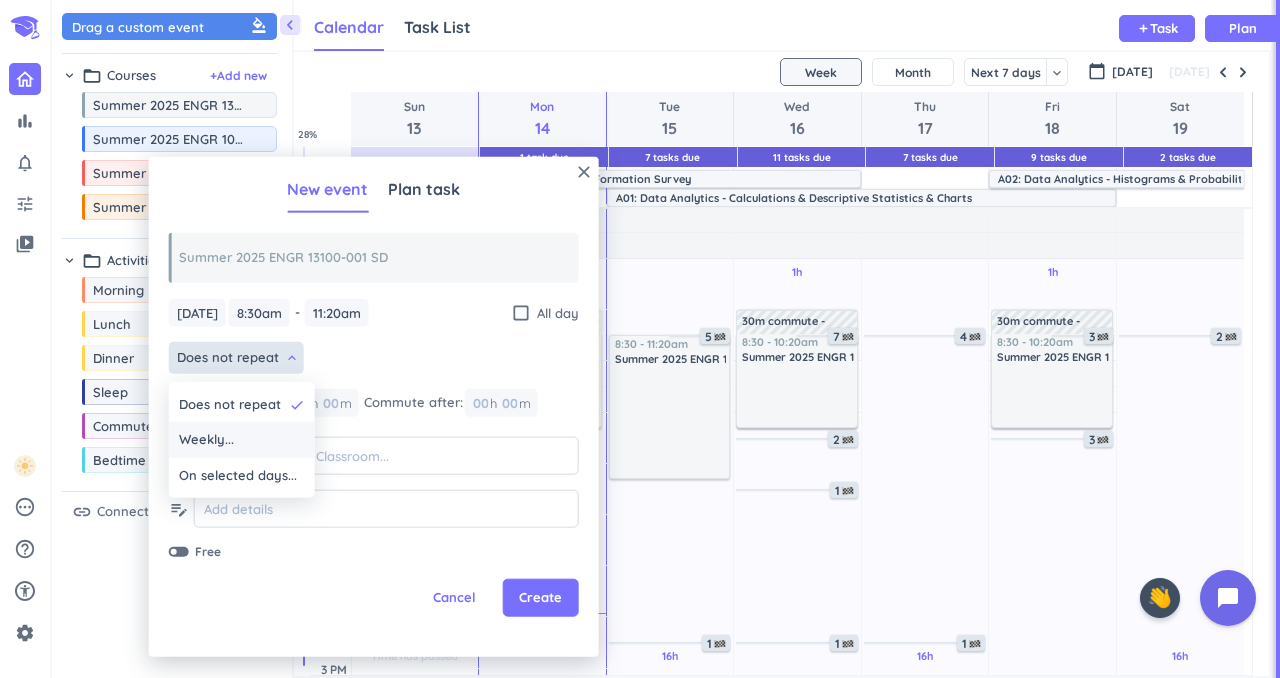 click on "Weekly..." at bounding box center [242, 440] 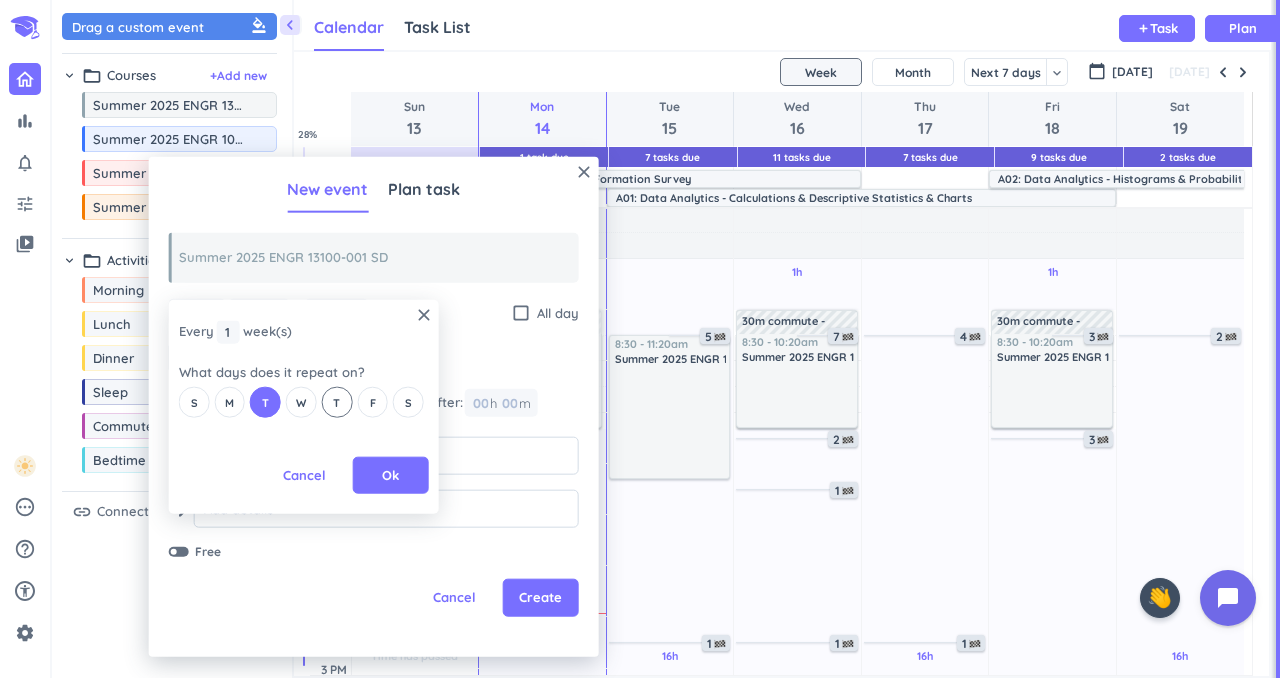 click on "T" at bounding box center [337, 402] 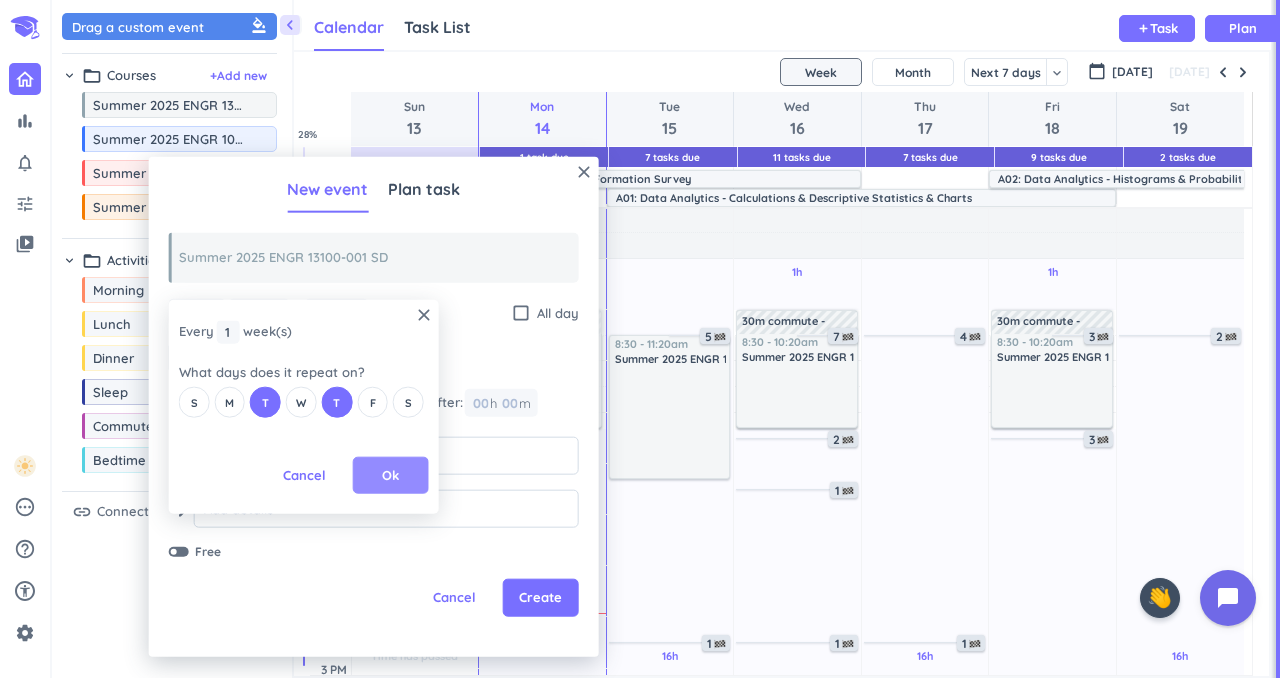 click on "Ok" at bounding box center [391, 475] 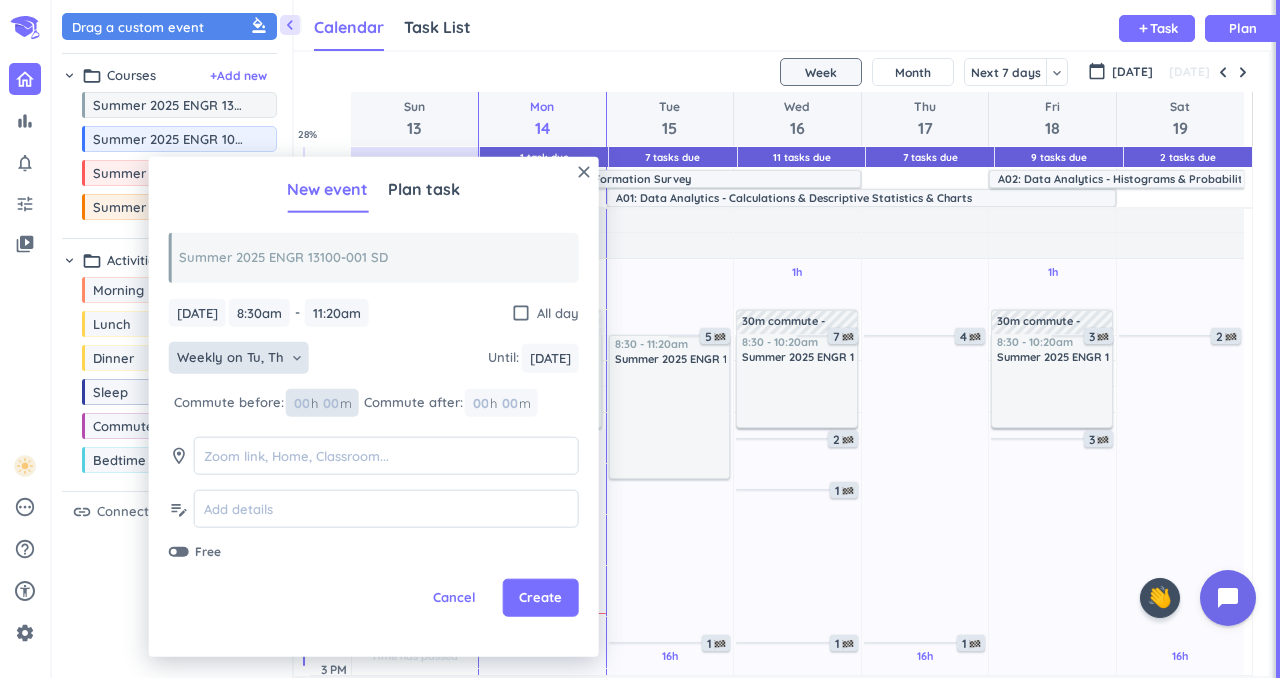 click on "00" at bounding box center [337, 403] 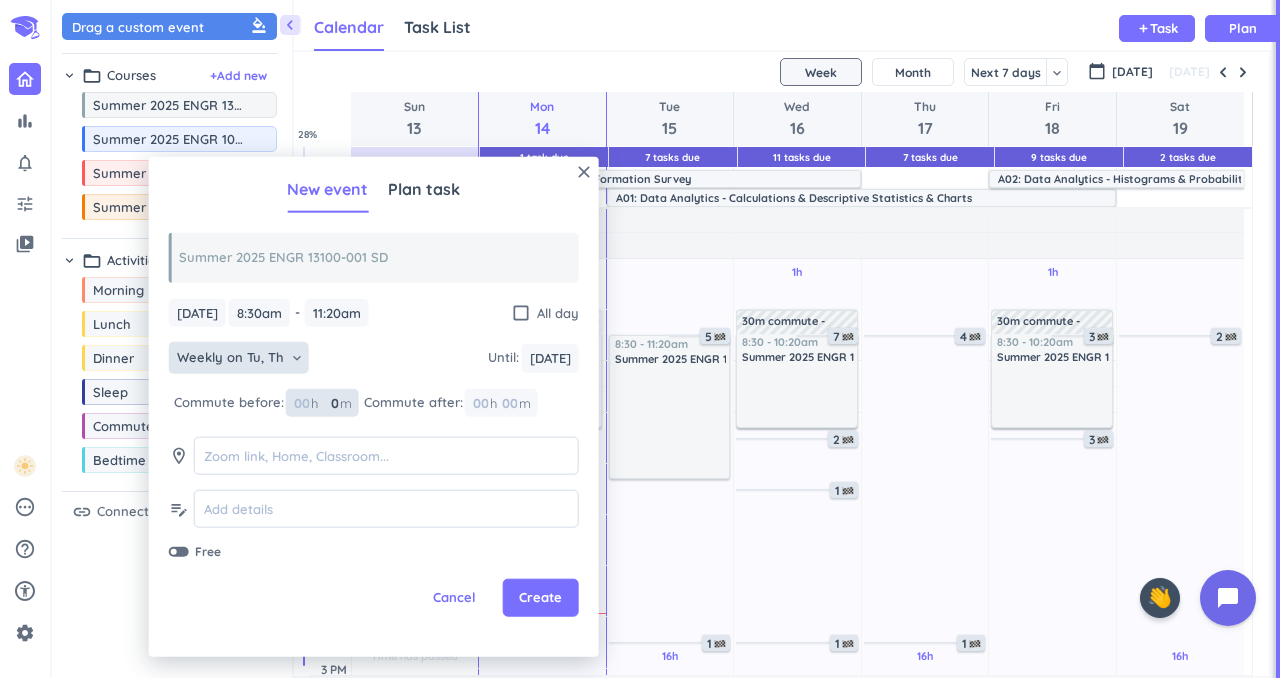 click on "0 0 00" at bounding box center [337, 403] 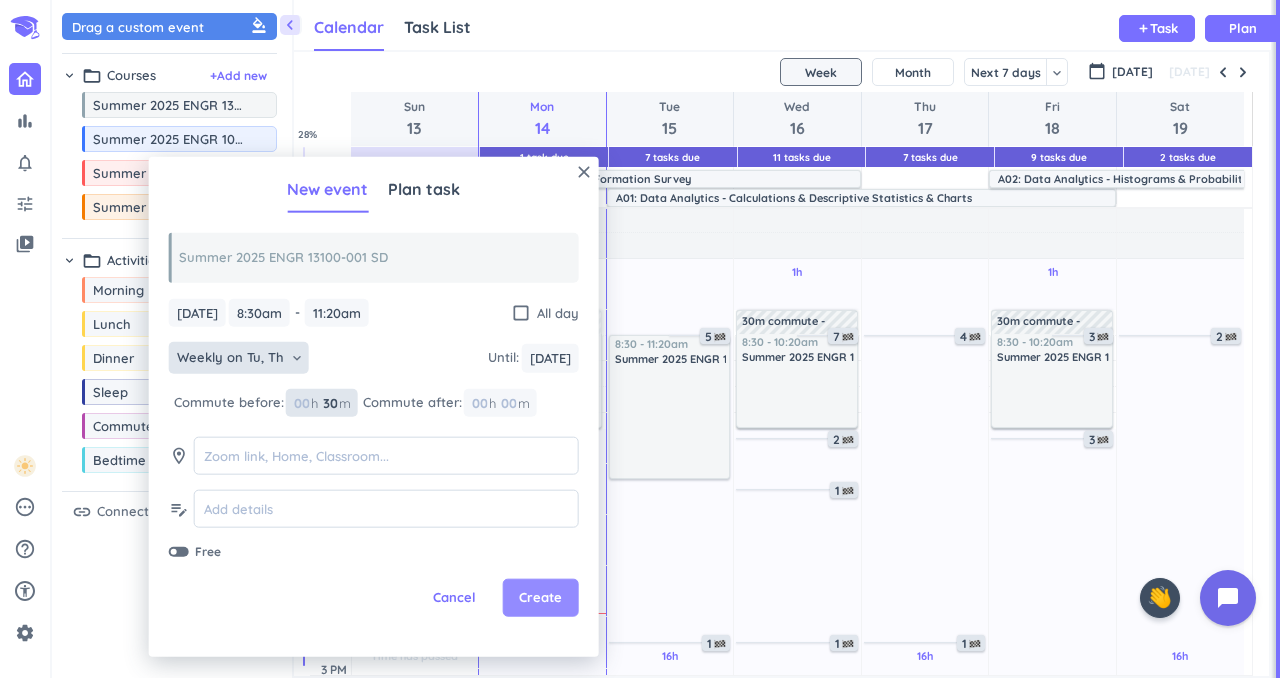 type on "30" 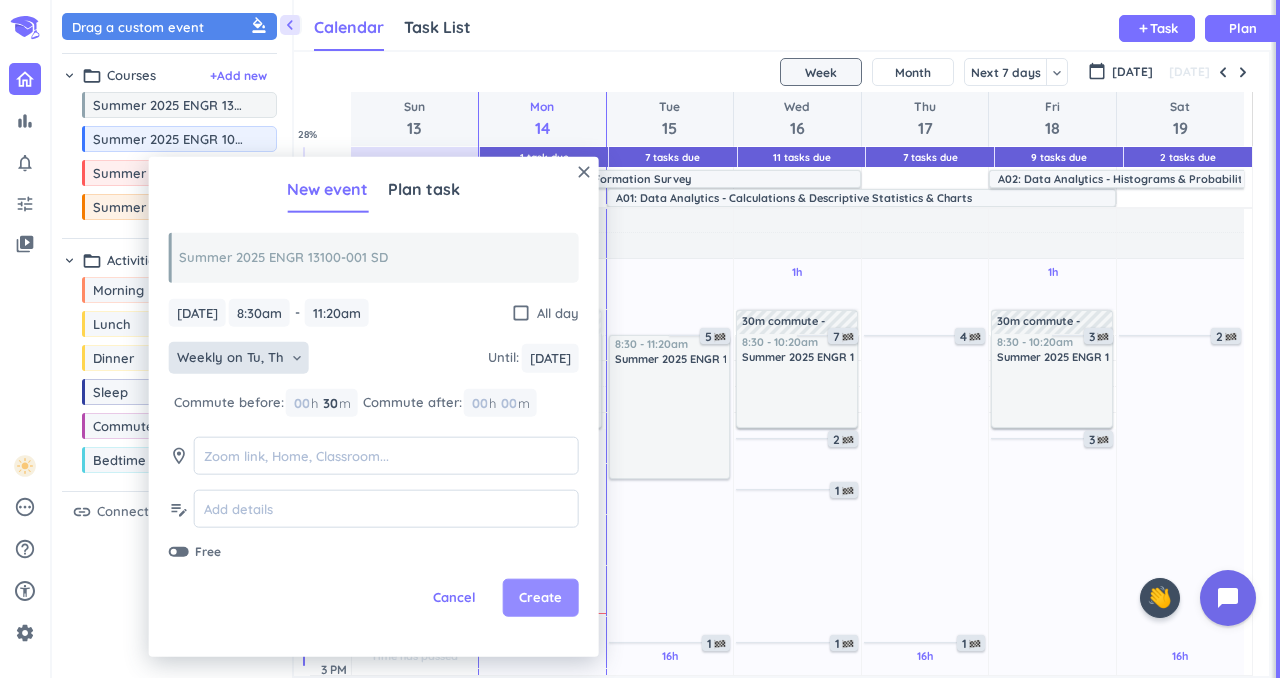 click on "Create" at bounding box center [541, 598] 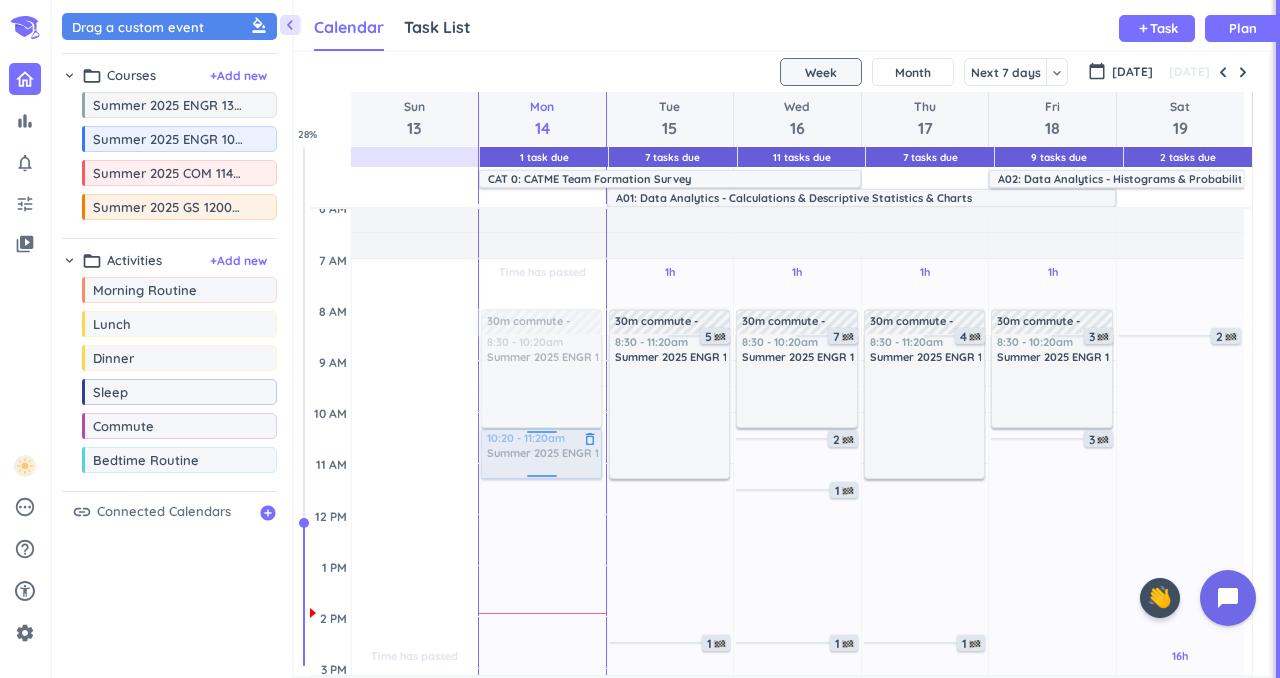 drag, startPoint x: 169, startPoint y: 144, endPoint x: 506, endPoint y: 430, distance: 442.00113 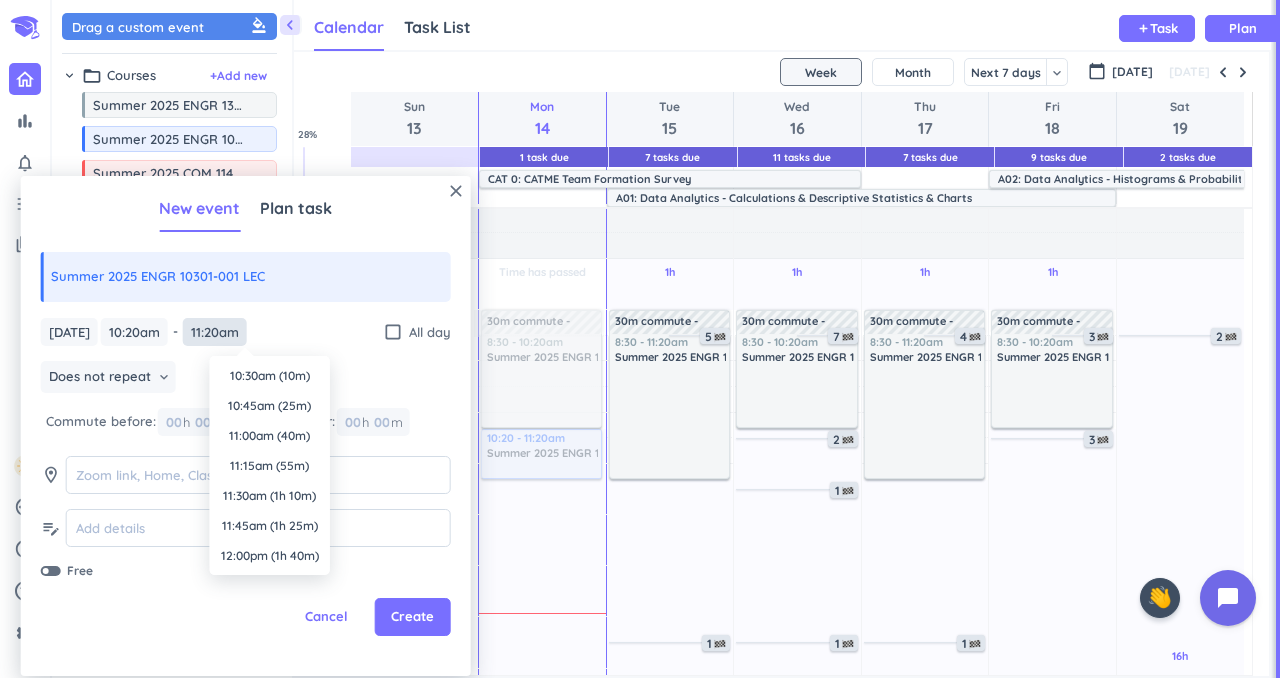 click on "11:20am" at bounding box center (215, 332) 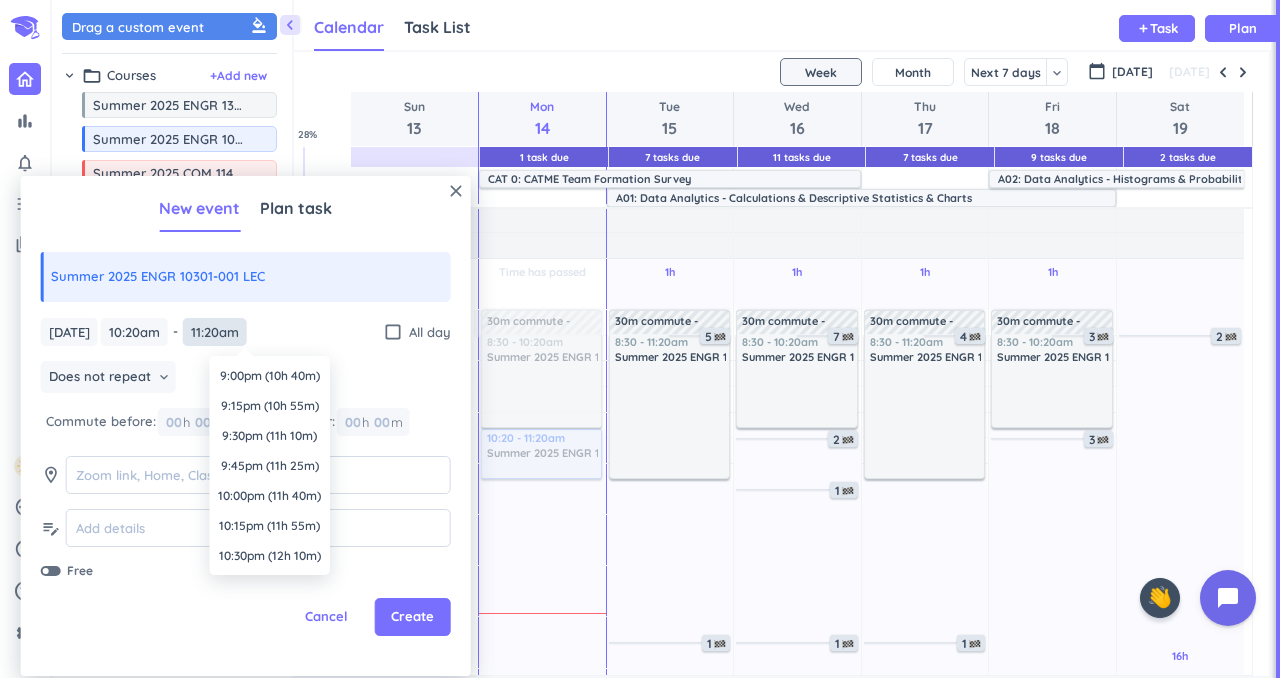 click on "11:20am" at bounding box center (215, 332) 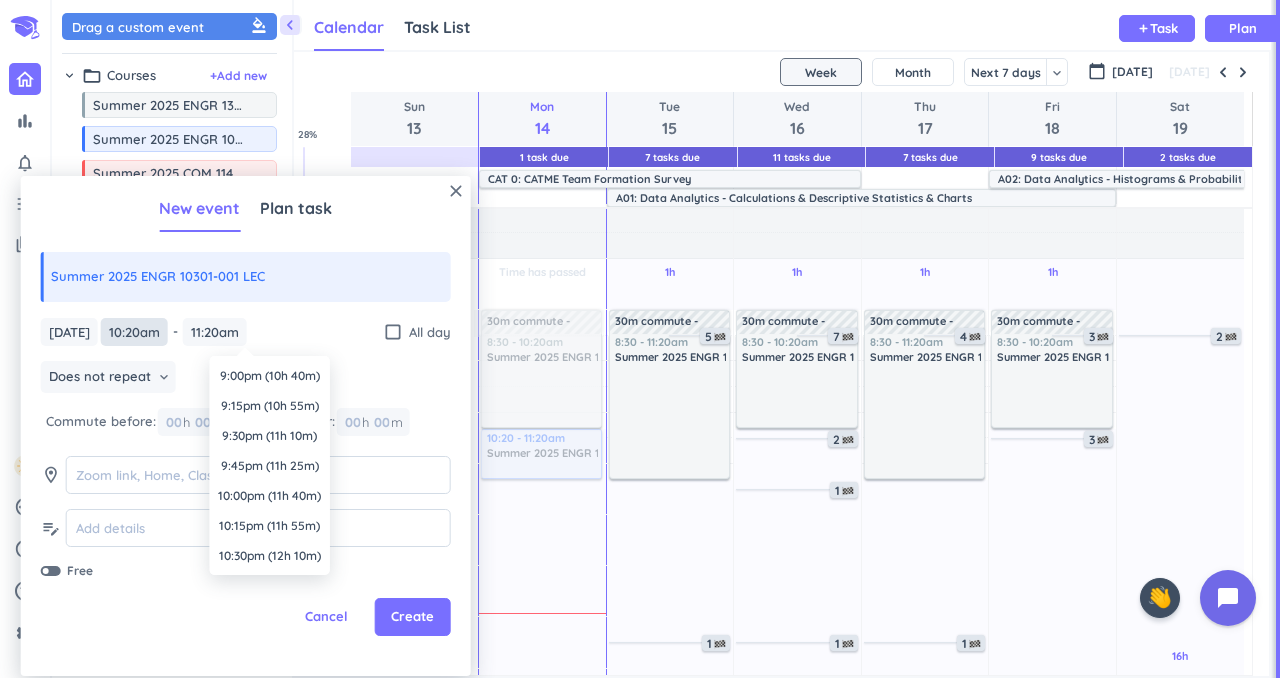 click on "10:20am" at bounding box center [134, 332] 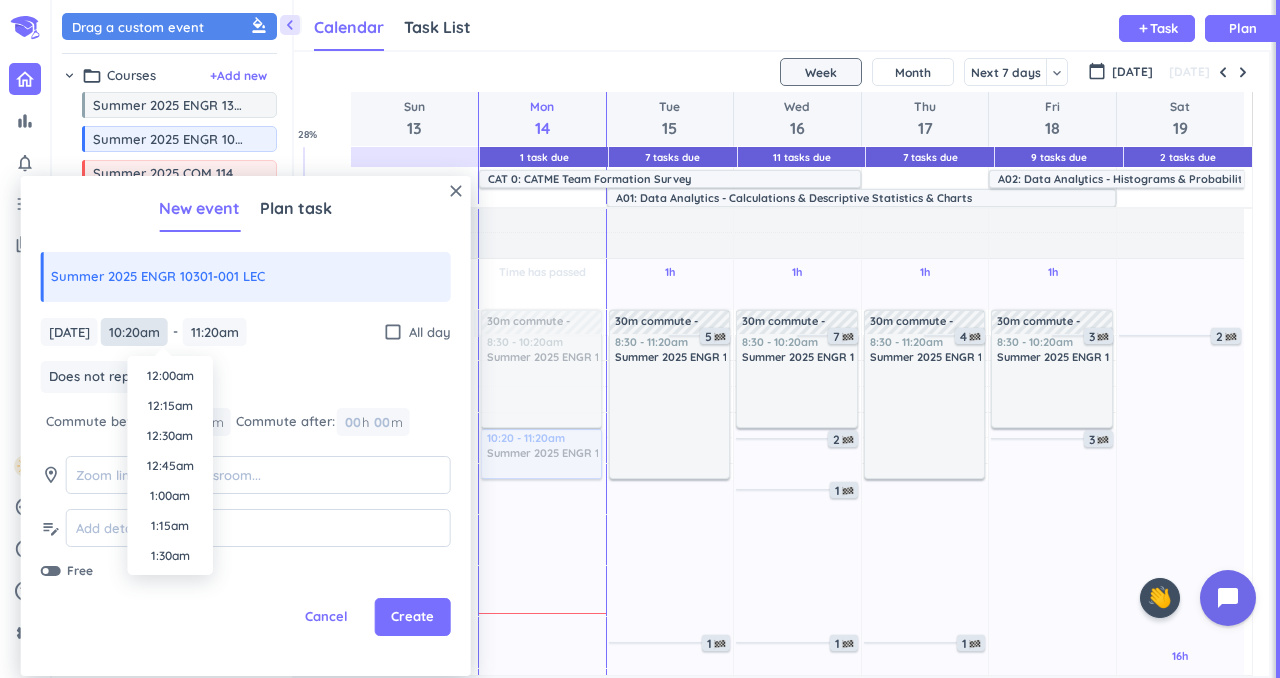 scroll, scrollTop: 1140, scrollLeft: 0, axis: vertical 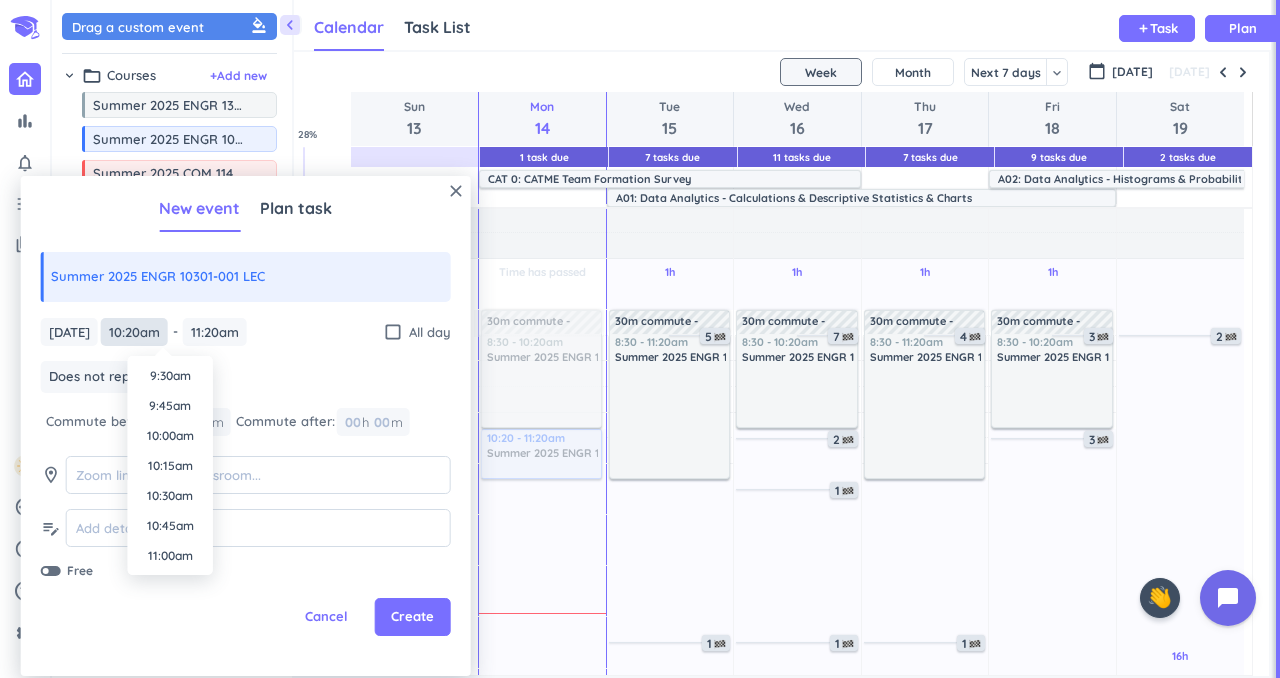 click on "10:20am" at bounding box center (134, 332) 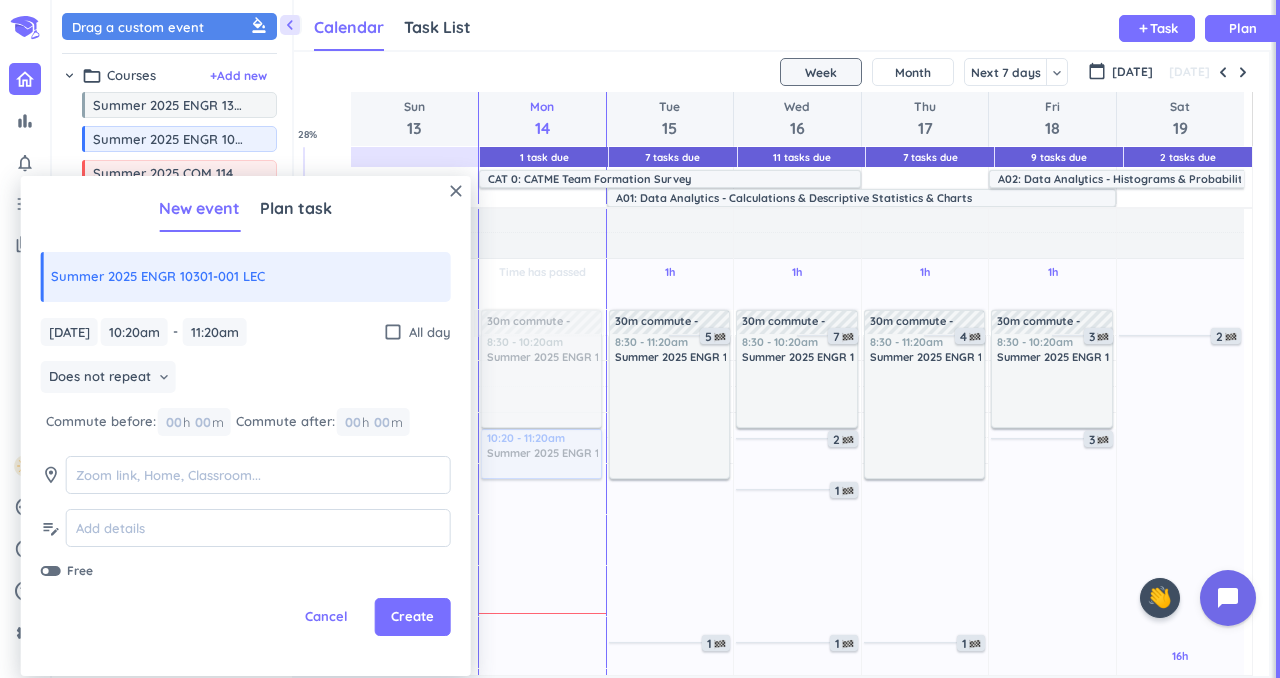 click on "Does not repeat keyboard_arrow_down" at bounding box center (246, 379) 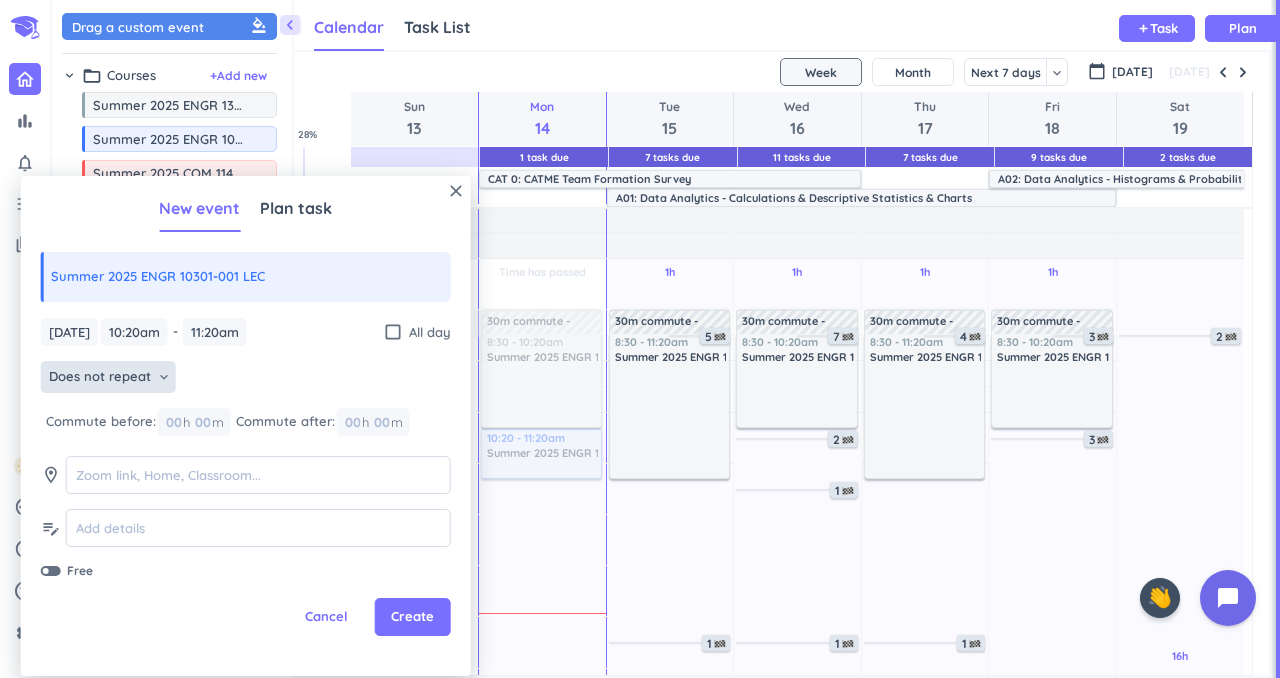 click on "keyboard_arrow_down" at bounding box center [164, 377] 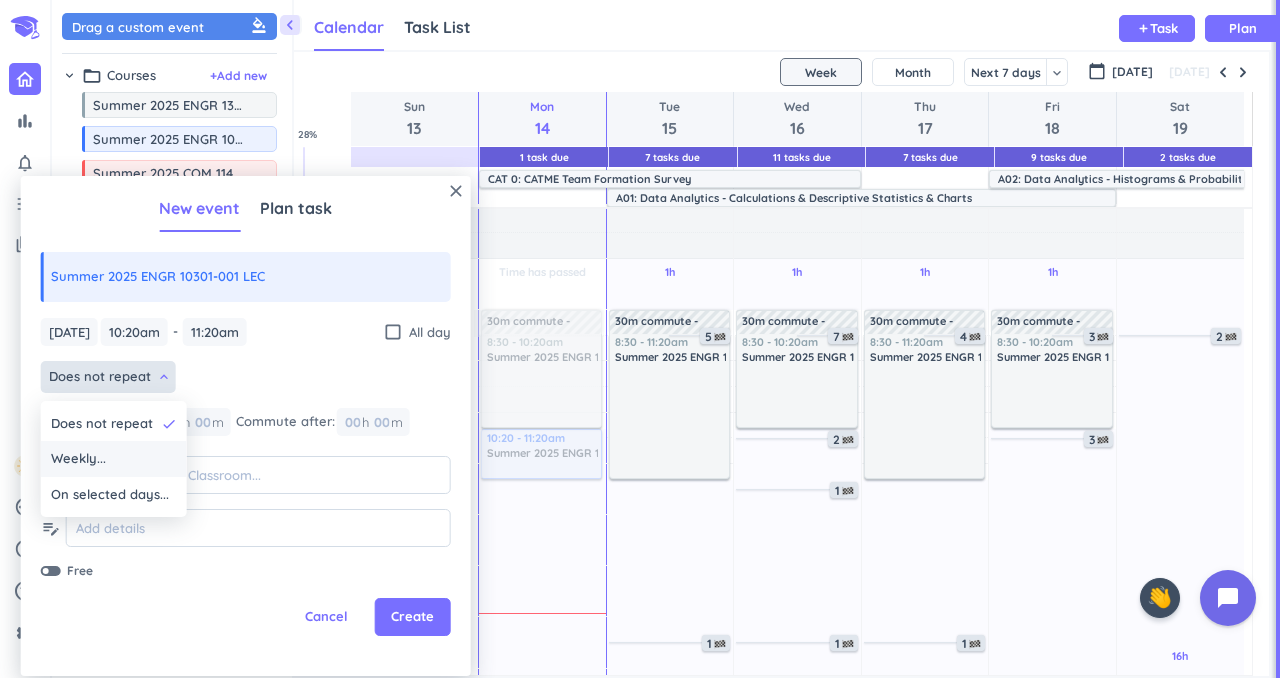 click on "Weekly..." at bounding box center [114, 459] 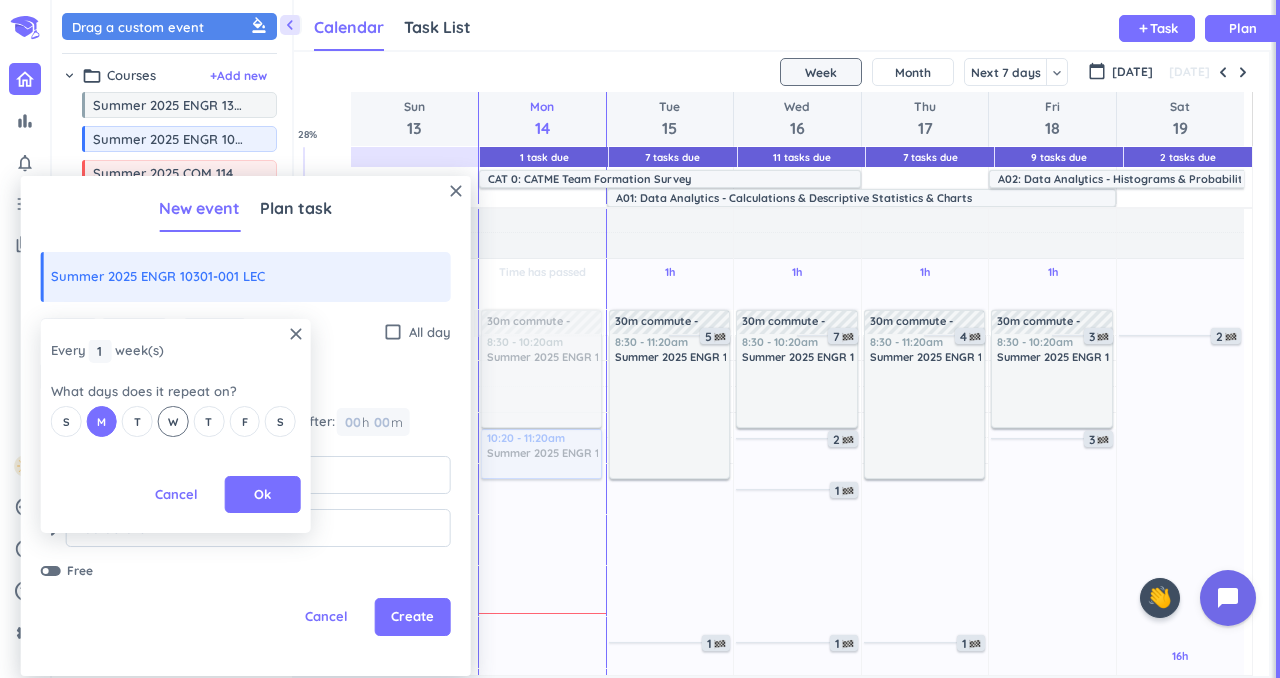 click on "W" at bounding box center [173, 421] 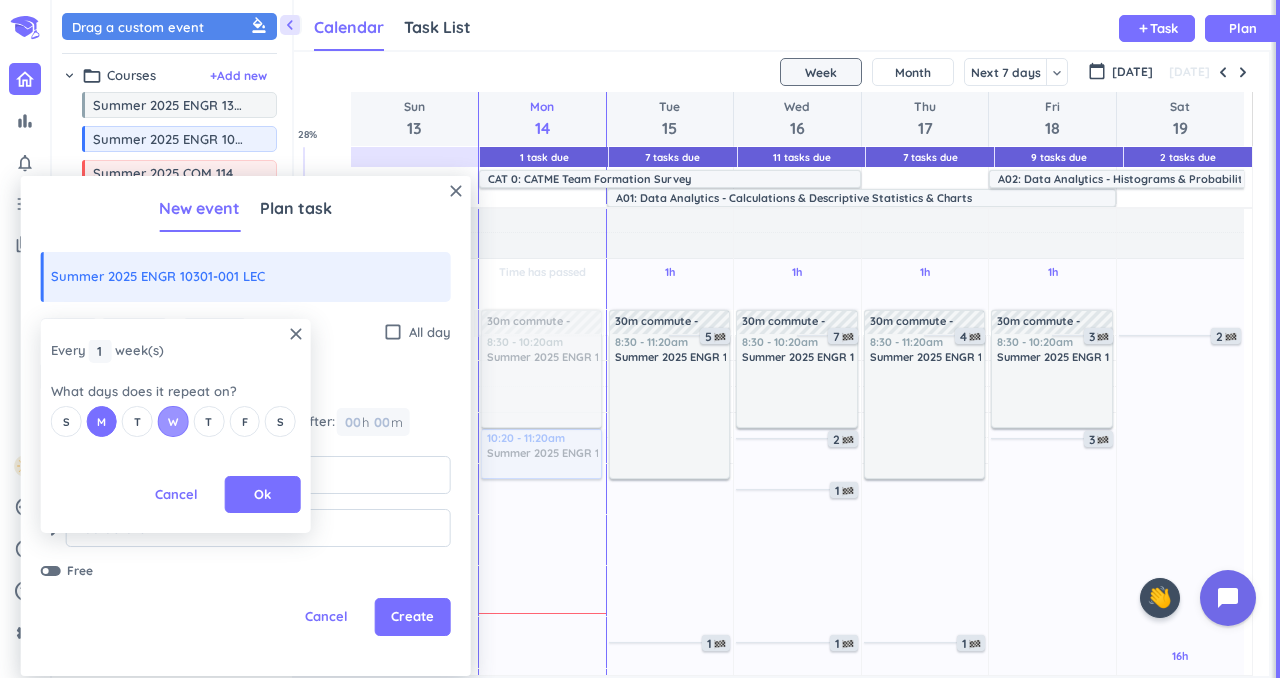 click on "W" at bounding box center [173, 421] 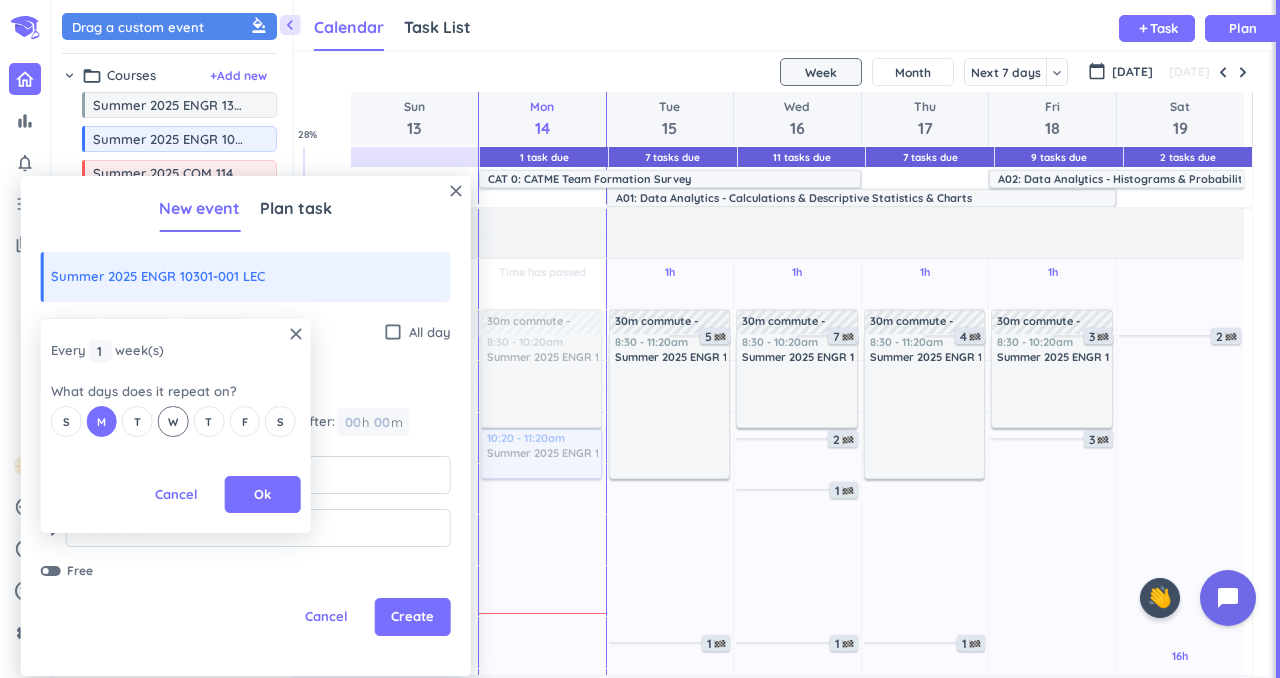 click on "W" at bounding box center (173, 421) 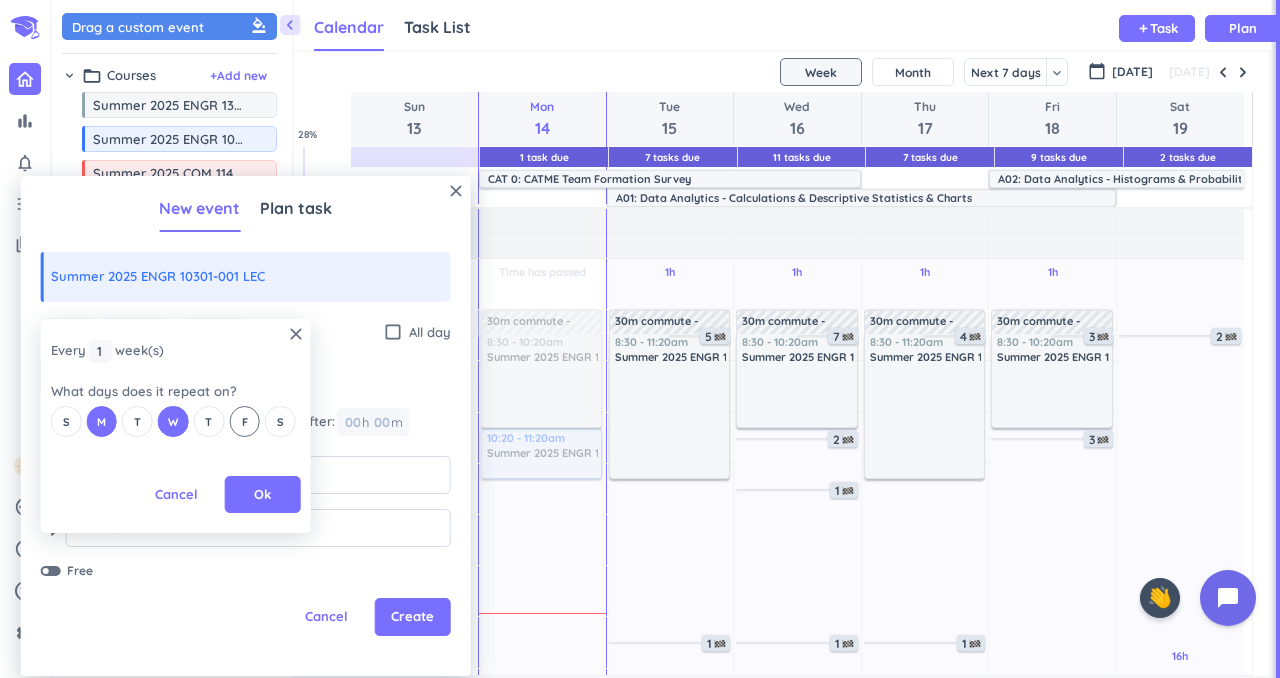 click on "F" at bounding box center (244, 421) 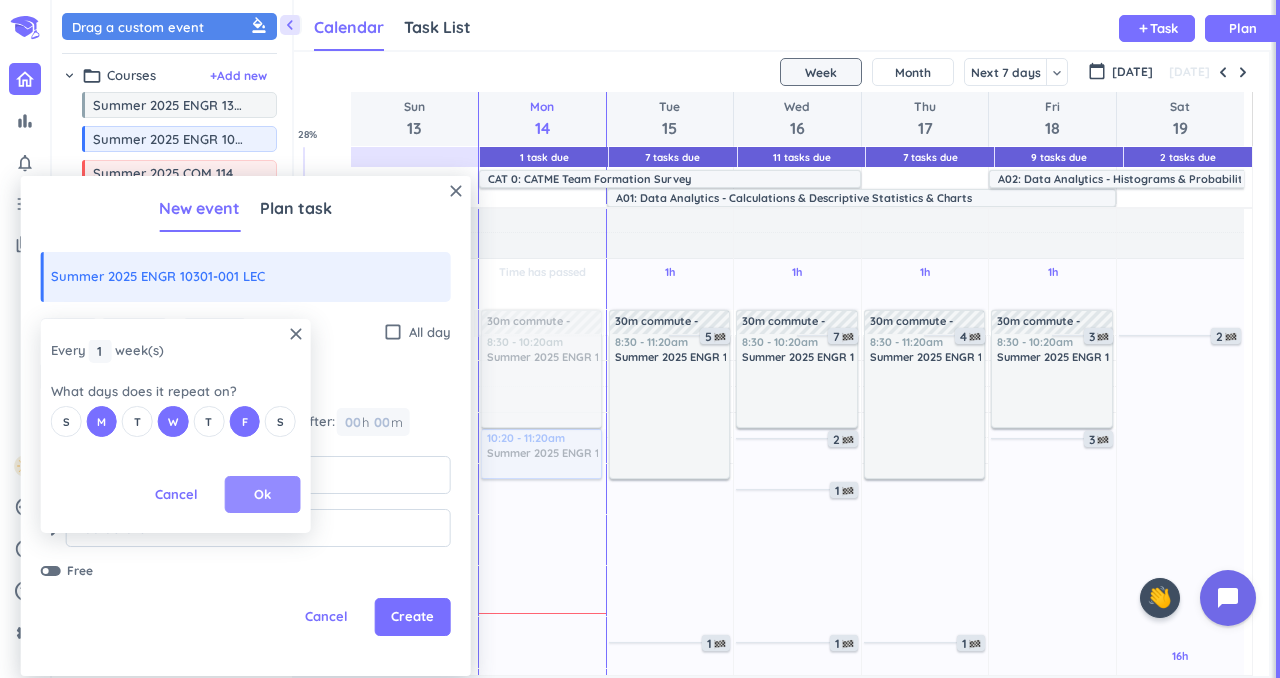 click on "Ok" at bounding box center (263, 495) 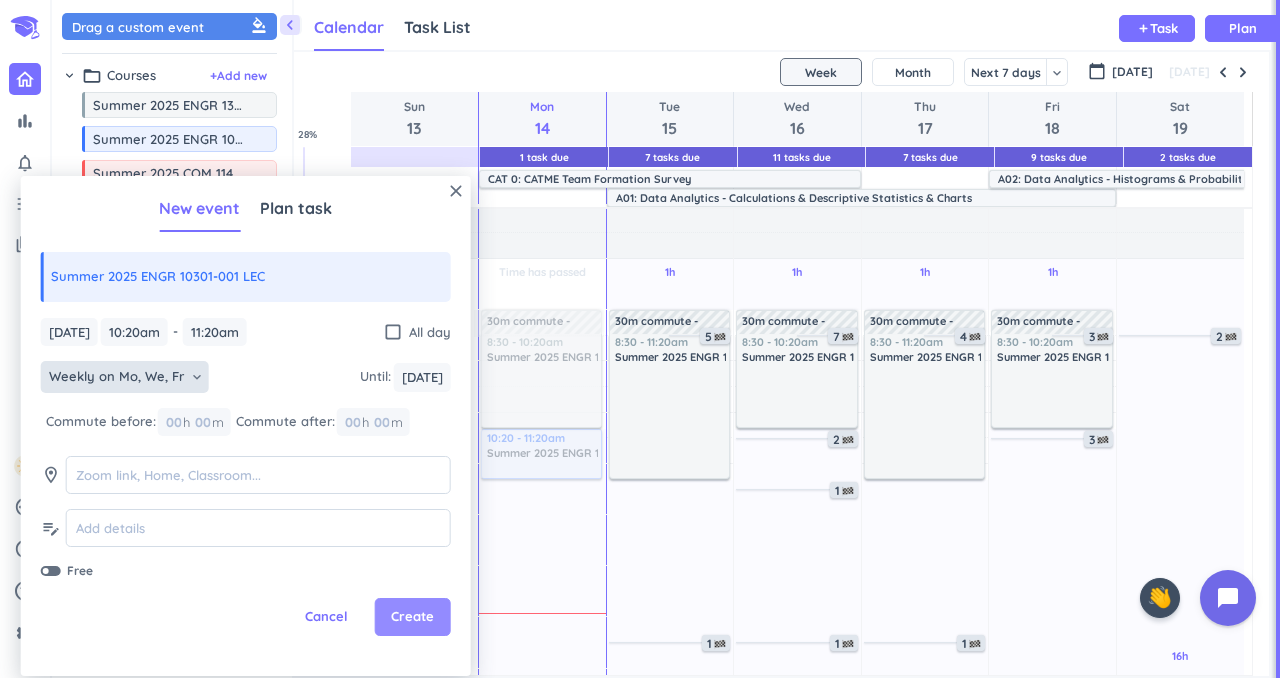 click on "Create" at bounding box center (412, 617) 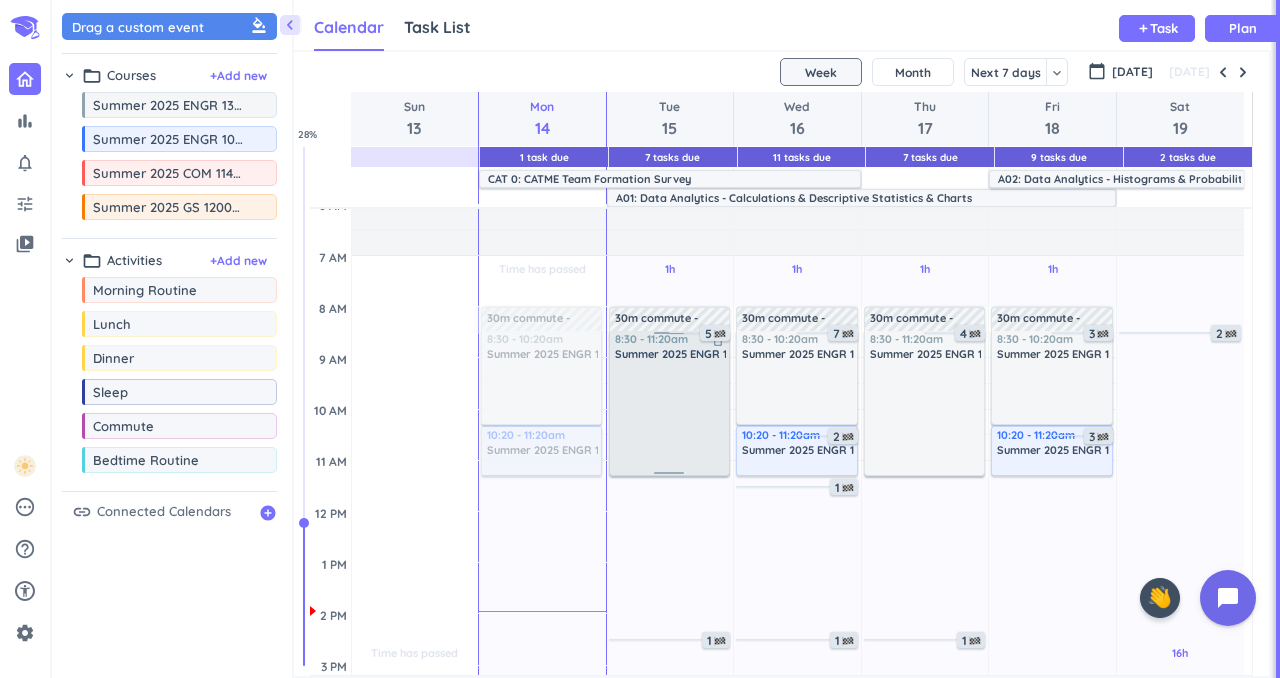 scroll, scrollTop: 0, scrollLeft: 0, axis: both 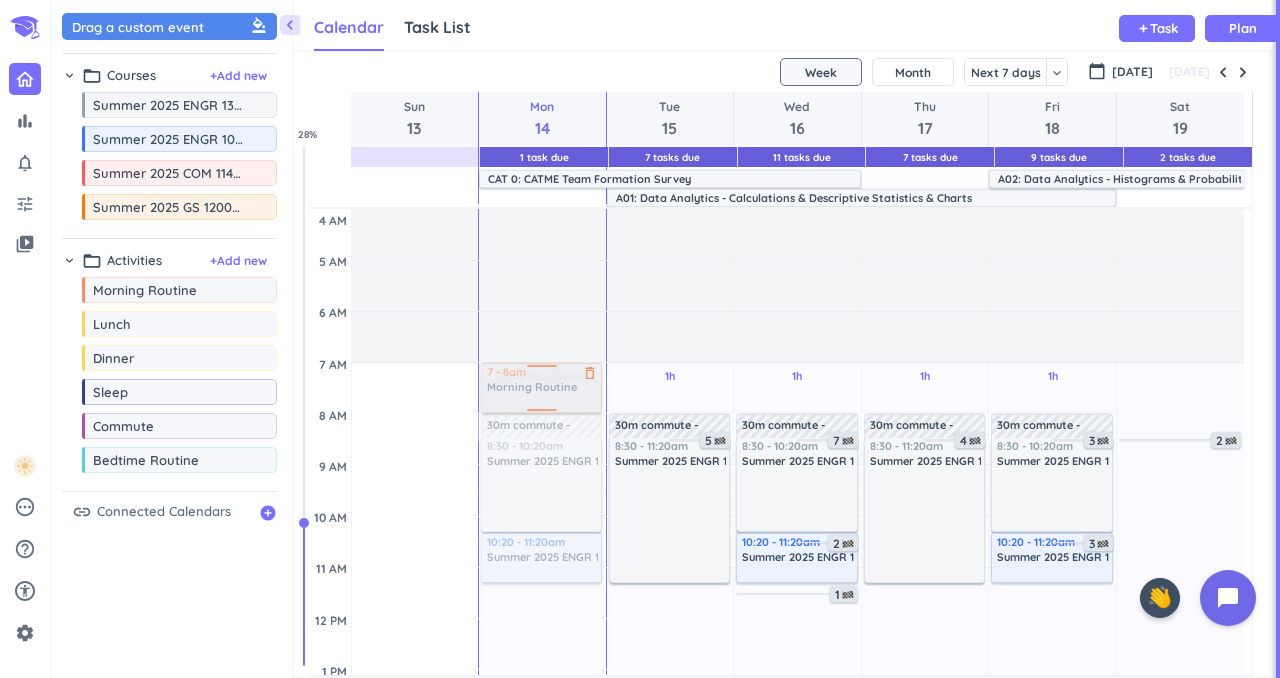 drag, startPoint x: 154, startPoint y: 291, endPoint x: 580, endPoint y: 366, distance: 432.55173 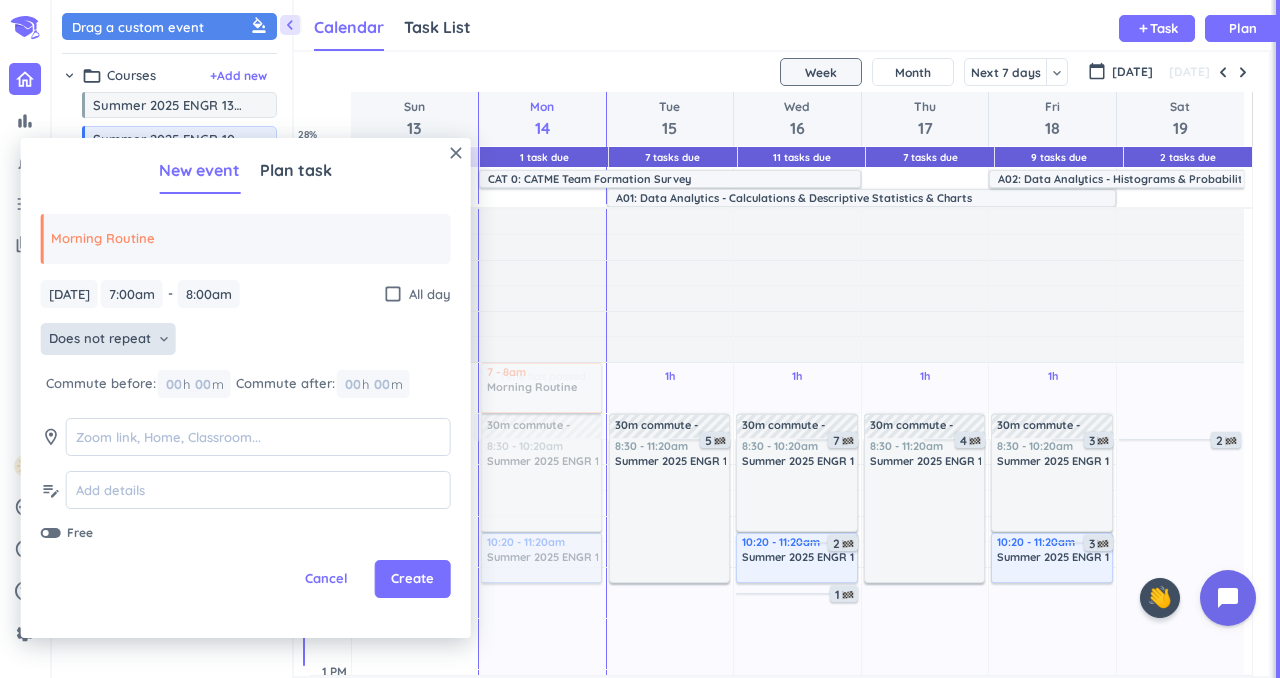click on "Does not repeat" at bounding box center (100, 339) 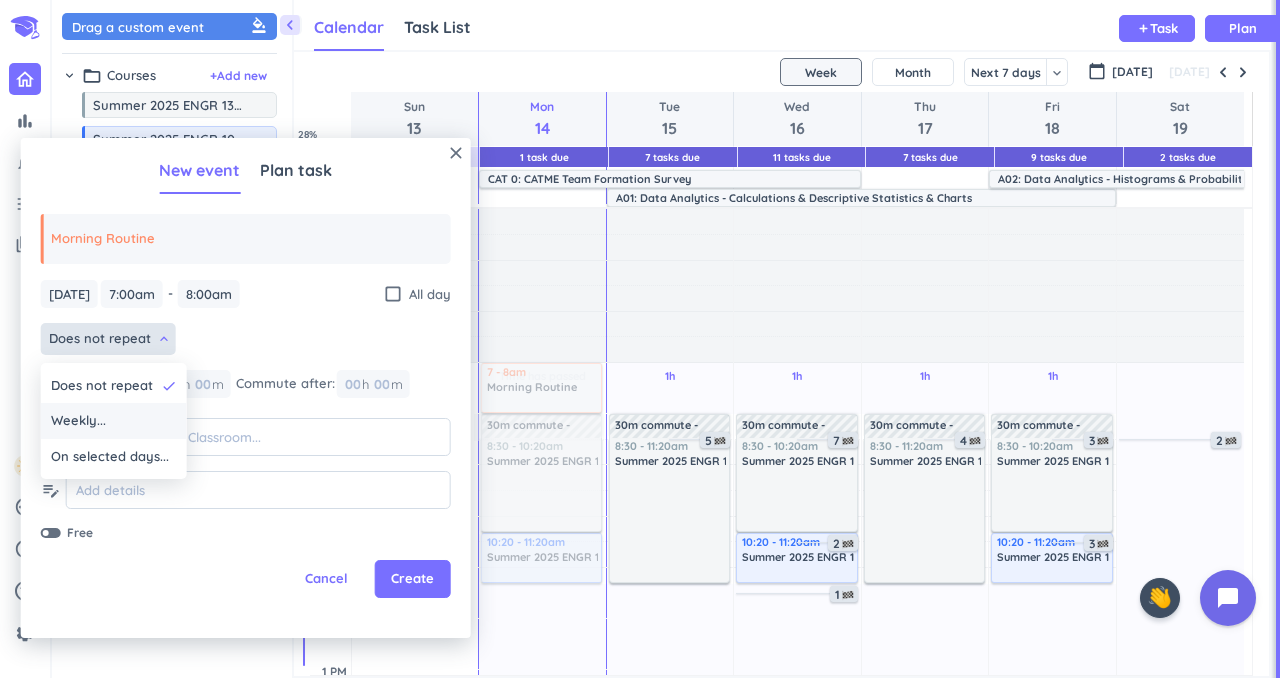 click on "Weekly..." at bounding box center (114, 421) 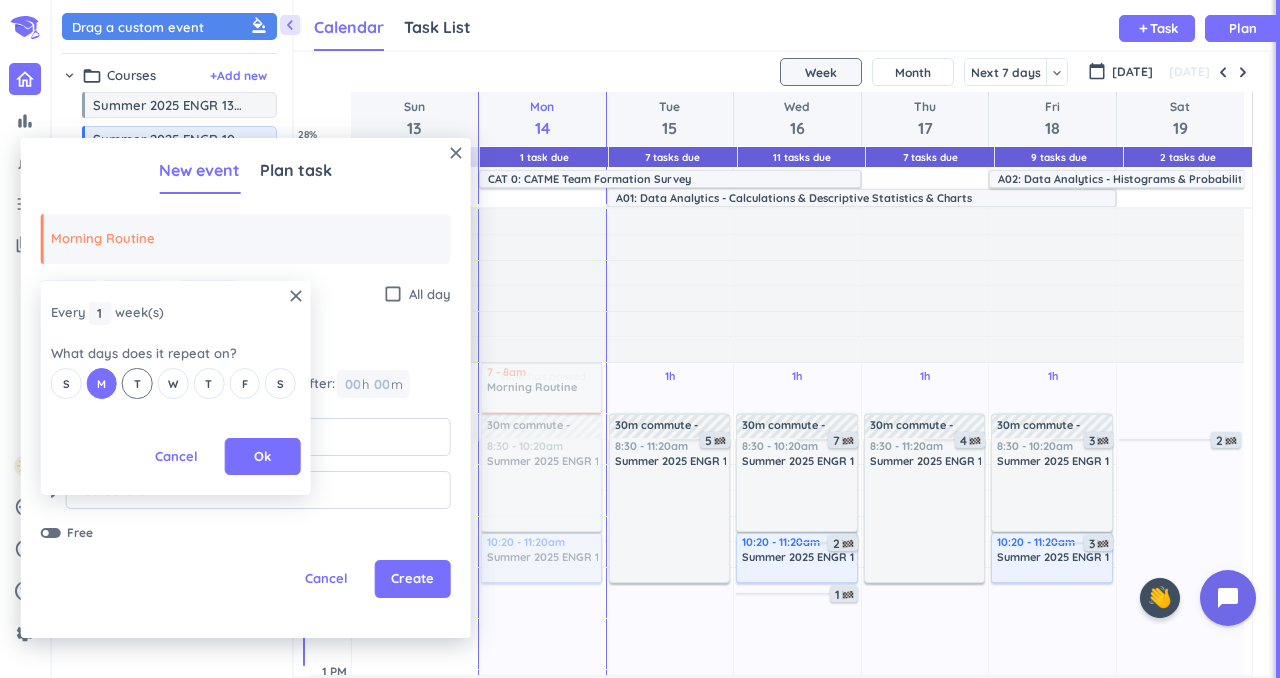 click on "T" at bounding box center (137, 383) 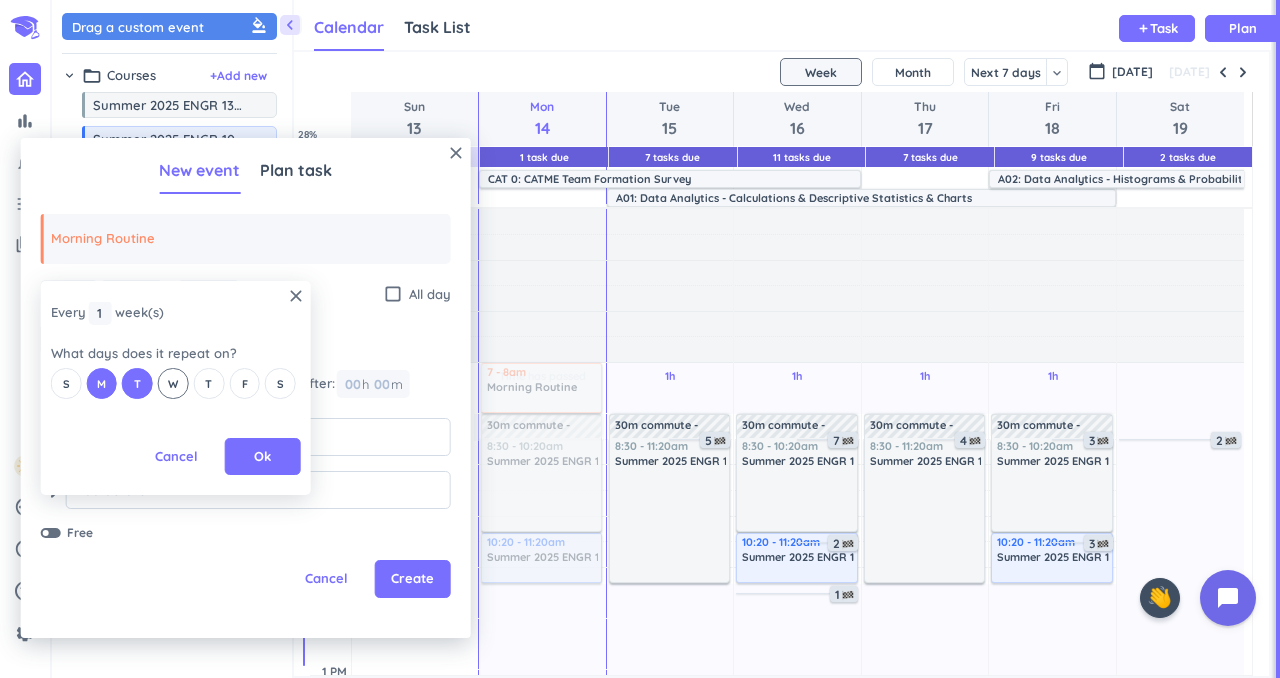 click on "W" at bounding box center [173, 383] 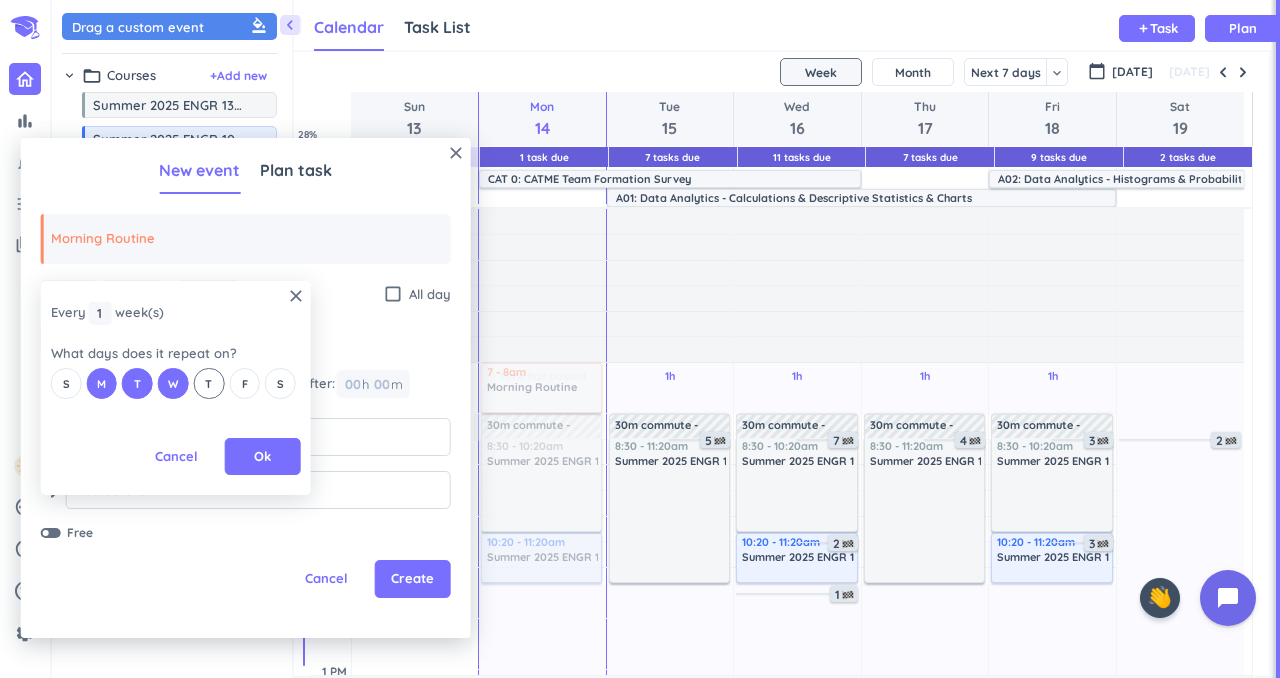 click on "T" at bounding box center [209, 383] 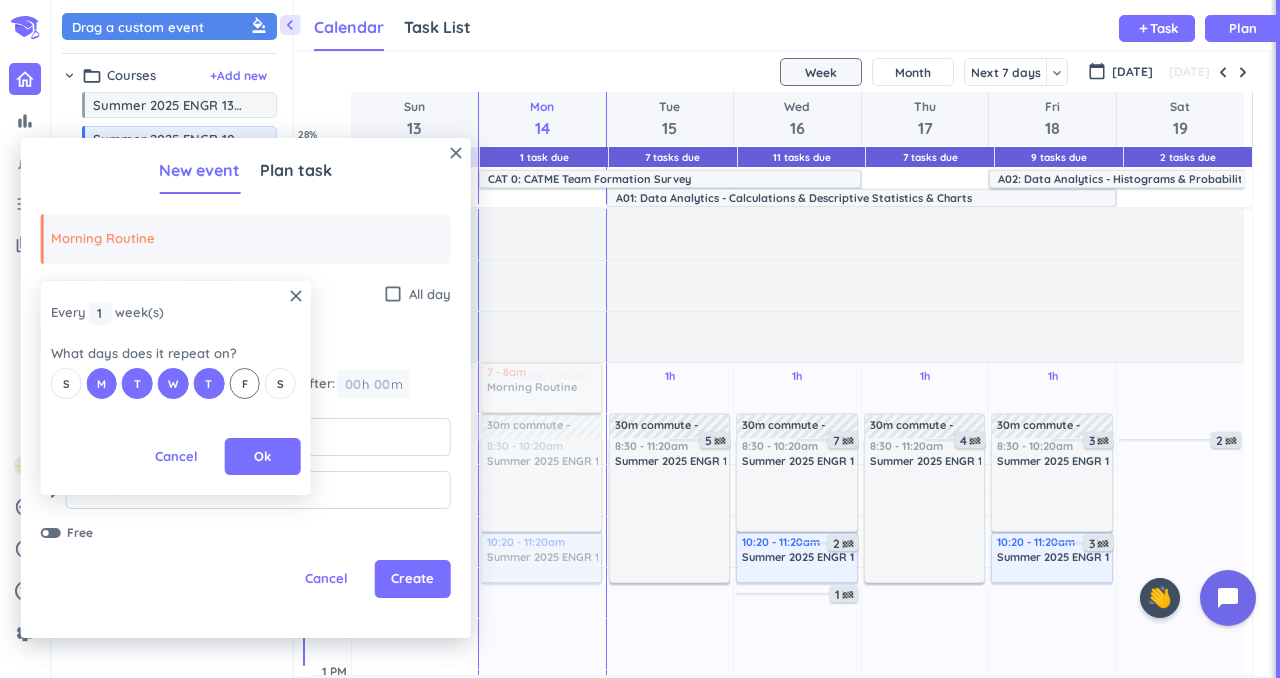 click on "F" at bounding box center [244, 383] 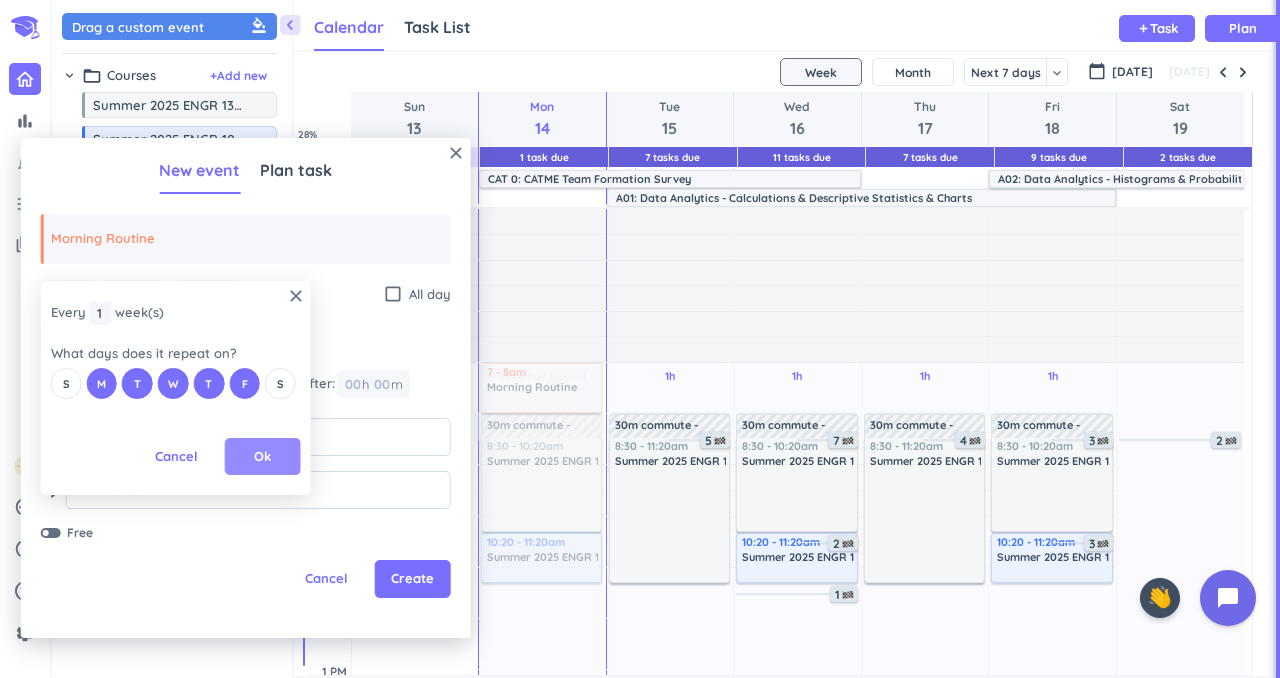 click on "Ok" at bounding box center (263, 457) 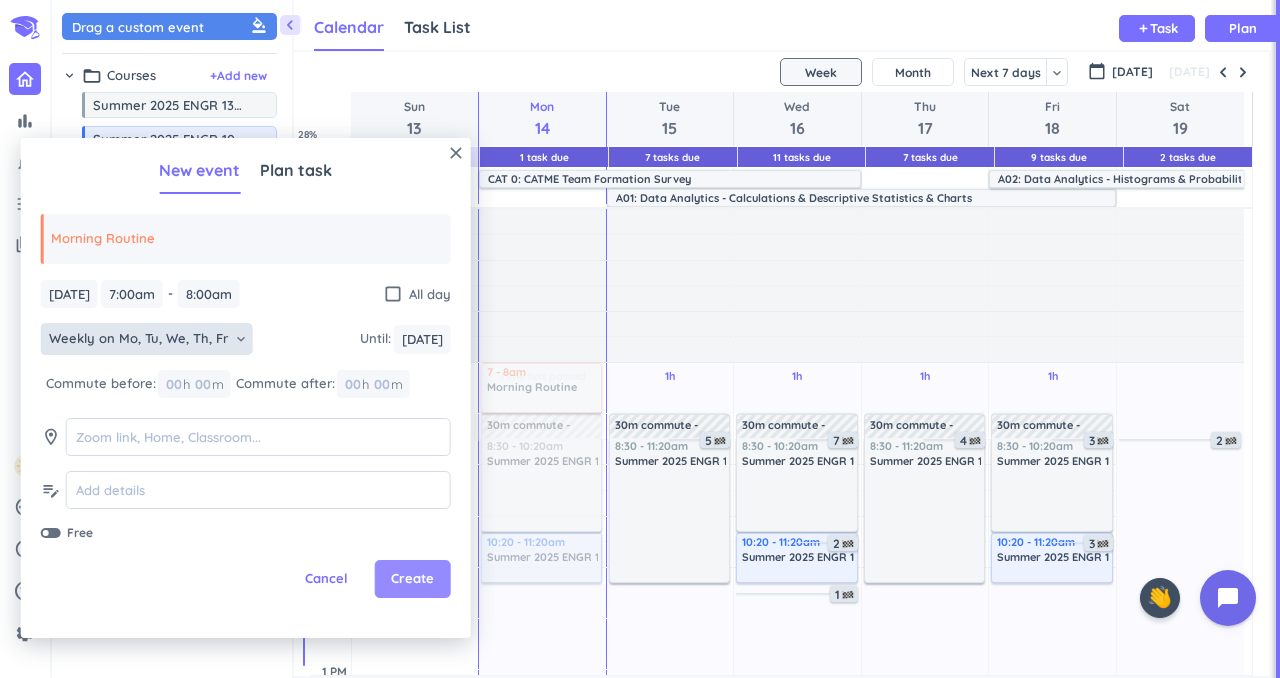 click on "Create" at bounding box center [412, 579] 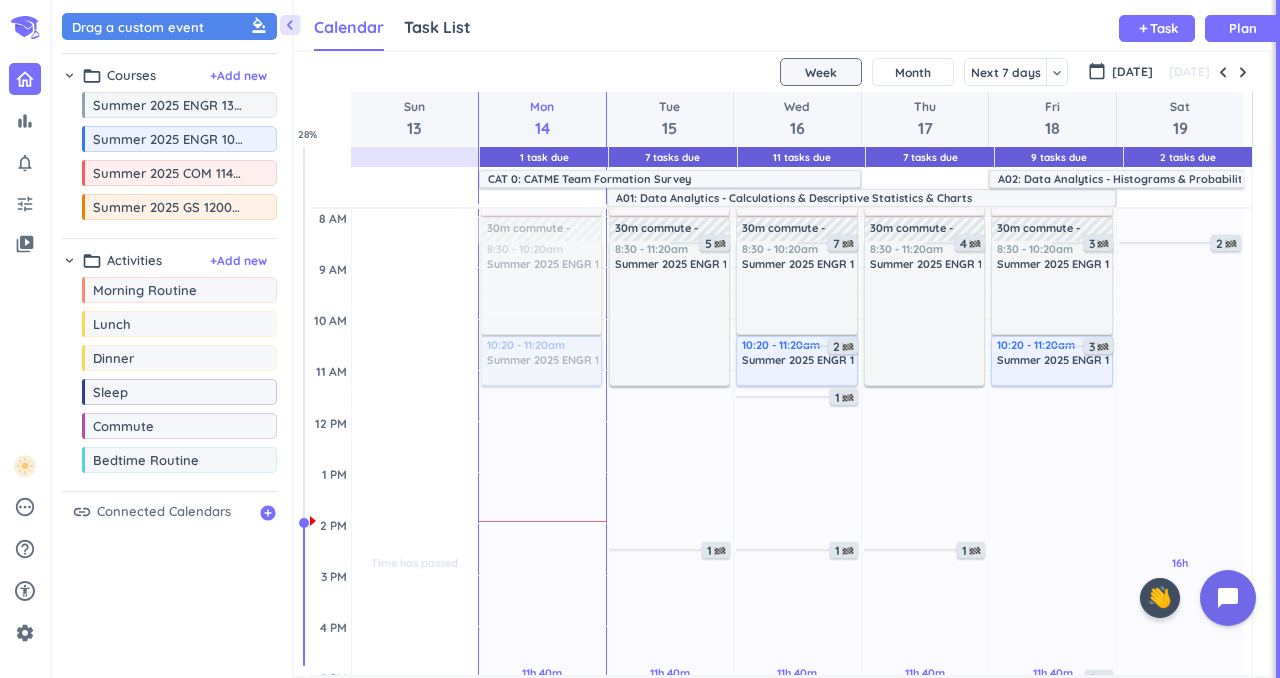 scroll, scrollTop: 198, scrollLeft: 0, axis: vertical 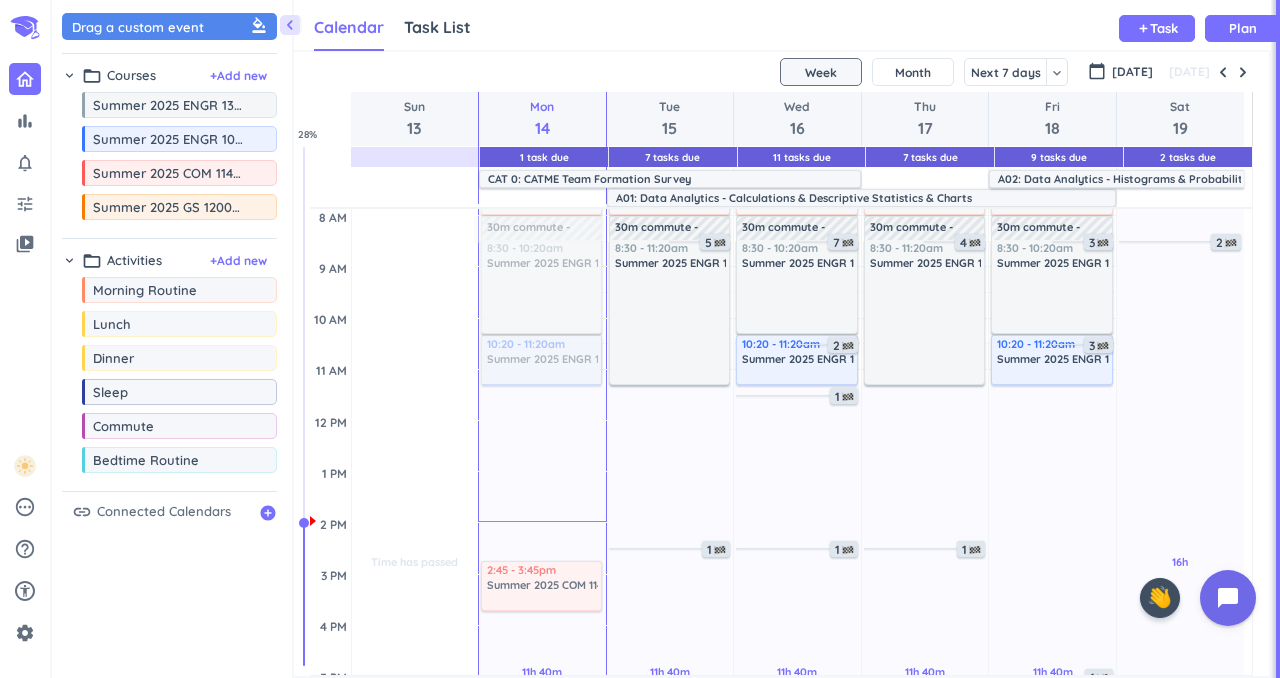 drag, startPoint x: 202, startPoint y: 175, endPoint x: 573, endPoint y: 557, distance: 532.50824 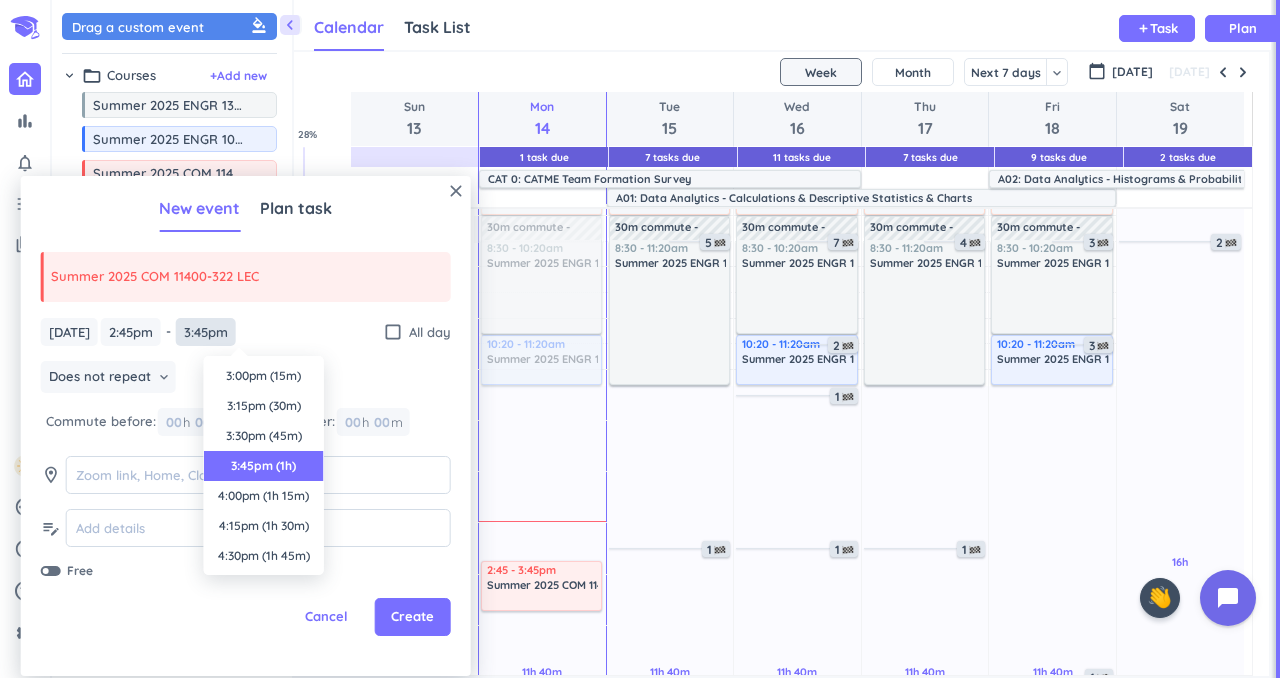 click on "3:45pm" at bounding box center (206, 332) 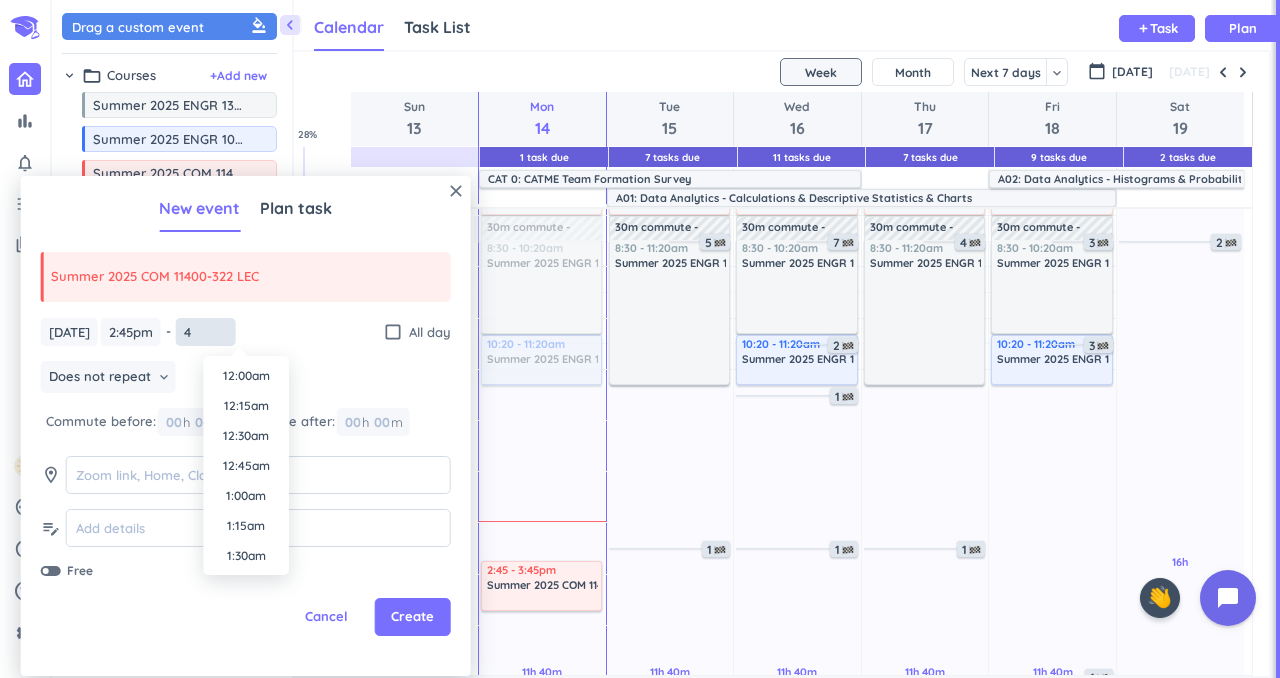 scroll, scrollTop: 390, scrollLeft: 0, axis: vertical 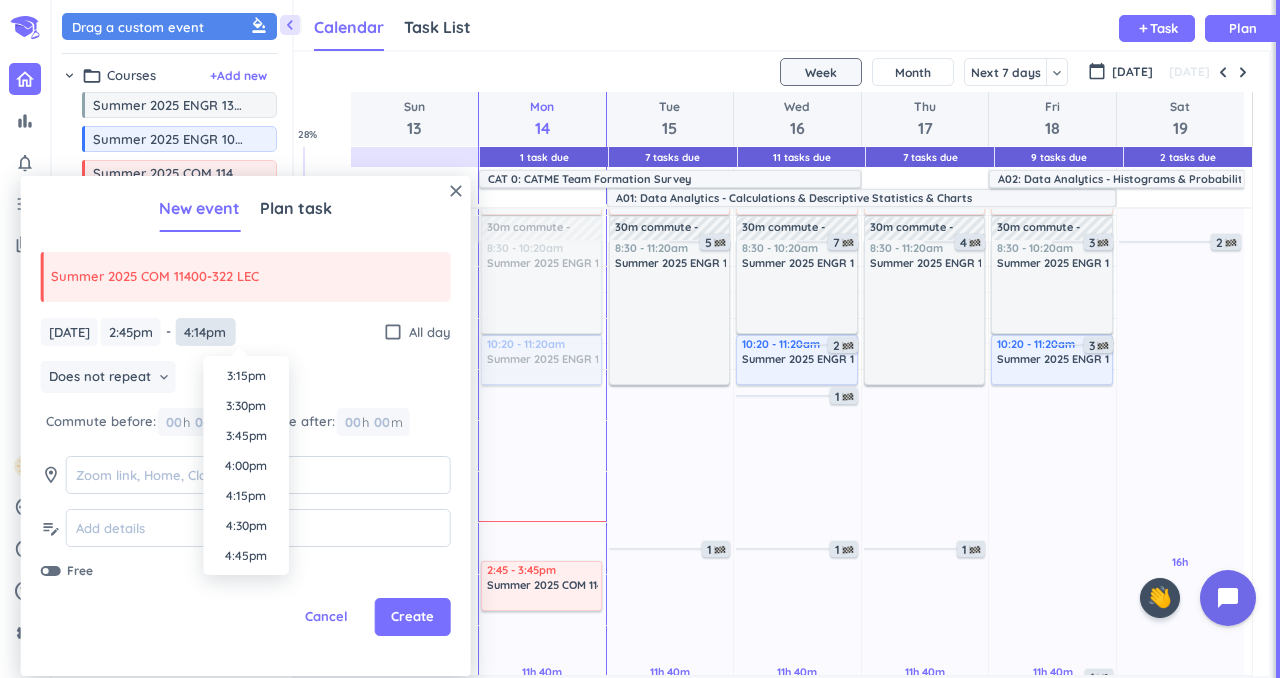 click on "4:14pm" at bounding box center [206, 332] 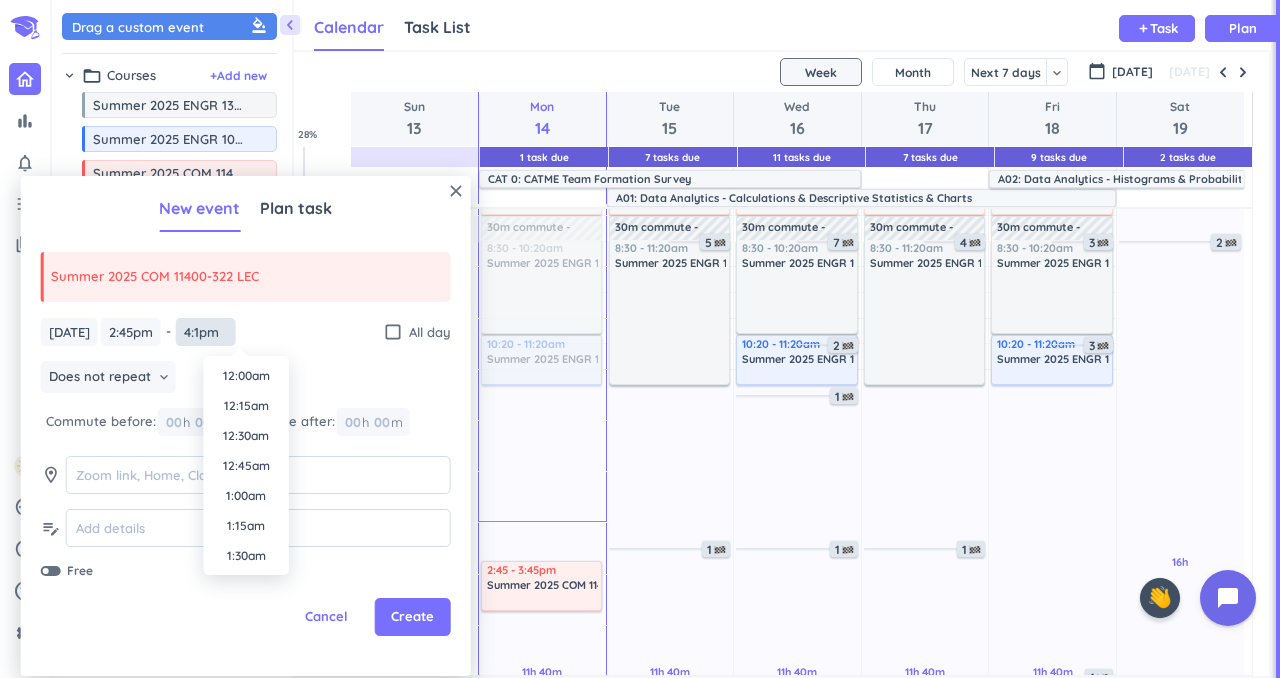 scroll, scrollTop: 1830, scrollLeft: 0, axis: vertical 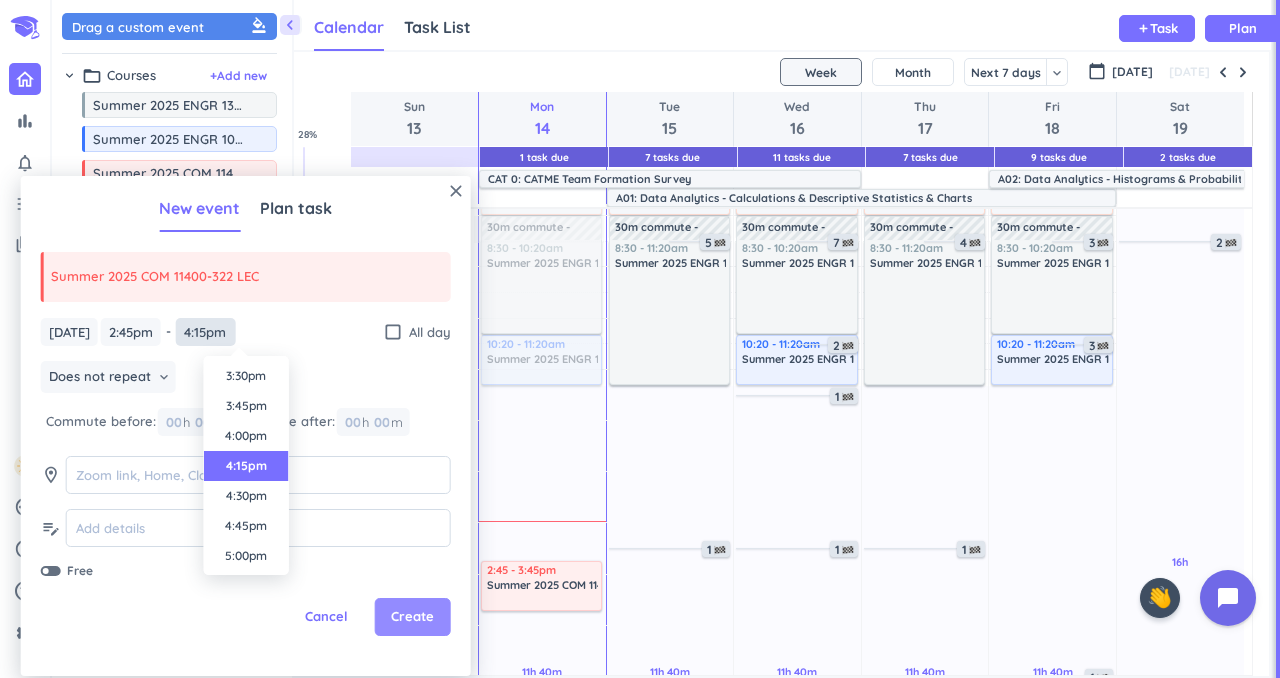 type on "4:15pm" 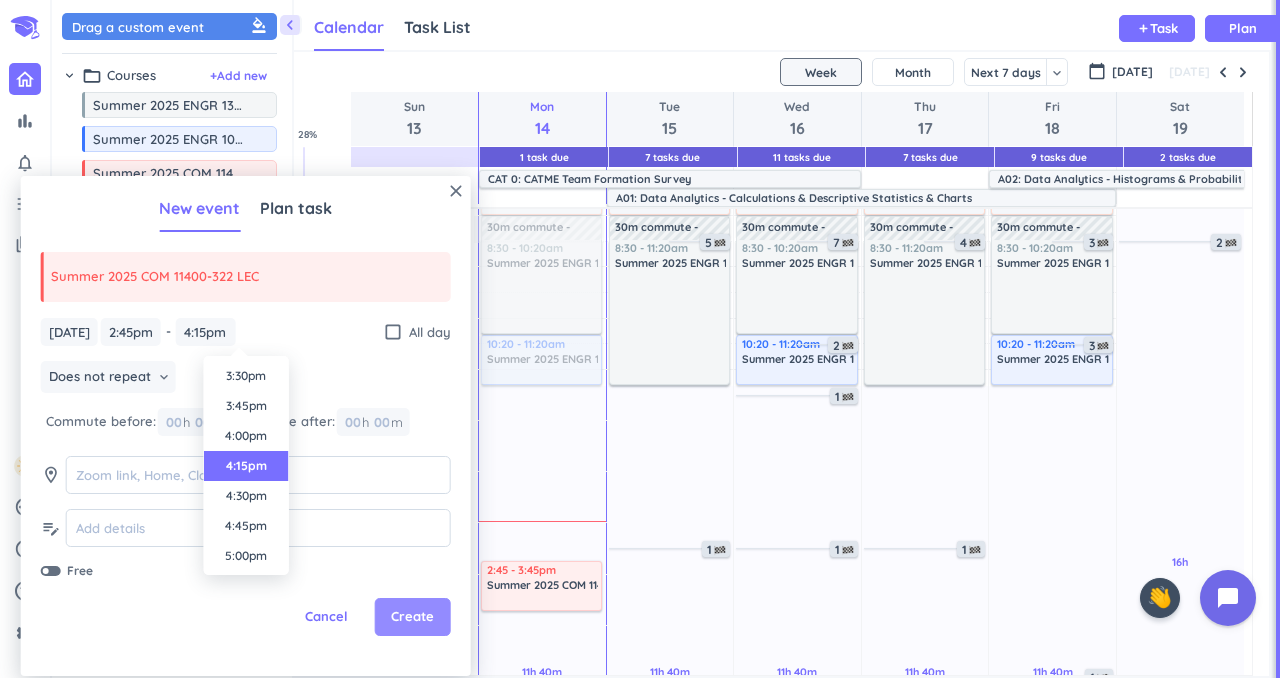click on "Create" at bounding box center (413, 617) 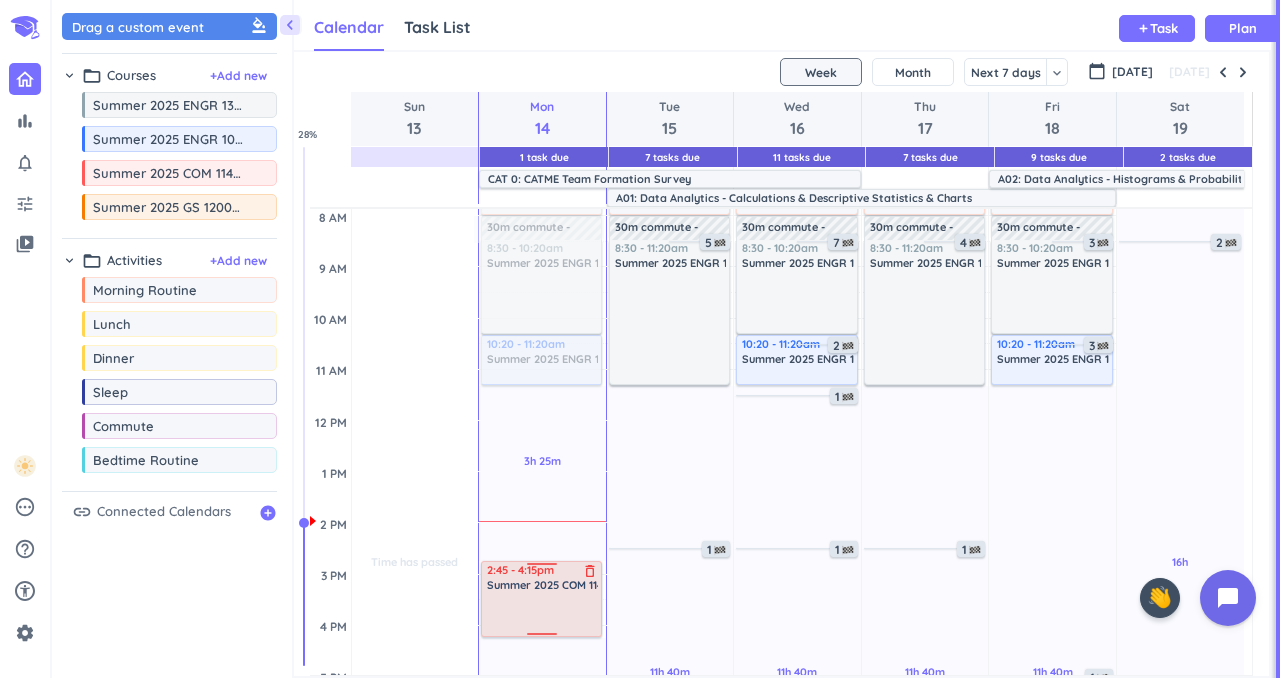 click at bounding box center (541, 567) 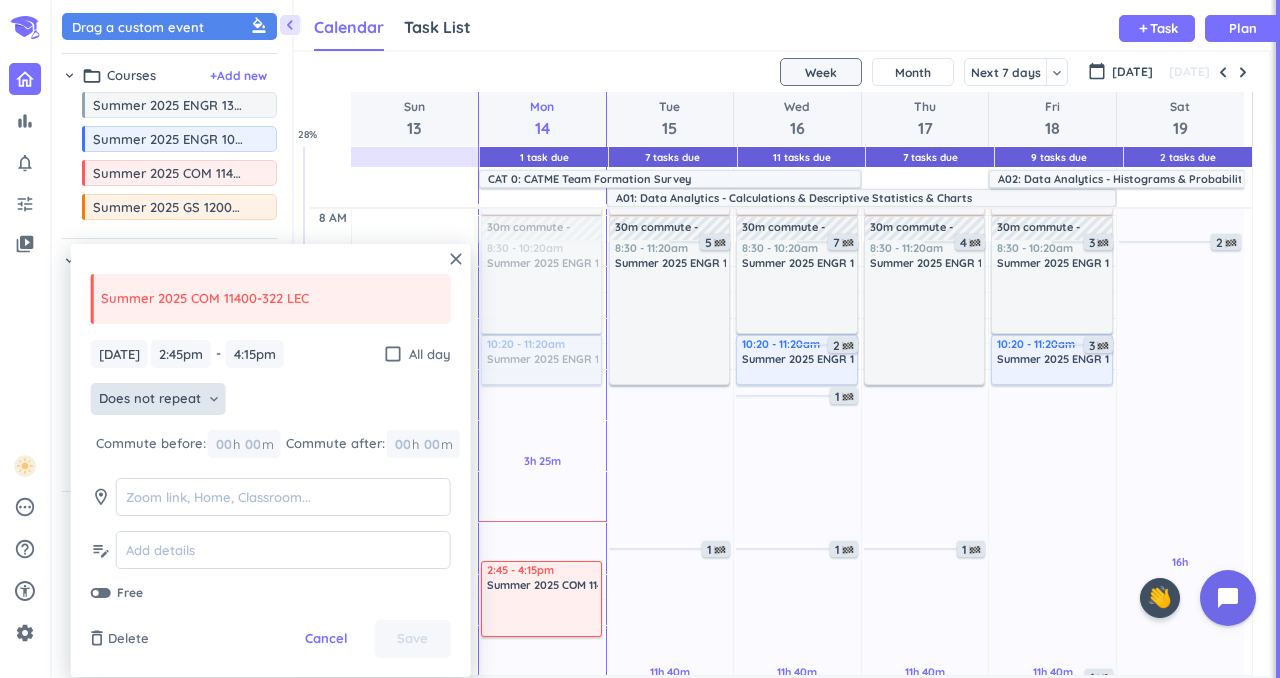 click on "Does not repeat" at bounding box center (150, 399) 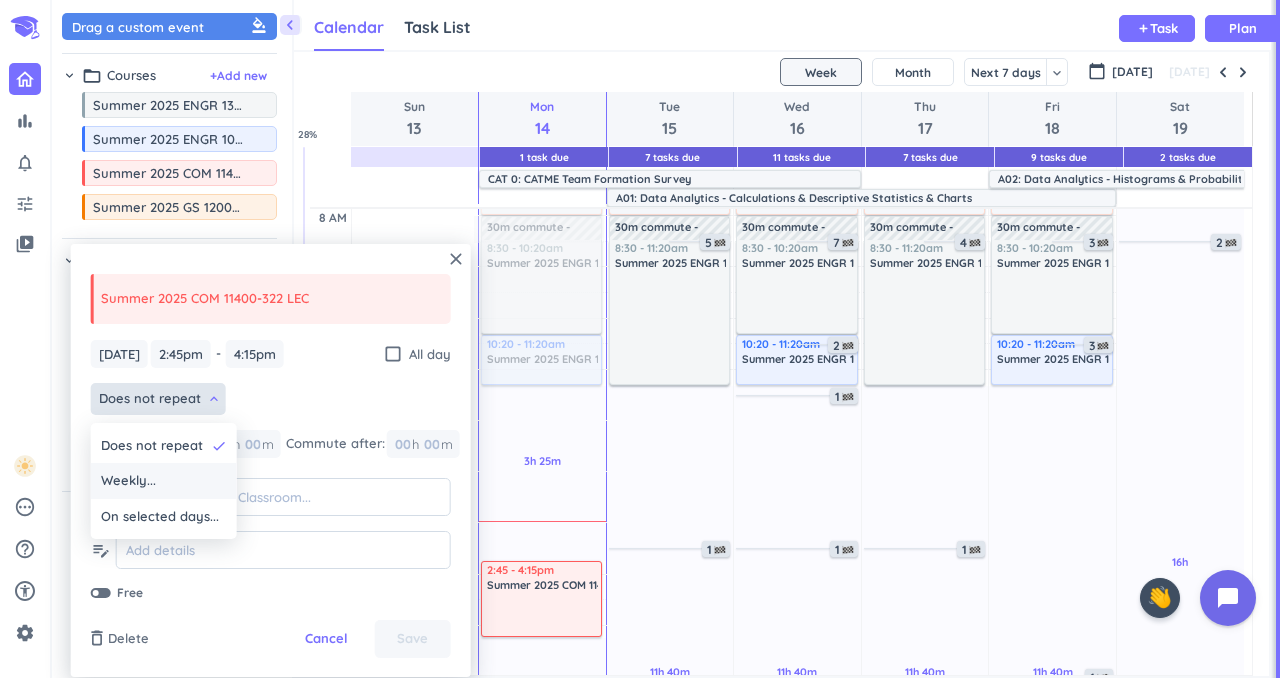 click on "Weekly..." at bounding box center [164, 481] 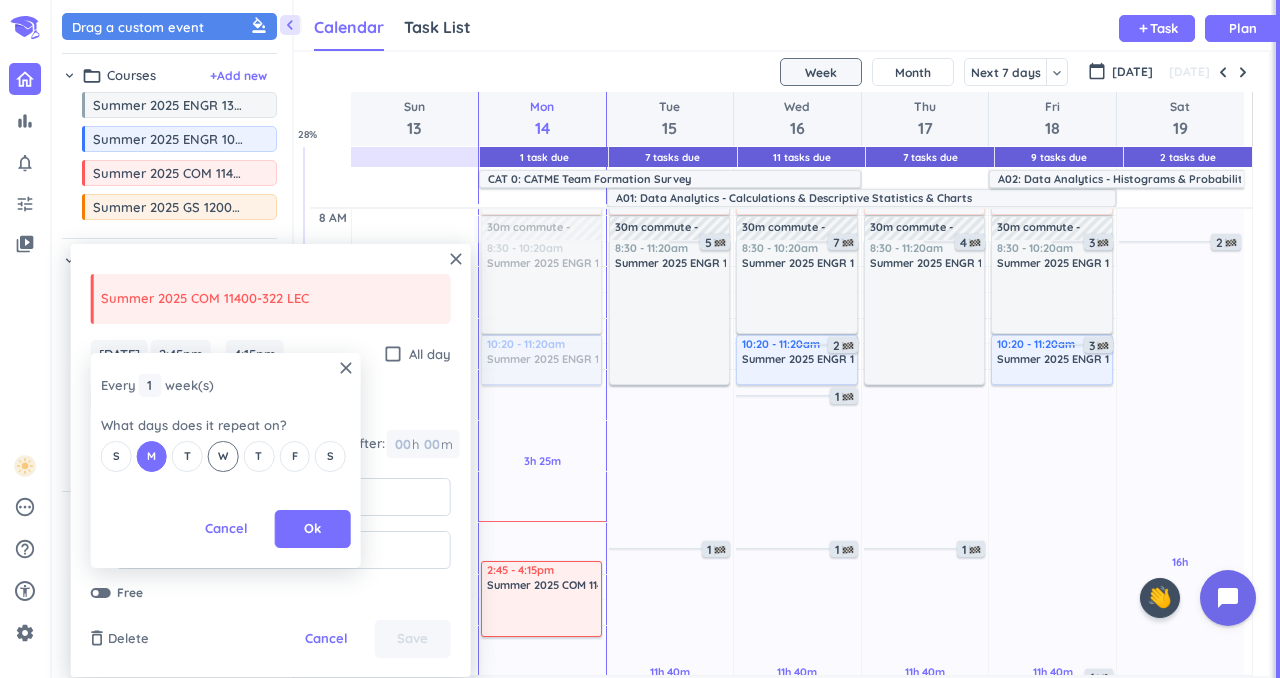 drag, startPoint x: 193, startPoint y: 459, endPoint x: 223, endPoint y: 455, distance: 30.265491 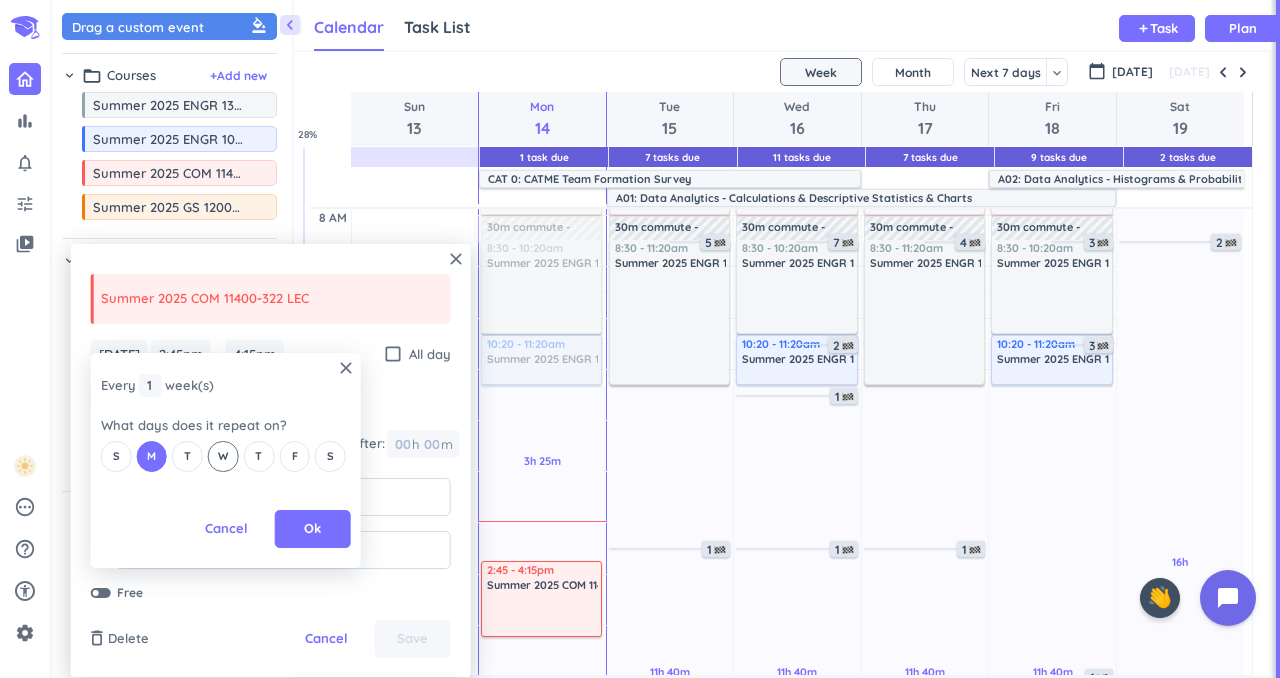 click on "S M T W T F S" at bounding box center (226, 456) 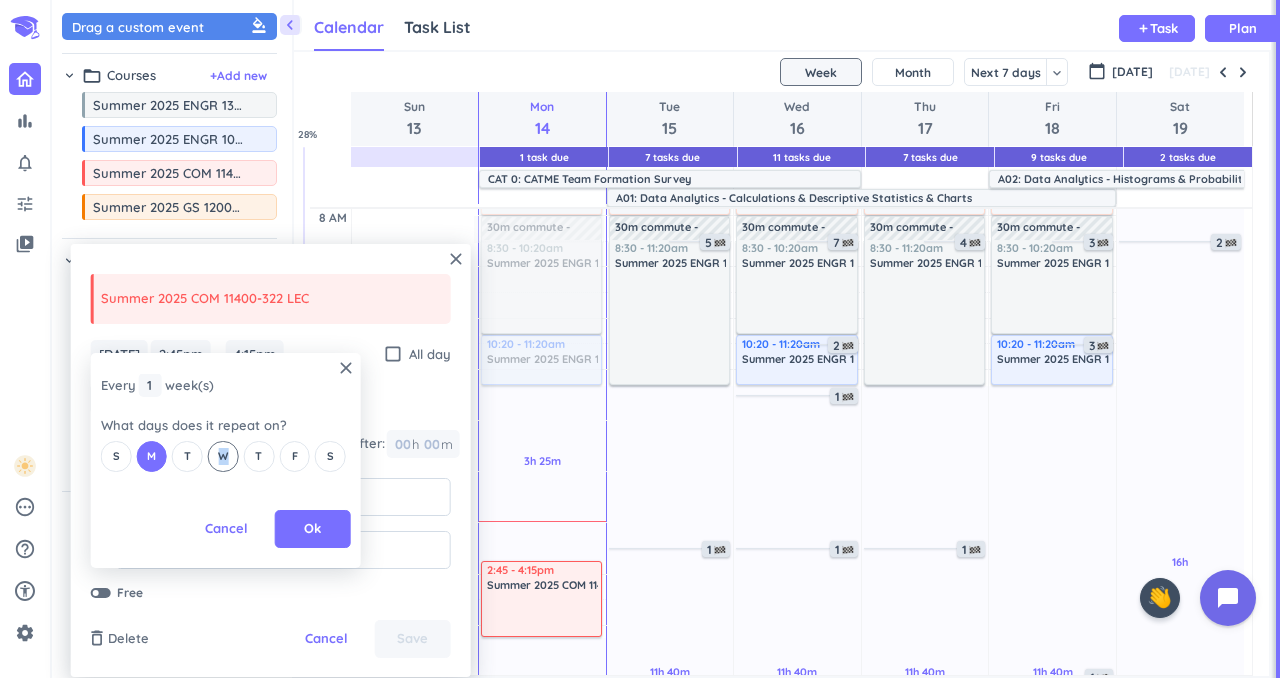 click on "W" at bounding box center [223, 456] 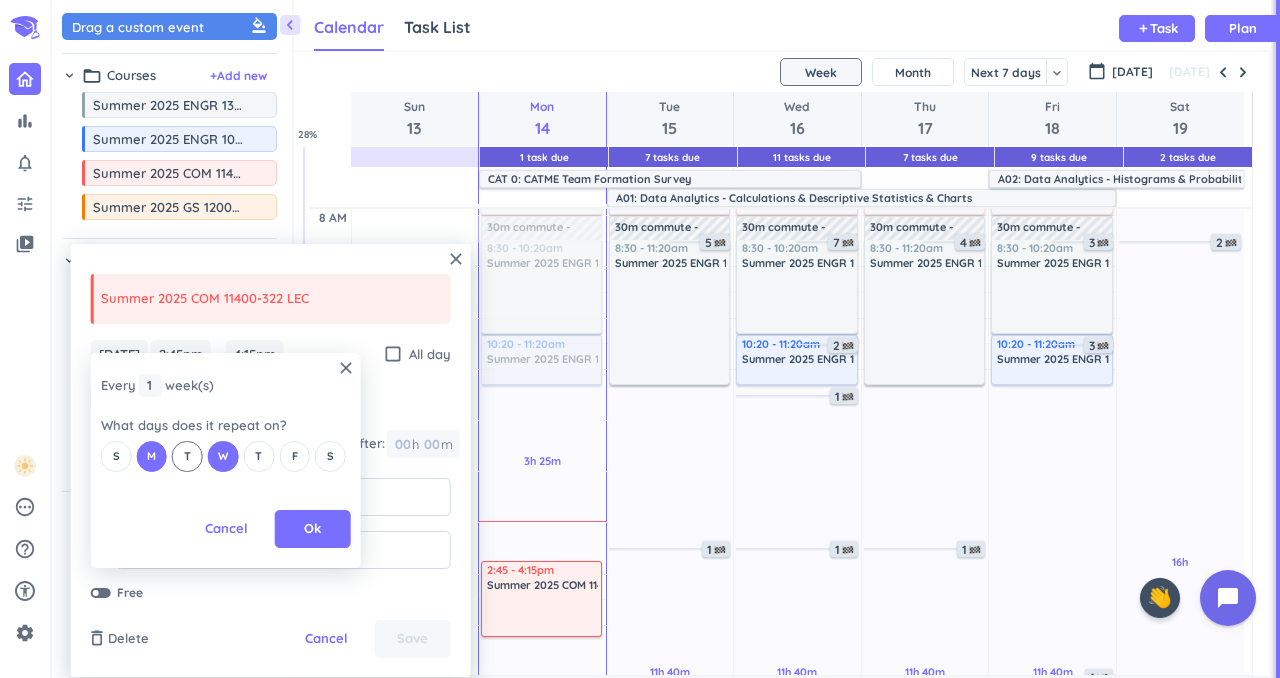 click on "T" at bounding box center [187, 456] 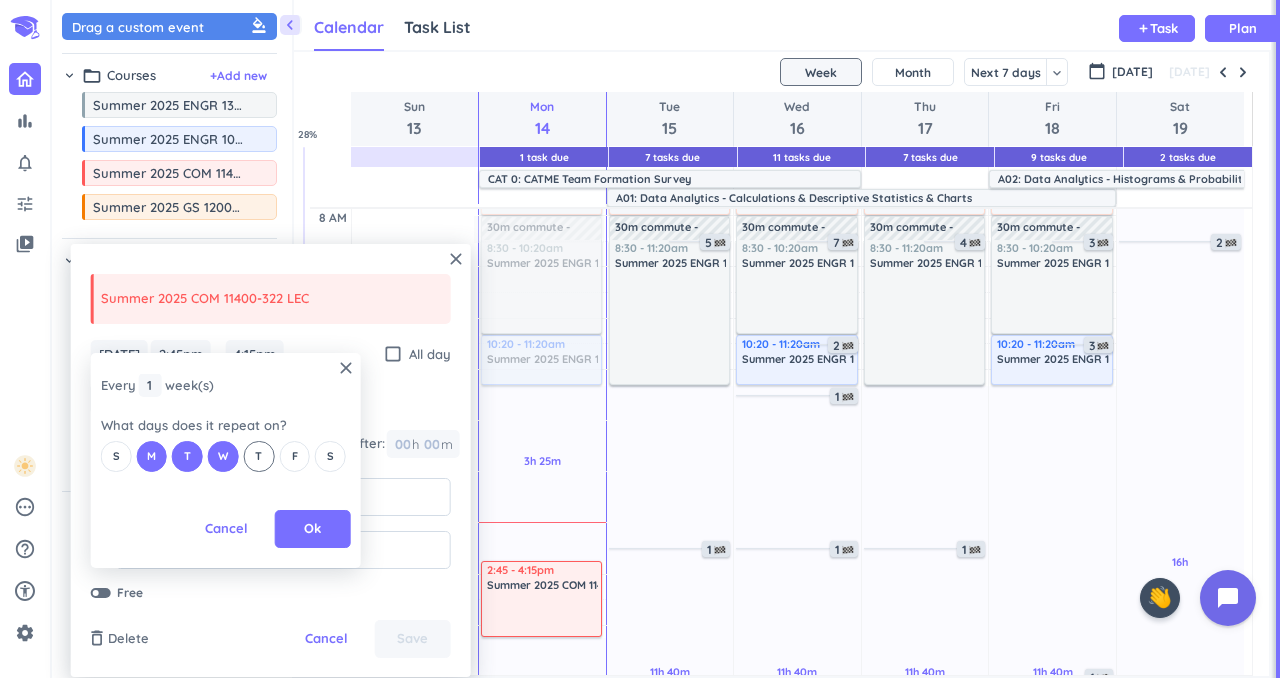 click on "T" at bounding box center [259, 456] 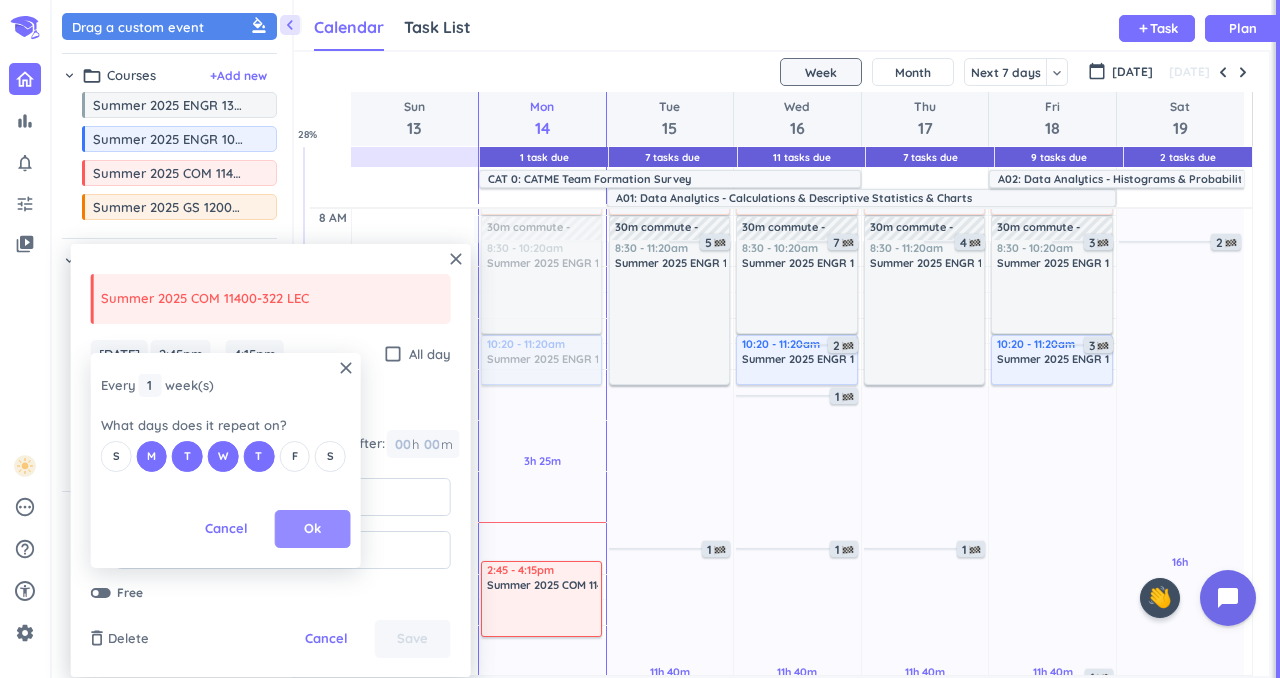 click on "Ok" at bounding box center [312, 529] 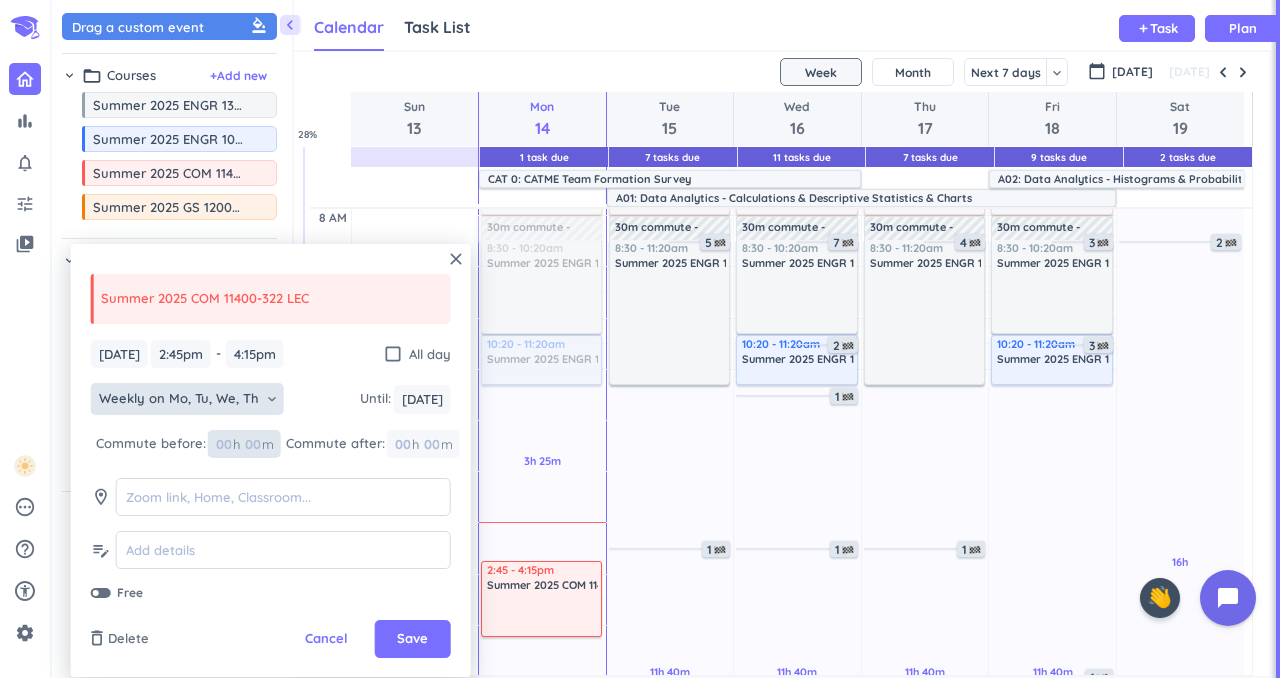 click at bounding box center [223, 444] 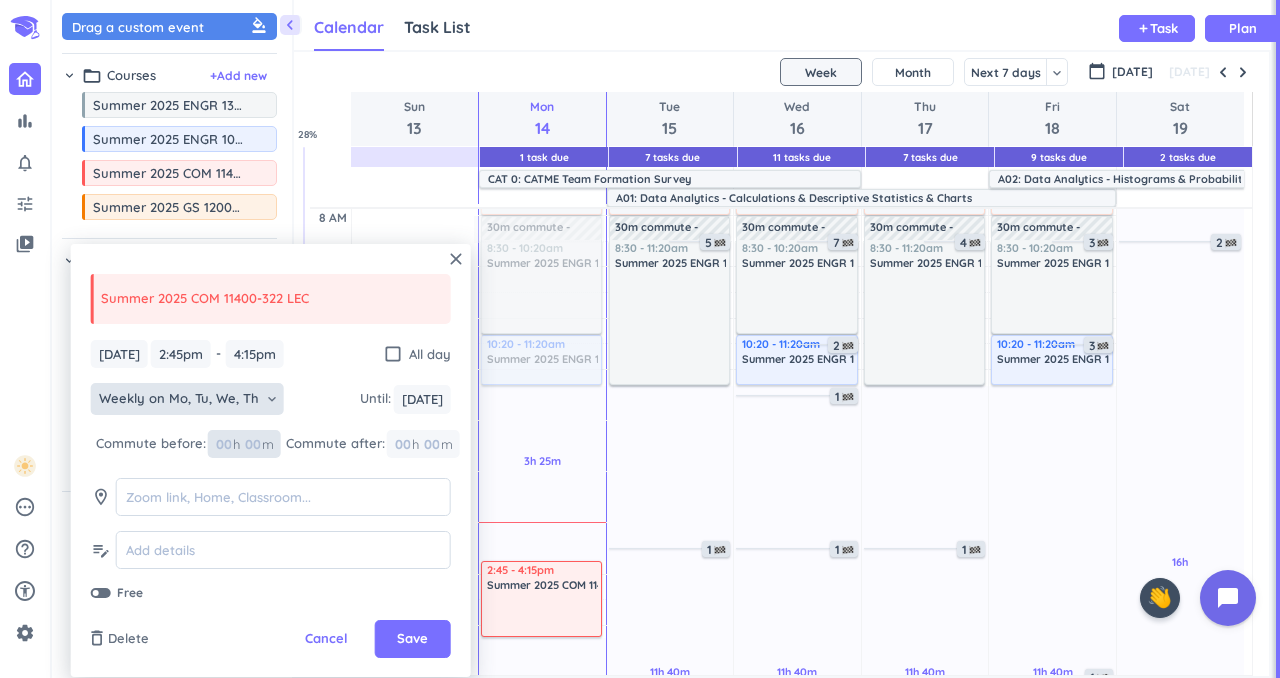 type 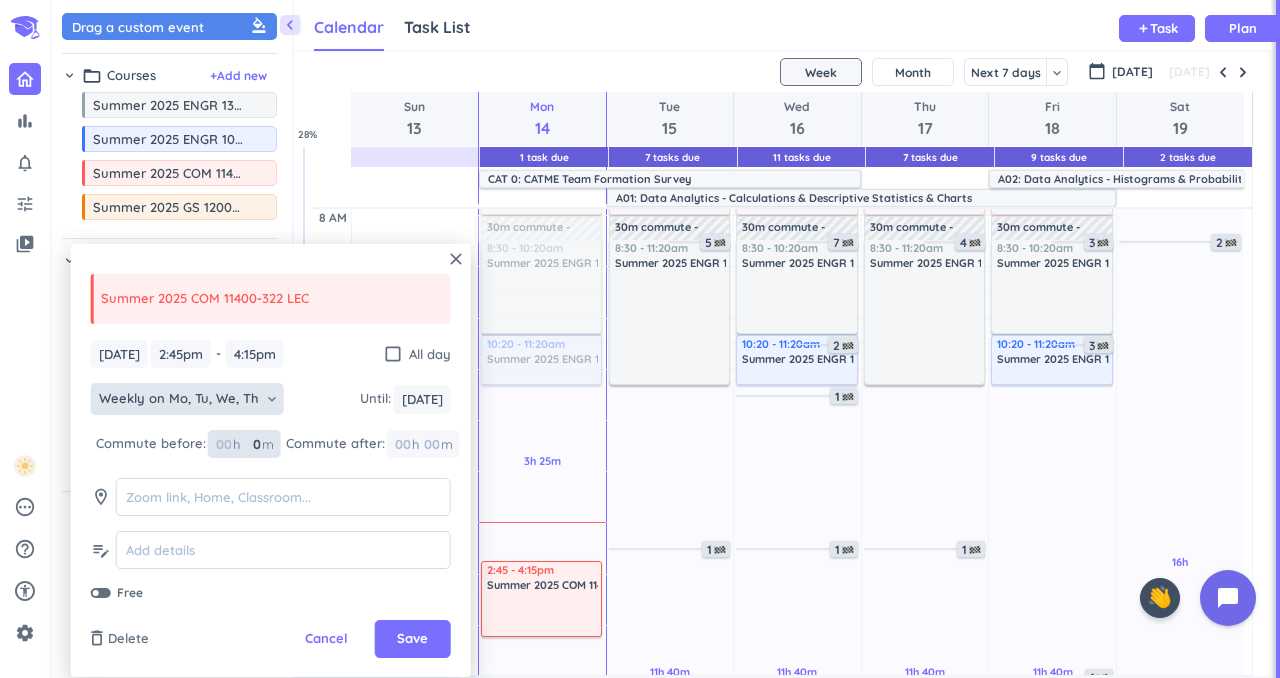 click on "0" at bounding box center [252, 444] 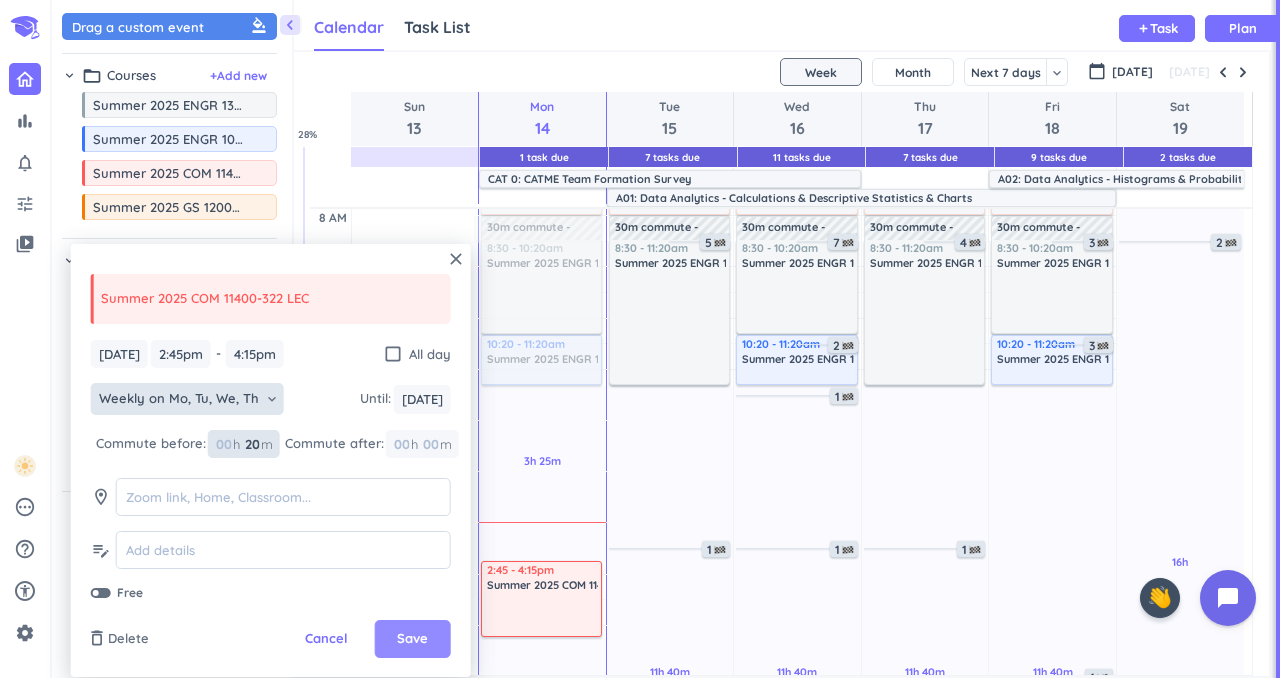type on "20" 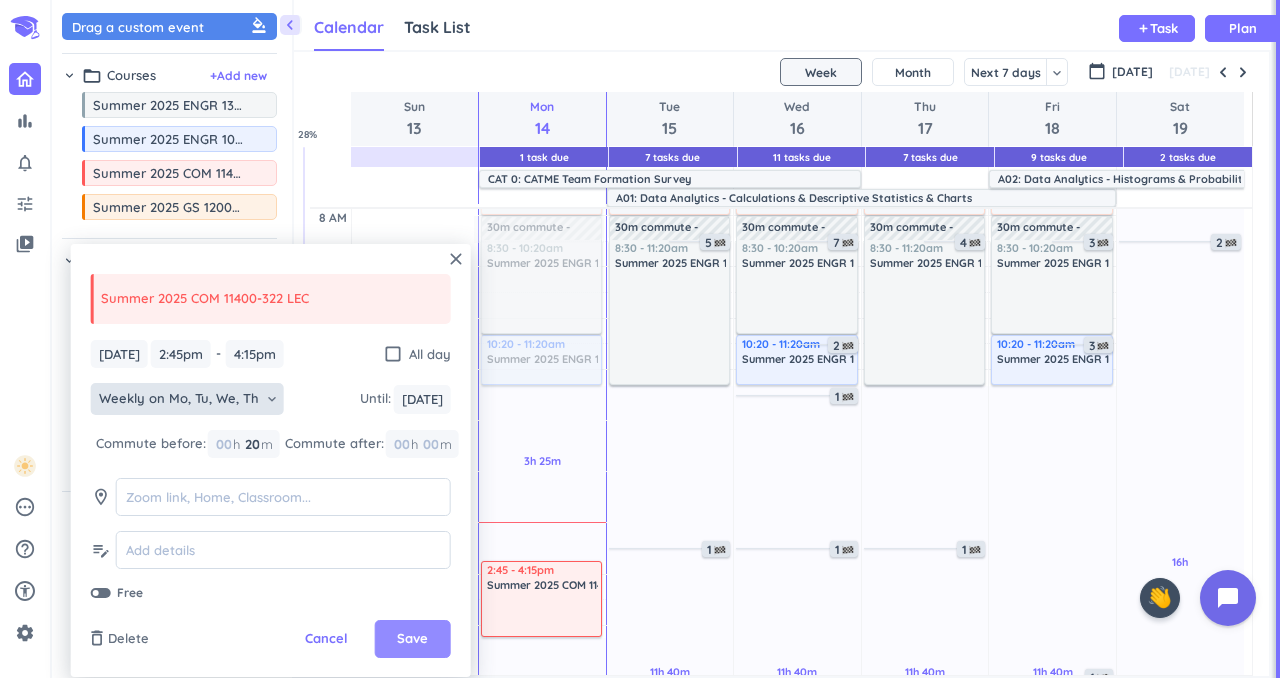 click on "Save" at bounding box center (412, 639) 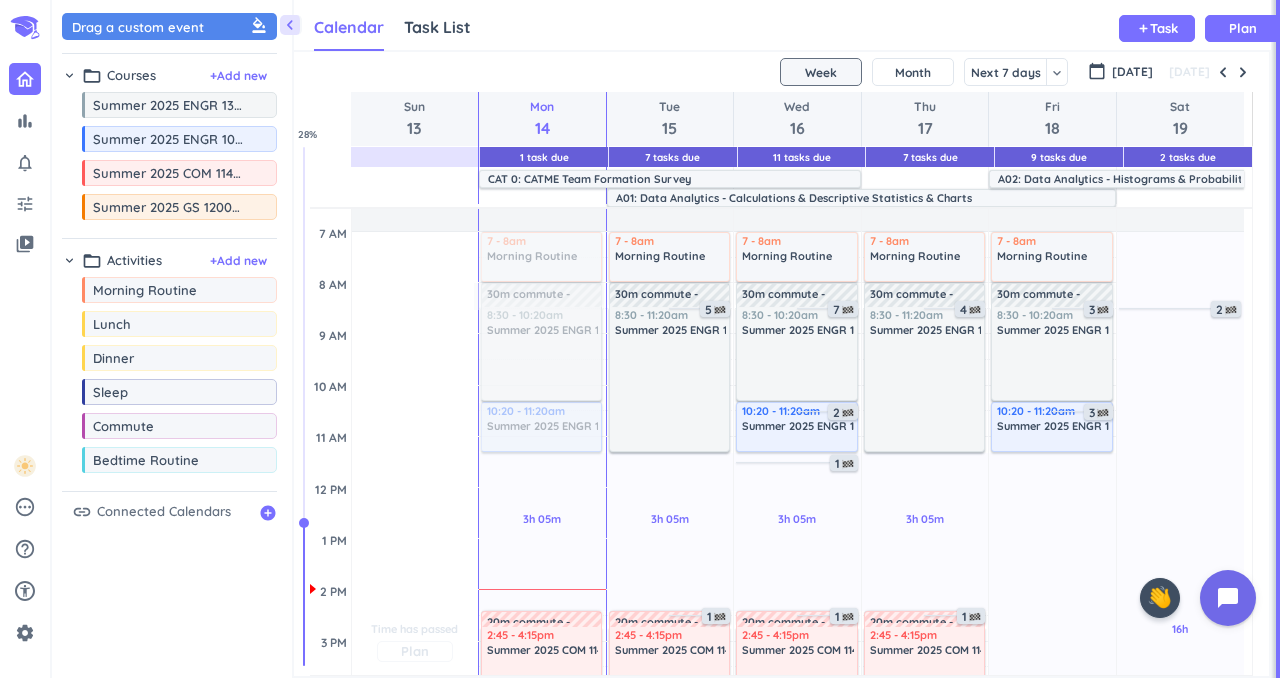 scroll, scrollTop: 132, scrollLeft: 0, axis: vertical 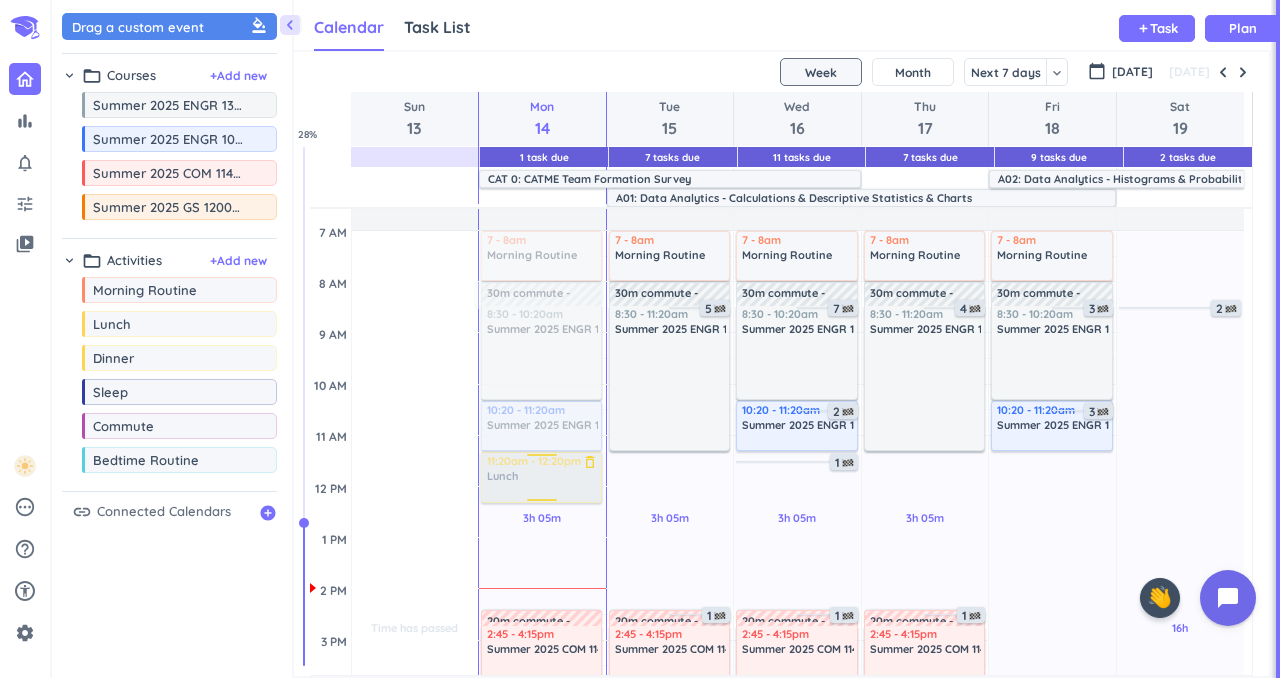 drag, startPoint x: 132, startPoint y: 331, endPoint x: 589, endPoint y: 454, distance: 473.26315 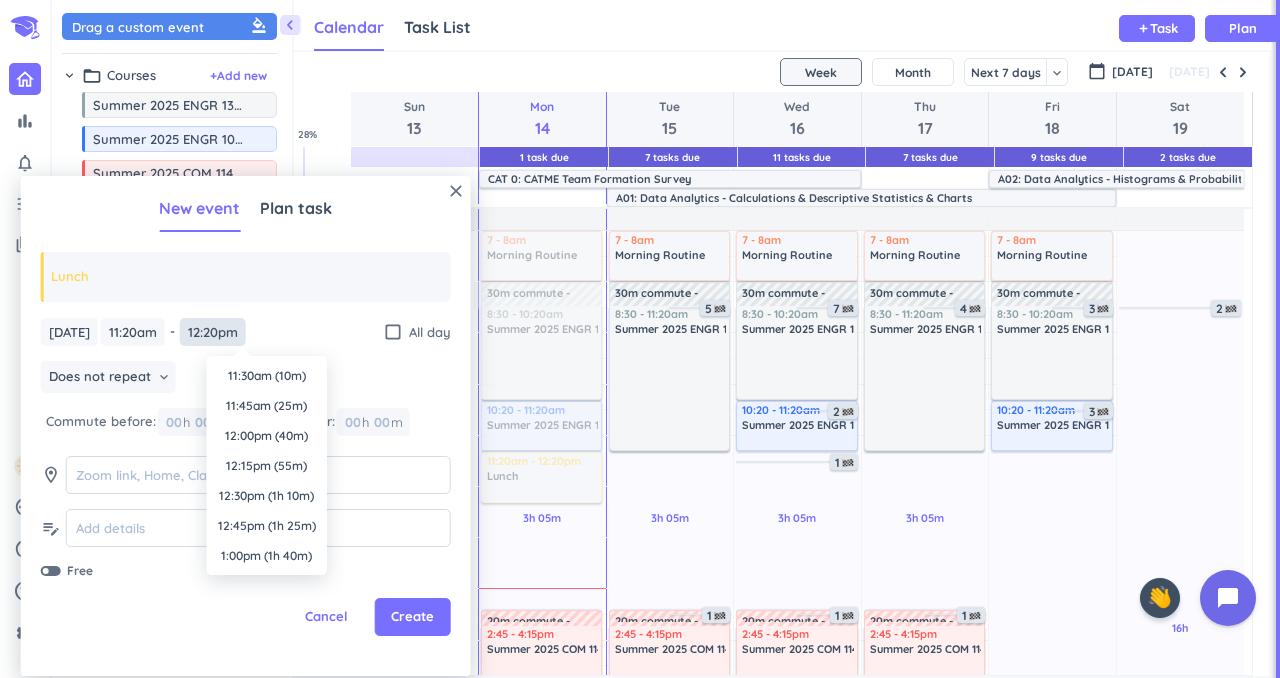 click on "12:20pm" at bounding box center (213, 332) 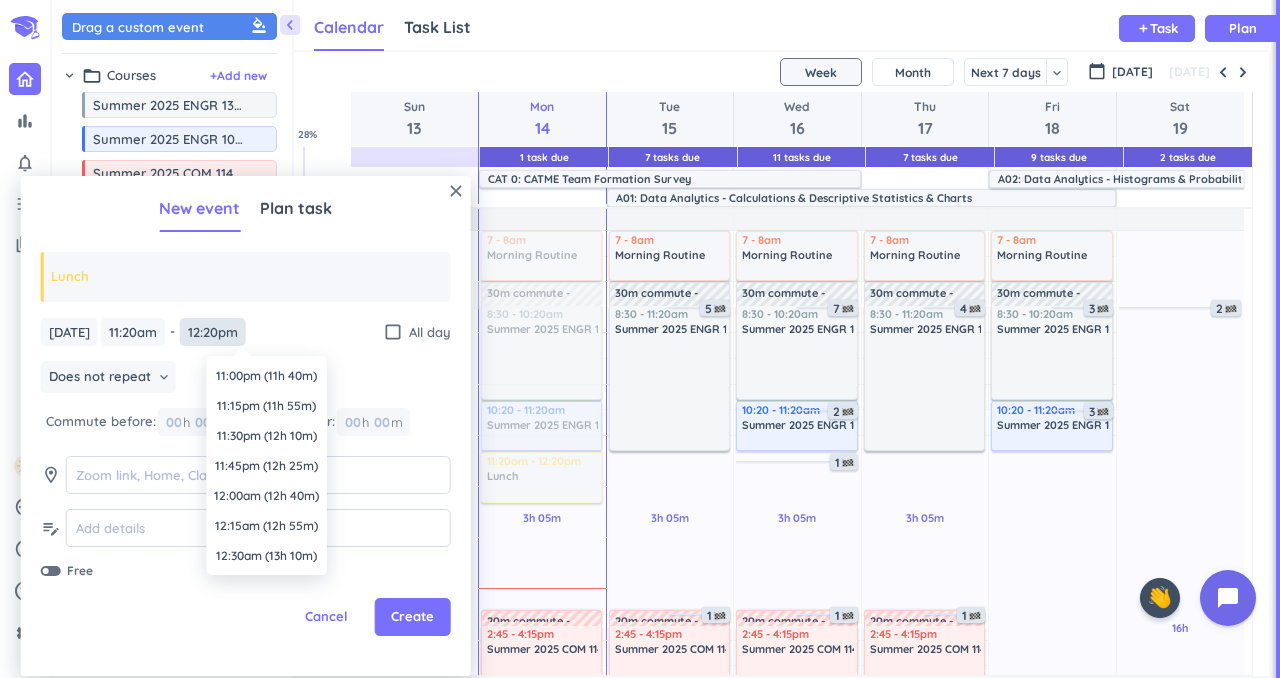 click on "12:20pm" at bounding box center (213, 332) 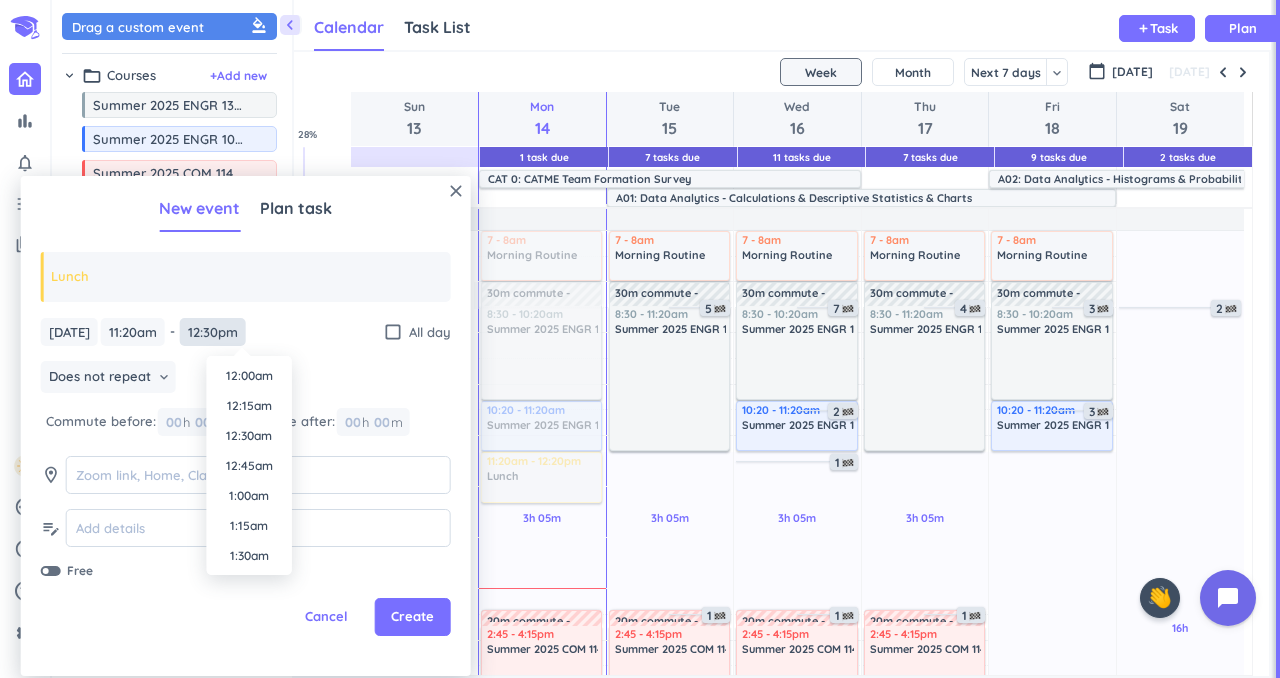 scroll, scrollTop: 0, scrollLeft: 0, axis: both 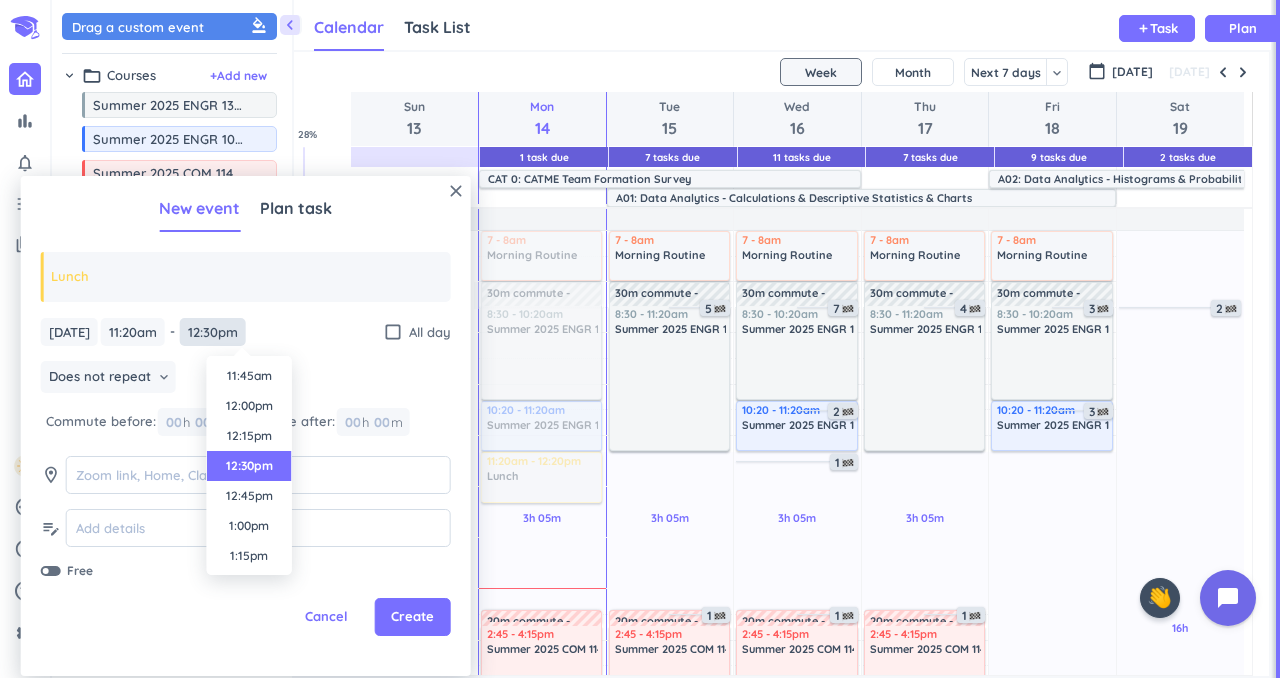 type on "12:30pm" 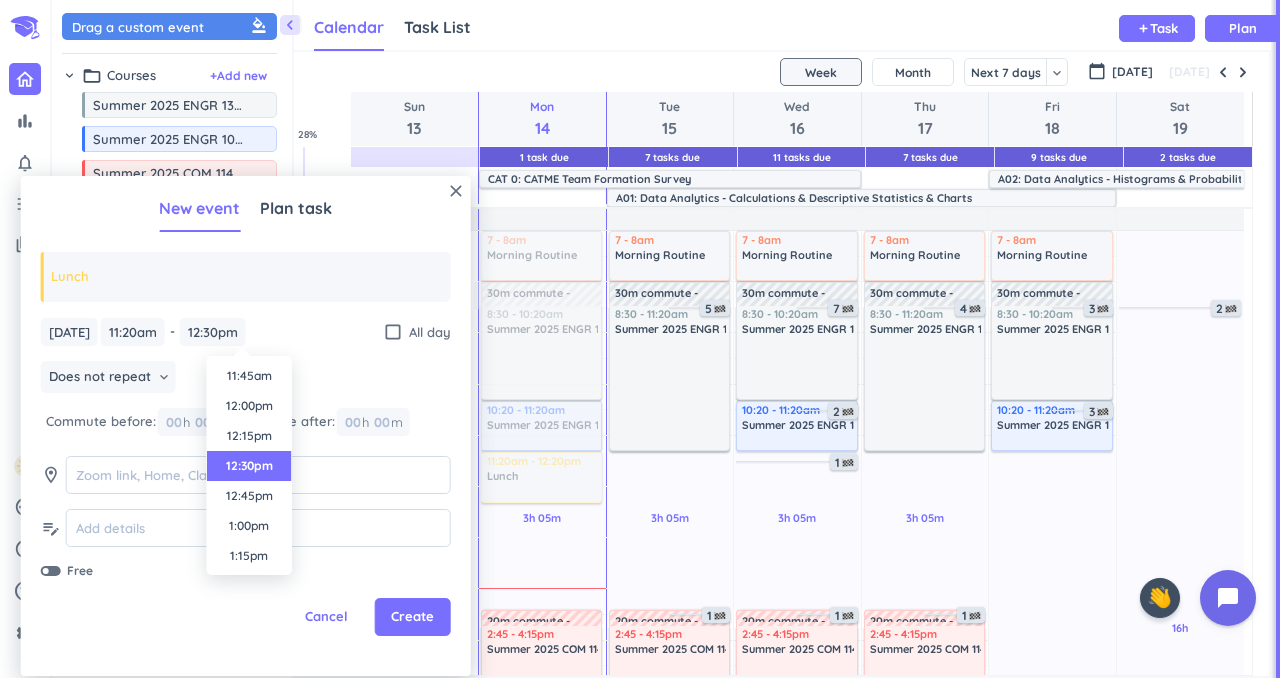 click on "12:30pm" at bounding box center (249, 466) 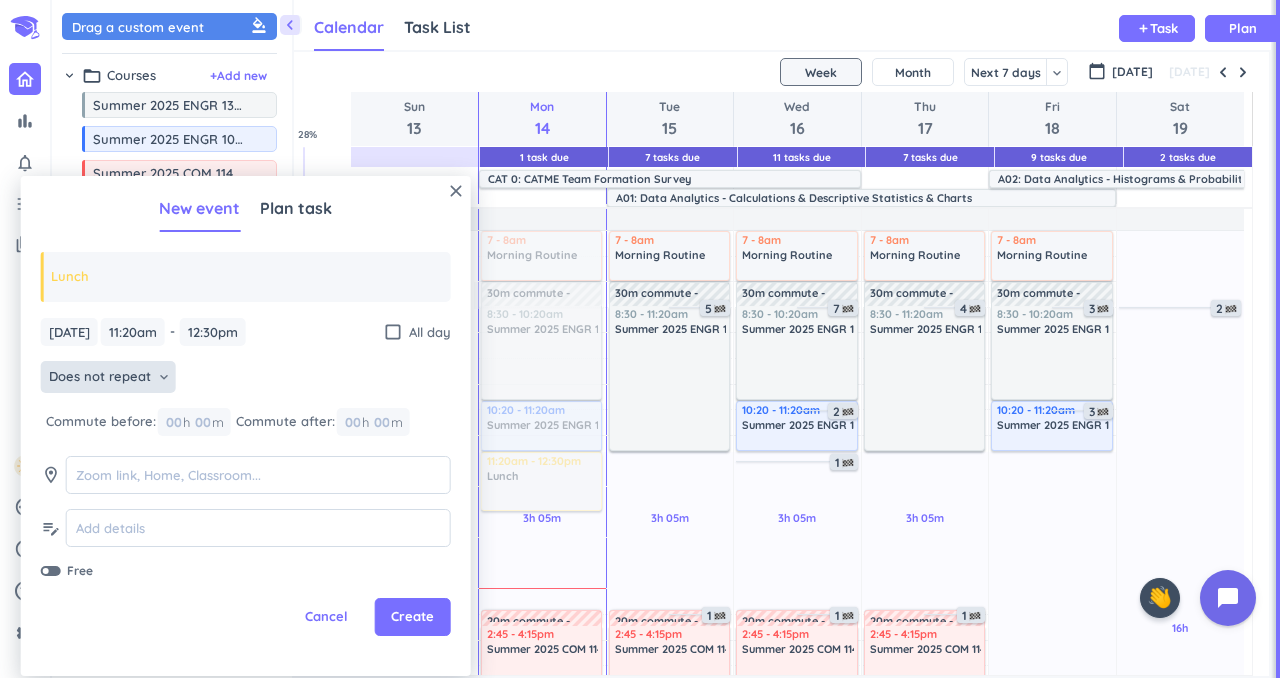 click on "Does not repeat" at bounding box center [100, 377] 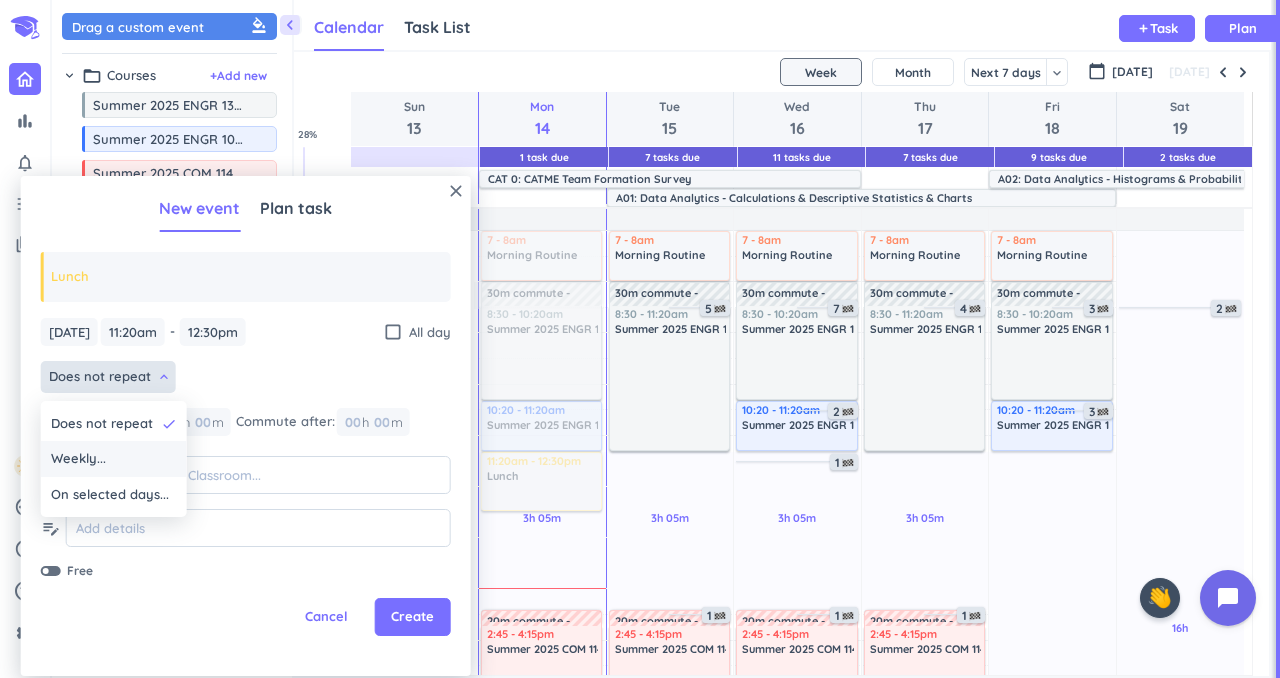 click on "Weekly..." at bounding box center [114, 459] 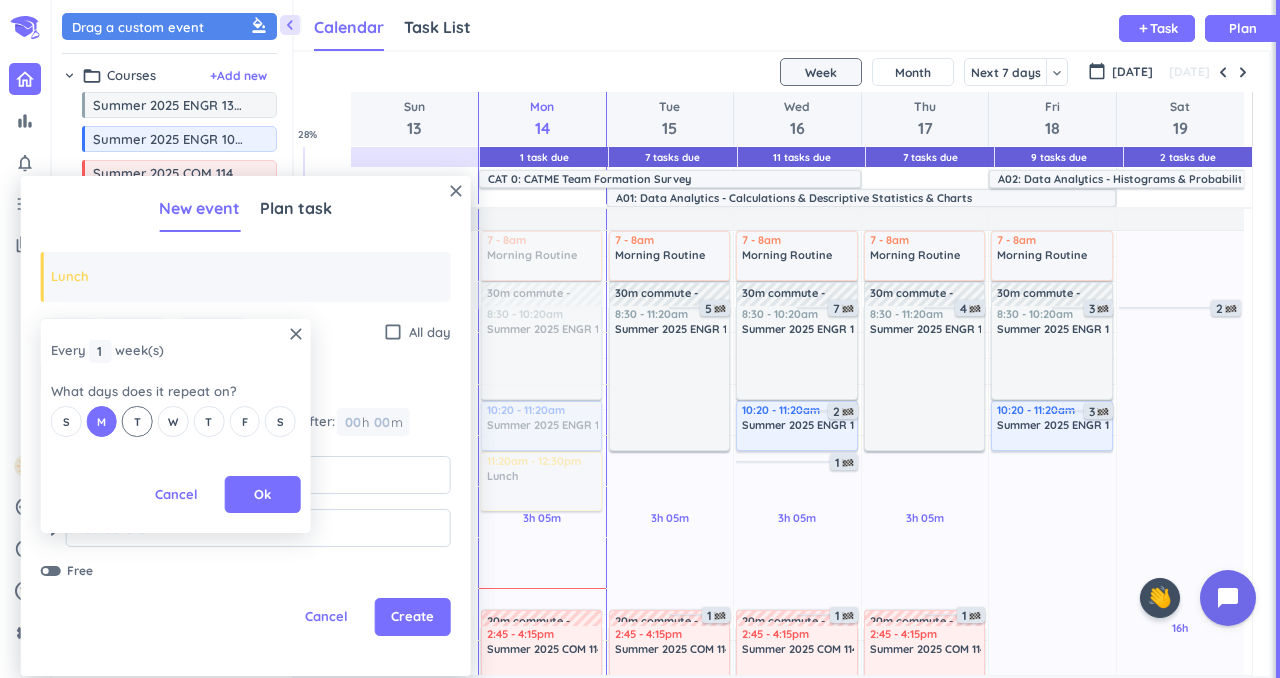 click on "T" at bounding box center [137, 422] 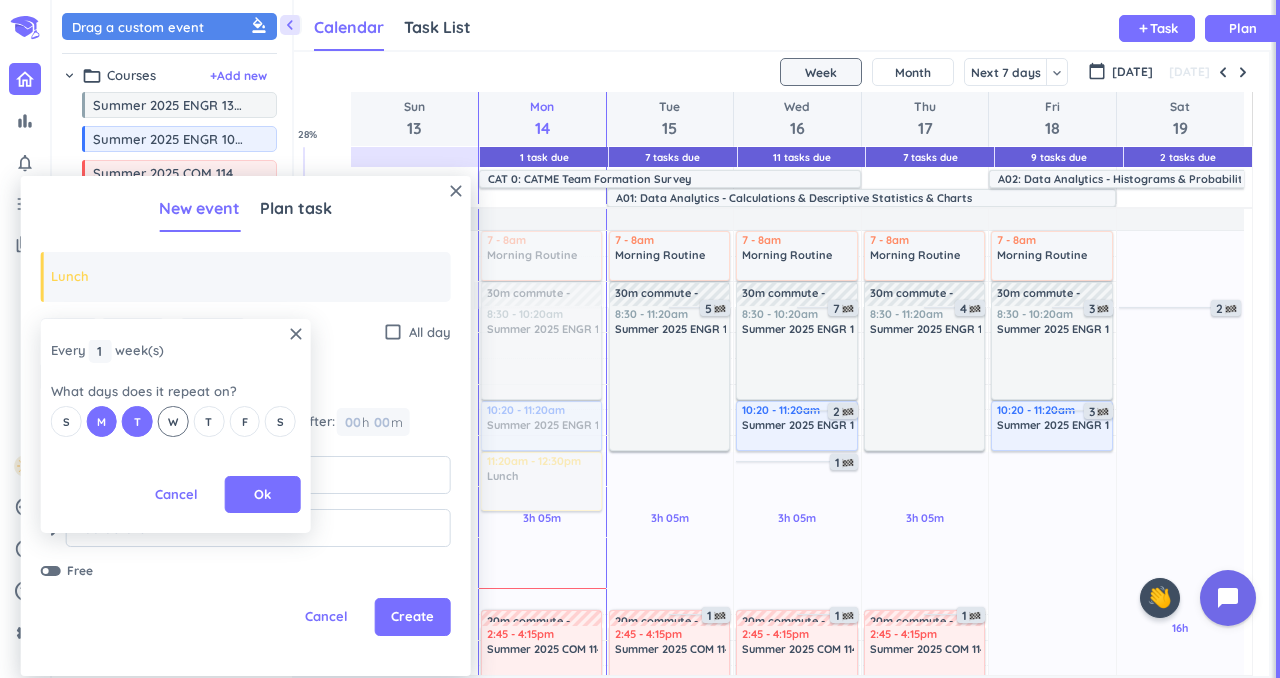 click on "W" at bounding box center [173, 422] 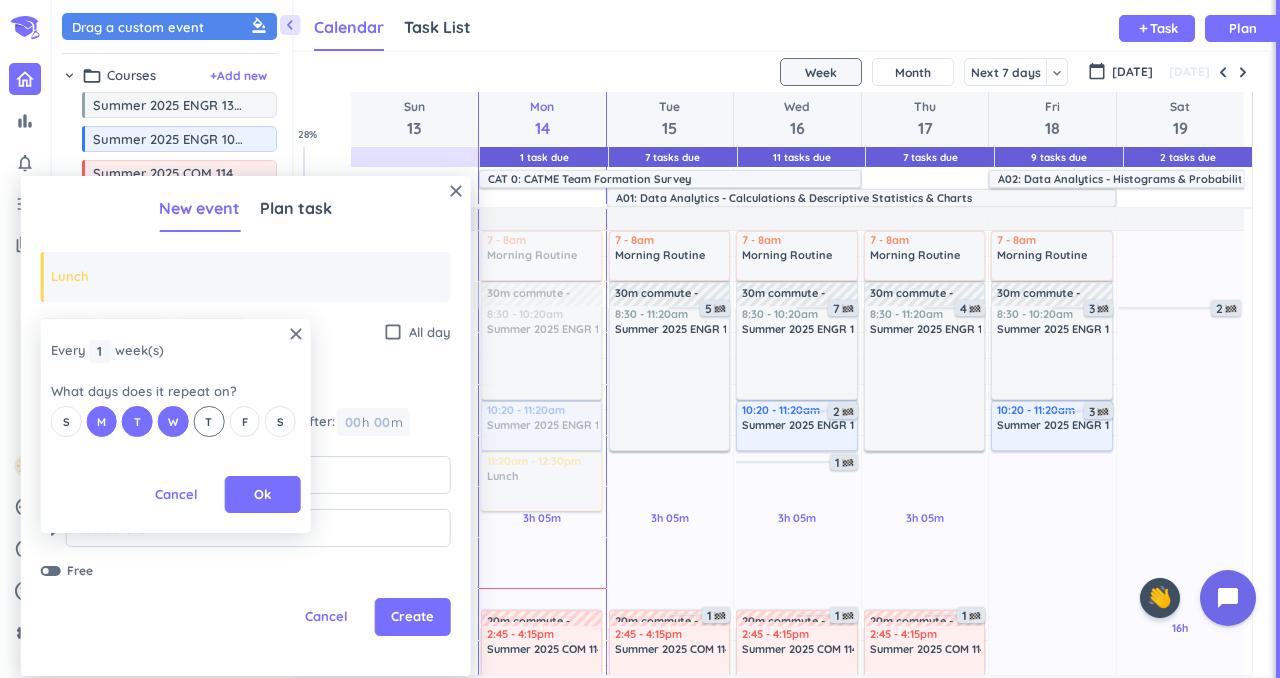 click on "T" at bounding box center [209, 421] 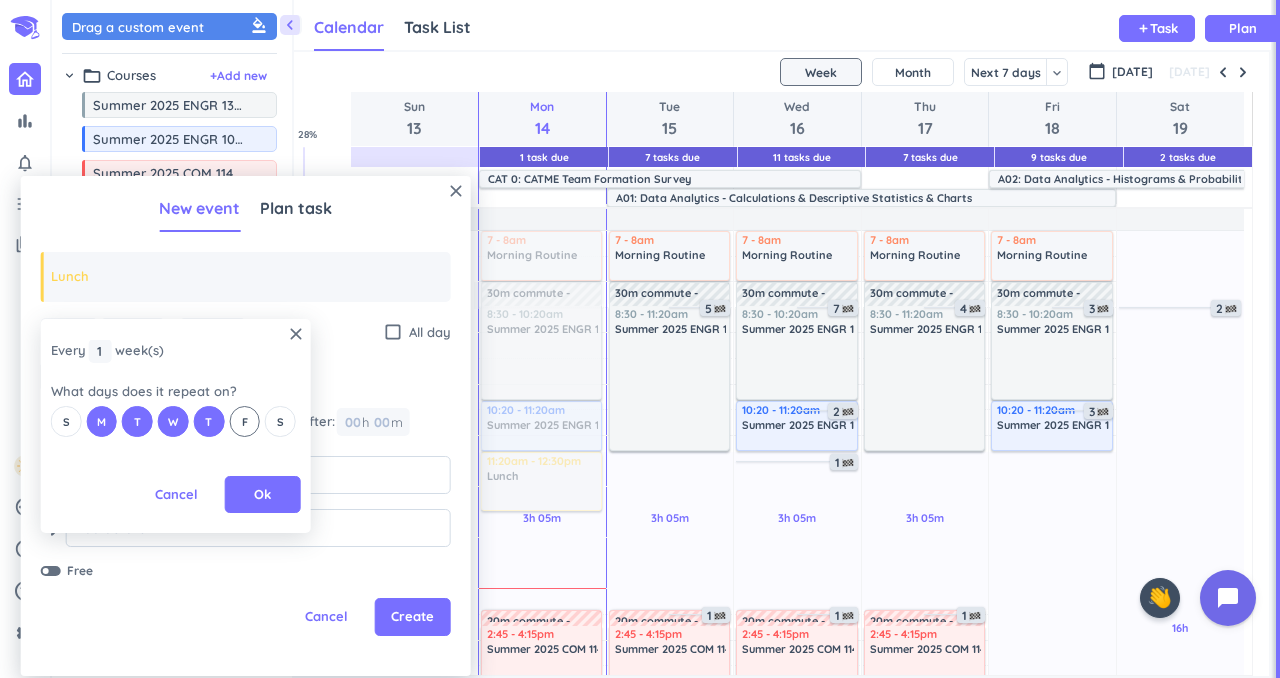 click on "F" at bounding box center [245, 422] 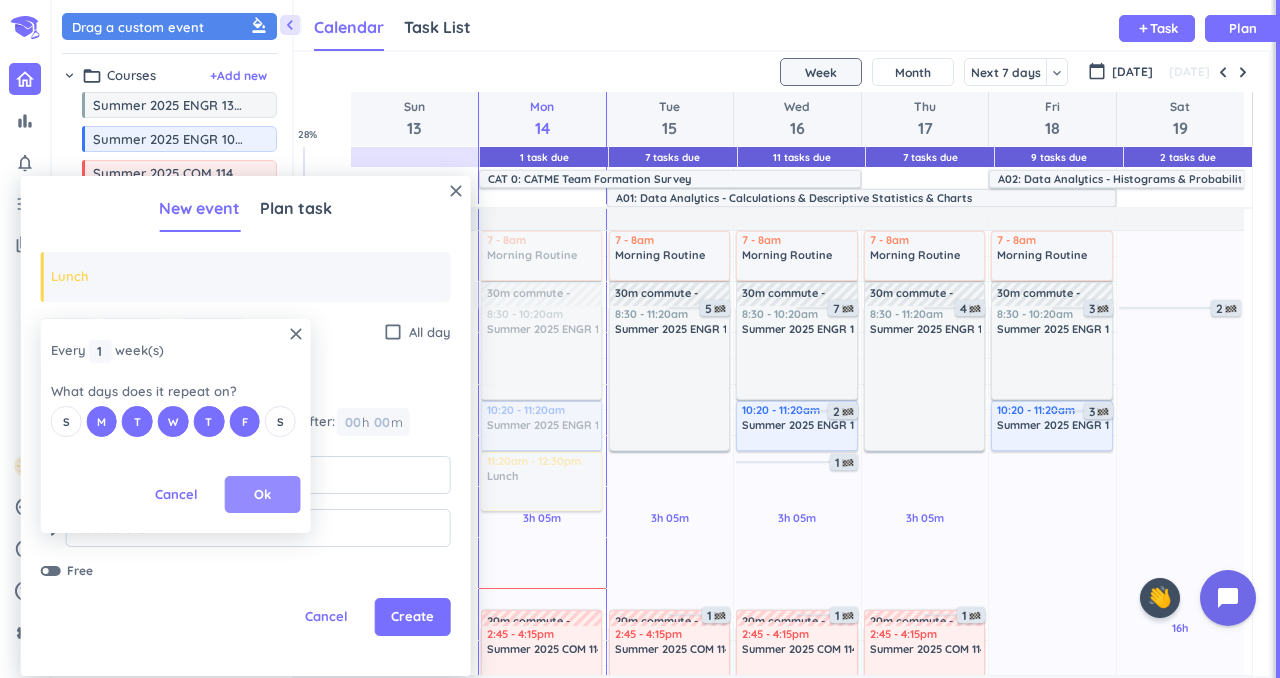click on "Ok" at bounding box center [262, 495] 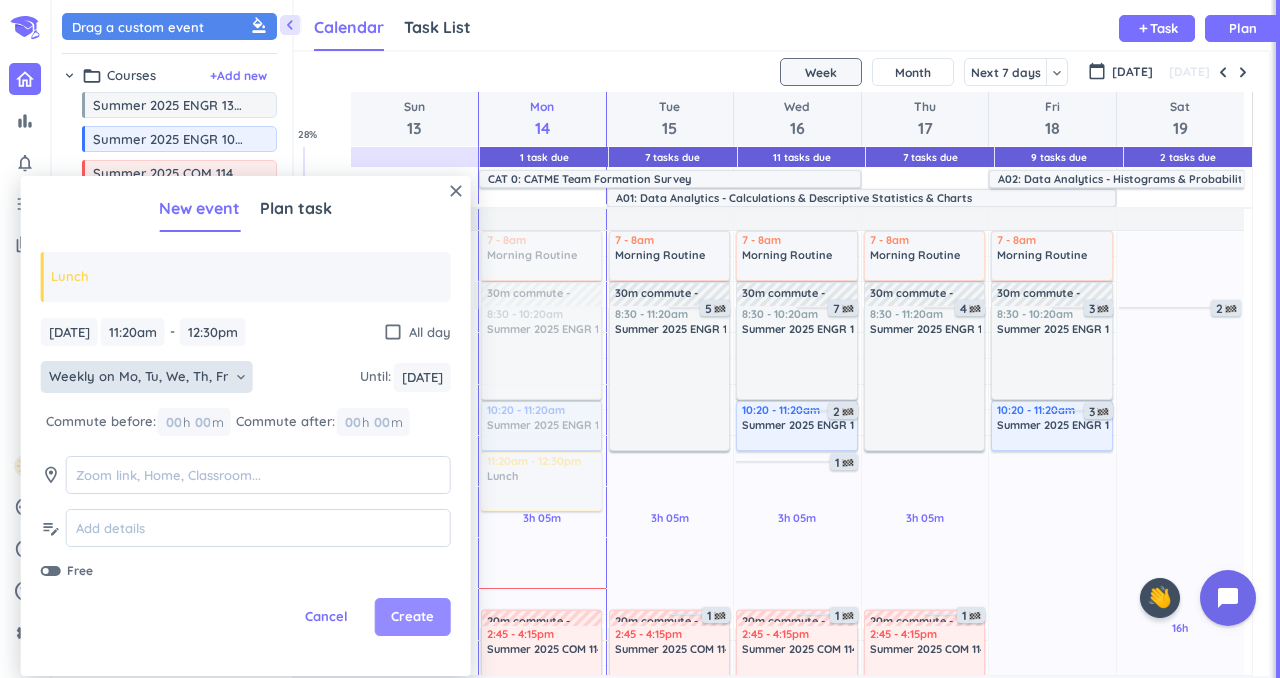 click on "Create" at bounding box center [412, 617] 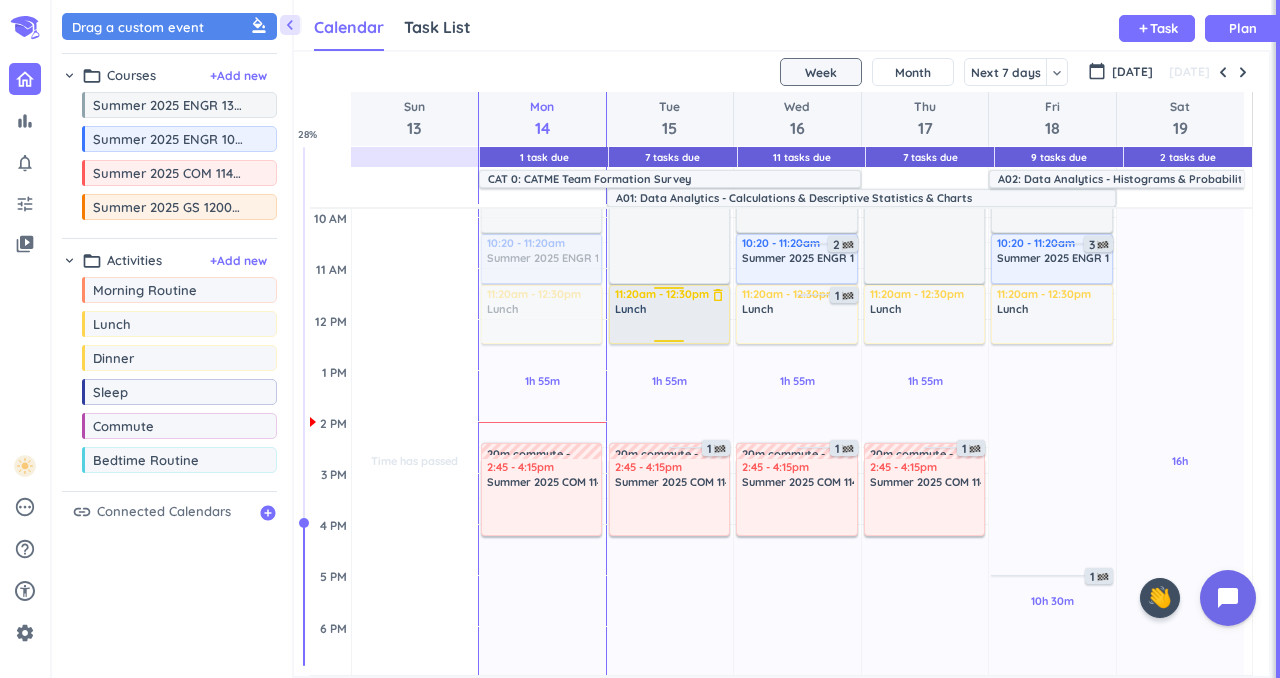 scroll, scrollTop: 300, scrollLeft: 0, axis: vertical 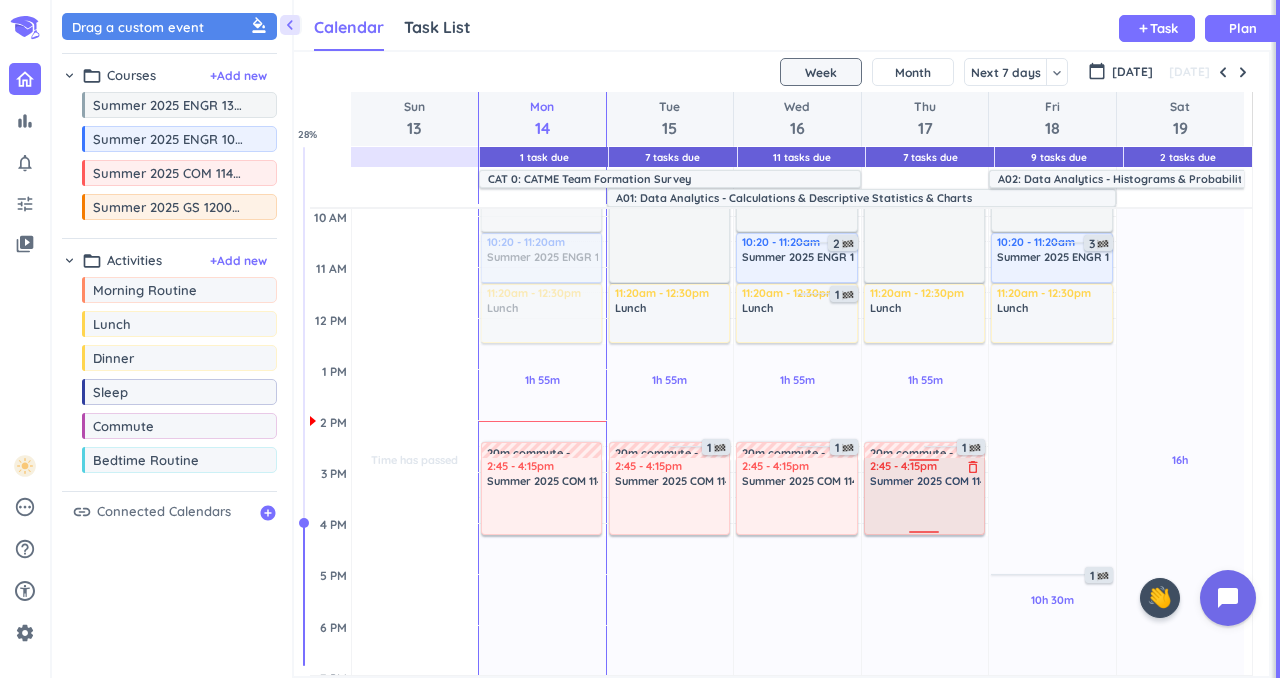 click at bounding box center [925, 510] 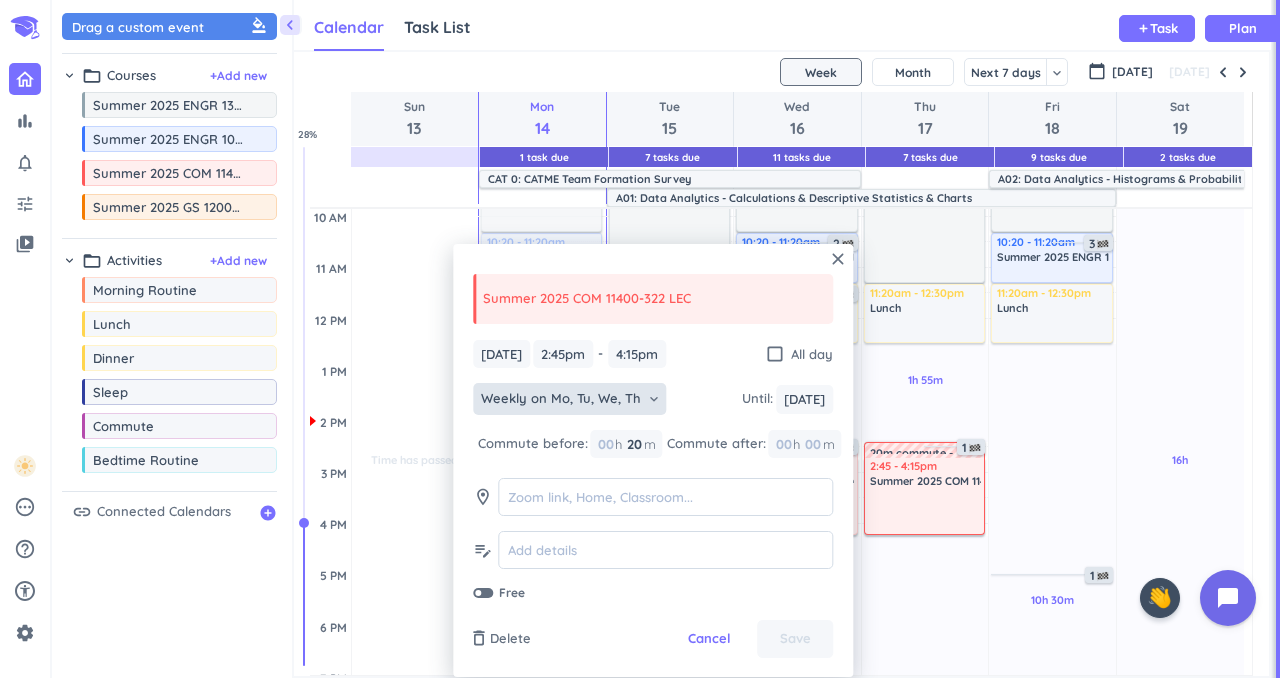 click on "Weekly on Mo, Tu, We, Th" at bounding box center (561, 399) 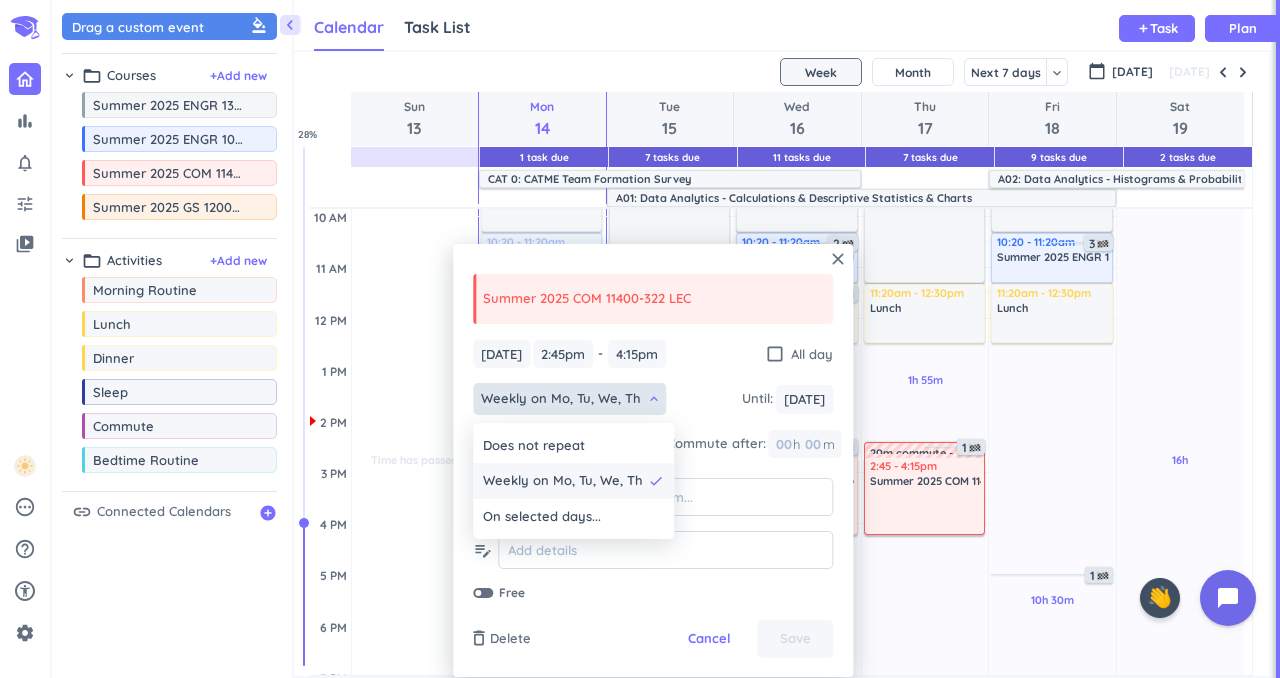 click on "Weekly on Mo, Tu, We, Th" at bounding box center (563, 481) 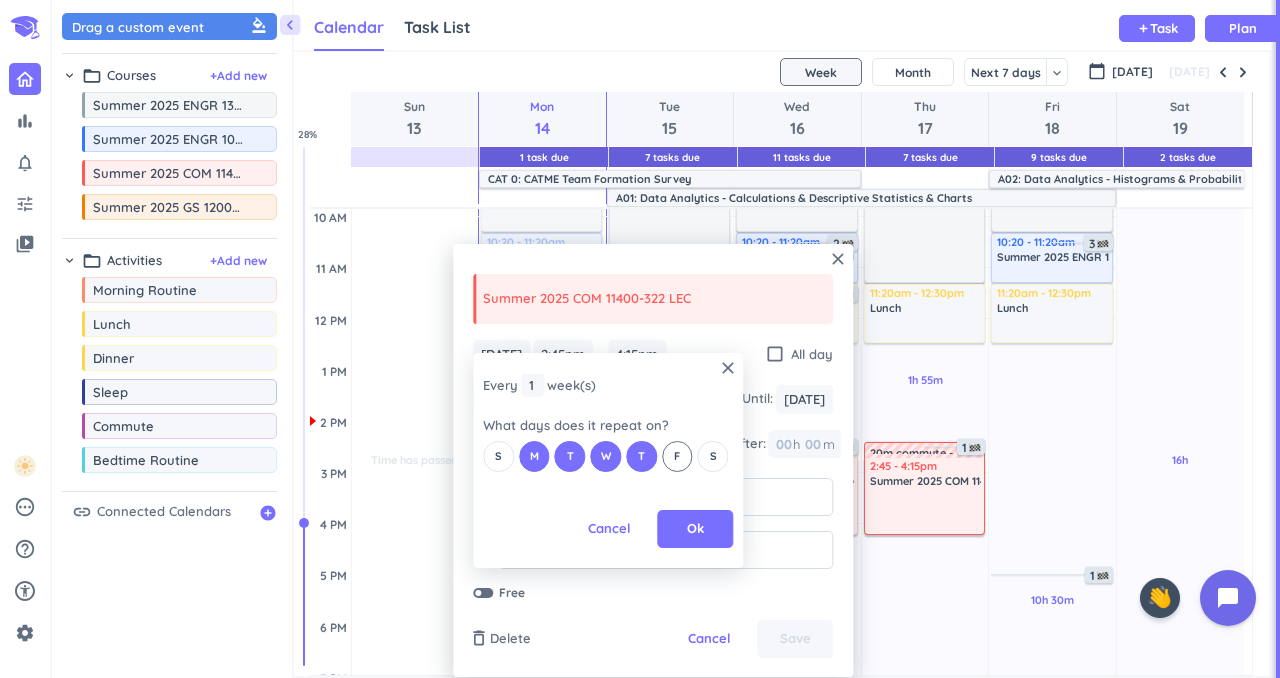 click on "F" at bounding box center (677, 456) 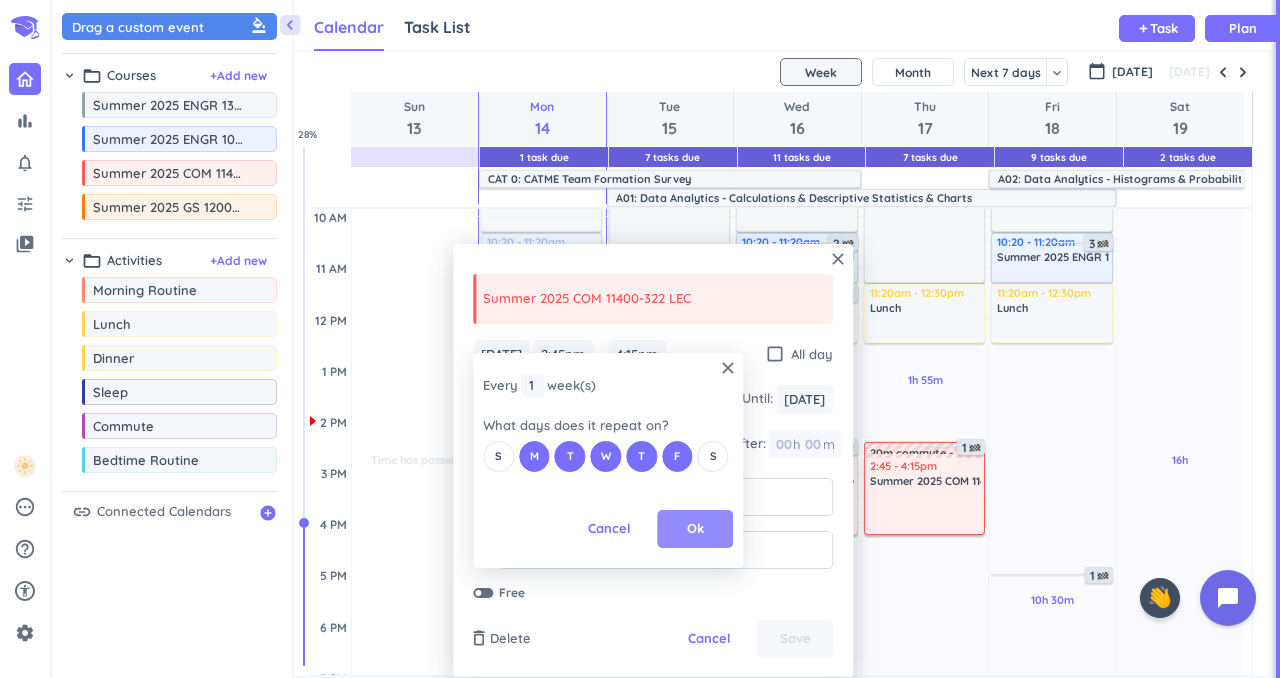 click on "Ok" at bounding box center [695, 529] 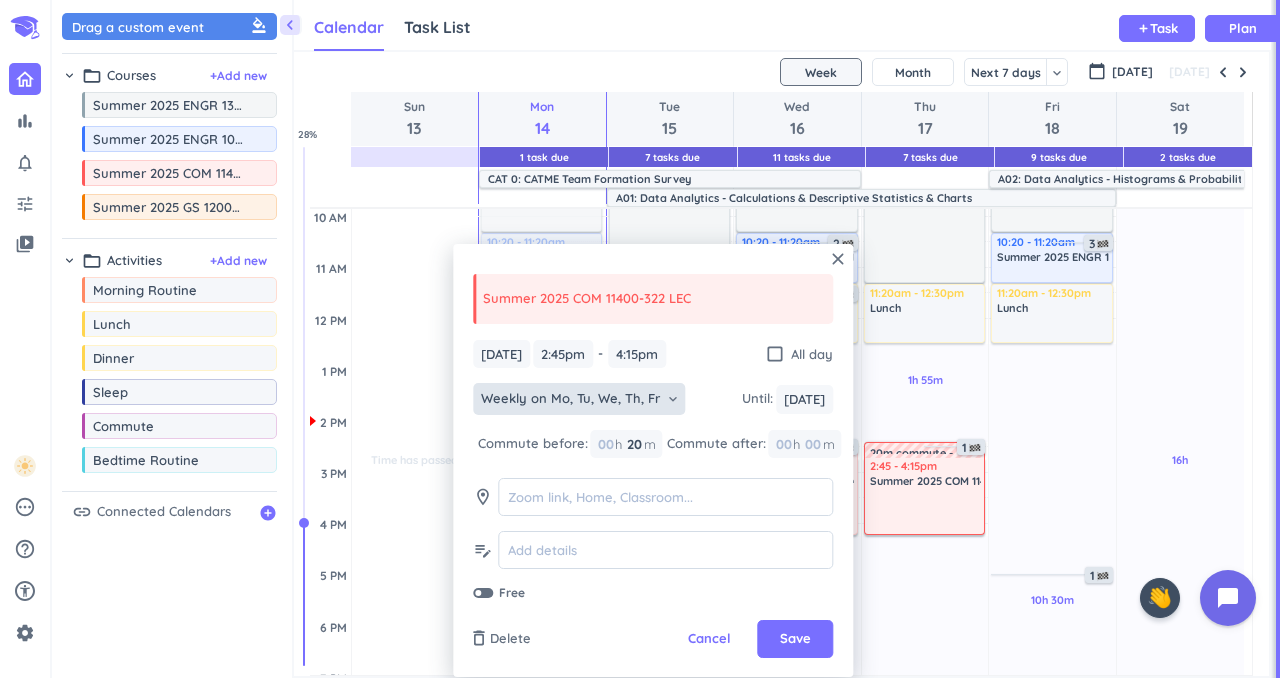 click on "close Summer 2025 COM 11400-322 LEC [DATE] [DATE]   2:45pm 2:45pm - 4:15pm 4:15pm check_box_outline_blank All day Weekly on Mo, Tu, We, Th, Fr keyboard_arrow_down Until :  [DATE] [DATE] Commute before: 00 h 20 20 00 m Commute after: 00 h 00 m room edit_note Free delete_outline Delete Cancel Save" at bounding box center (653, 460) 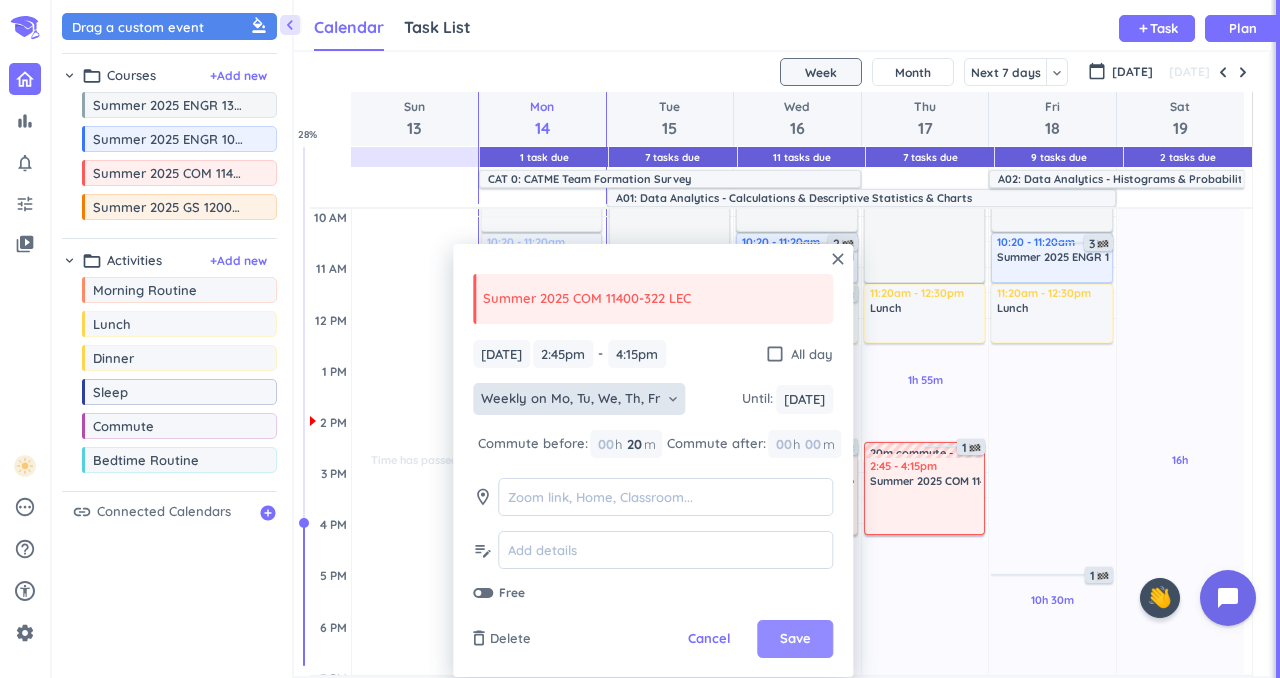 click on "Save" at bounding box center (795, 639) 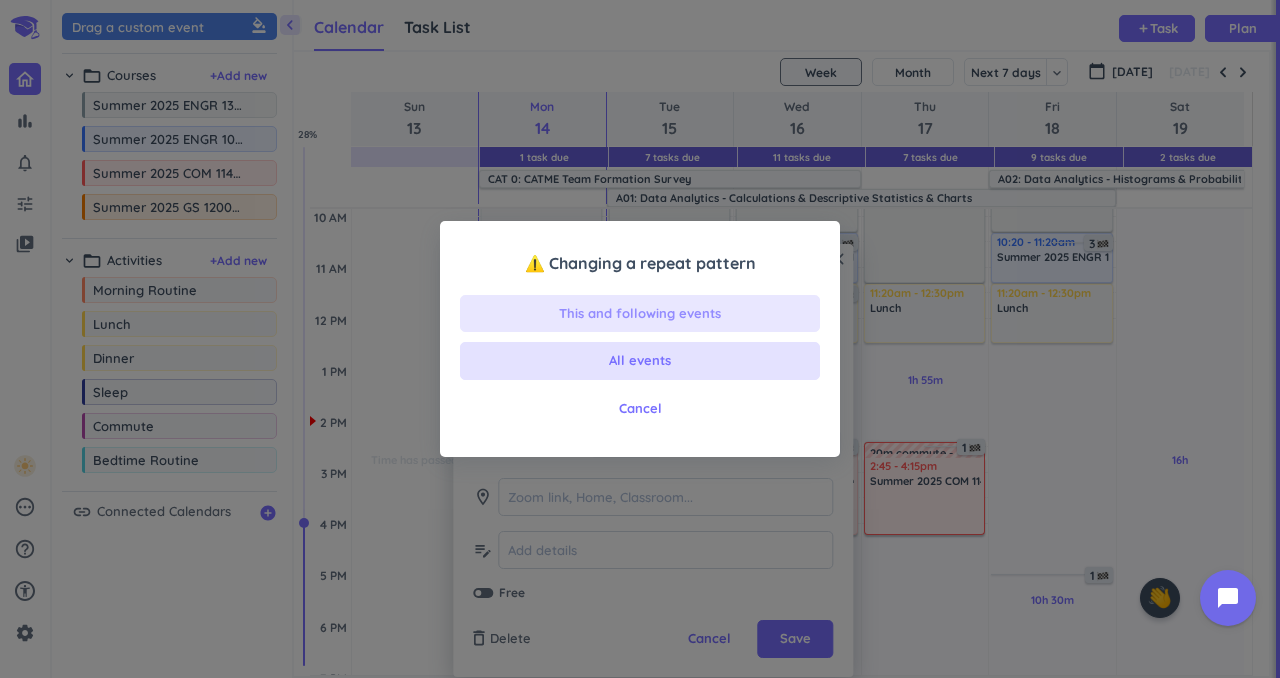 click on "This and following events" at bounding box center (640, 314) 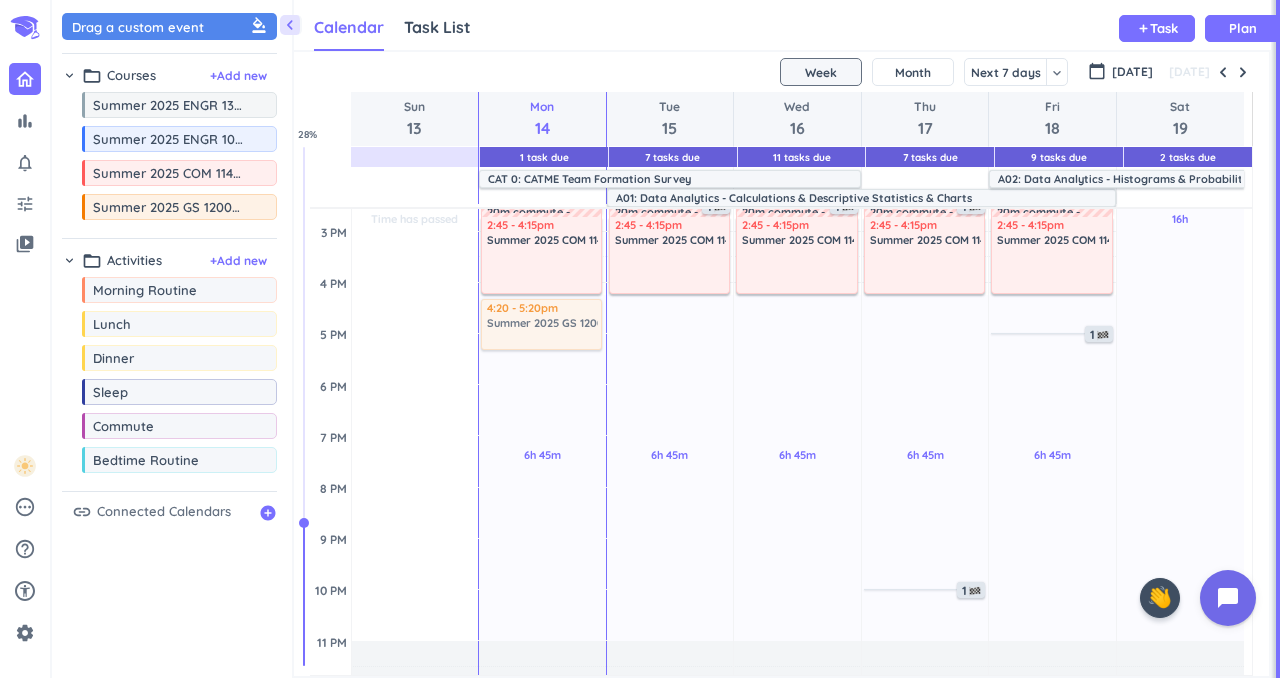 scroll, scrollTop: 540, scrollLeft: 0, axis: vertical 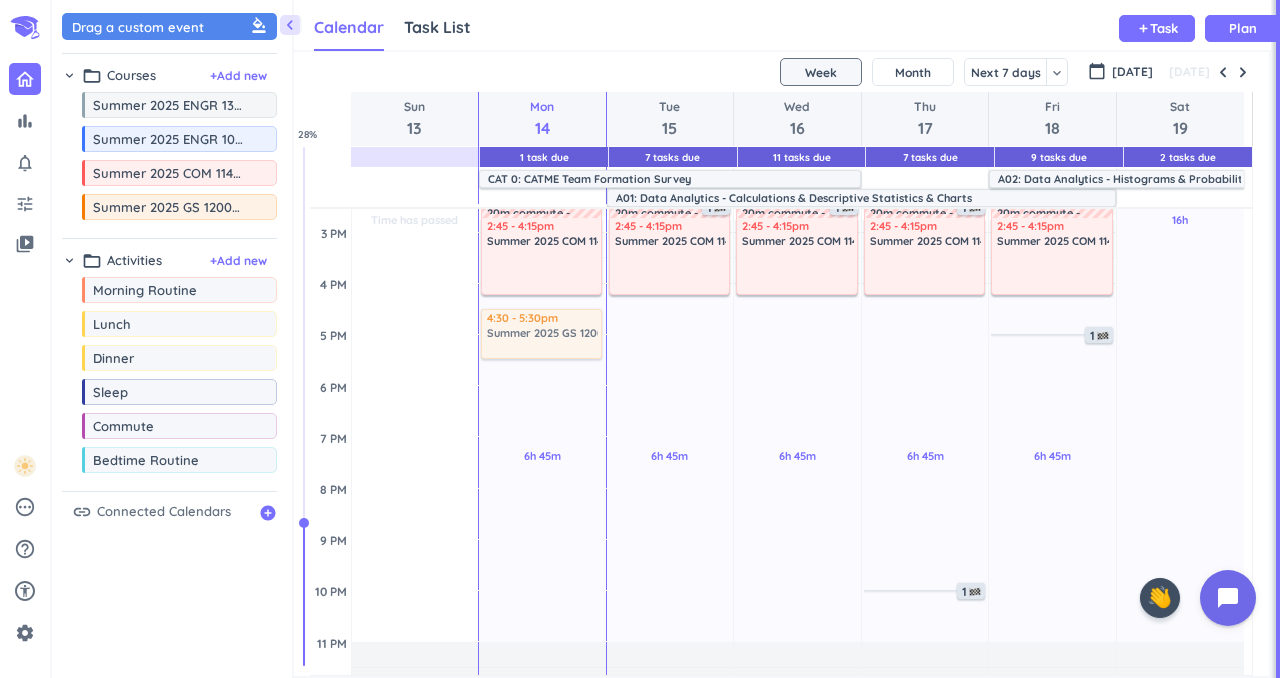 drag, startPoint x: 209, startPoint y: 210, endPoint x: 546, endPoint y: 308, distance: 350.9601 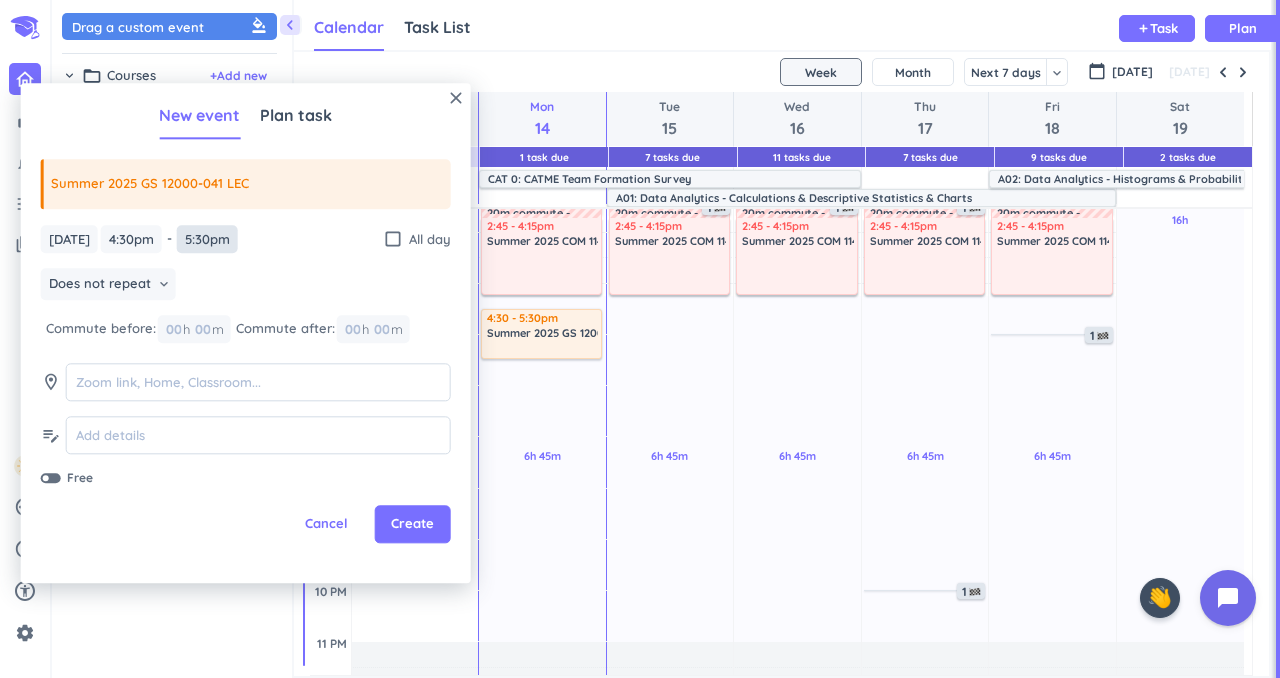 click on "5:30pm" at bounding box center (207, 239) 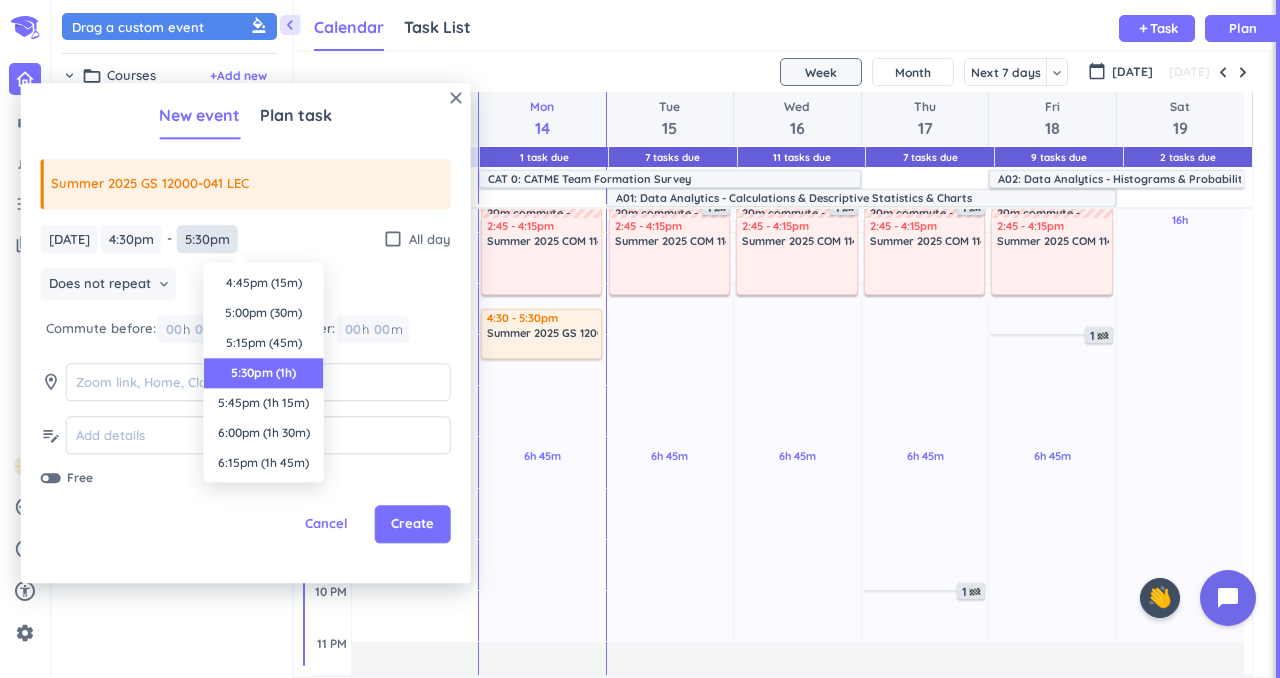 scroll, scrollTop: 90, scrollLeft: 0, axis: vertical 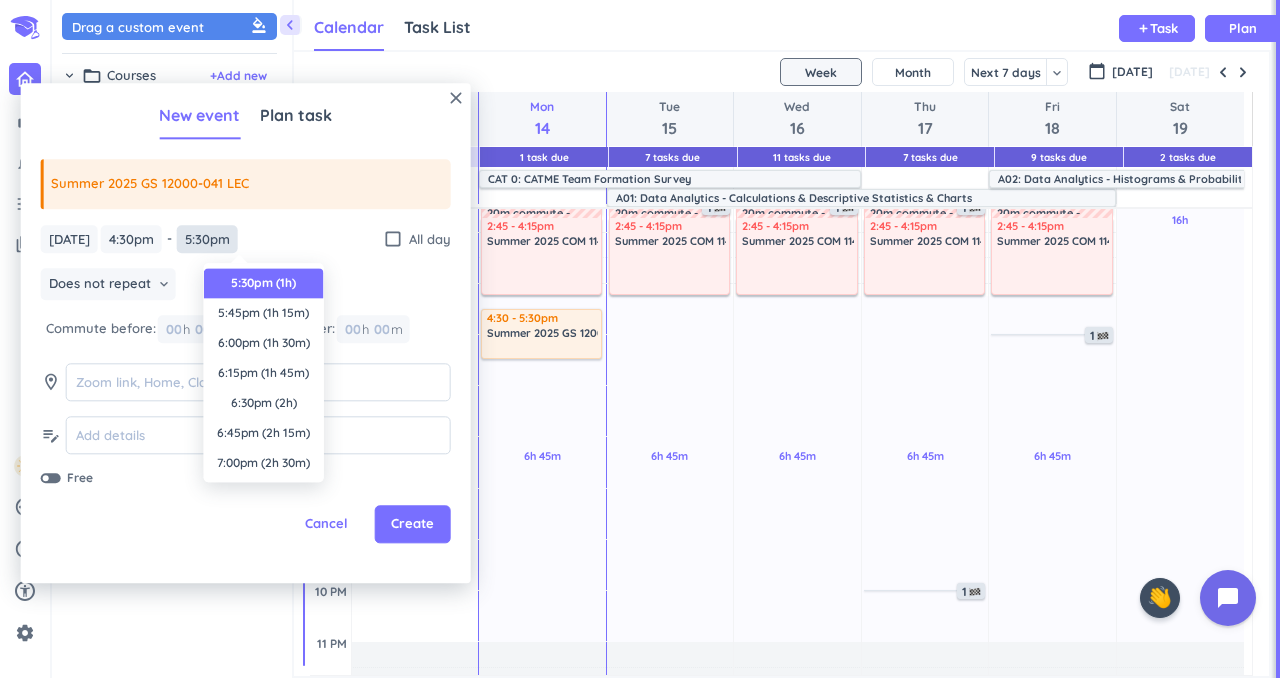 click on "5:30pm" at bounding box center (207, 239) 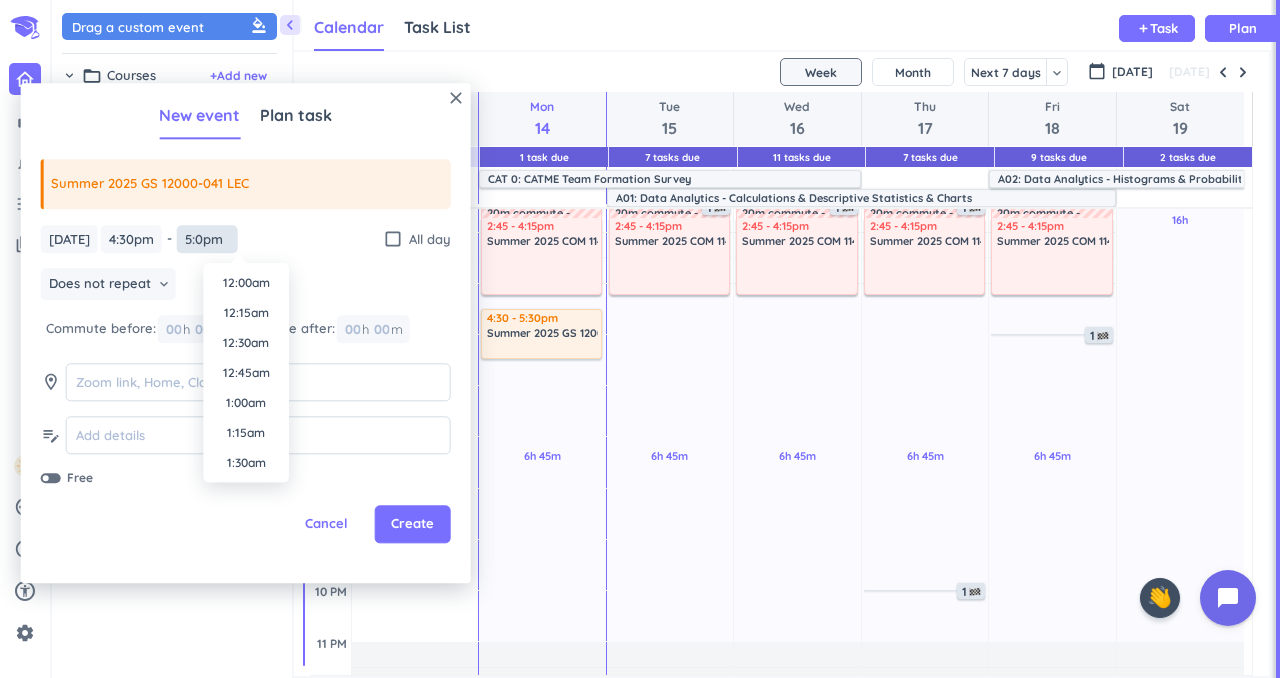 scroll, scrollTop: 1950, scrollLeft: 0, axis: vertical 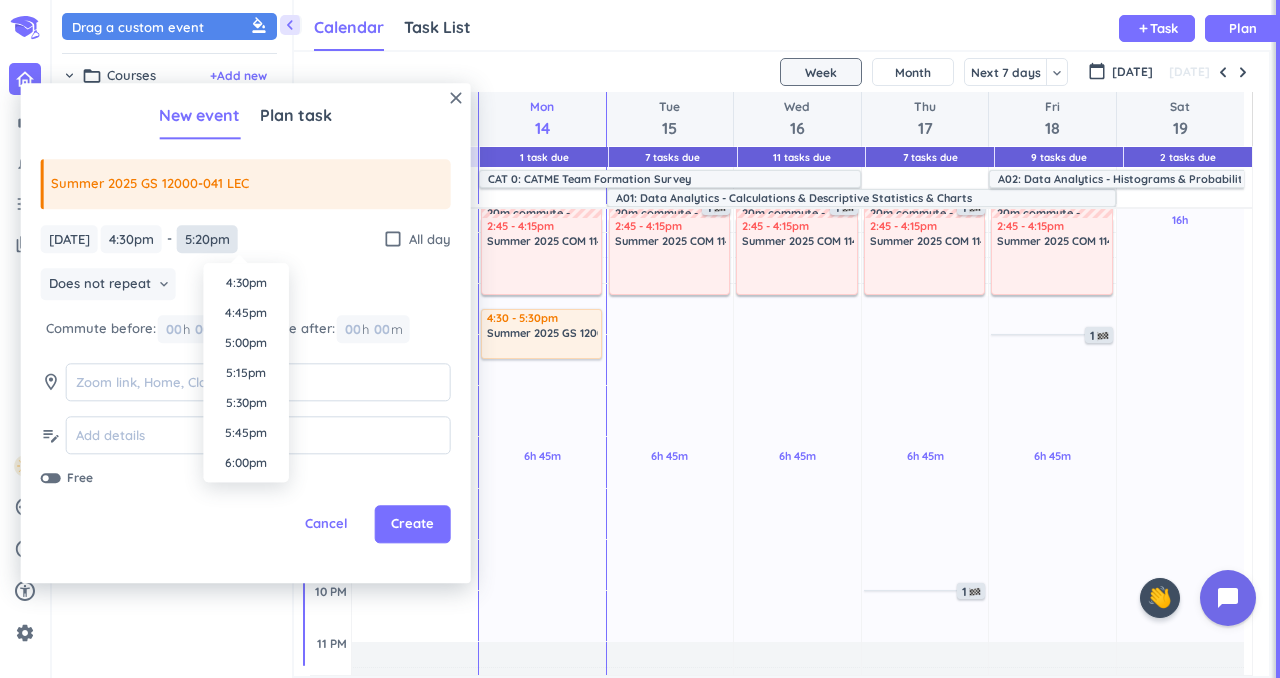 type on "5:20pm" 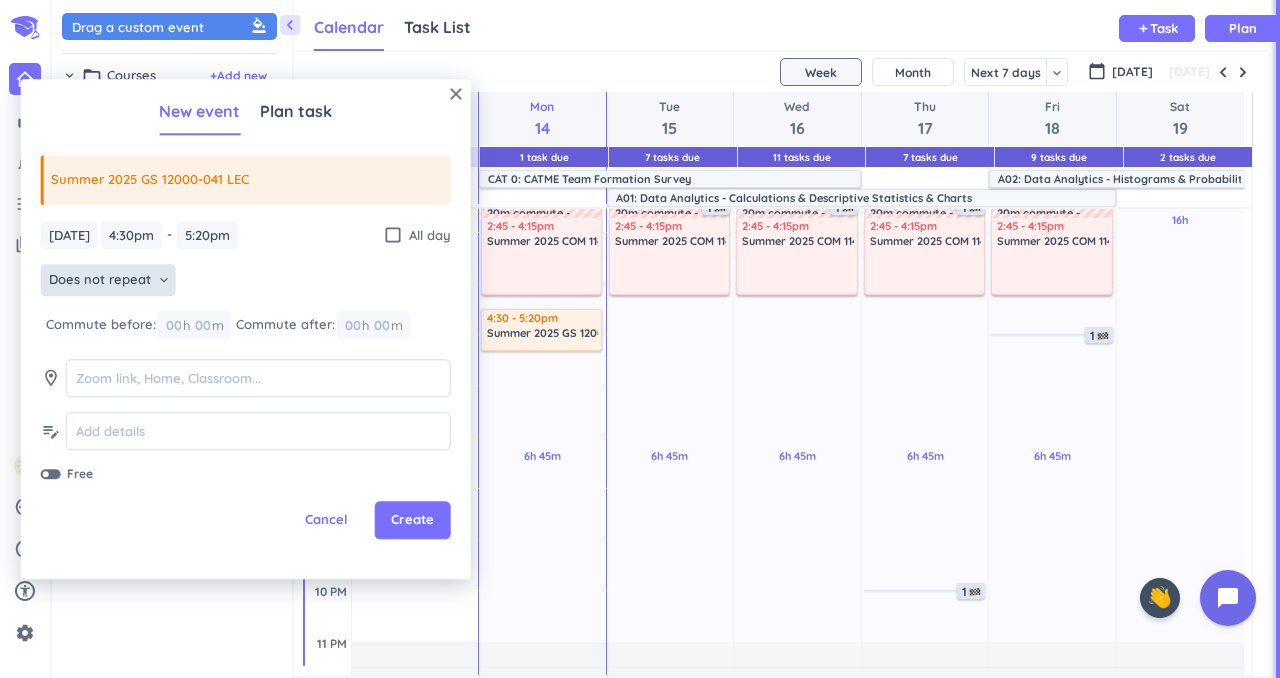 click on "Does not repeat" at bounding box center (100, 281) 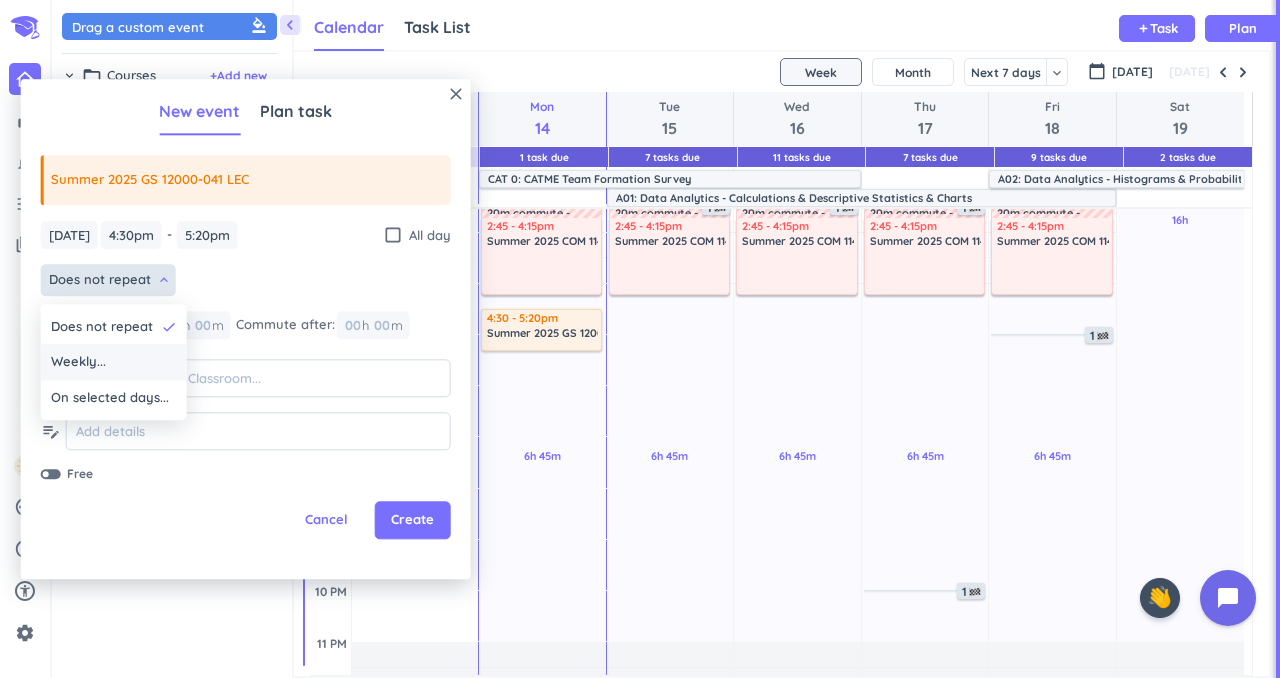 click on "Weekly..." at bounding box center [114, 363] 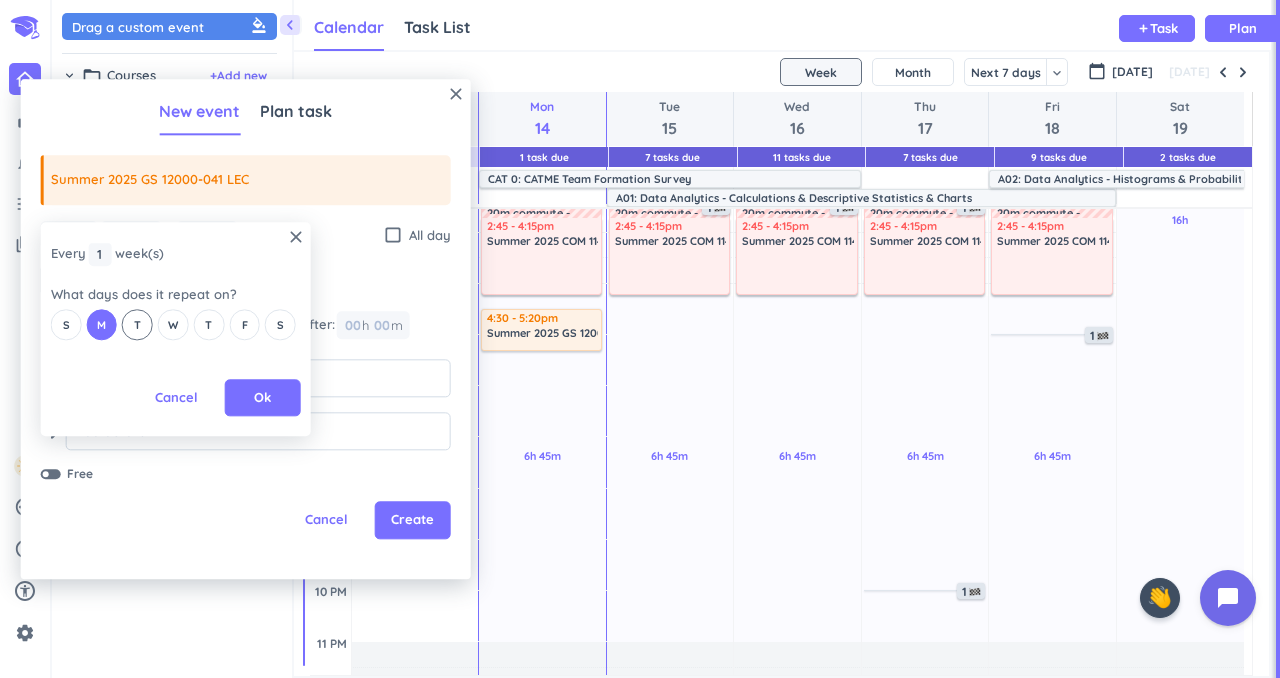 click on "T" at bounding box center [137, 325] 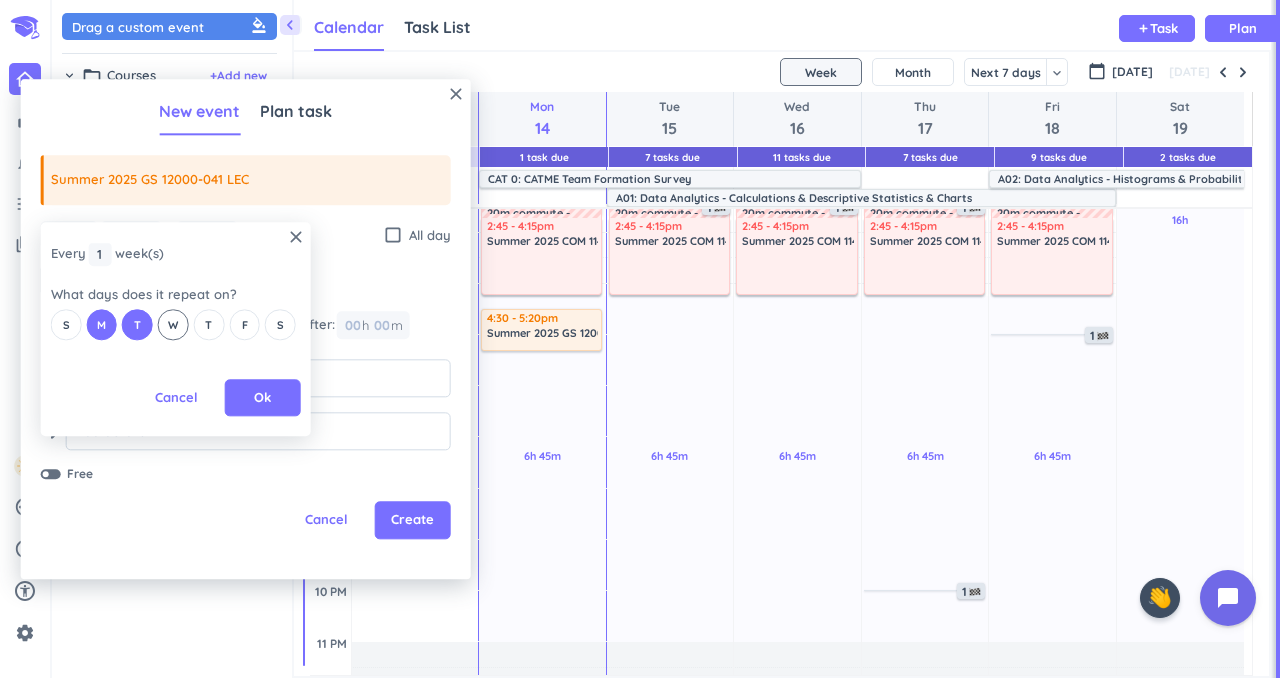 click on "W" at bounding box center (173, 325) 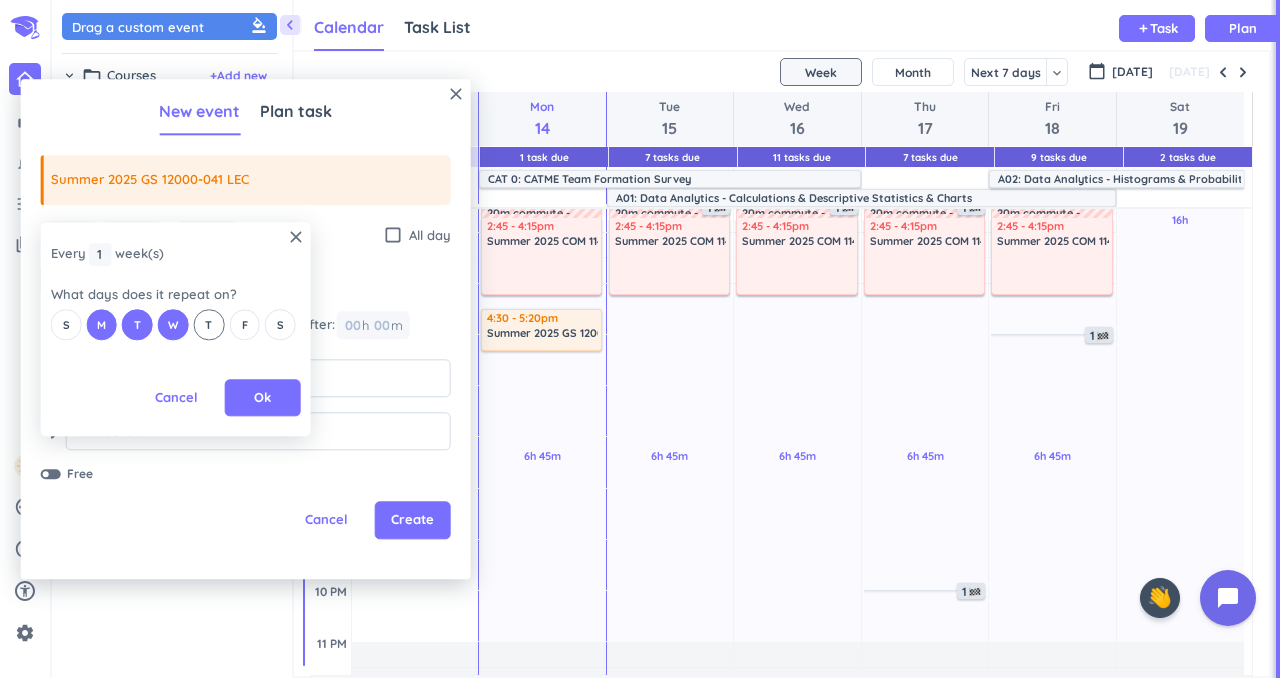 click on "T" at bounding box center (209, 325) 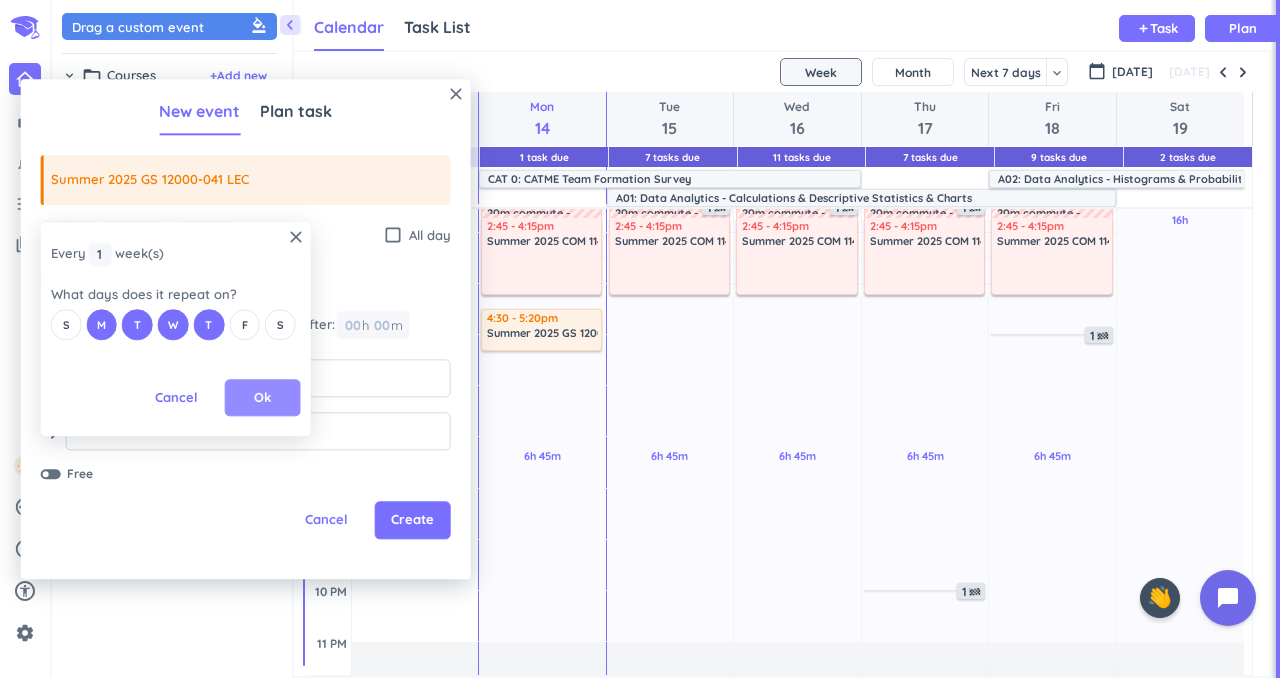 click on "Ok" at bounding box center (262, 398) 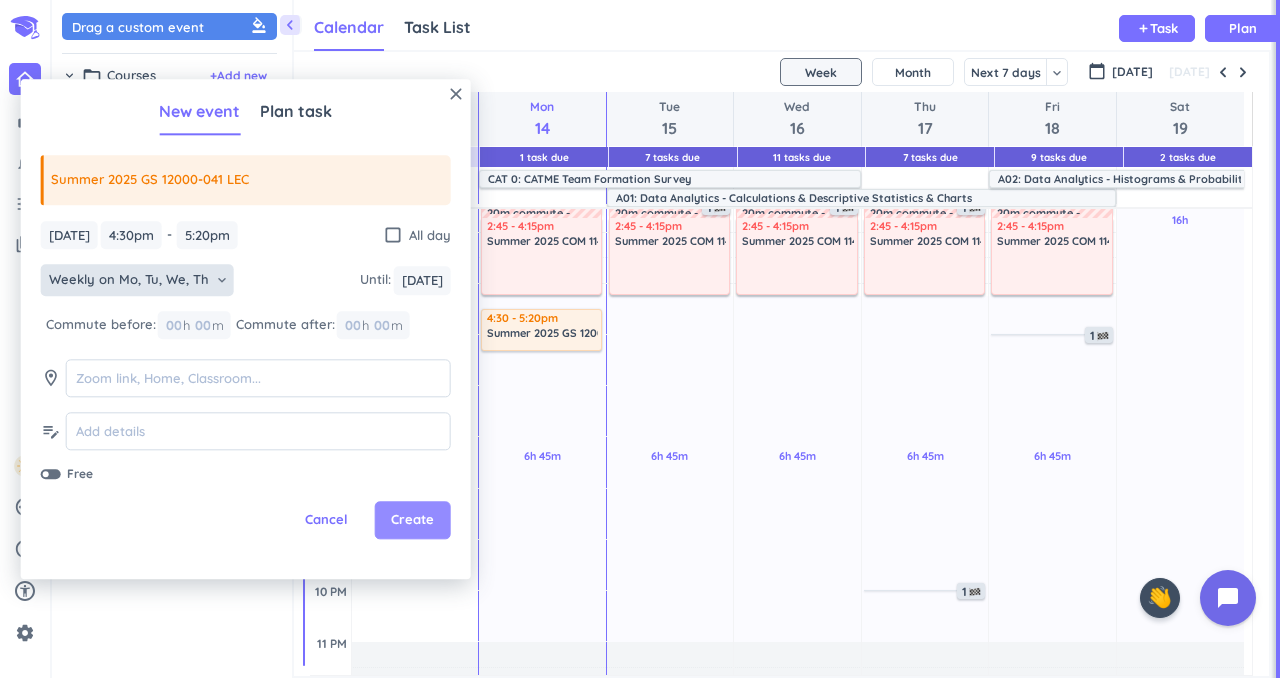 click on "Create" at bounding box center [412, 521] 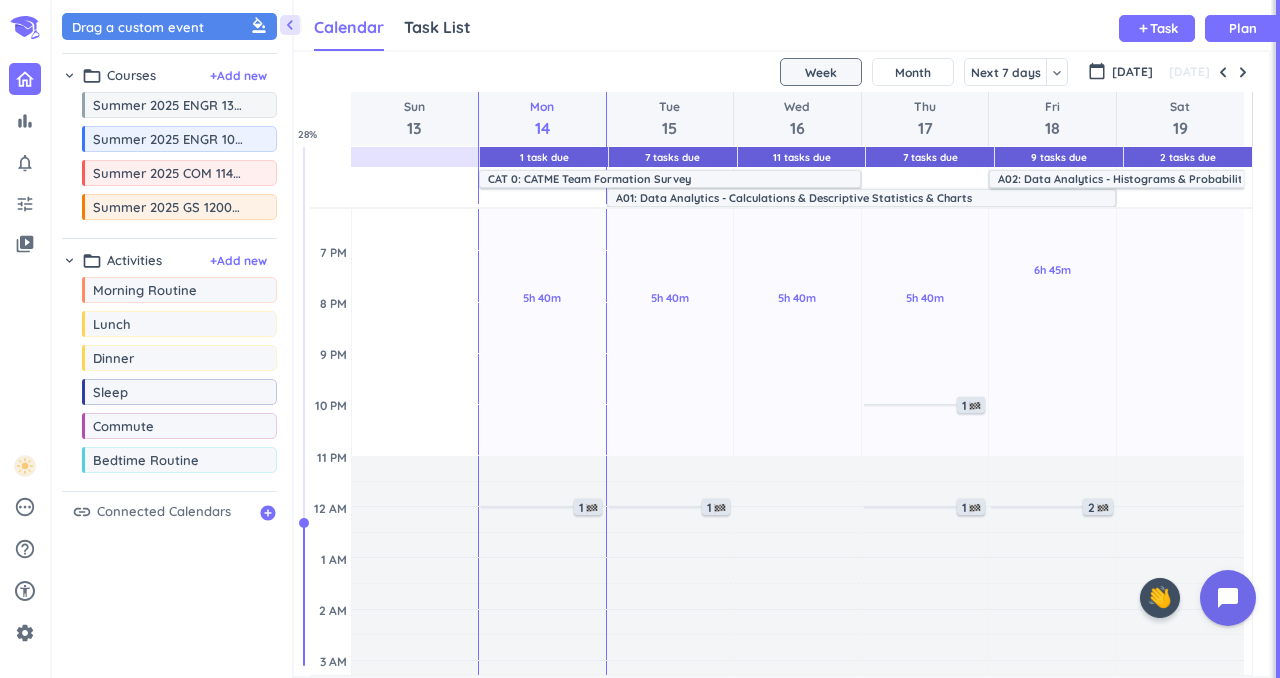 scroll, scrollTop: 727, scrollLeft: 0, axis: vertical 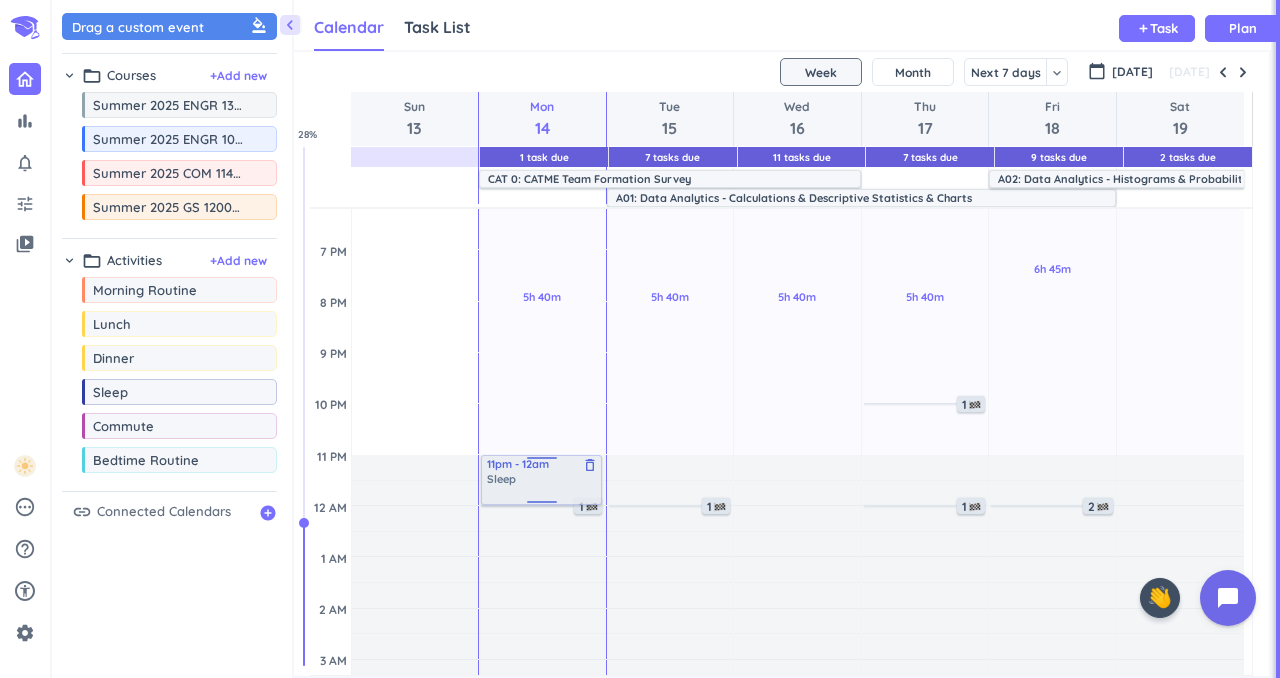 drag, startPoint x: 97, startPoint y: 396, endPoint x: 584, endPoint y: 457, distance: 490.80545 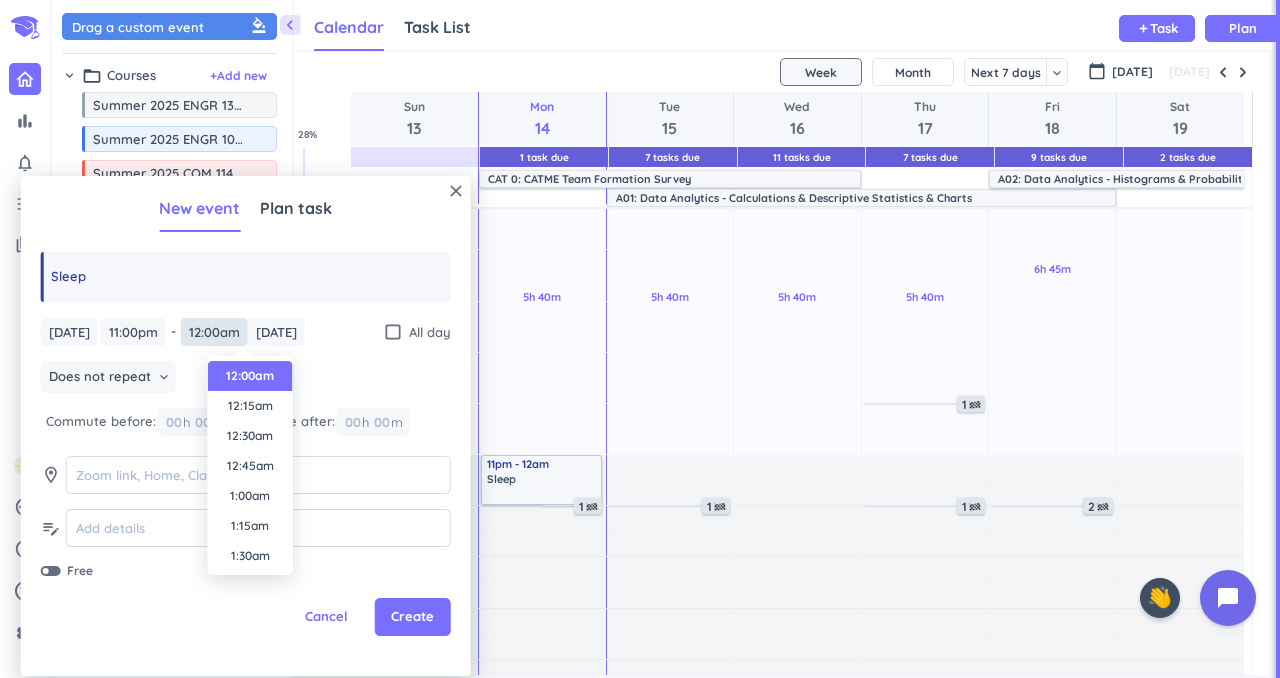 click on "12:00am" at bounding box center [214, 332] 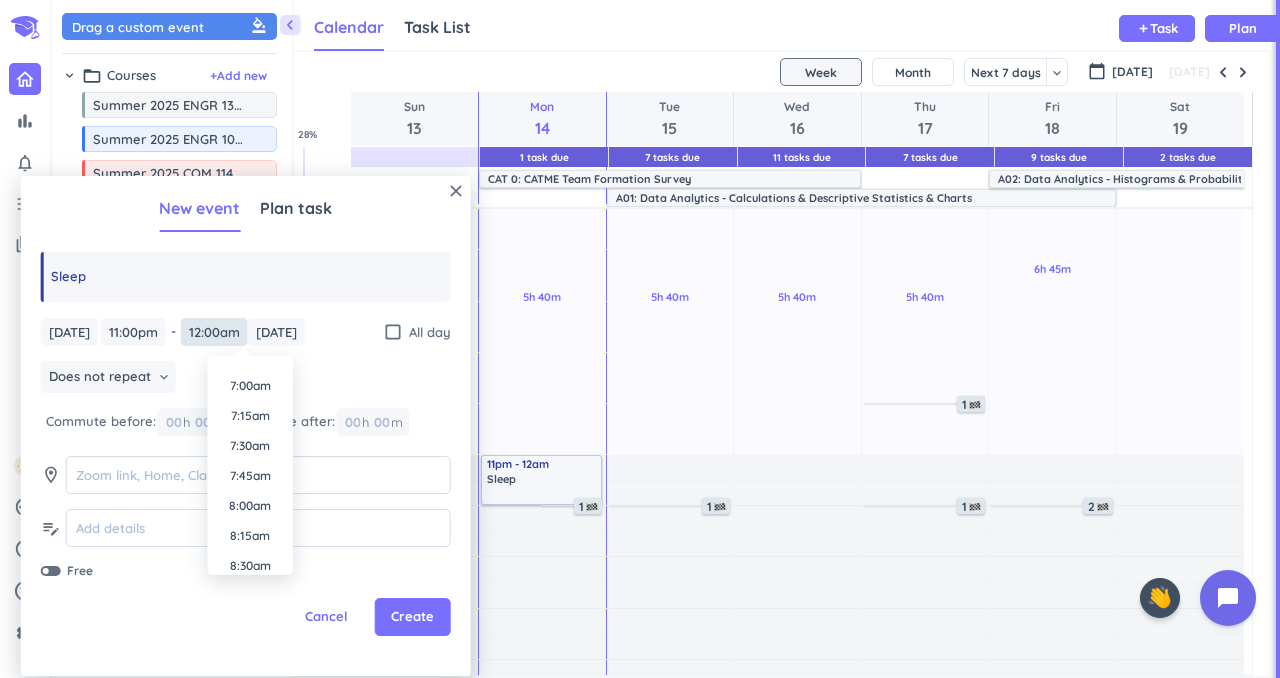 scroll, scrollTop: 829, scrollLeft: 0, axis: vertical 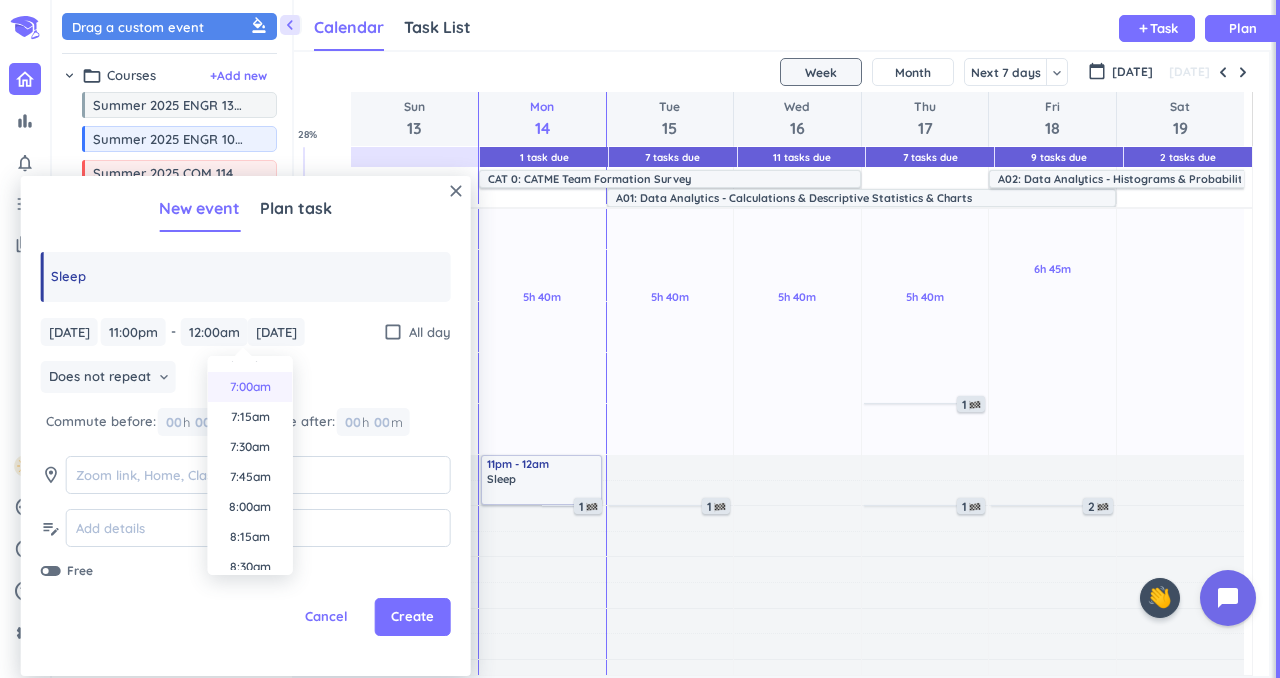 click on "7:00am" at bounding box center [250, 387] 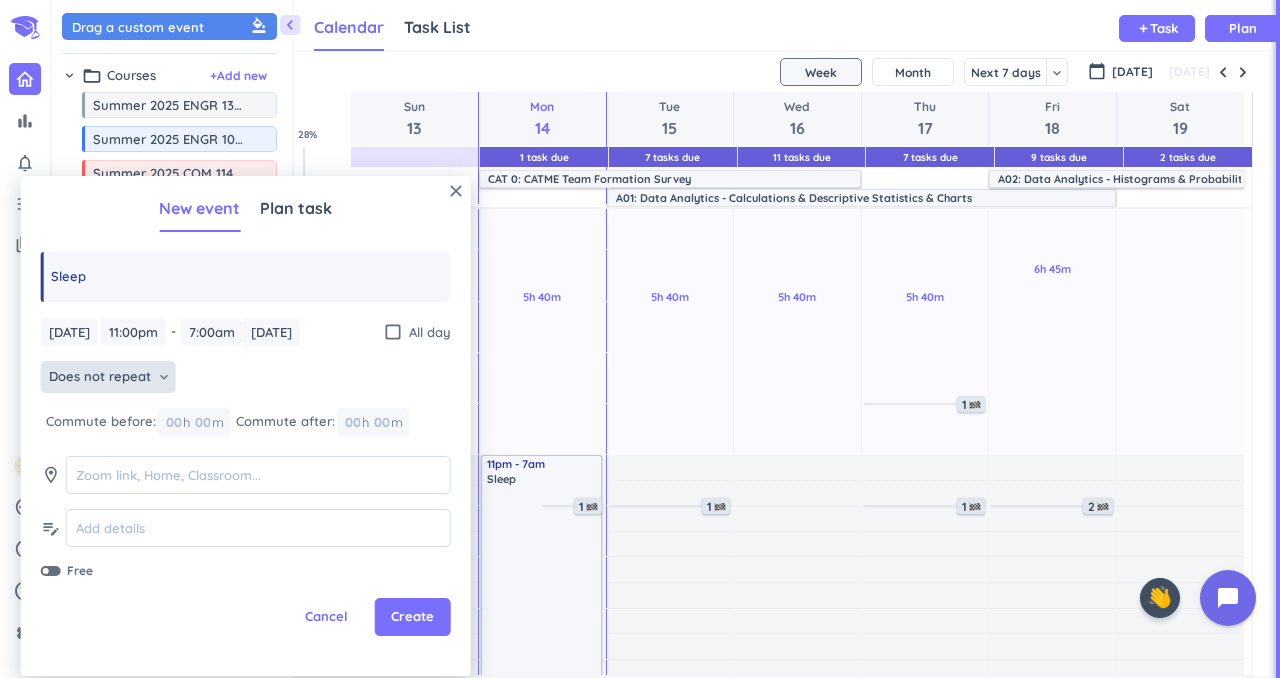 click on "keyboard_arrow_down" at bounding box center (164, 377) 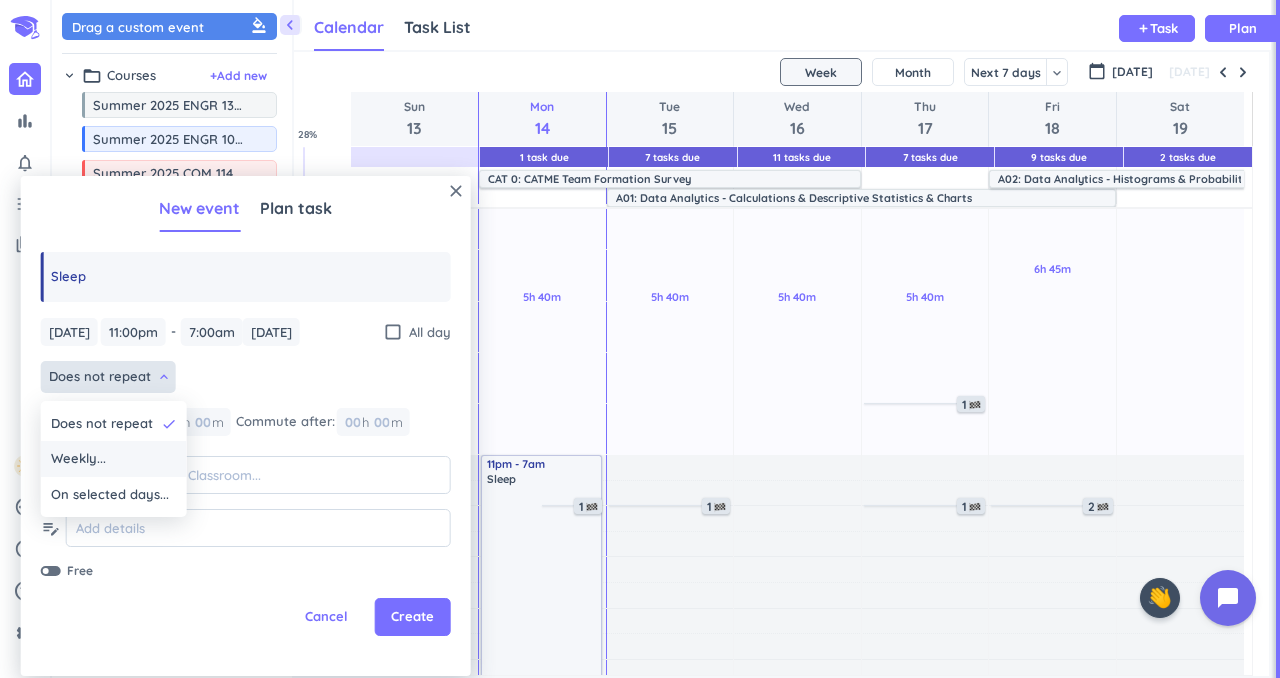 click on "Weekly..." at bounding box center (114, 459) 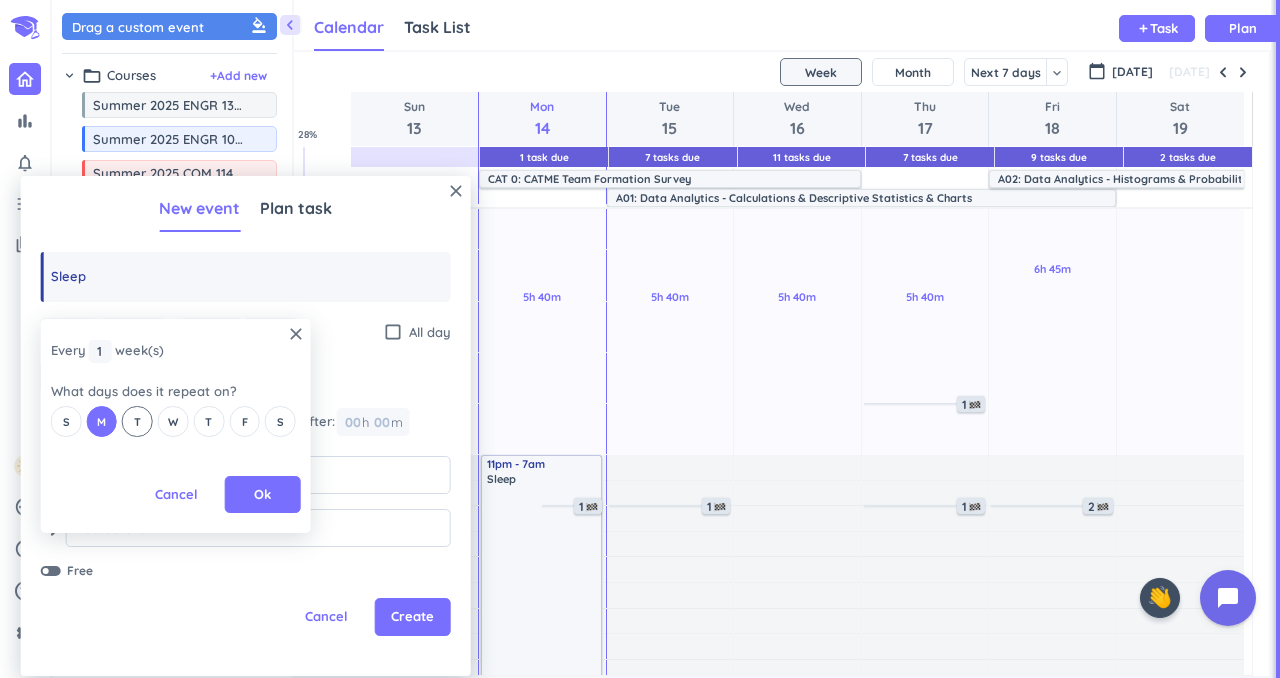 click on "T" at bounding box center [137, 422] 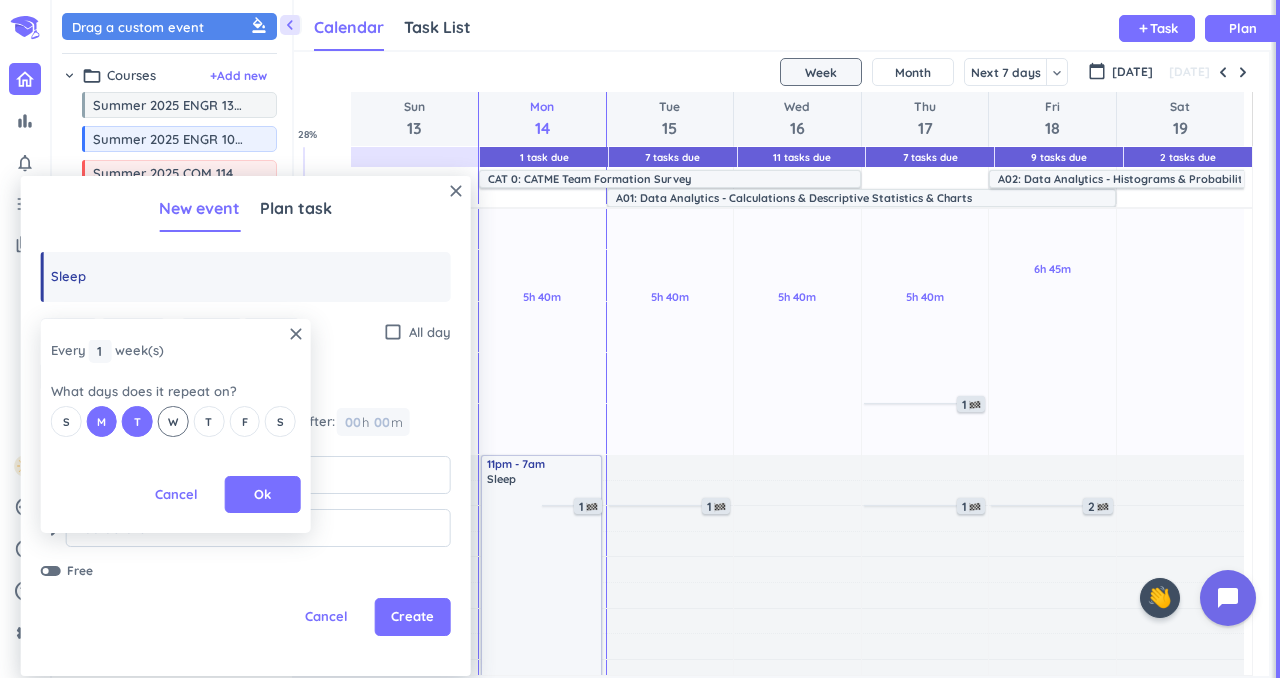 click on "W" at bounding box center [173, 422] 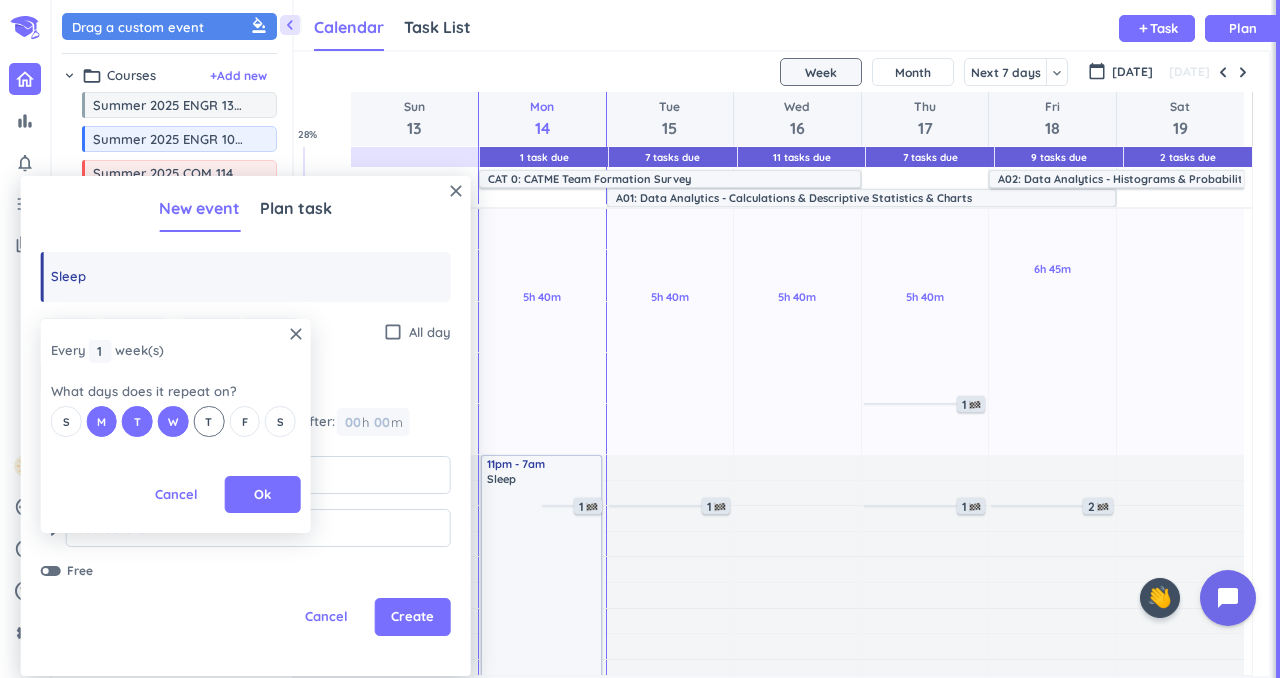 click on "T" at bounding box center [208, 422] 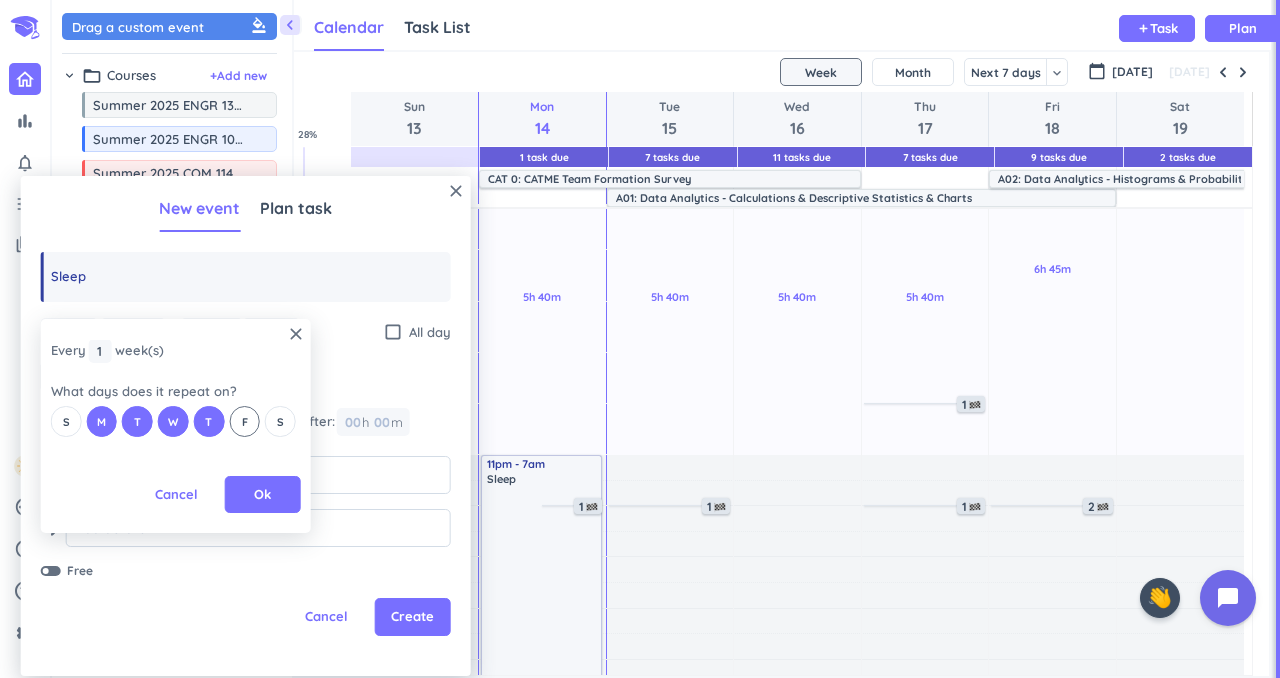 click on "F" at bounding box center [244, 421] 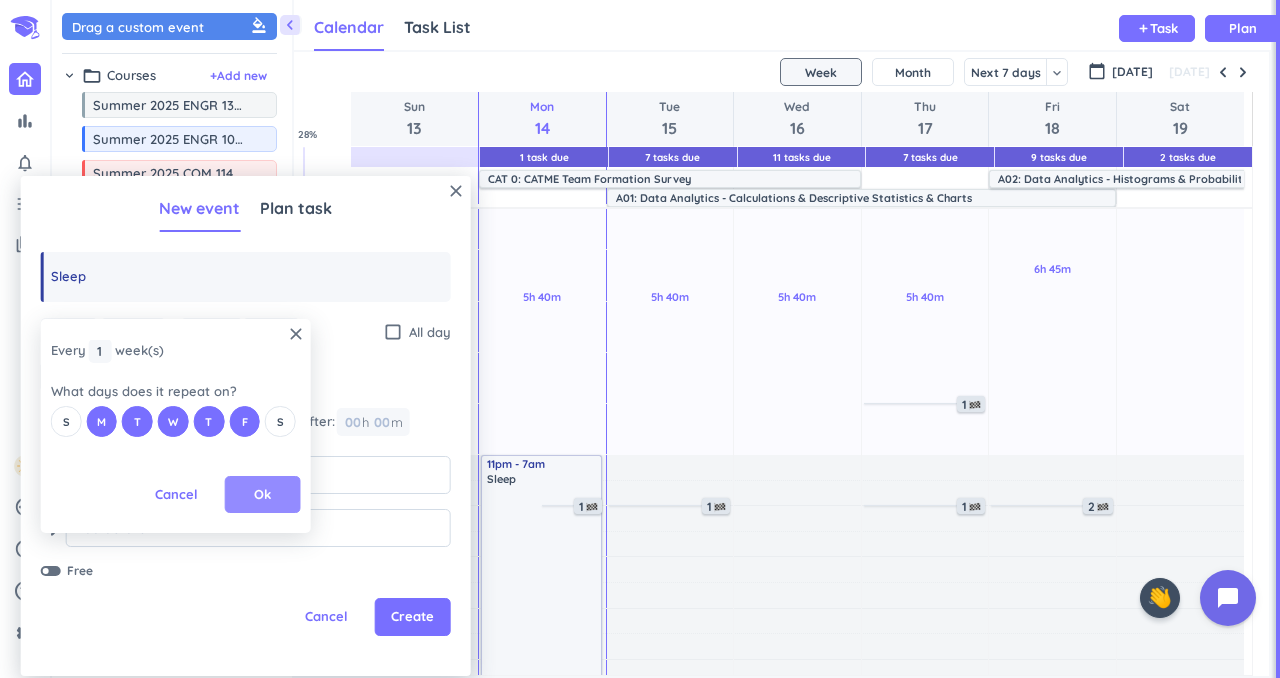 click on "Ok" at bounding box center (263, 495) 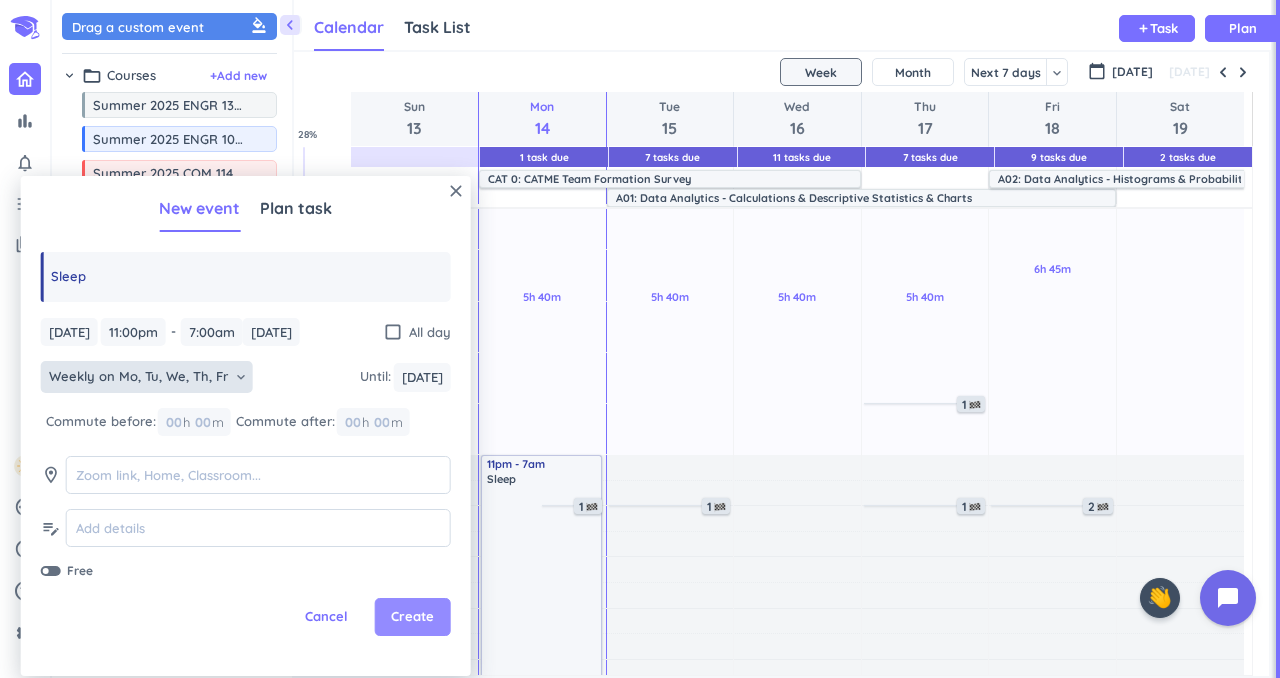 click on "Create" at bounding box center (412, 617) 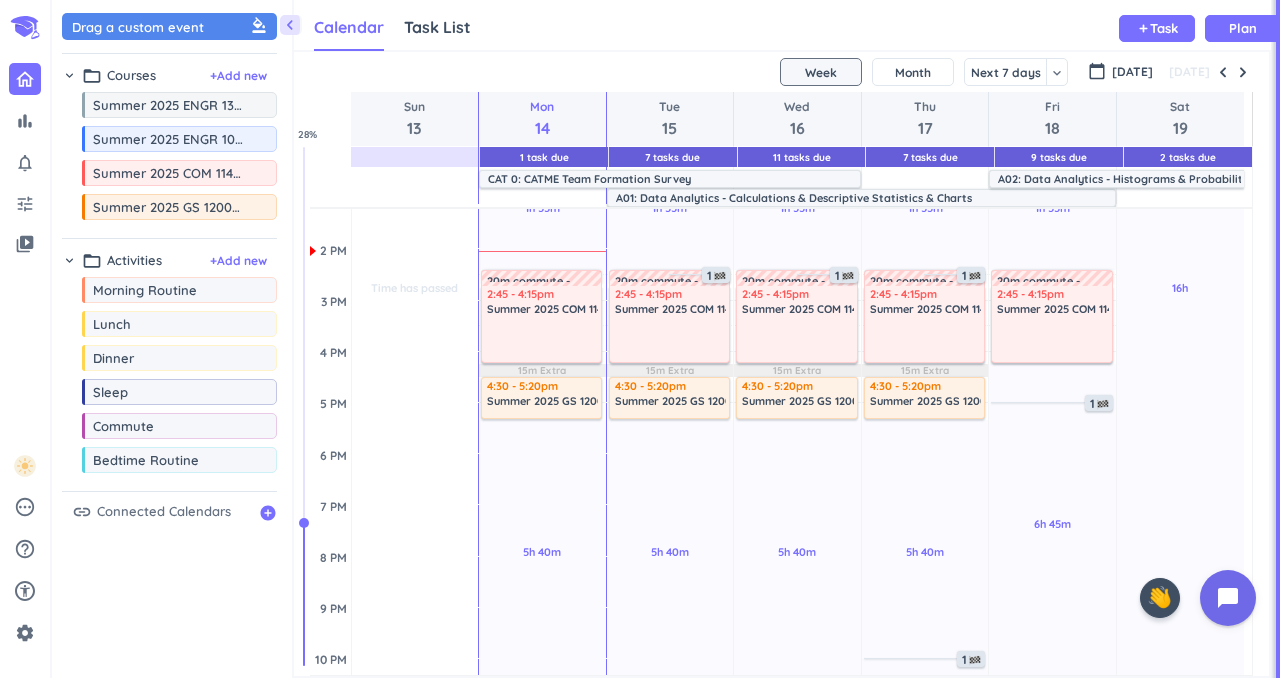 scroll, scrollTop: 496, scrollLeft: 0, axis: vertical 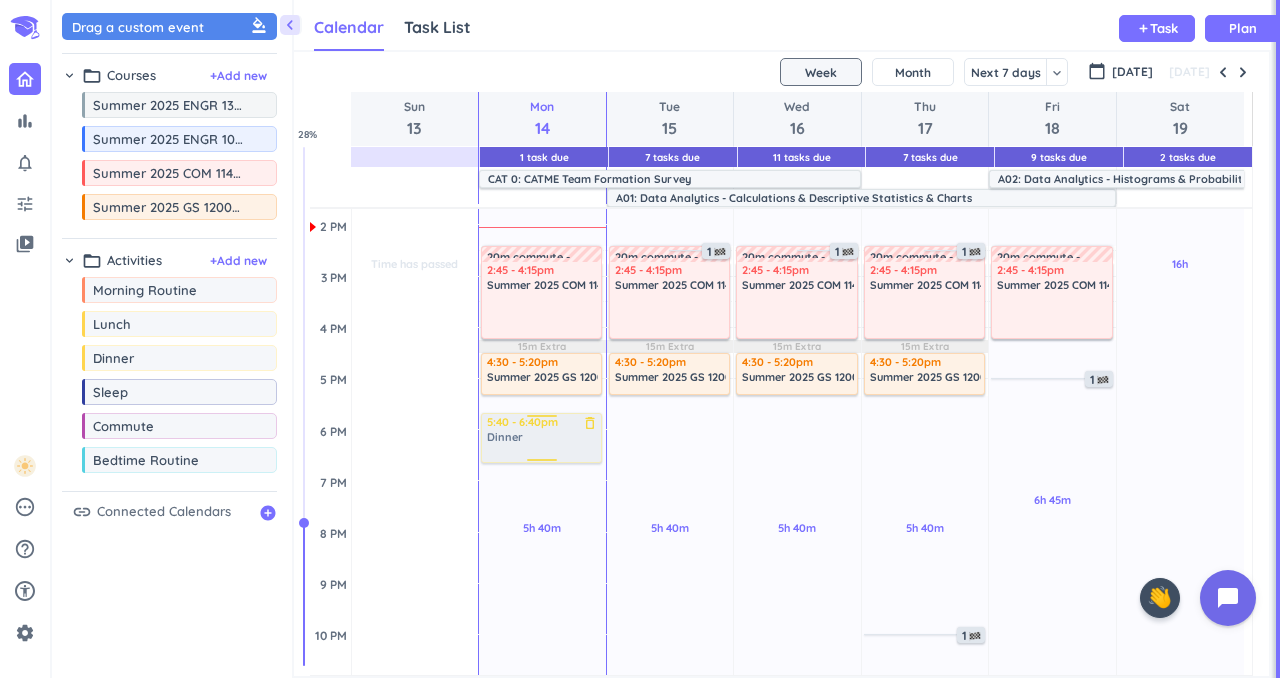 drag, startPoint x: 128, startPoint y: 369, endPoint x: 575, endPoint y: 414, distance: 449.2594 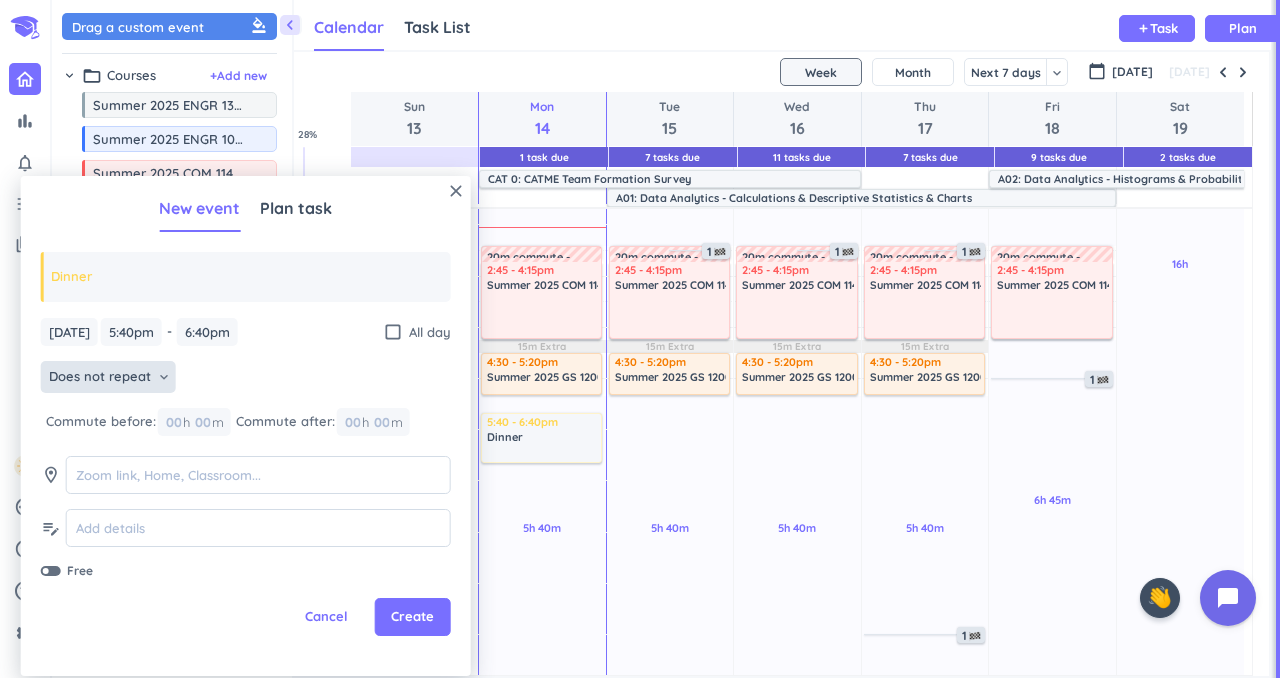 click on "Does not repeat keyboard_arrow_down" at bounding box center [108, 377] 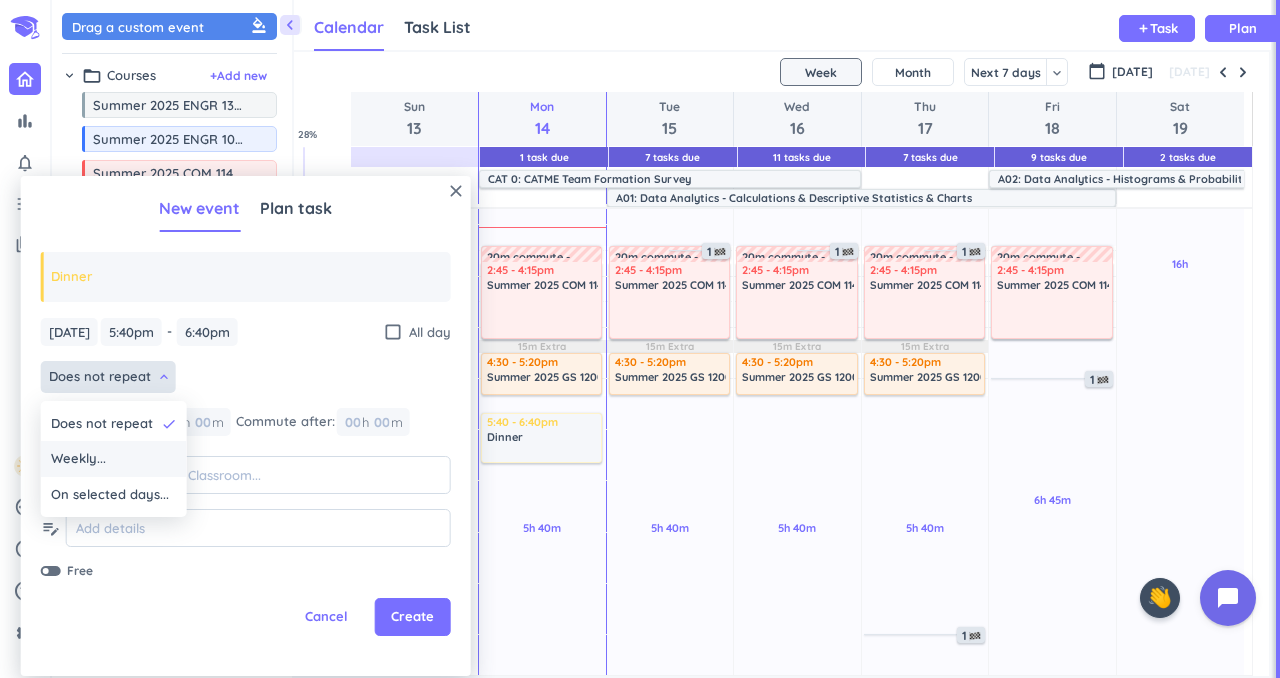 click on "Weekly..." at bounding box center [114, 459] 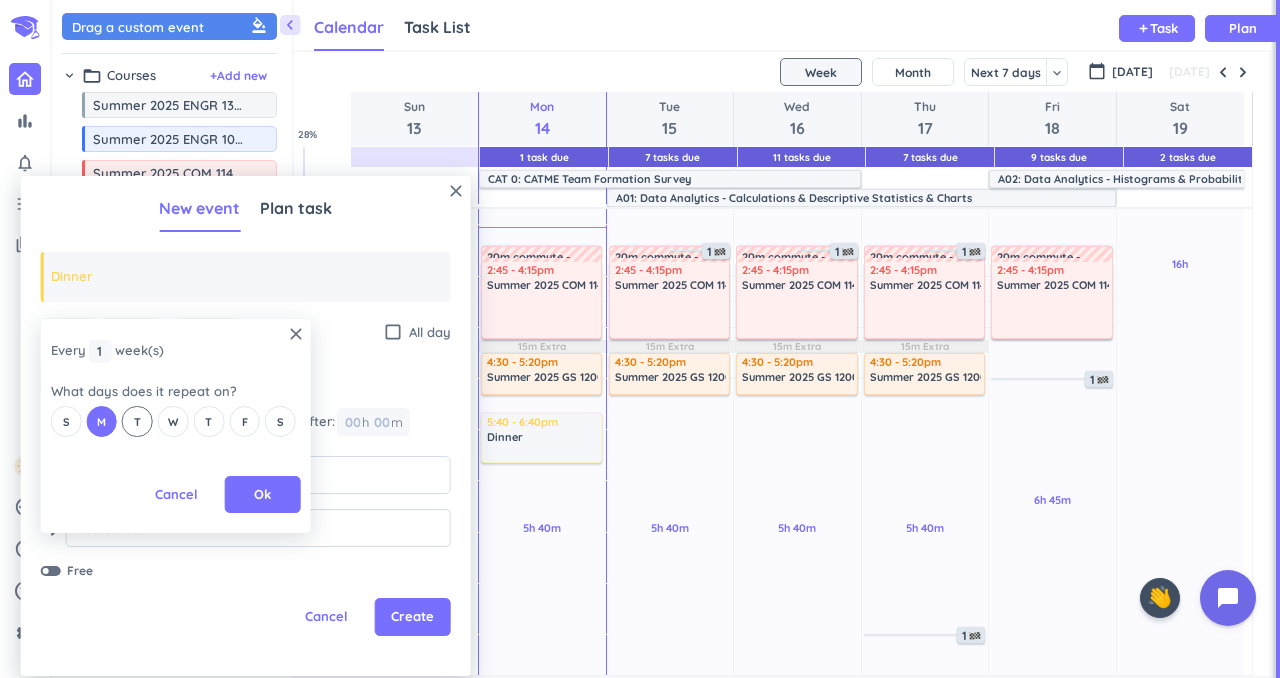 click on "T" at bounding box center [137, 422] 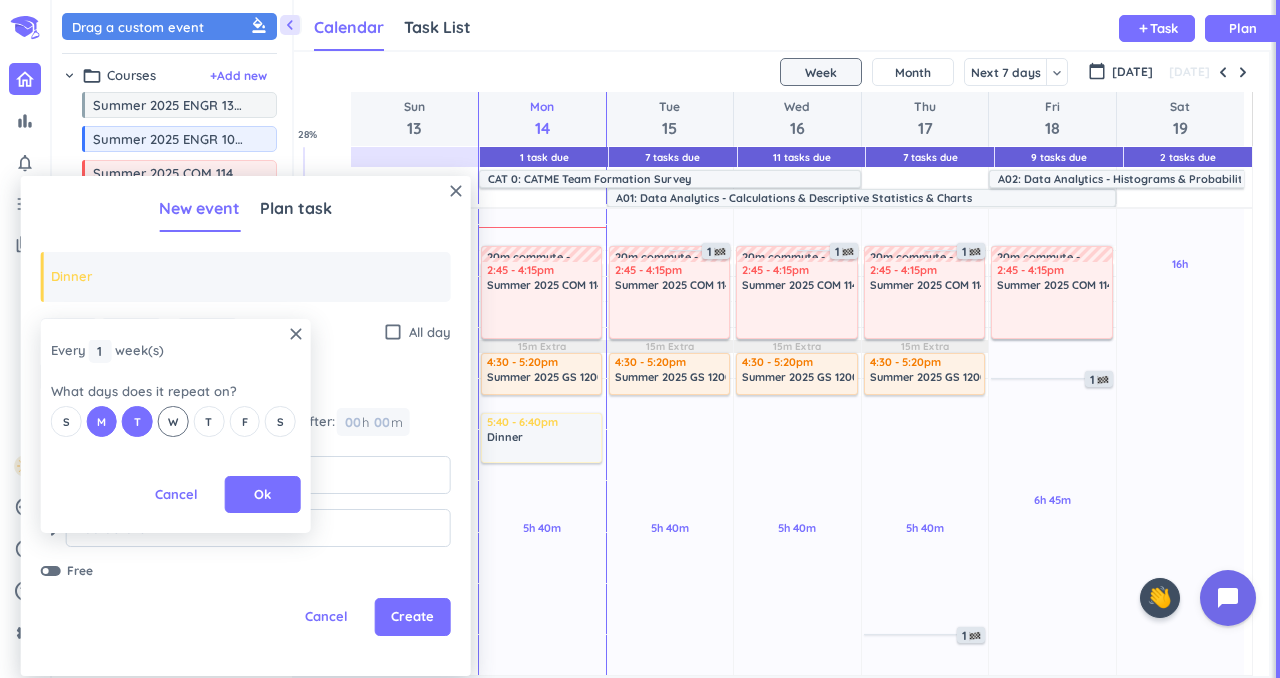click on "W" at bounding box center (173, 422) 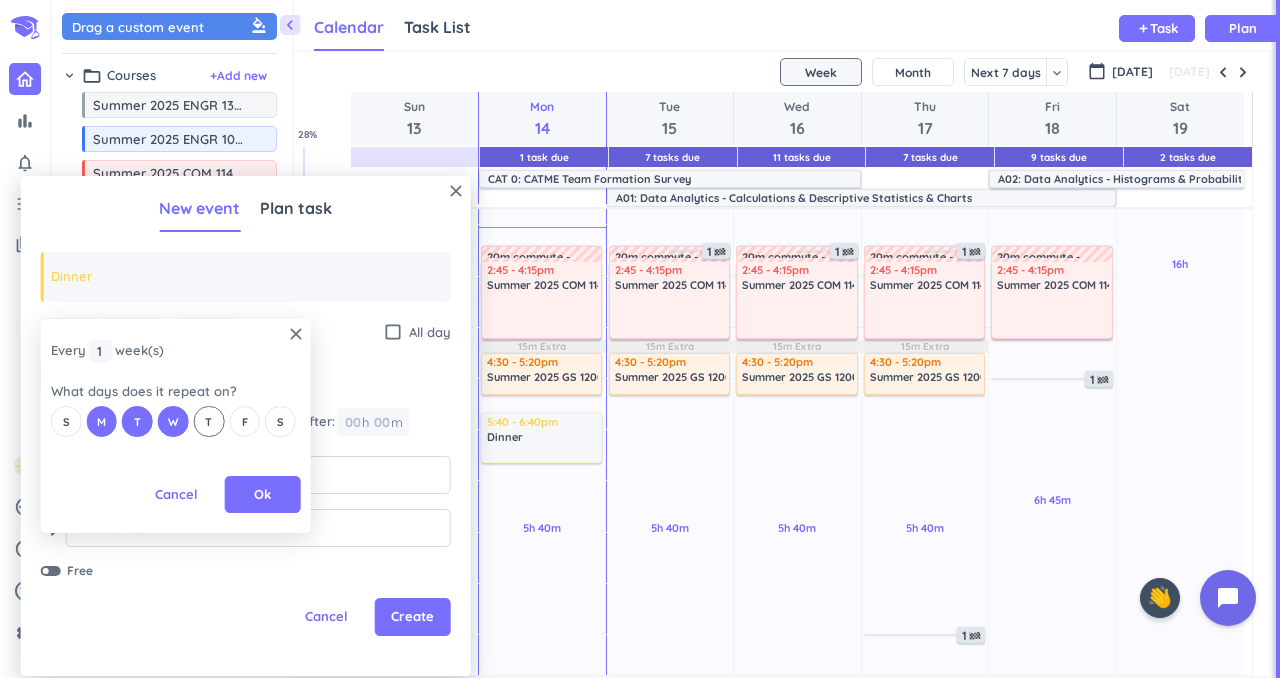 click on "T" at bounding box center [209, 421] 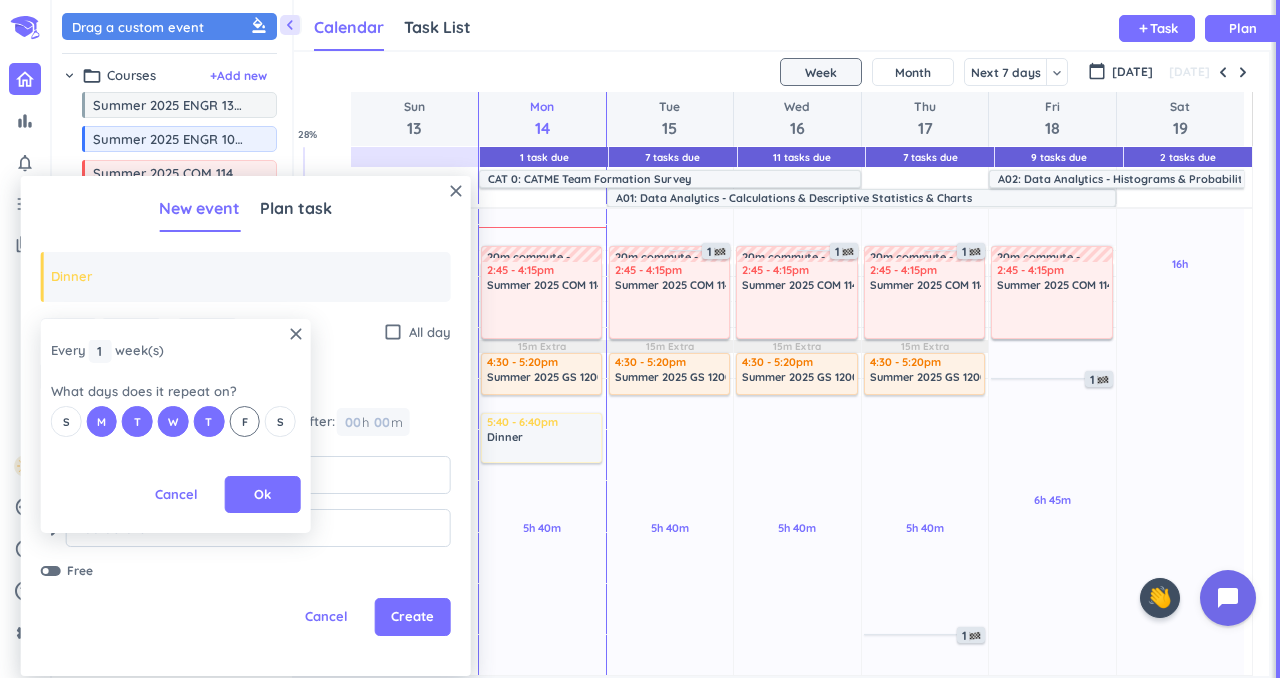 click on "F" at bounding box center (244, 421) 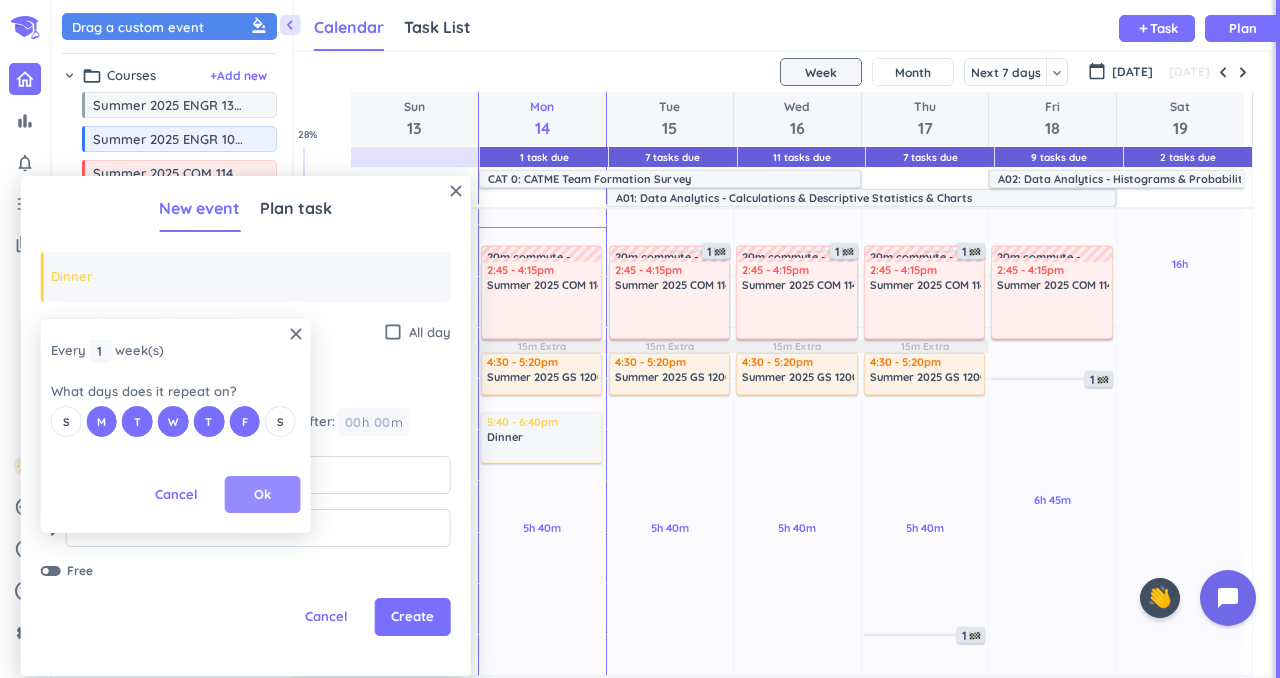 click on "Ok" at bounding box center (263, 495) 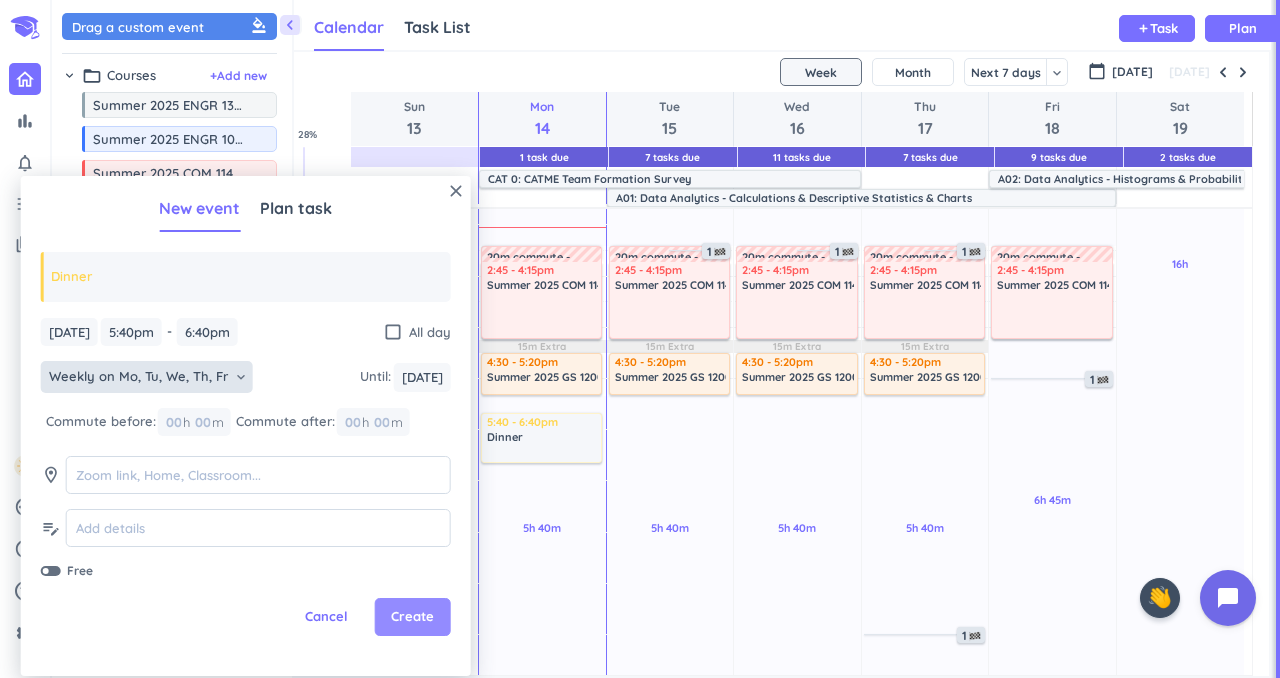 click on "Create" at bounding box center (412, 617) 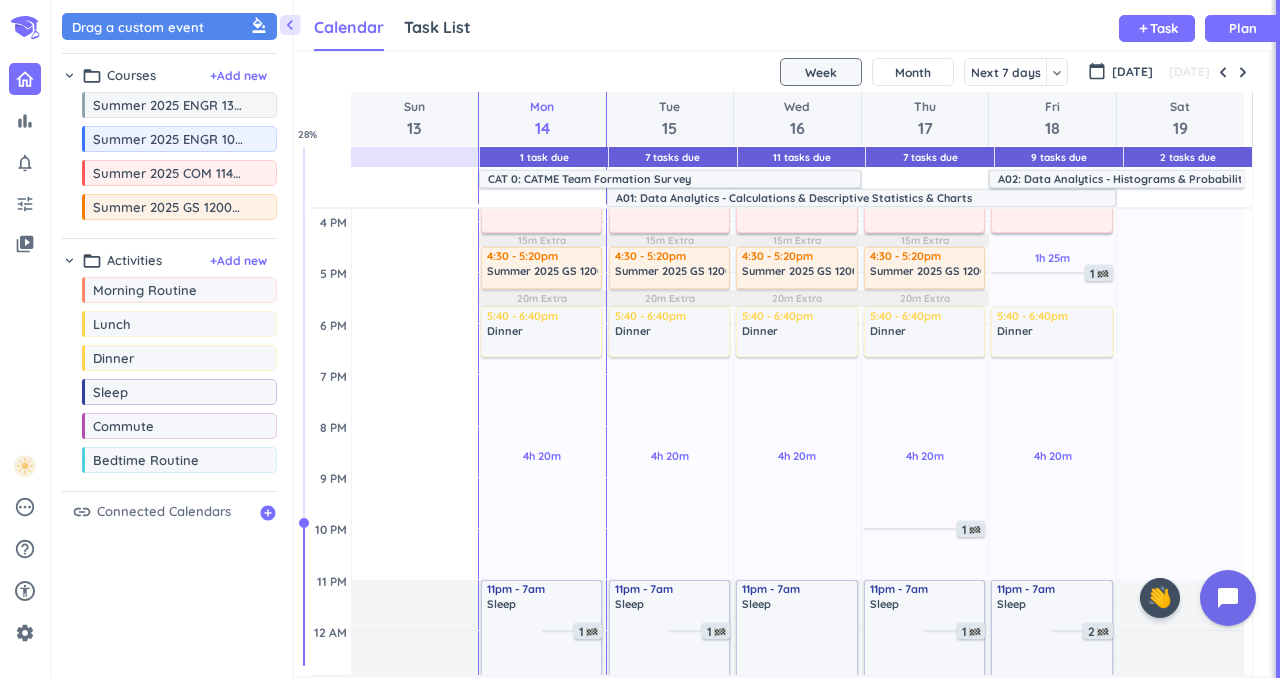 scroll, scrollTop: 643, scrollLeft: 0, axis: vertical 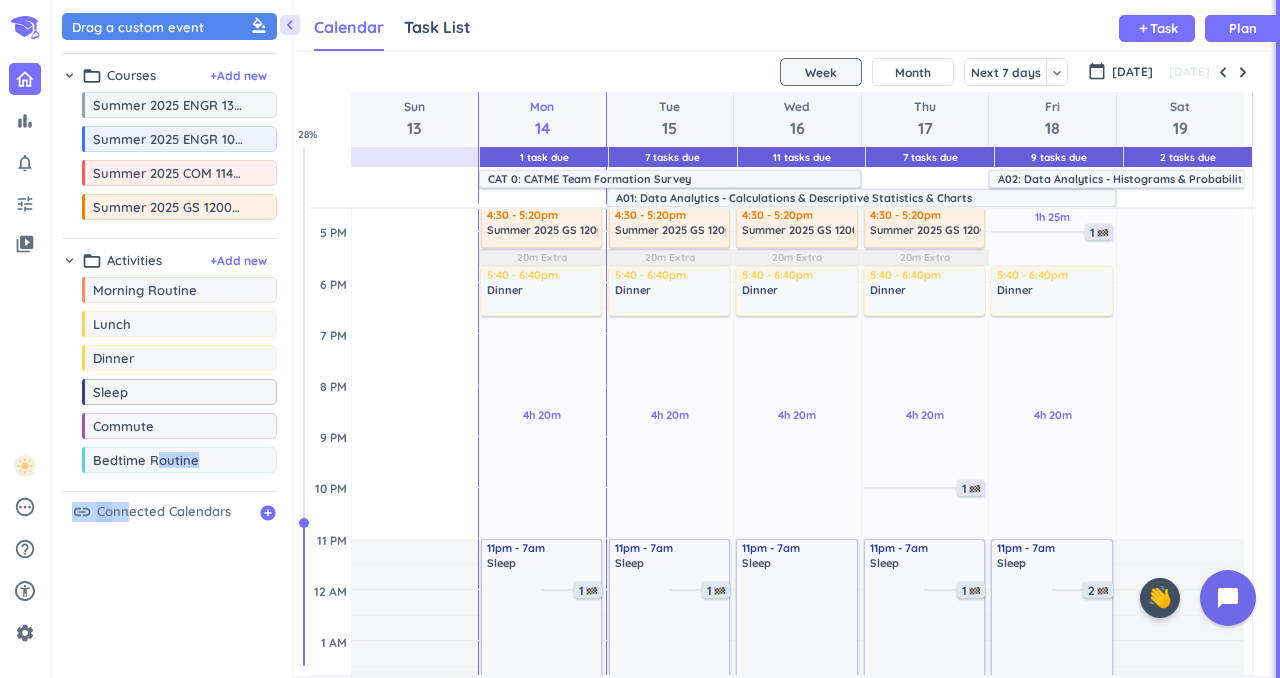 drag, startPoint x: 160, startPoint y: 475, endPoint x: 126, endPoint y: 565, distance: 96.20811 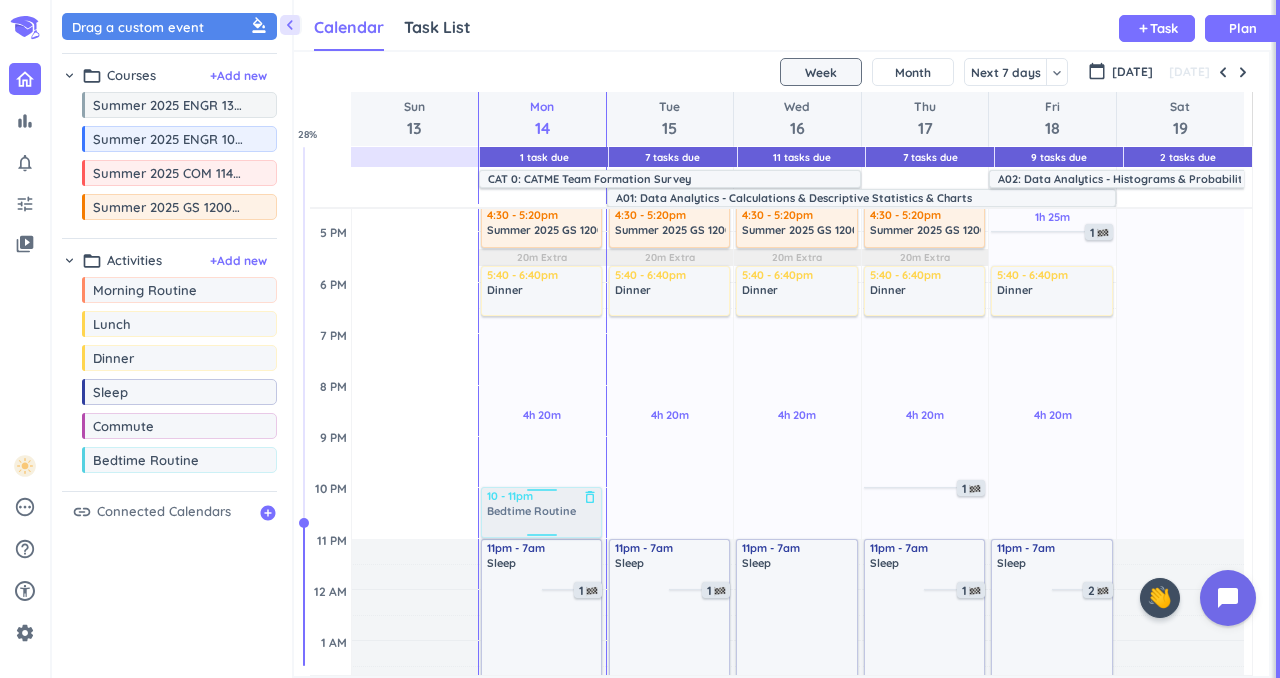 drag, startPoint x: 123, startPoint y: 464, endPoint x: 586, endPoint y: 489, distance: 463.67447 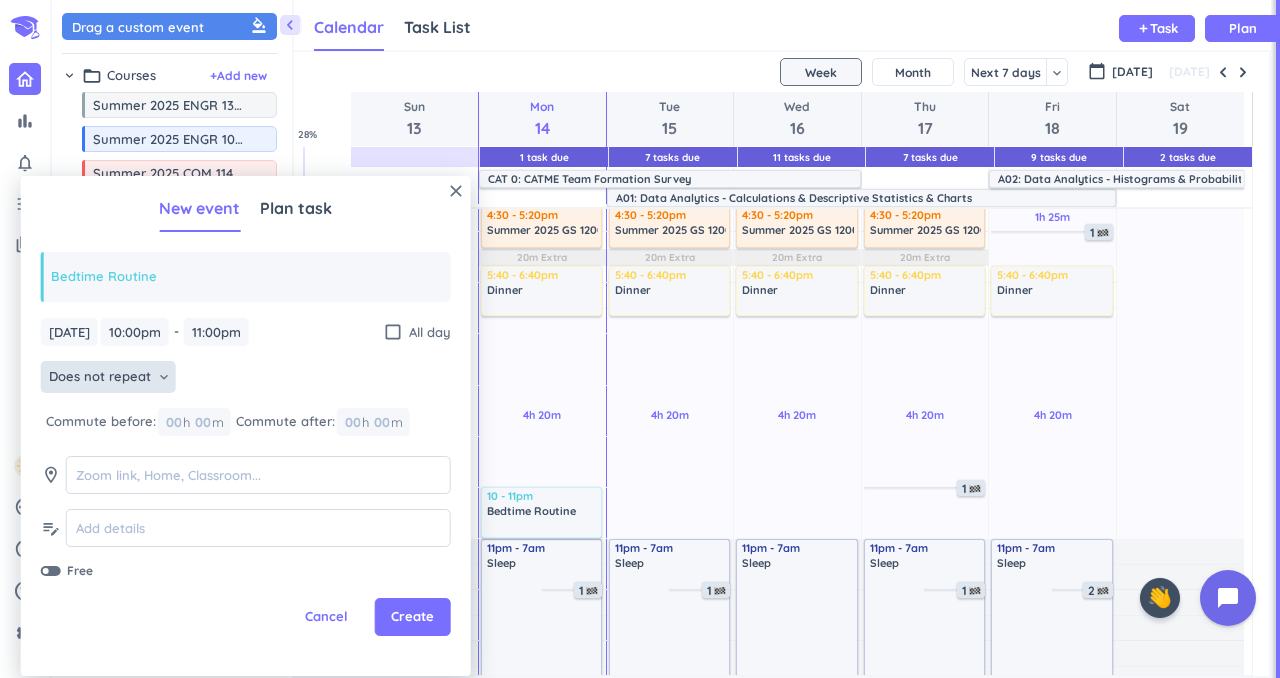 click on "Does not repeat" at bounding box center [100, 377] 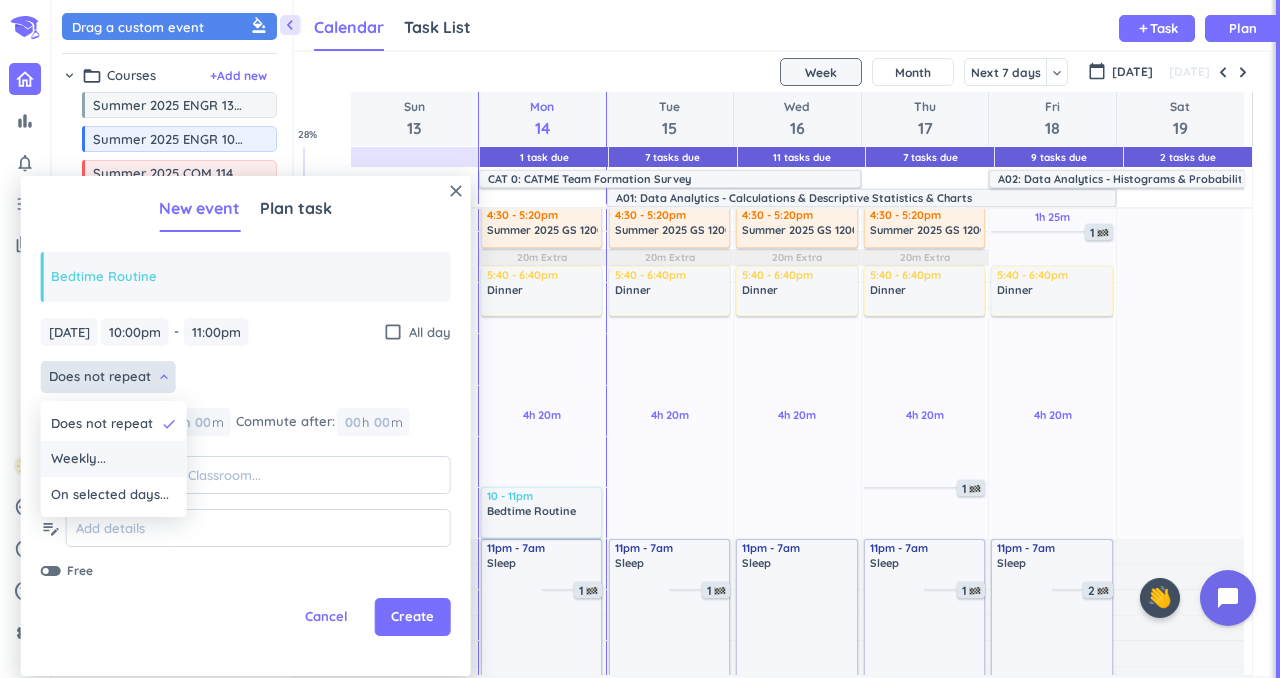 click on "Weekly..." at bounding box center [114, 459] 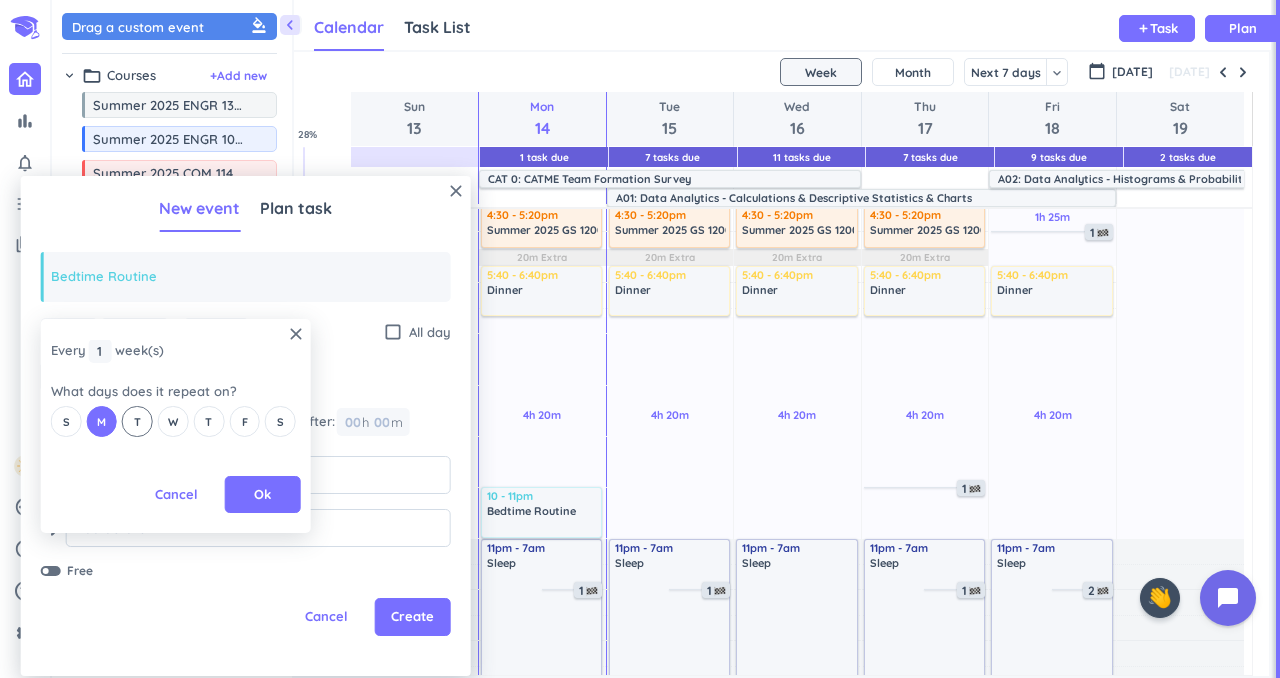 click on "T" at bounding box center (137, 421) 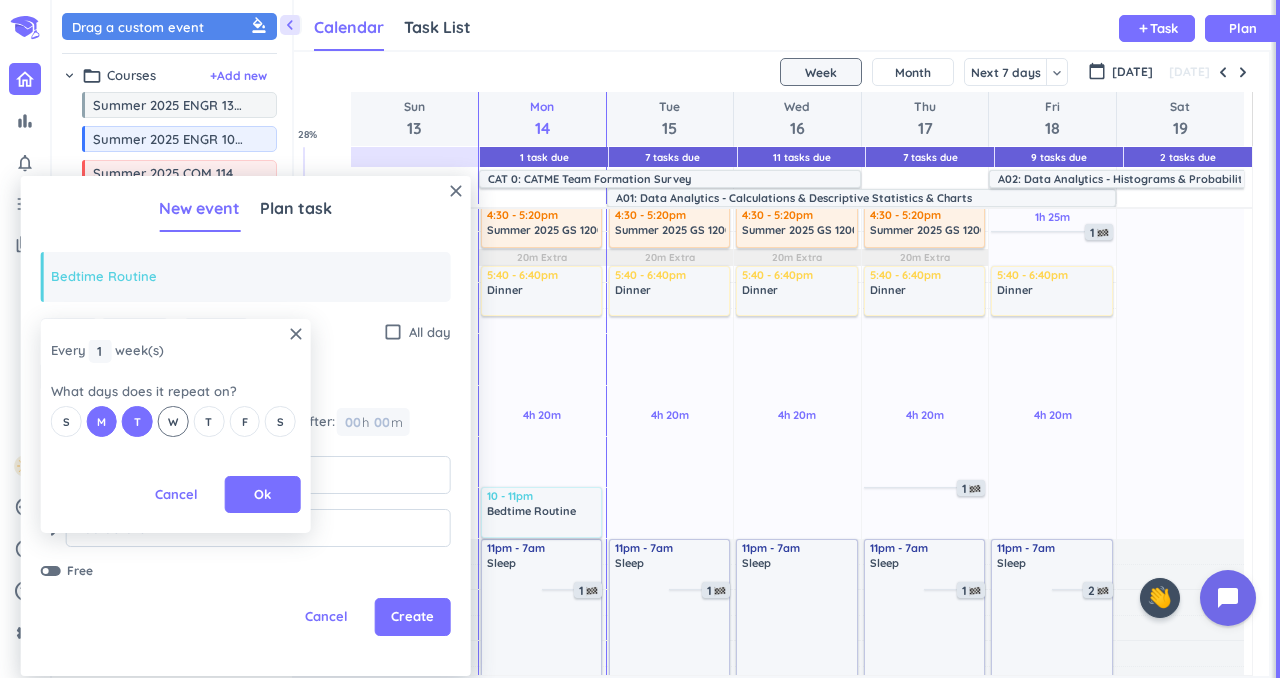 click on "W" at bounding box center [173, 422] 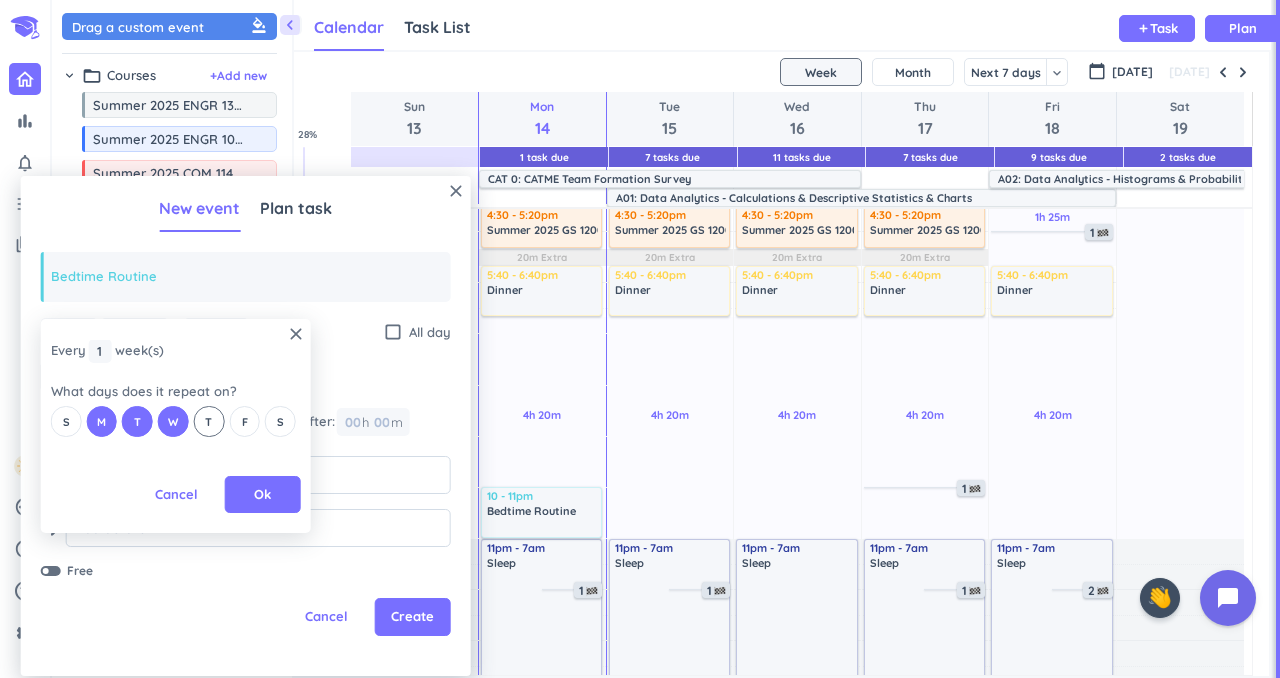 click on "T" at bounding box center [209, 421] 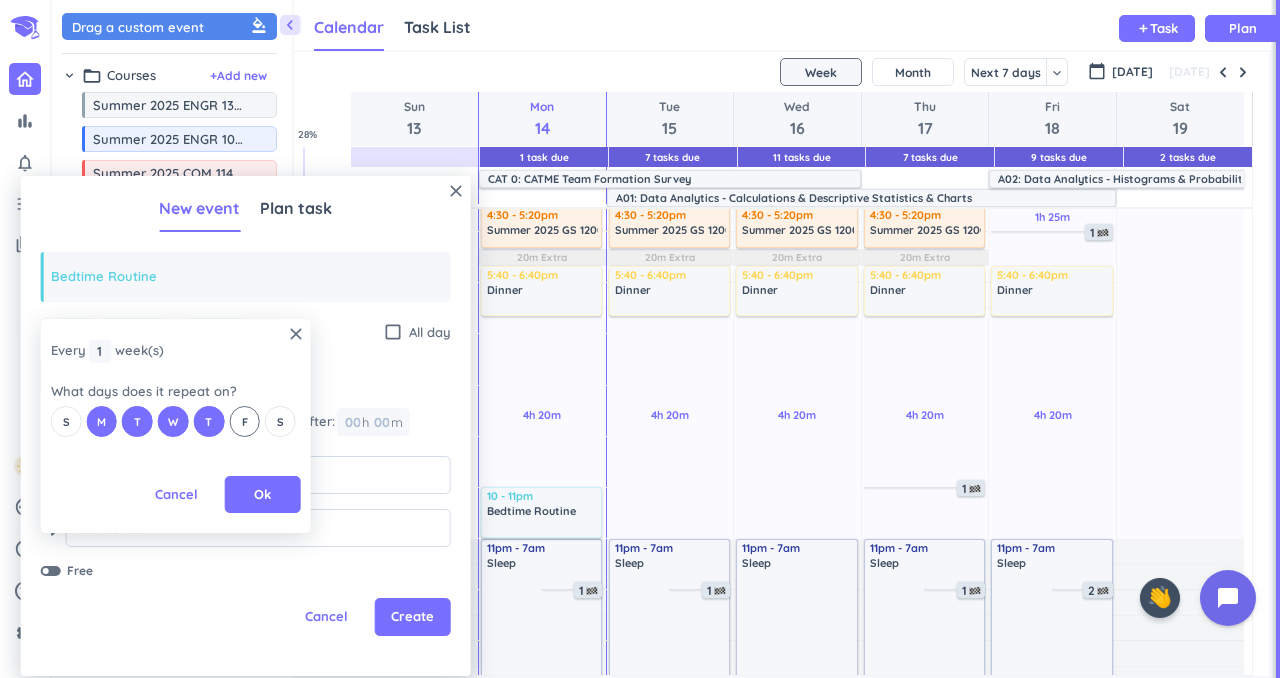click on "F" at bounding box center (244, 421) 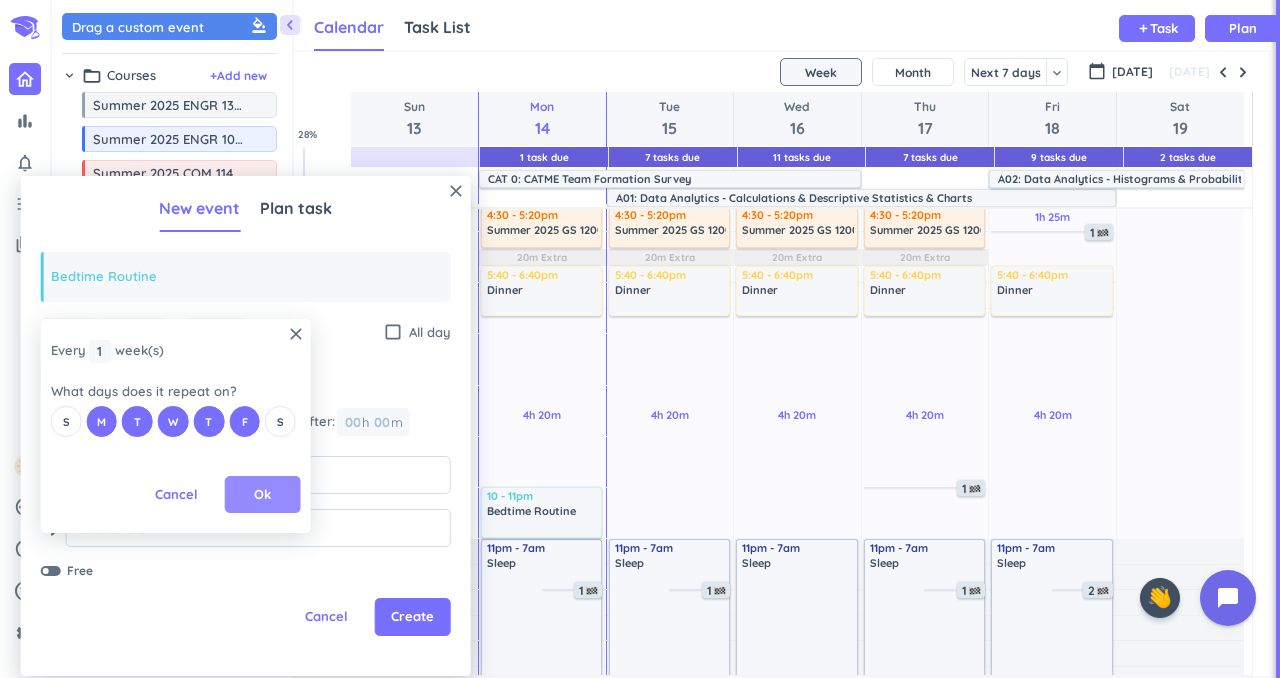click on "Ok" at bounding box center (263, 495) 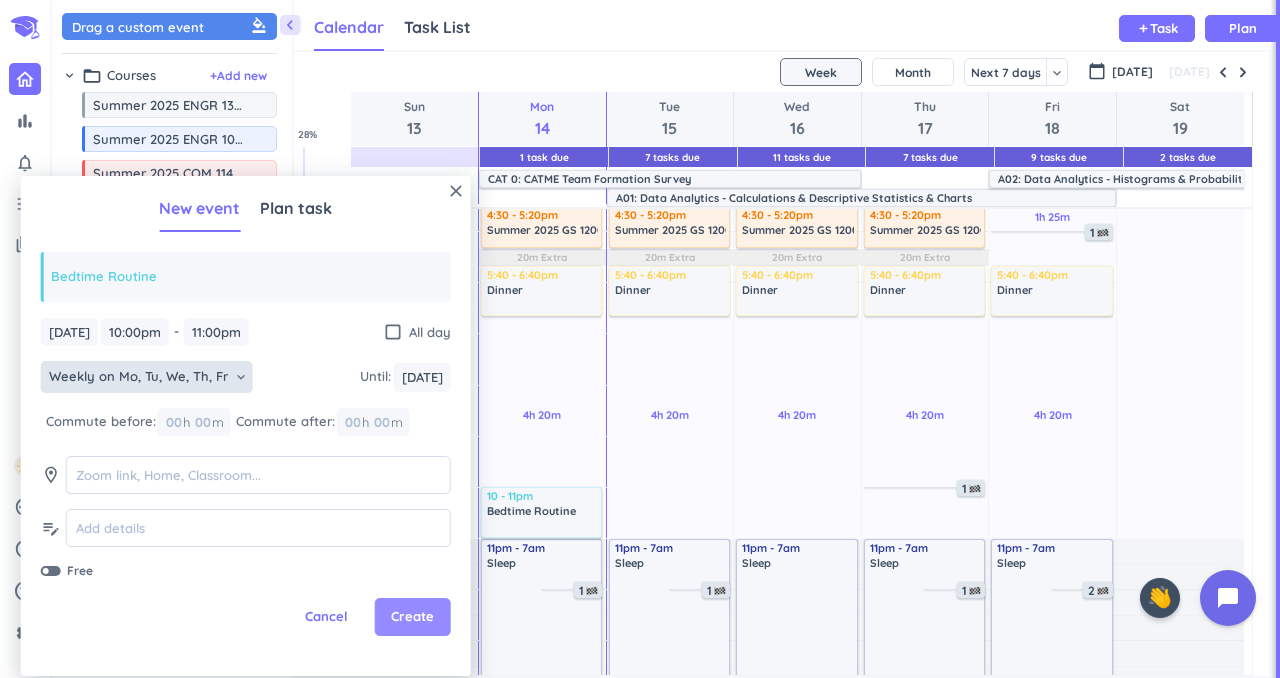 click on "Create" at bounding box center [412, 617] 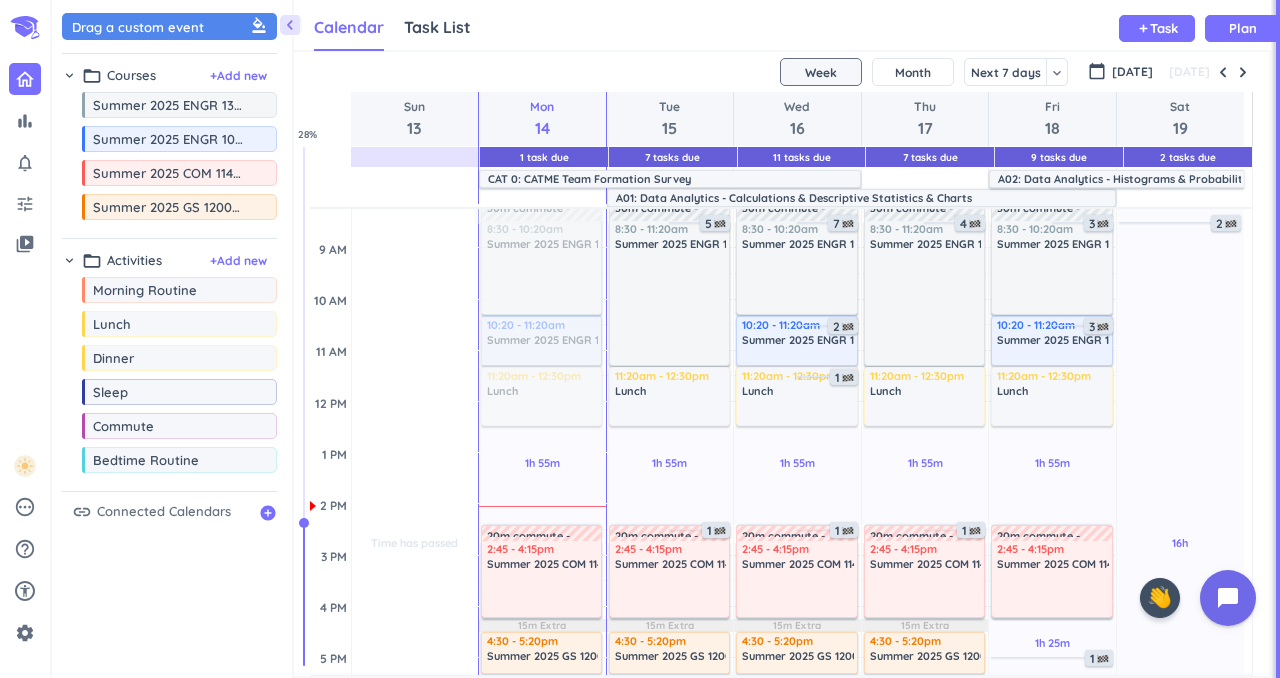 scroll, scrollTop: 0, scrollLeft: 0, axis: both 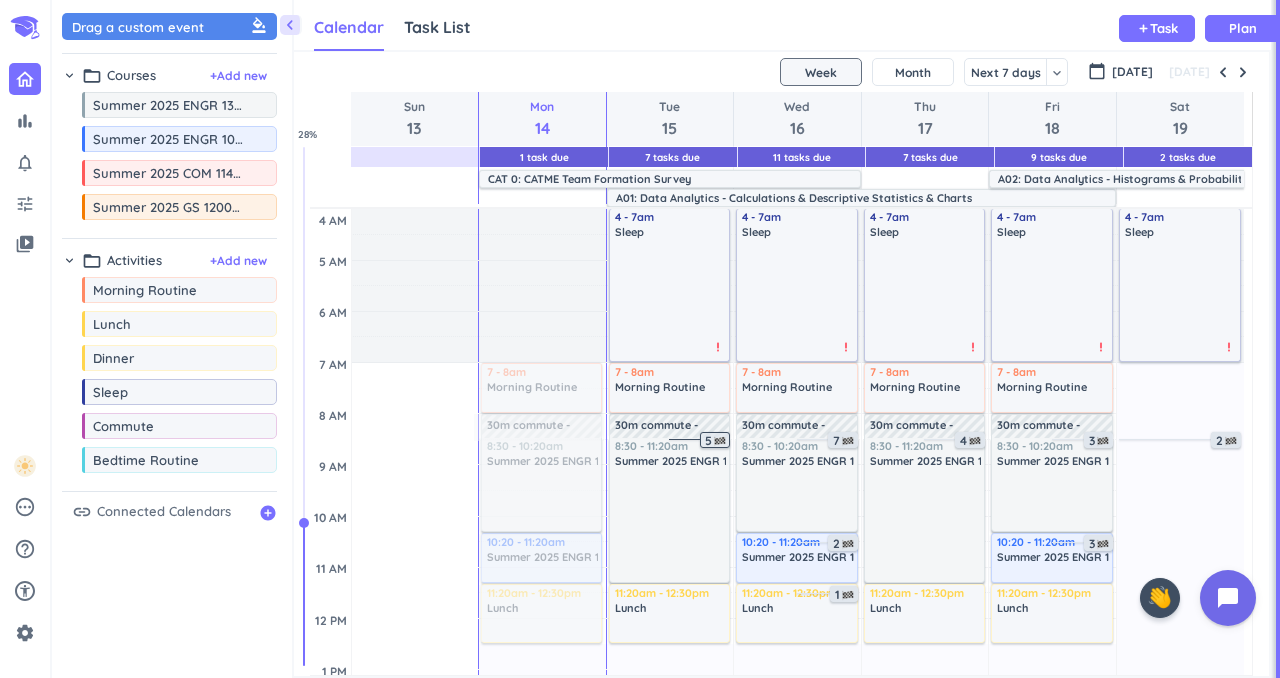 click at bounding box center [720, 441] 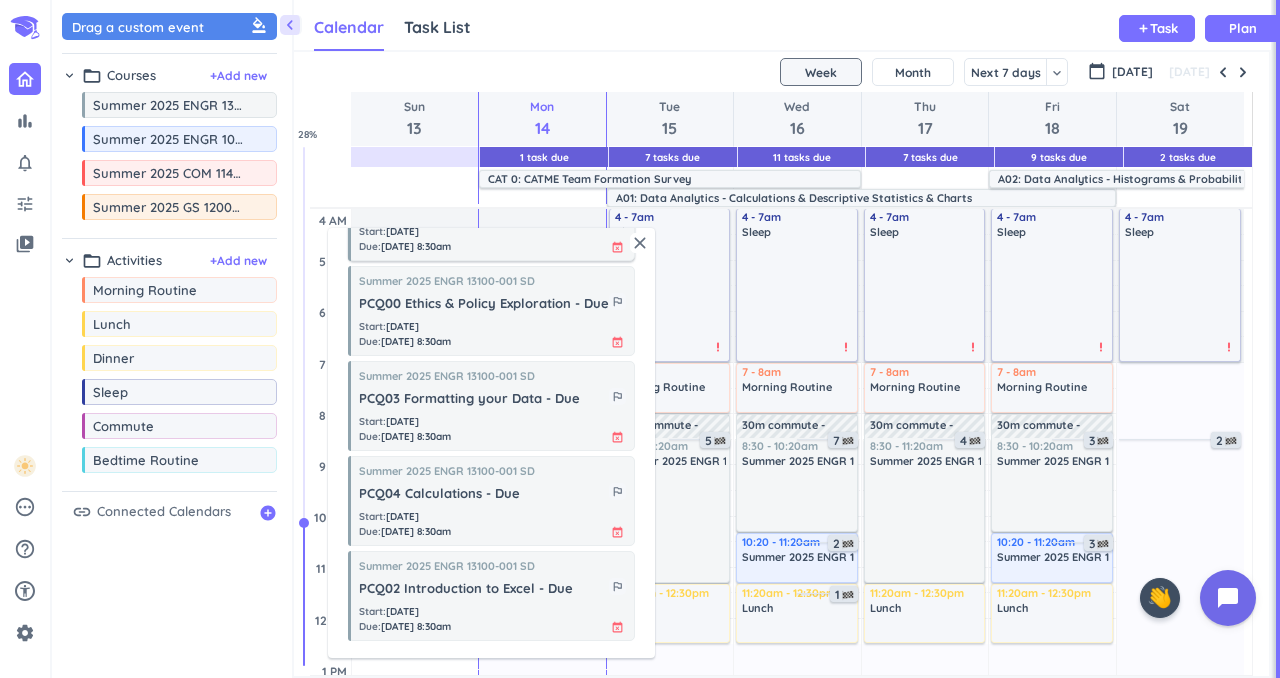 scroll, scrollTop: 0, scrollLeft: 0, axis: both 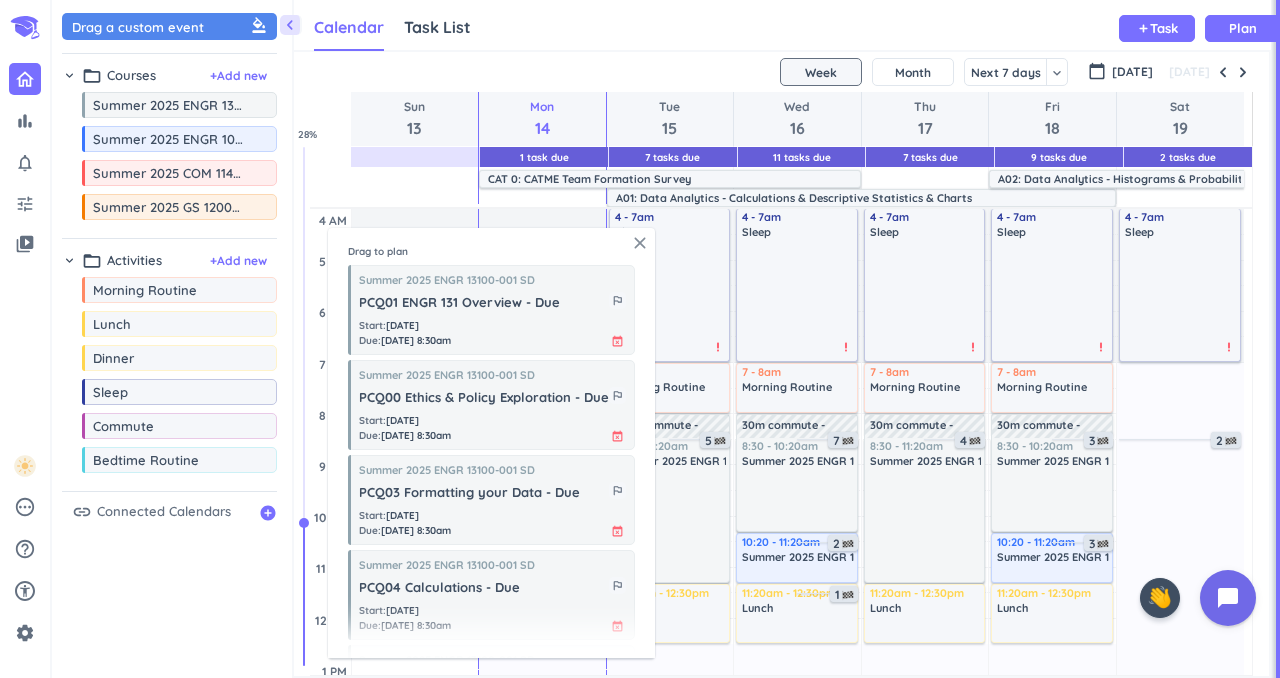 click on "close" at bounding box center [640, 243] 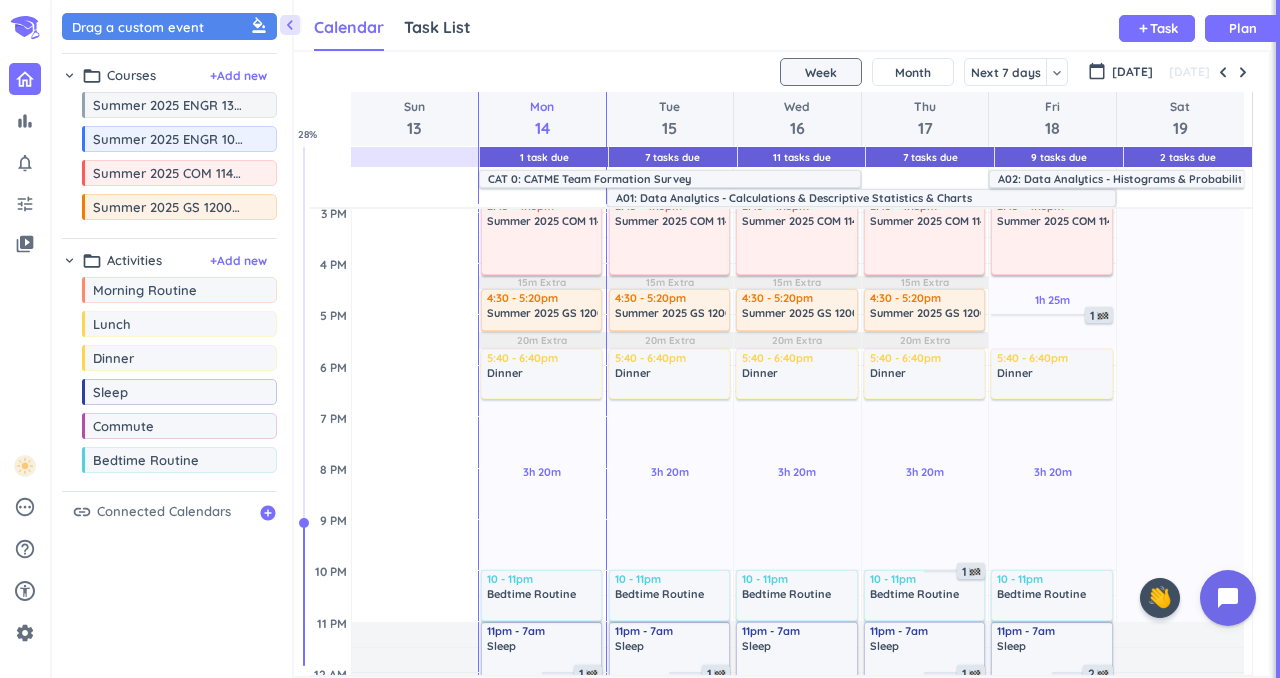 scroll, scrollTop: 762, scrollLeft: 0, axis: vertical 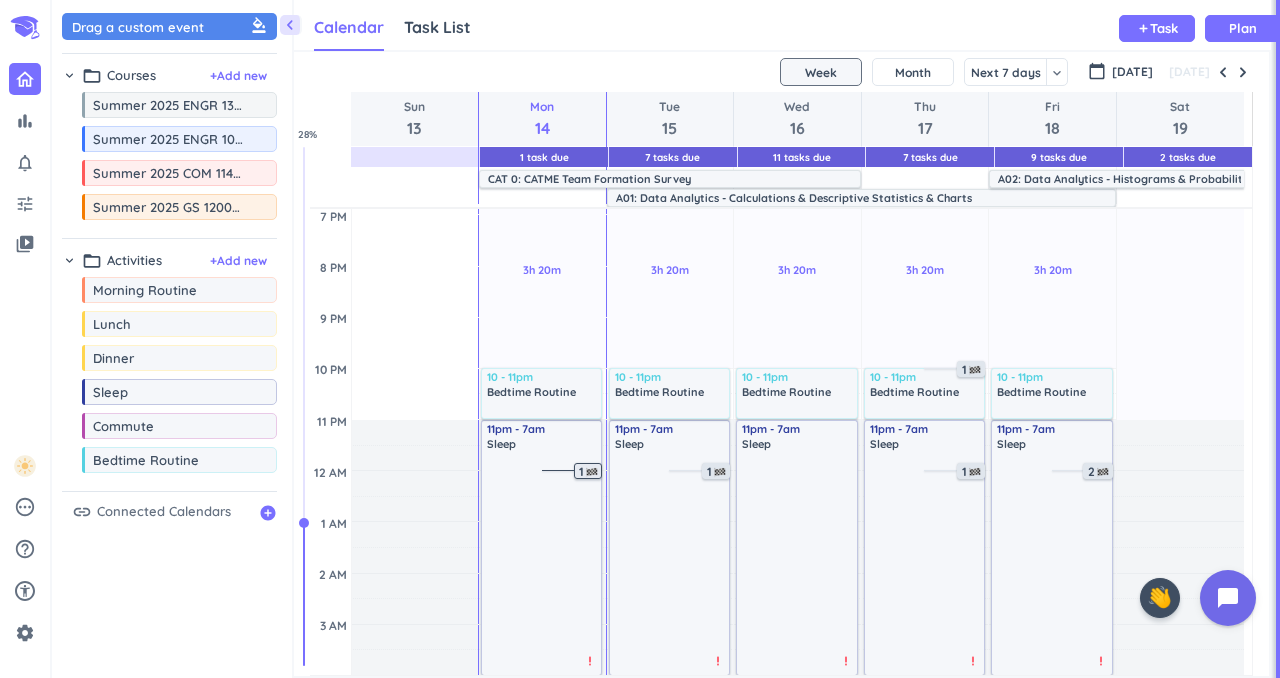 click at bounding box center (592, 472) 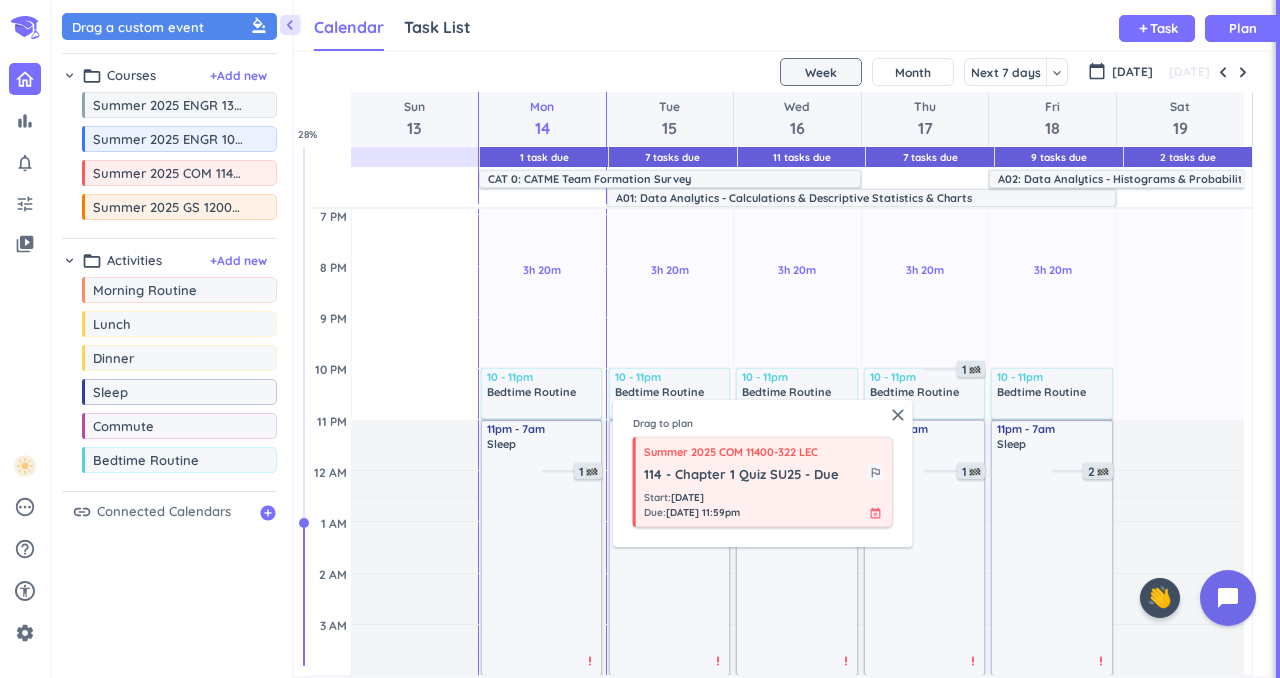 click on "Start :  [DATE] Due :  [DATE] 11:59pm event_busy" at bounding box center [764, 505] 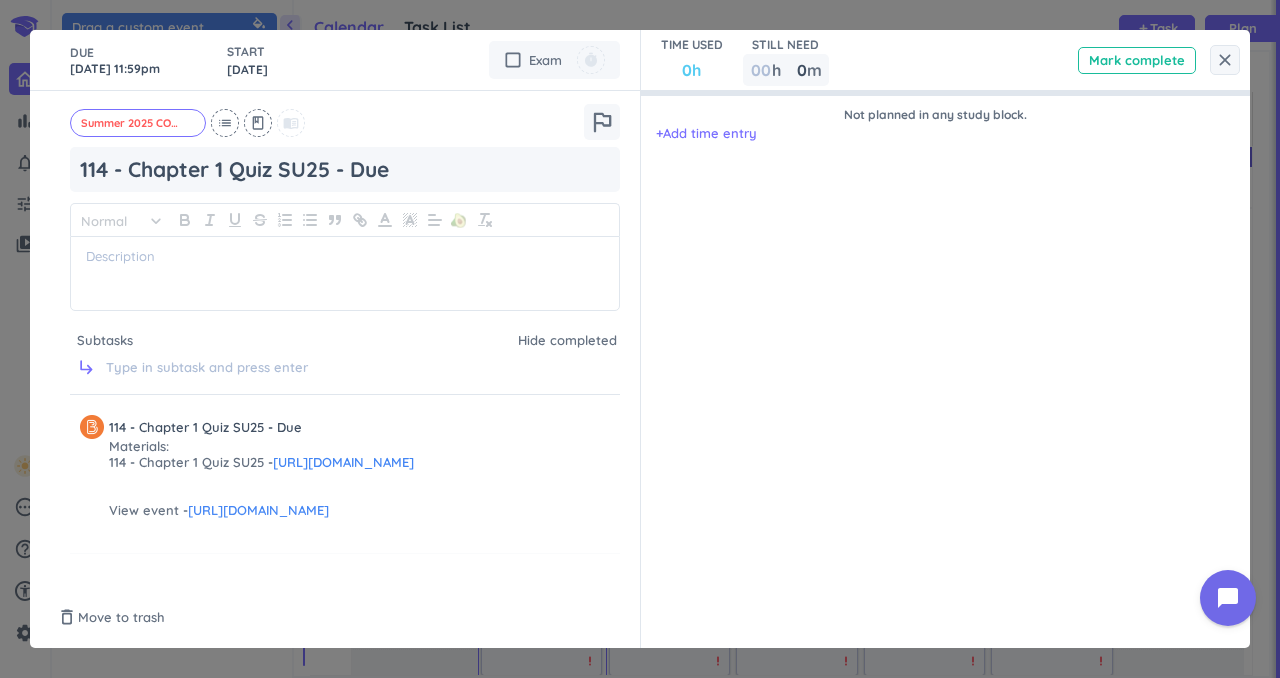 drag, startPoint x: 823, startPoint y: 499, endPoint x: 844, endPoint y: 429, distance: 73.082146 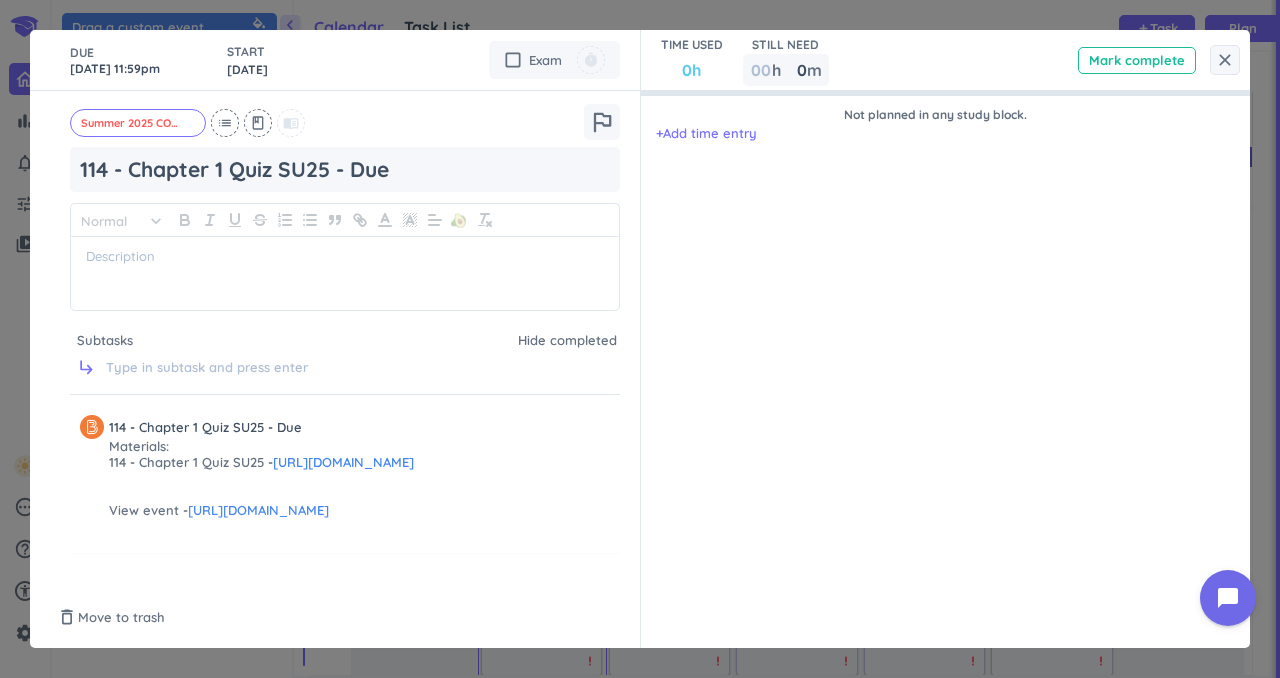 click on "Not planned in any study block. +  Add time entry" at bounding box center (936, 339) 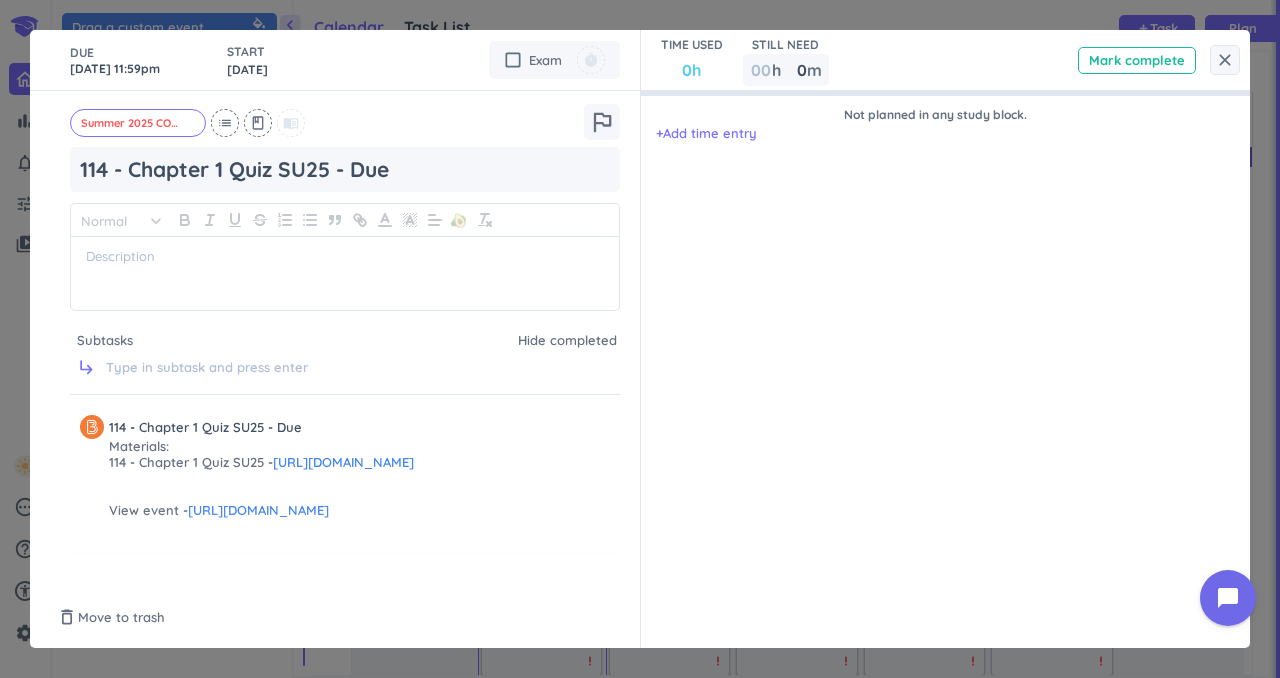 scroll, scrollTop: 0, scrollLeft: 0, axis: both 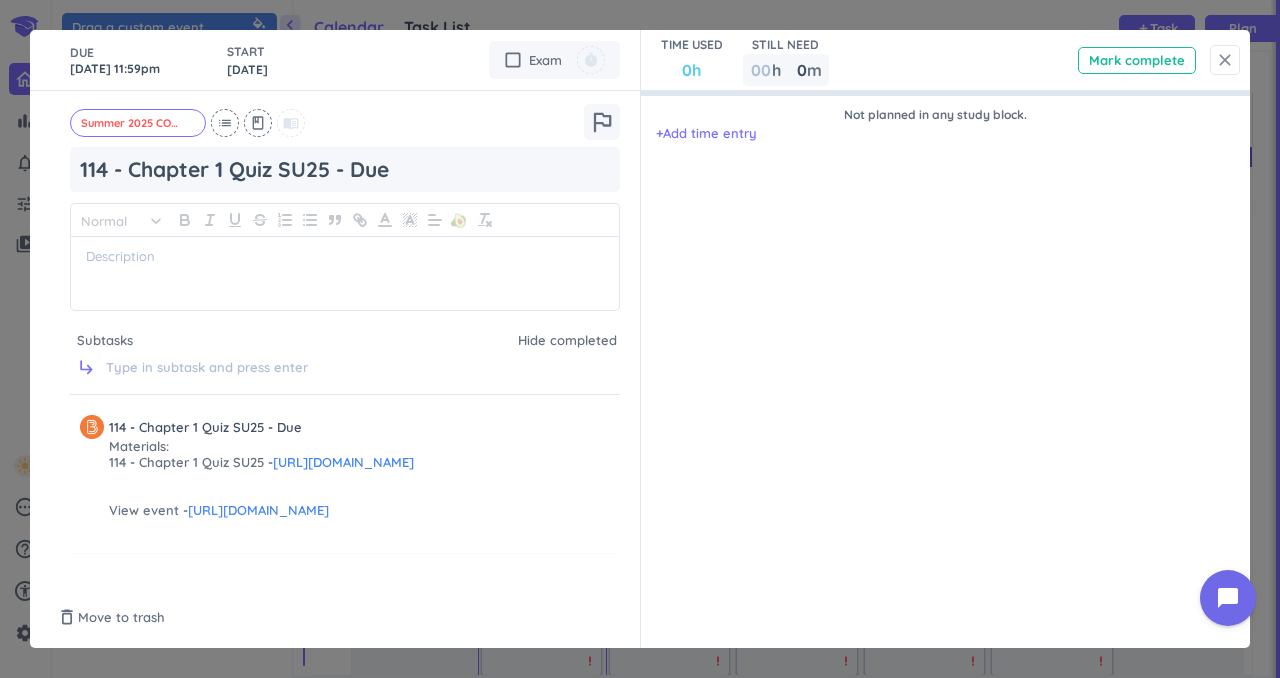 click on "close" at bounding box center [1225, 60] 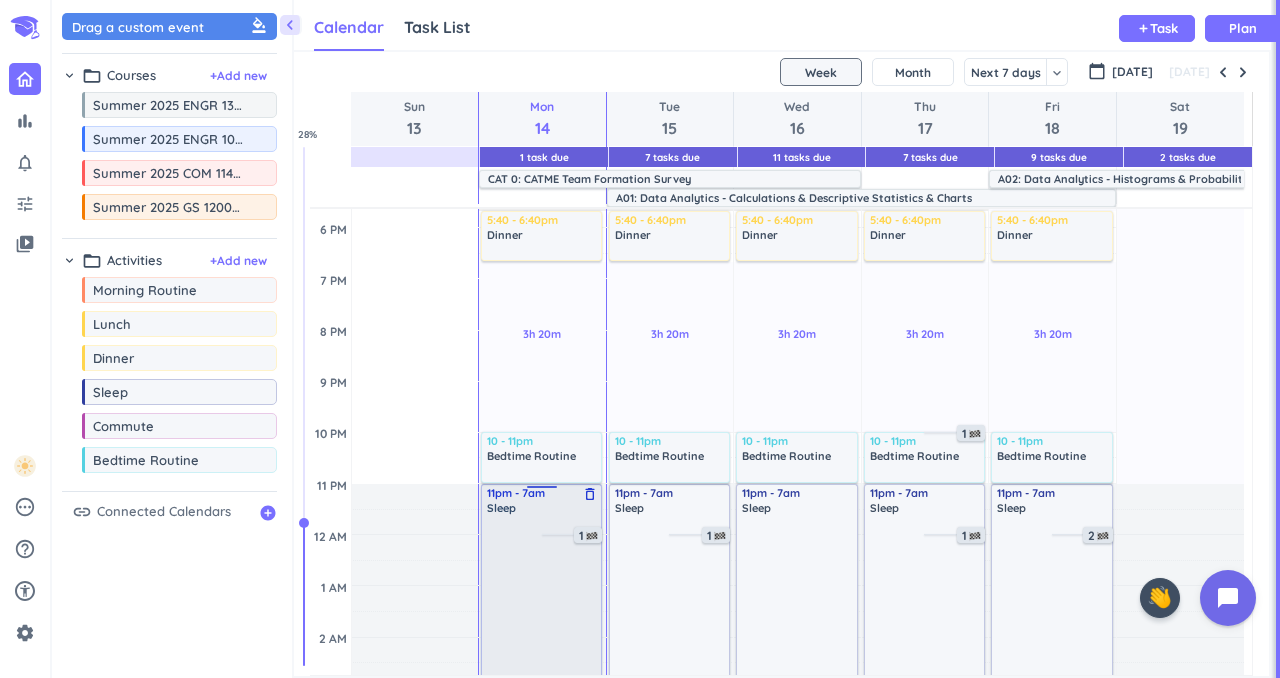 scroll, scrollTop: 762, scrollLeft: 0, axis: vertical 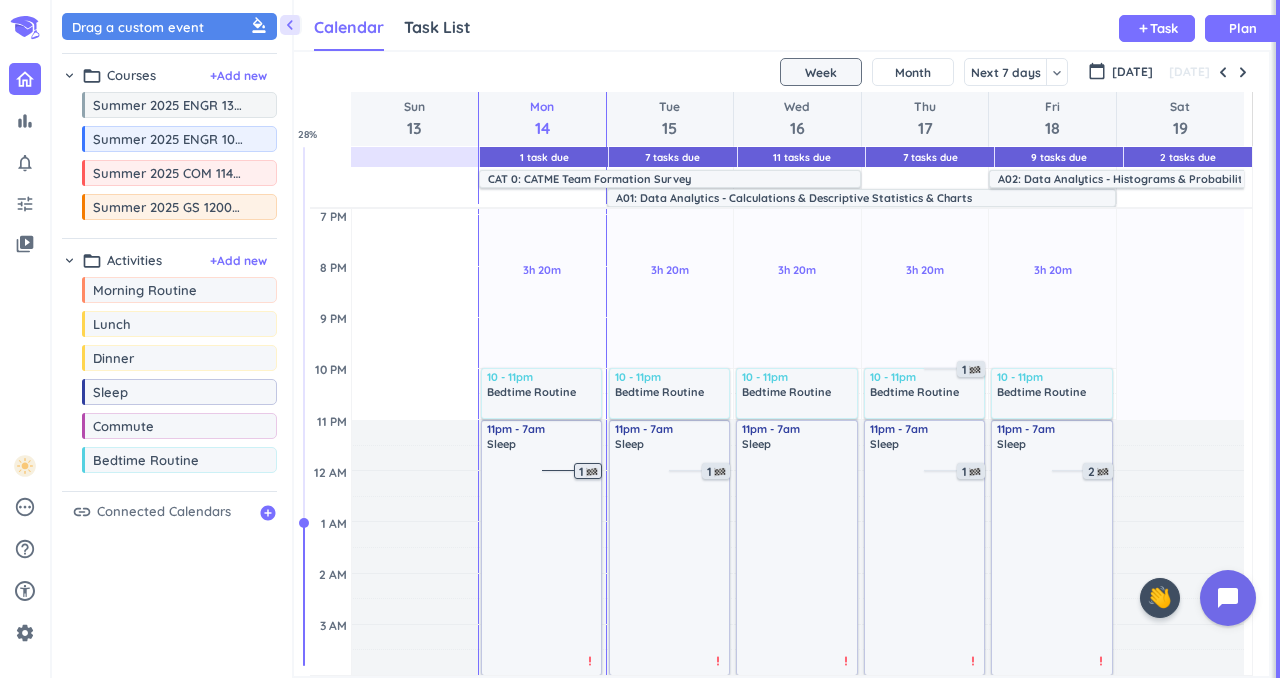 click at bounding box center (592, 472) 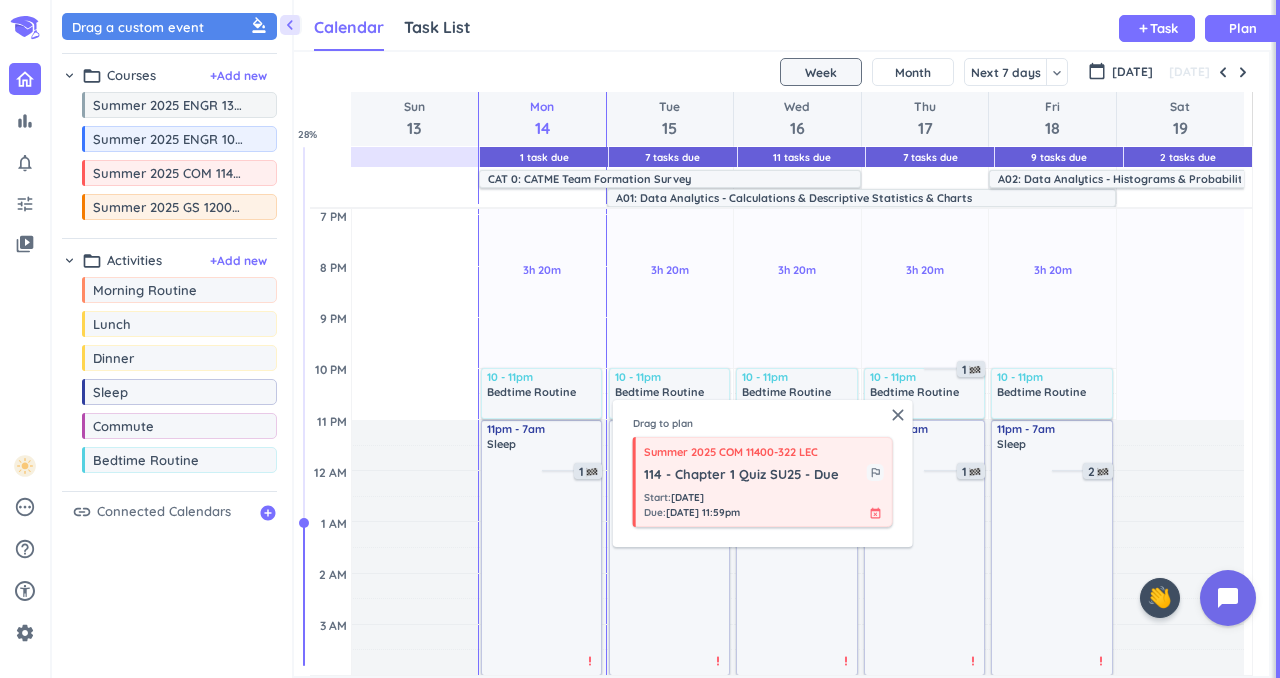 click on "Start :  [DATE] Due :  [DATE] 11:59pm event_busy" at bounding box center [764, 505] 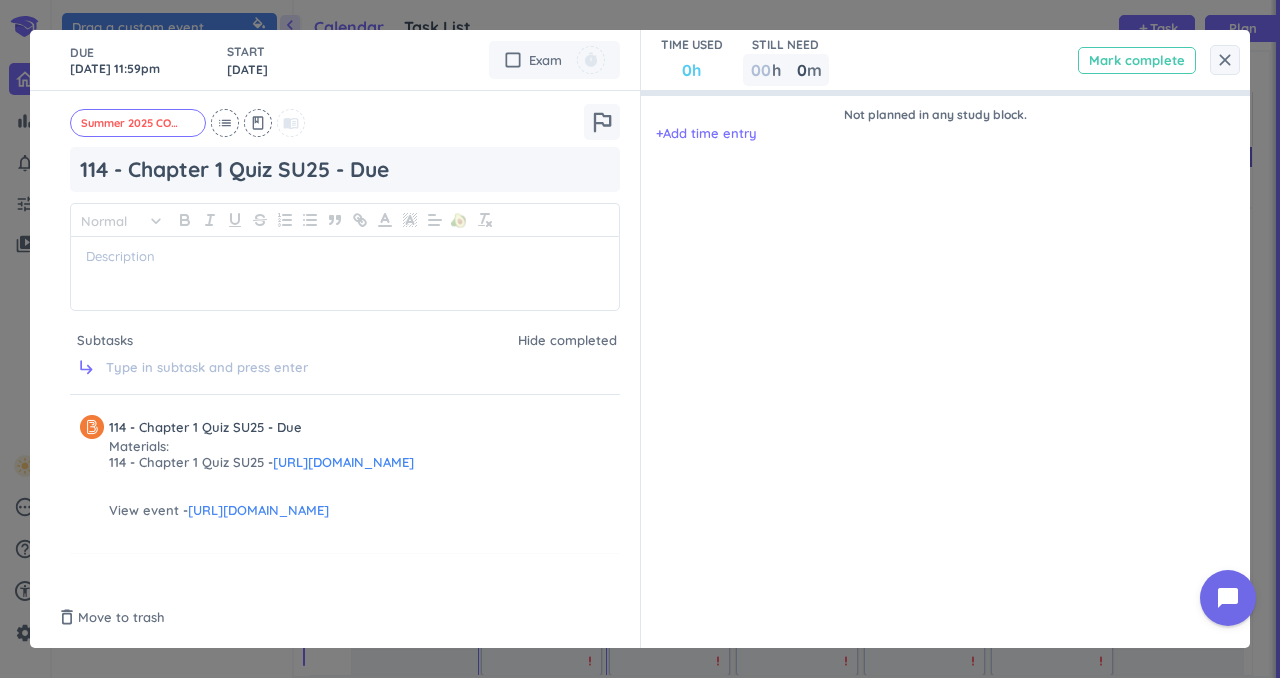 click on "Mark complete" at bounding box center (1137, 60) 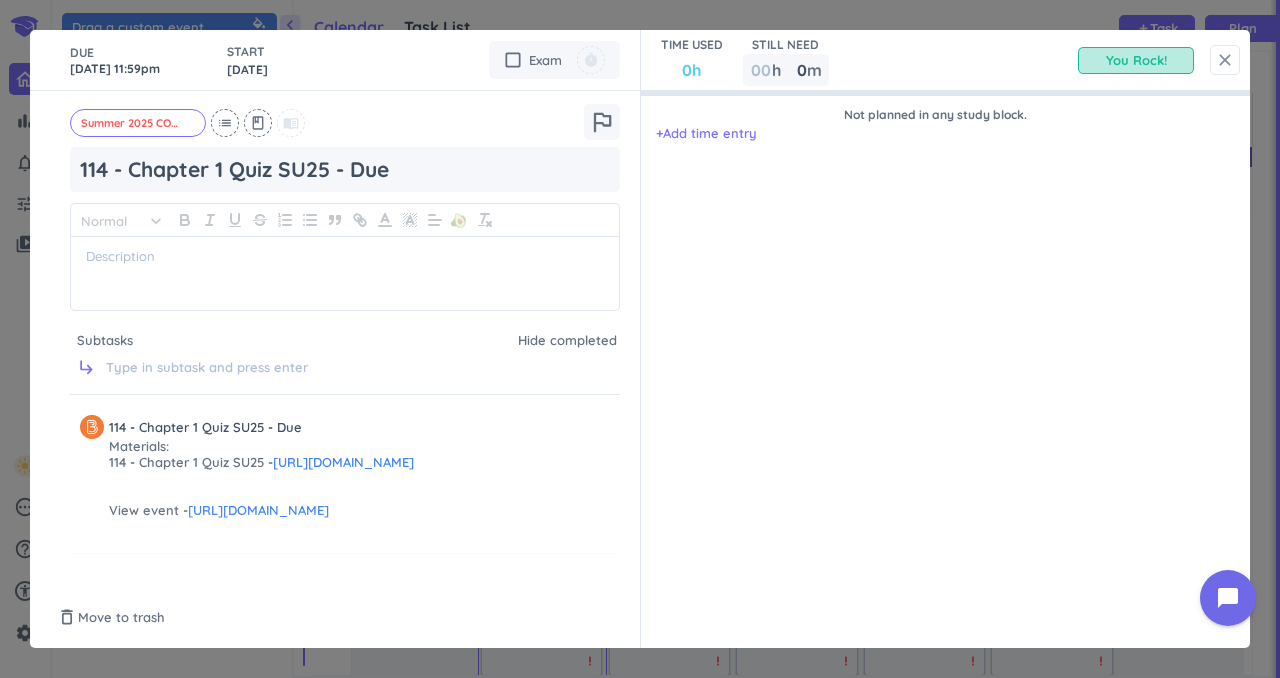 click on "close" at bounding box center (1225, 60) 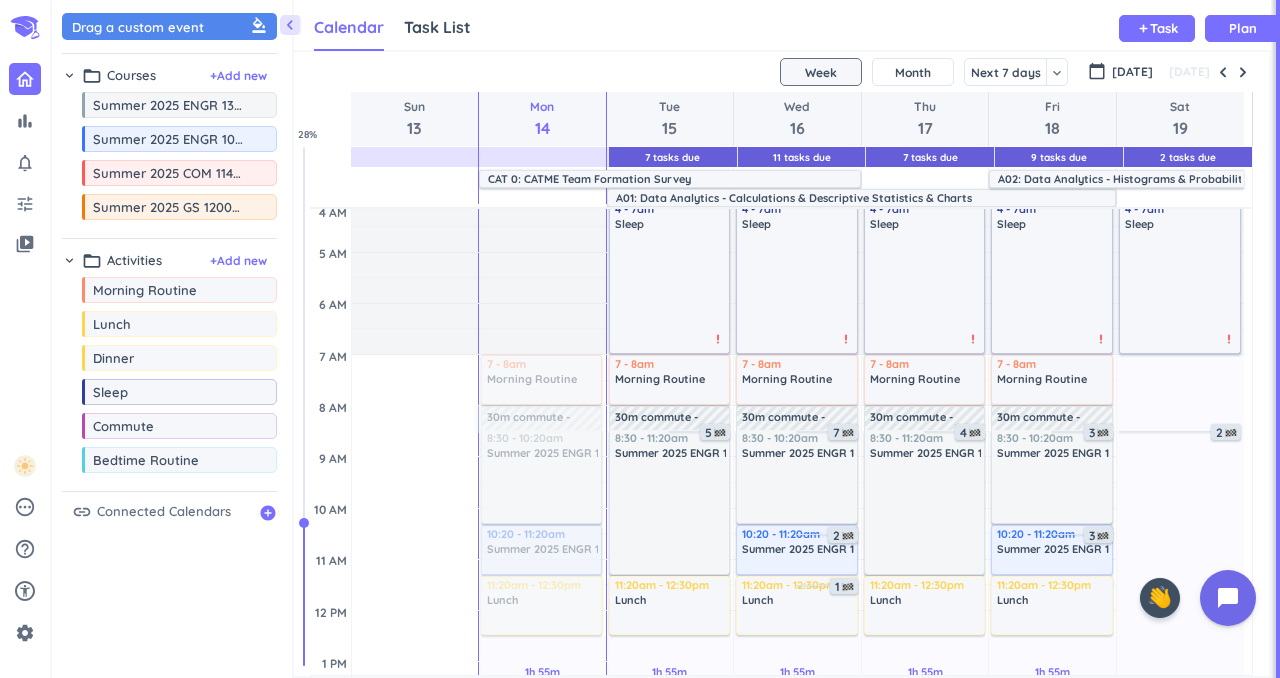 scroll, scrollTop: 0, scrollLeft: 0, axis: both 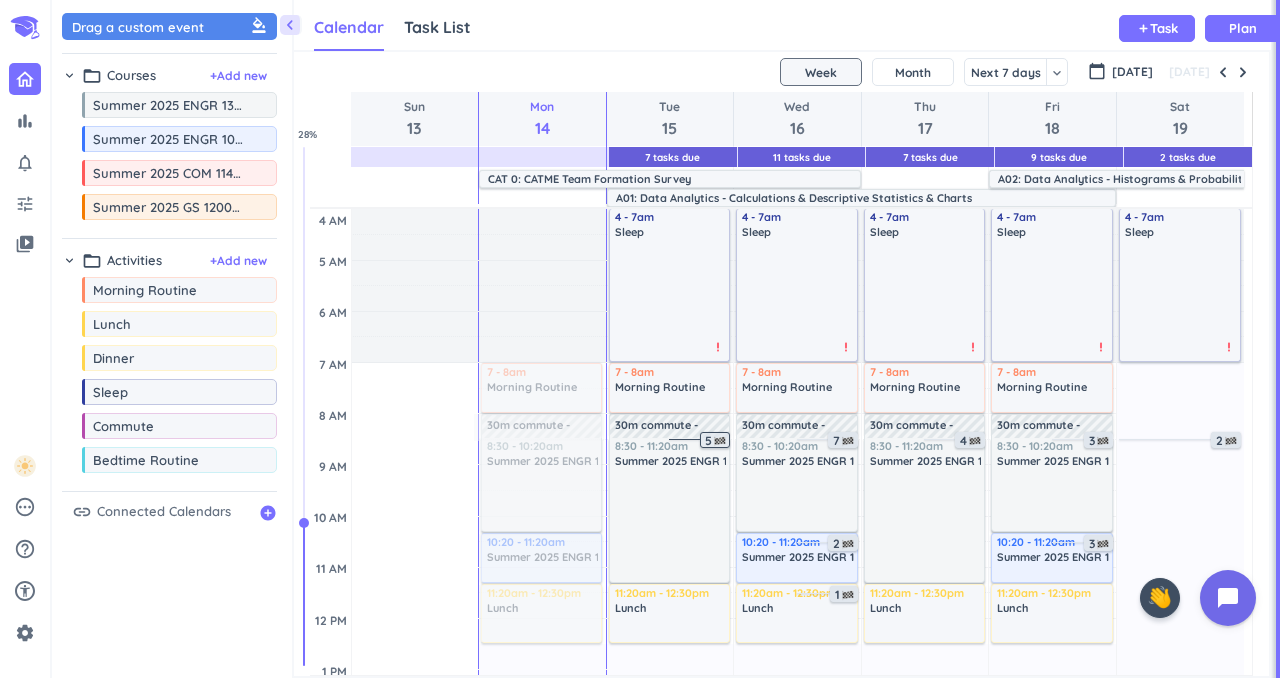 click at bounding box center [720, 441] 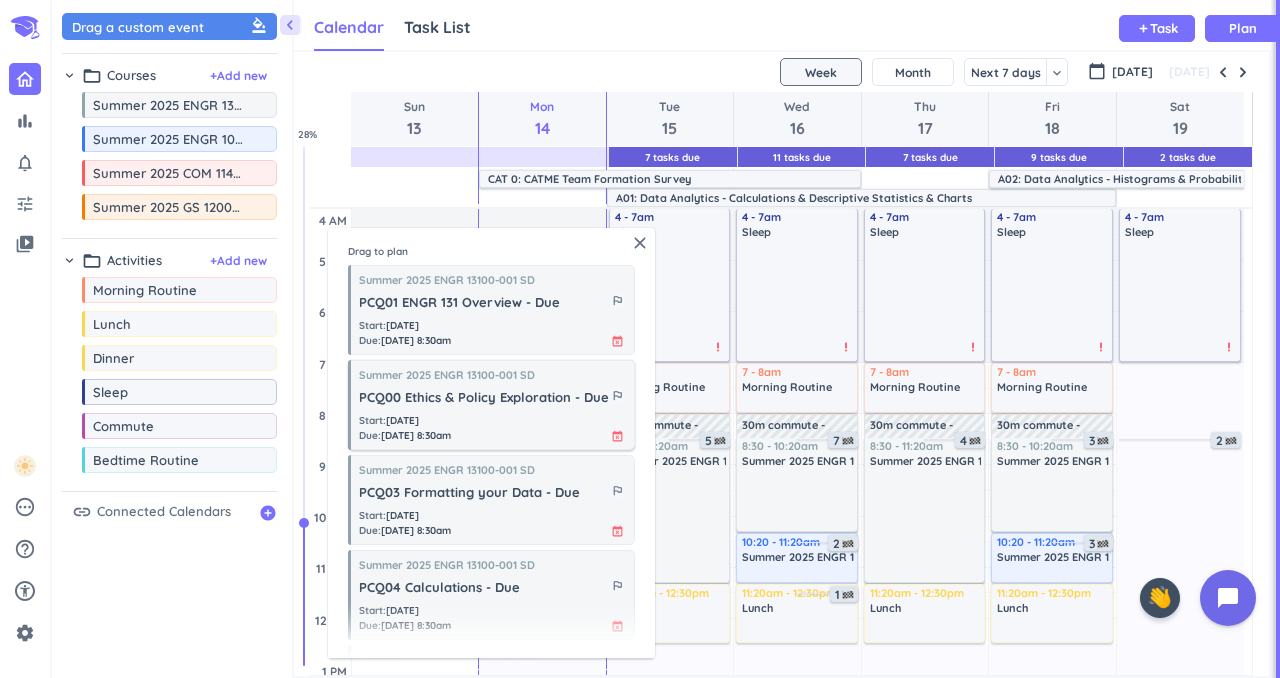 click on "Start :  [DATE] Due :  [DATE] 8:30am event_busy" at bounding box center (492, 428) 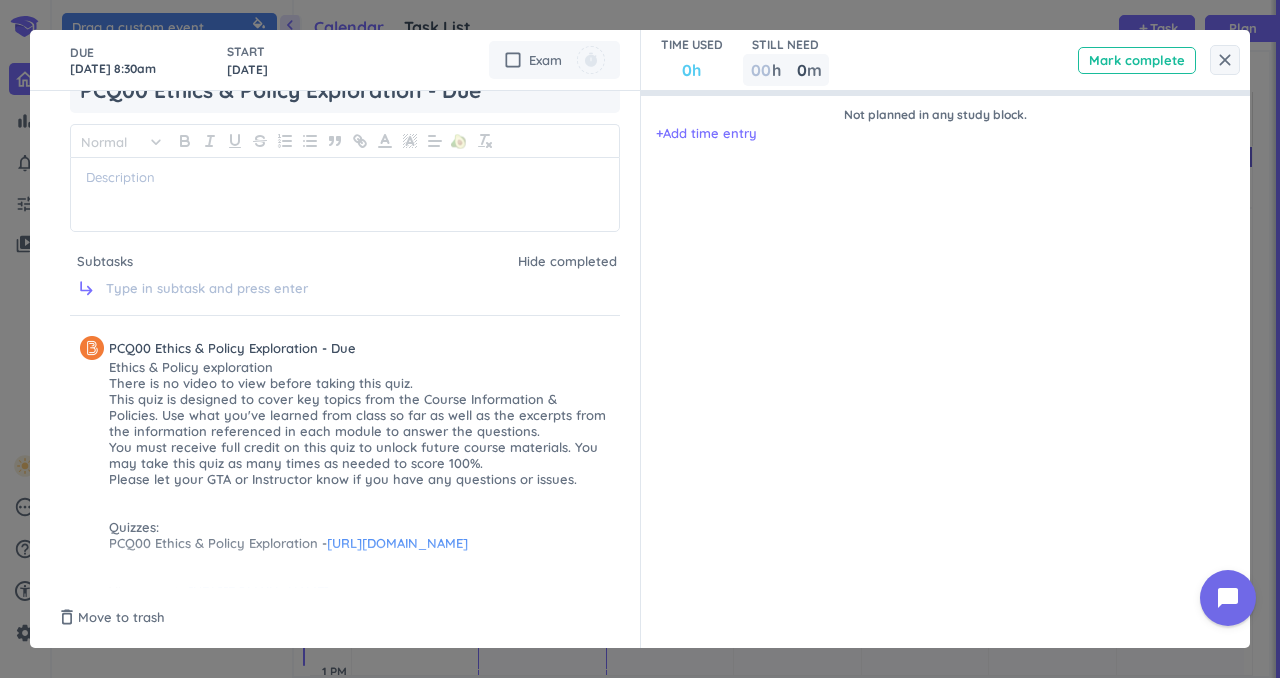 scroll, scrollTop: 0, scrollLeft: 0, axis: both 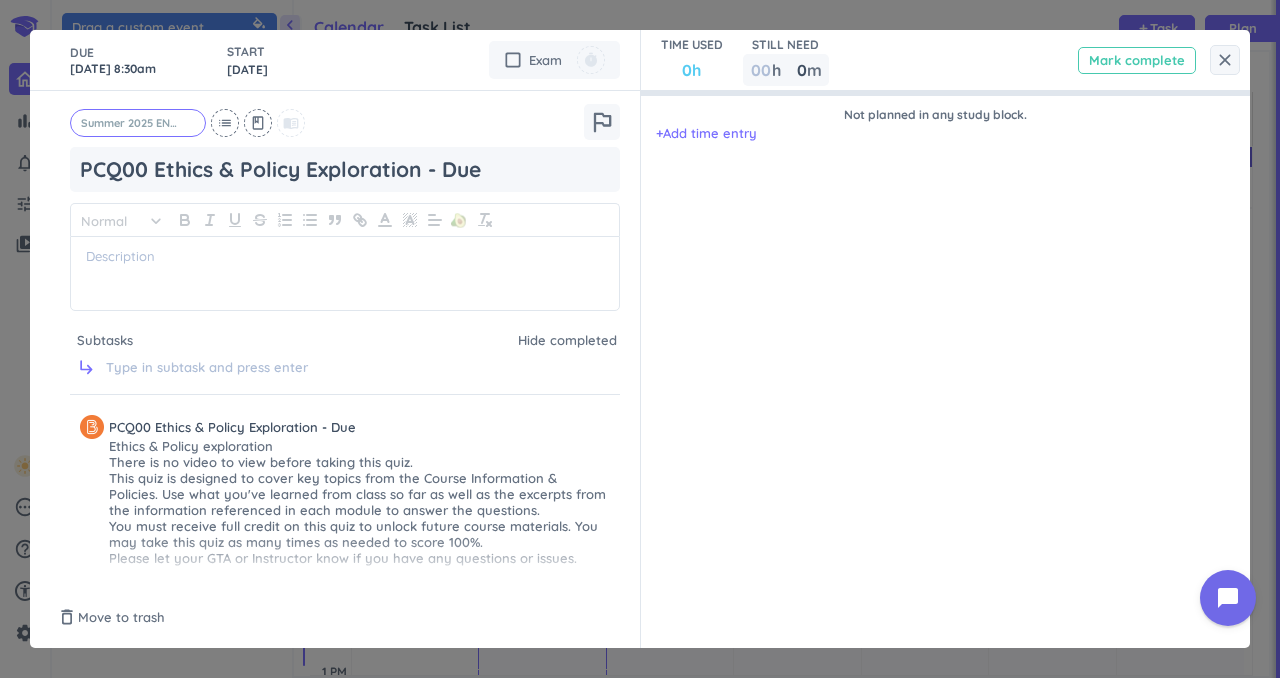 click on "Mark complete" at bounding box center (1137, 60) 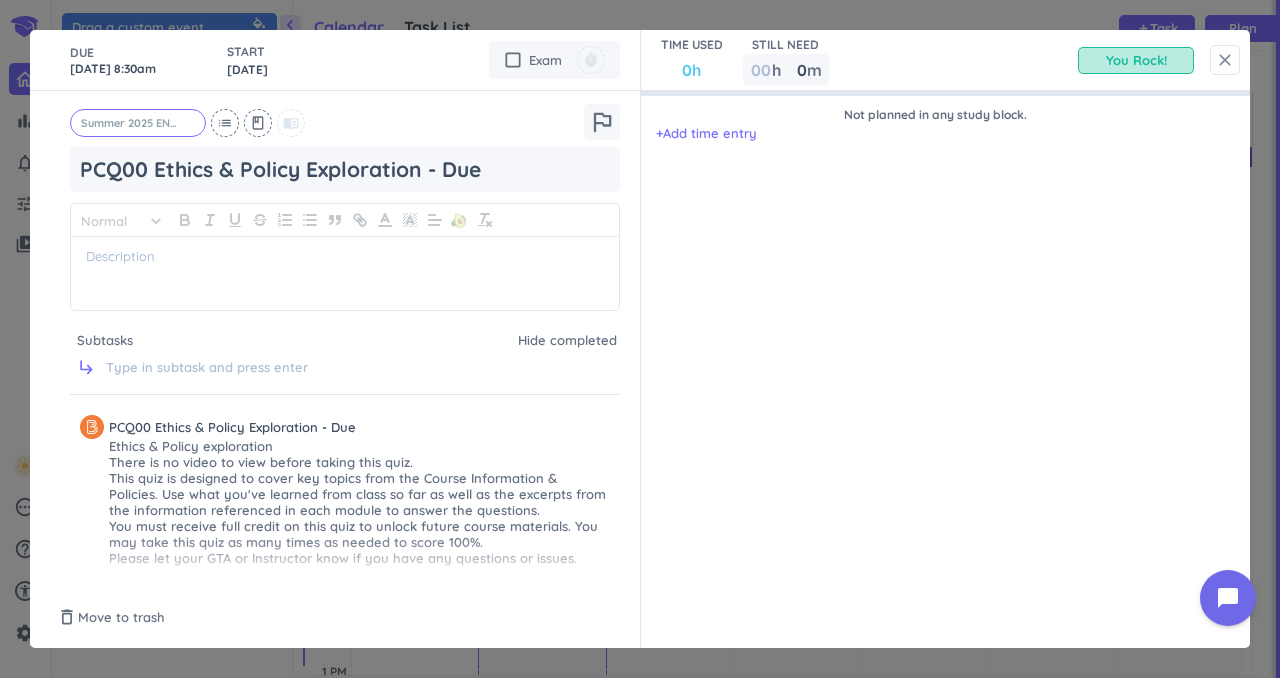 click on "close" at bounding box center [1225, 60] 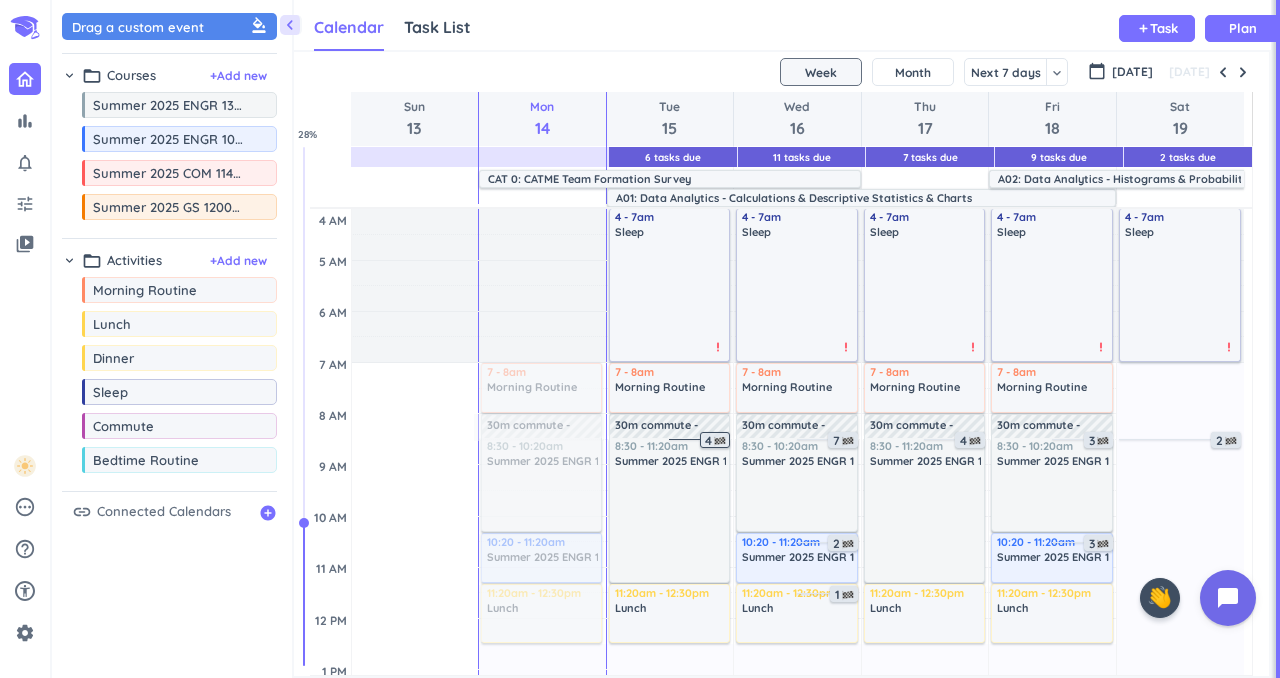 click on "4" at bounding box center (717, 441) 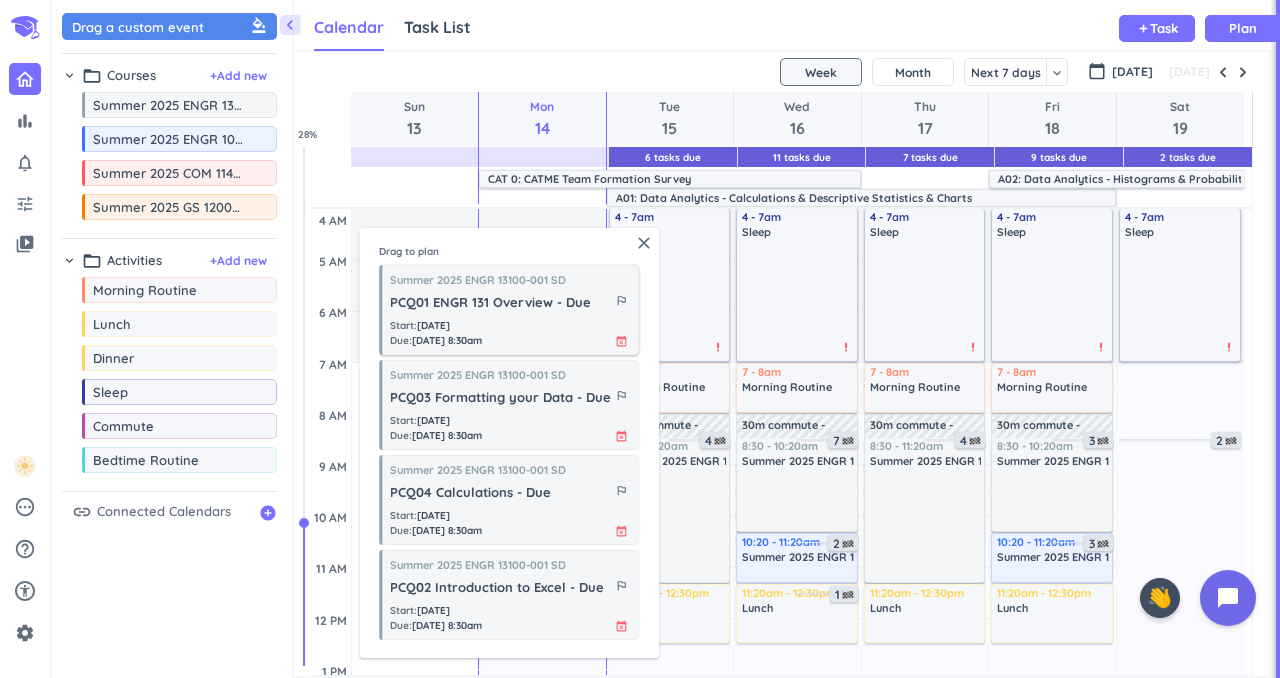 click on "Start :  [DATE] Due :  [DATE] 8:30am event_busy" at bounding box center (510, 333) 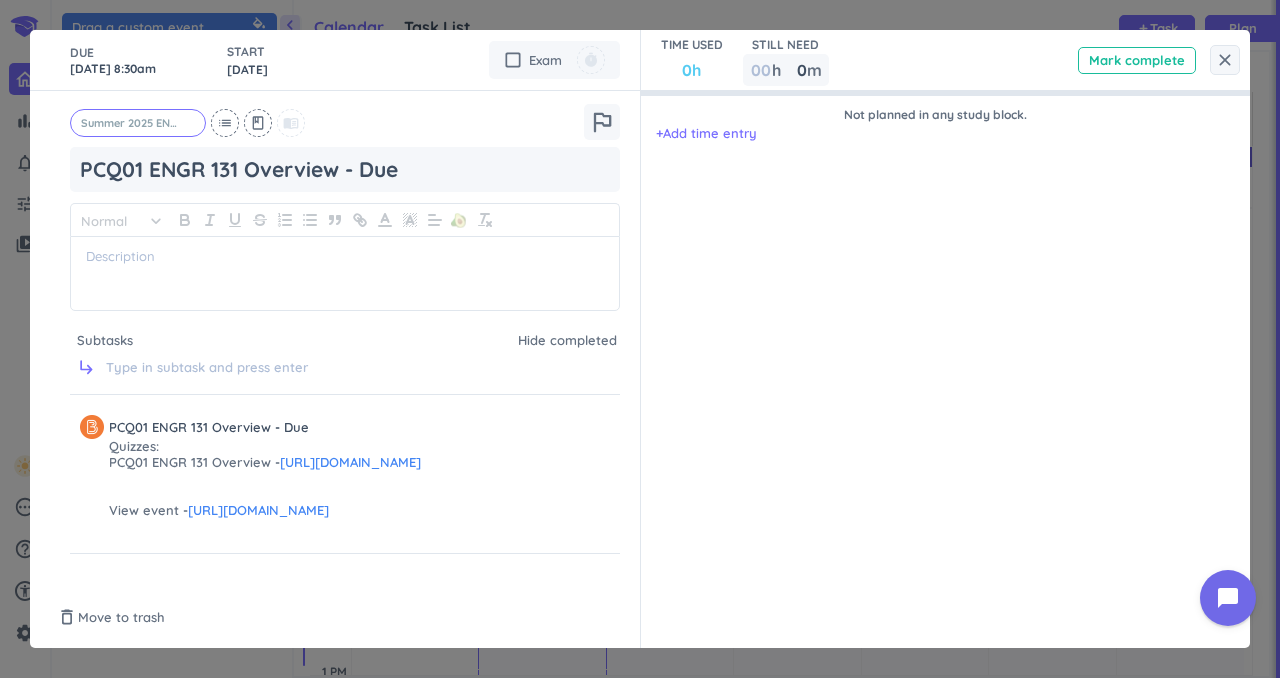 scroll, scrollTop: 0, scrollLeft: 0, axis: both 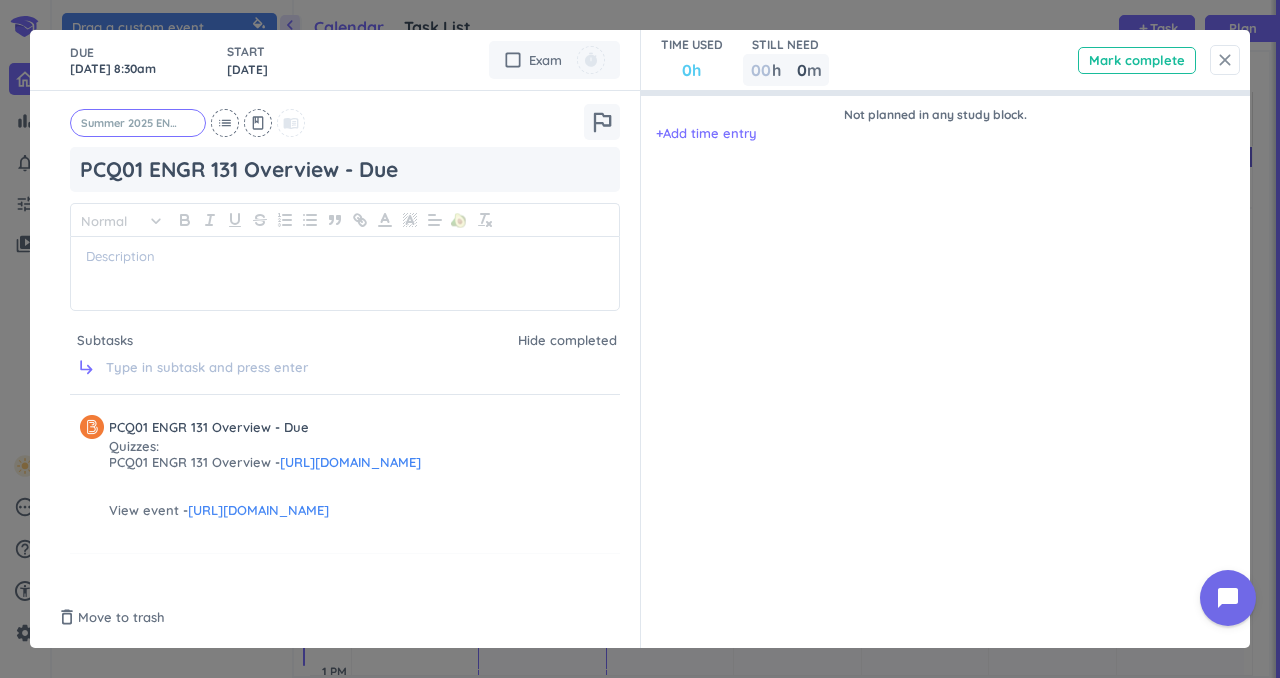 click on "close" at bounding box center (1225, 60) 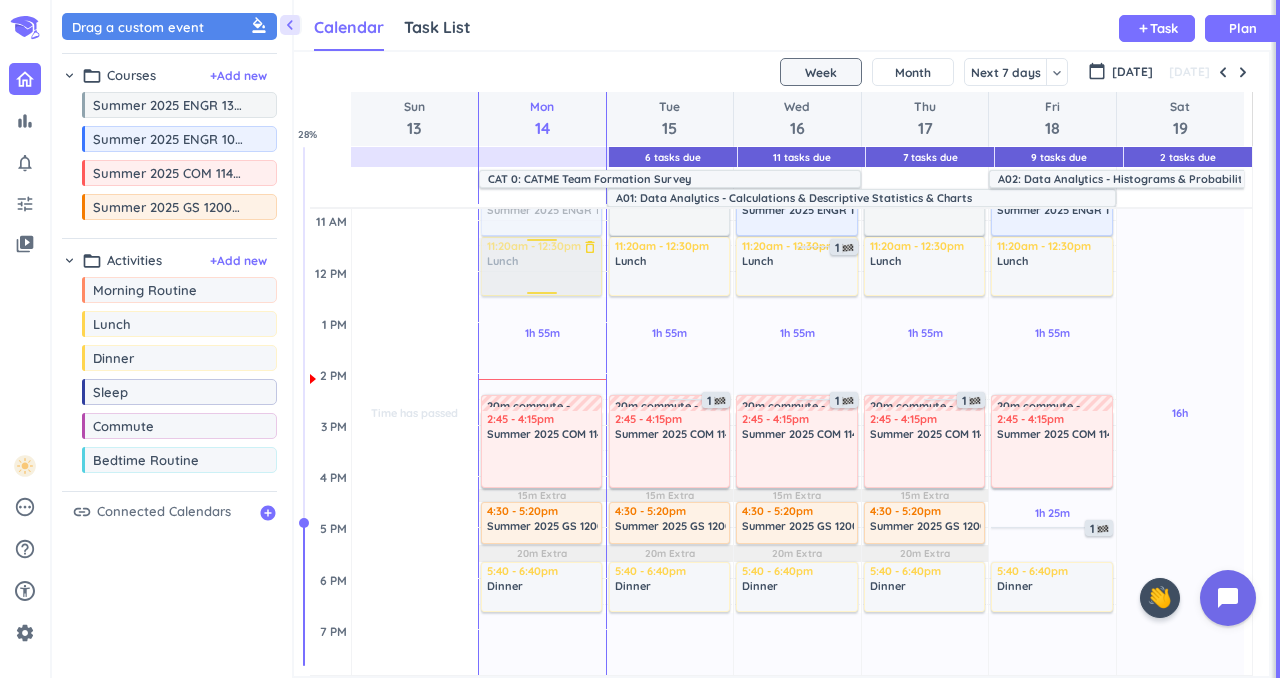 scroll, scrollTop: 349, scrollLeft: 0, axis: vertical 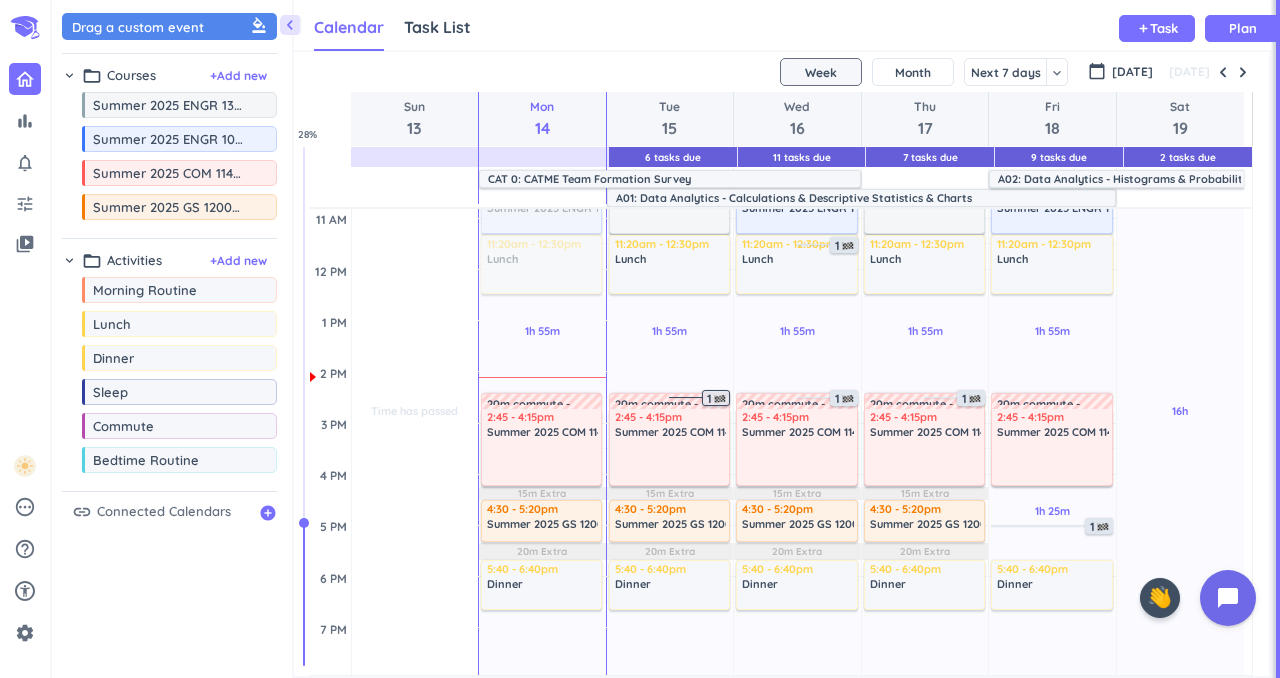 click at bounding box center [720, 399] 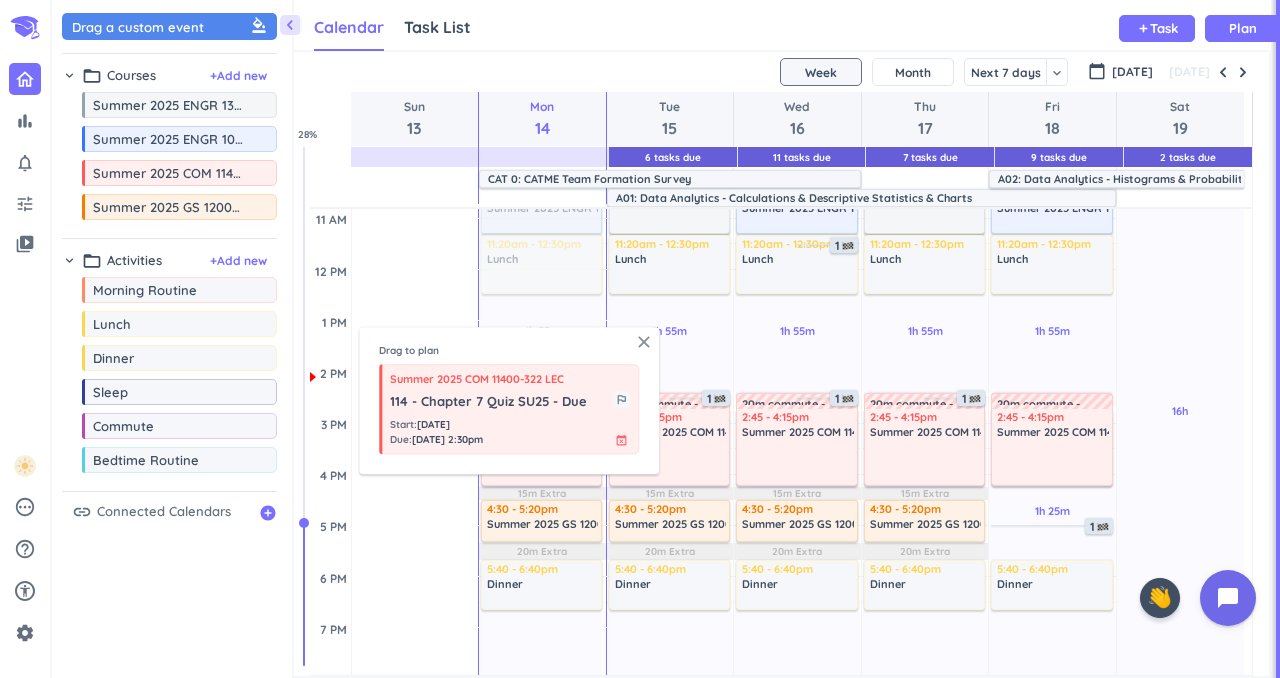 click on "close" at bounding box center (644, 342) 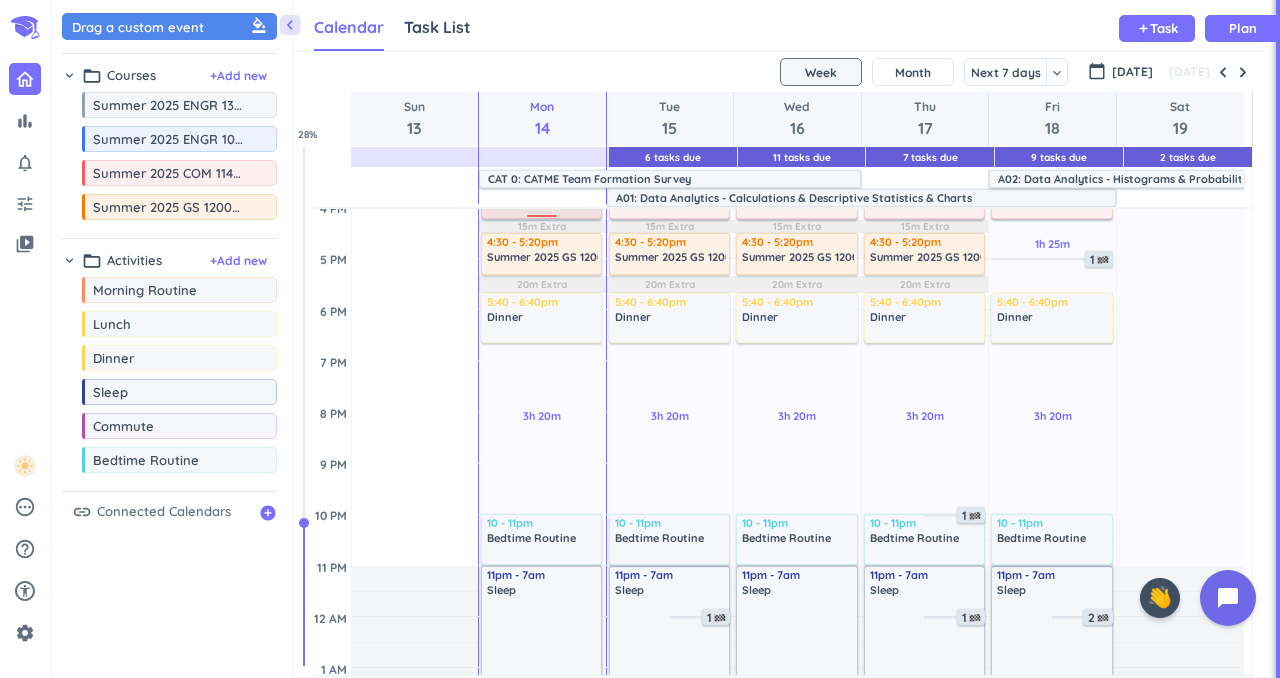scroll, scrollTop: 762, scrollLeft: 0, axis: vertical 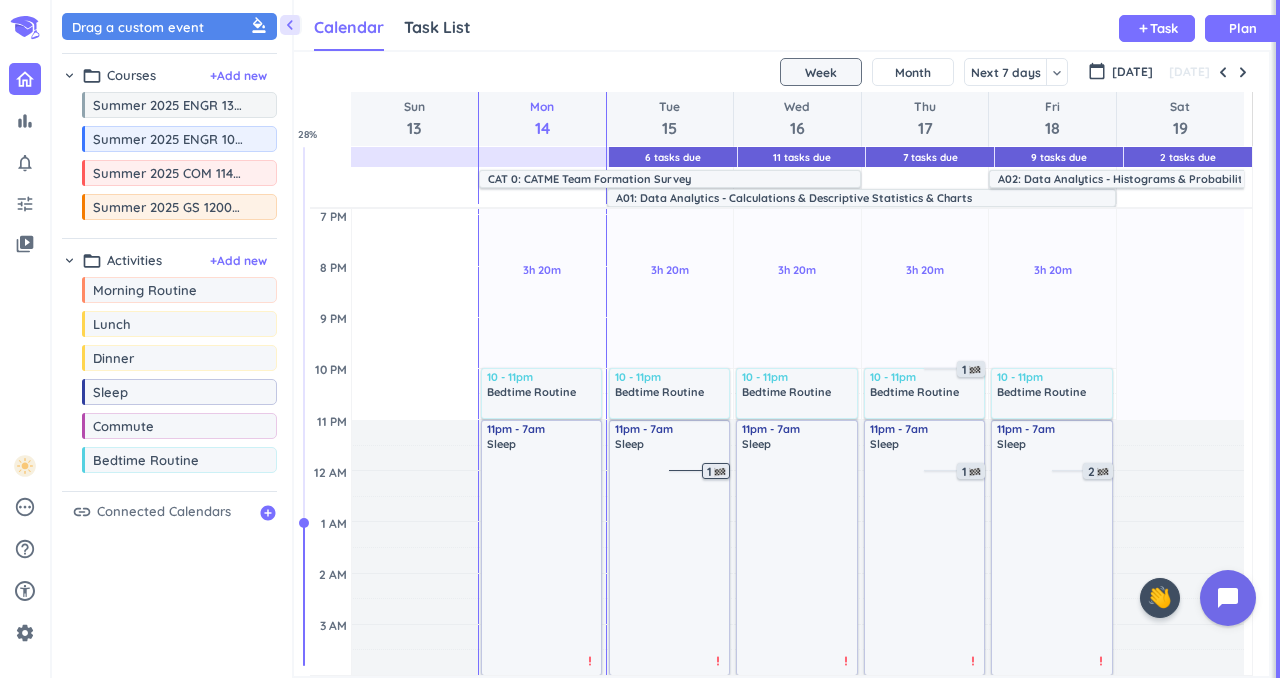 click at bounding box center [720, 472] 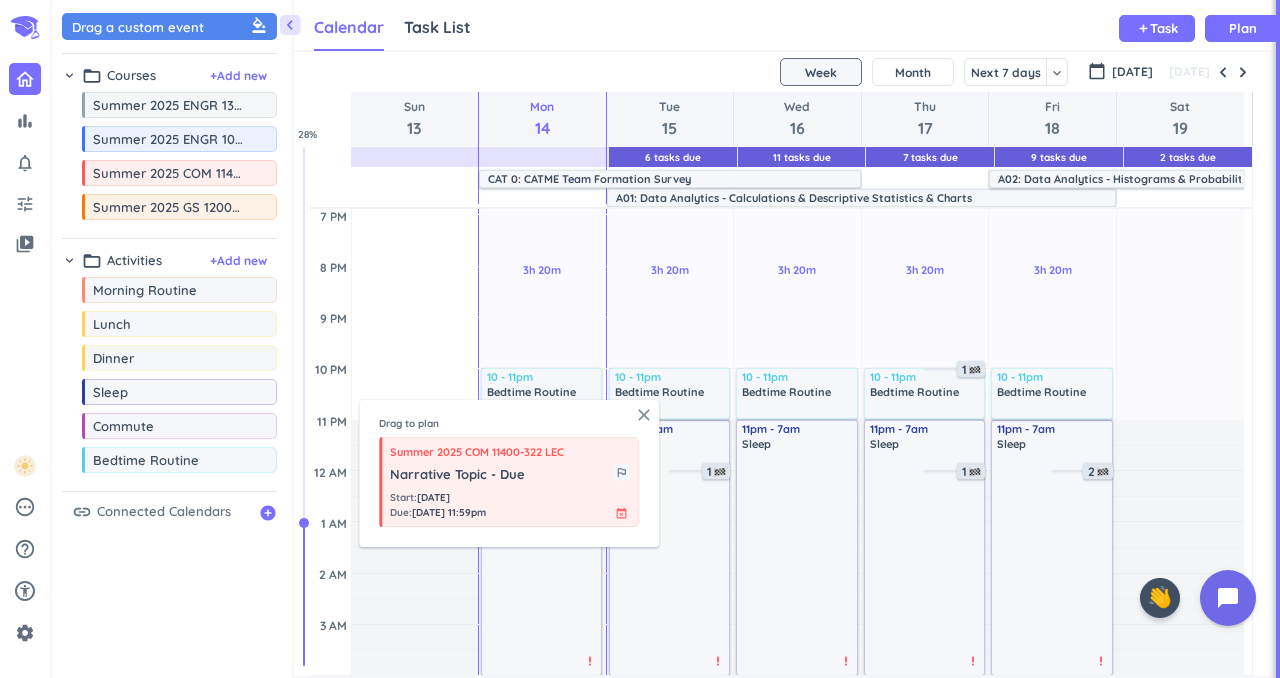 click on "close" at bounding box center [644, 415] 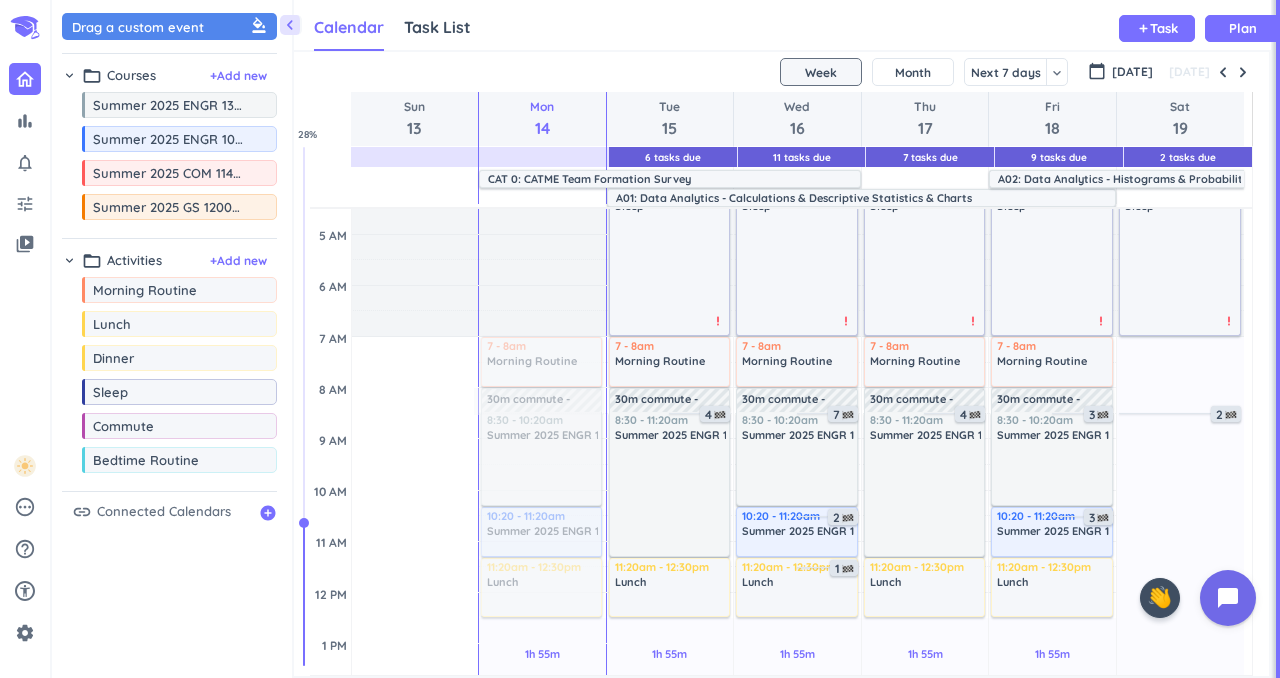 scroll, scrollTop: 0, scrollLeft: 0, axis: both 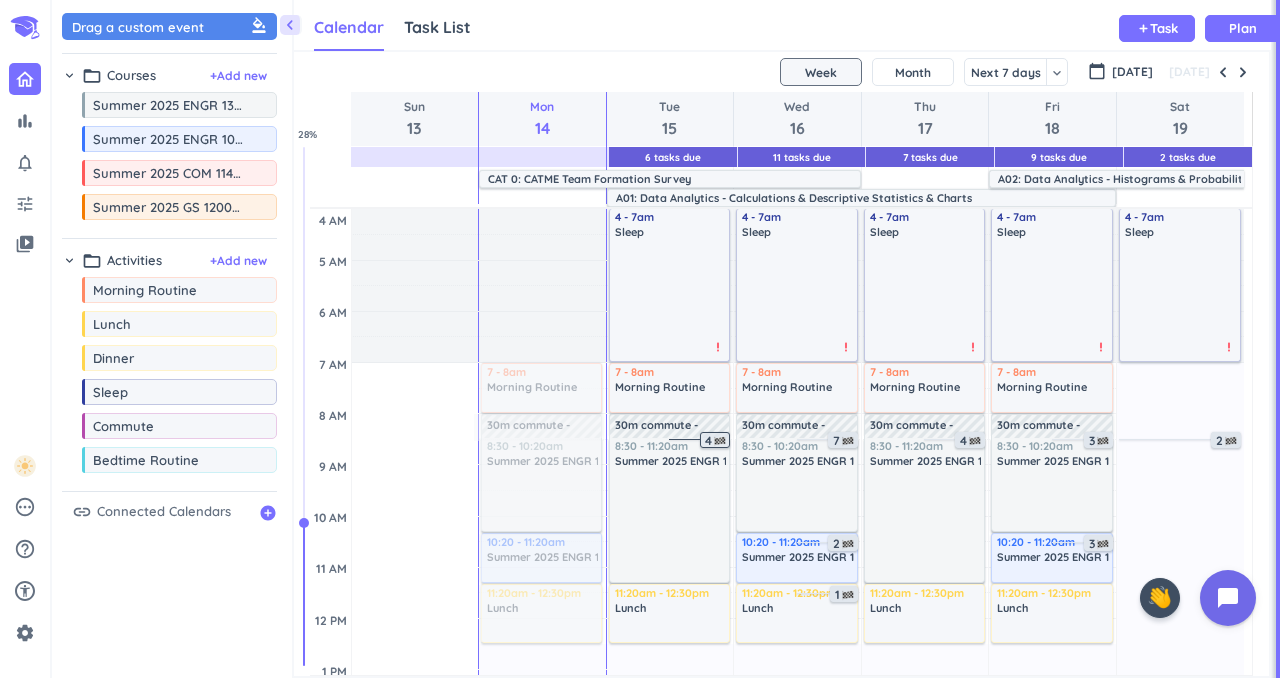 click at bounding box center (720, 441) 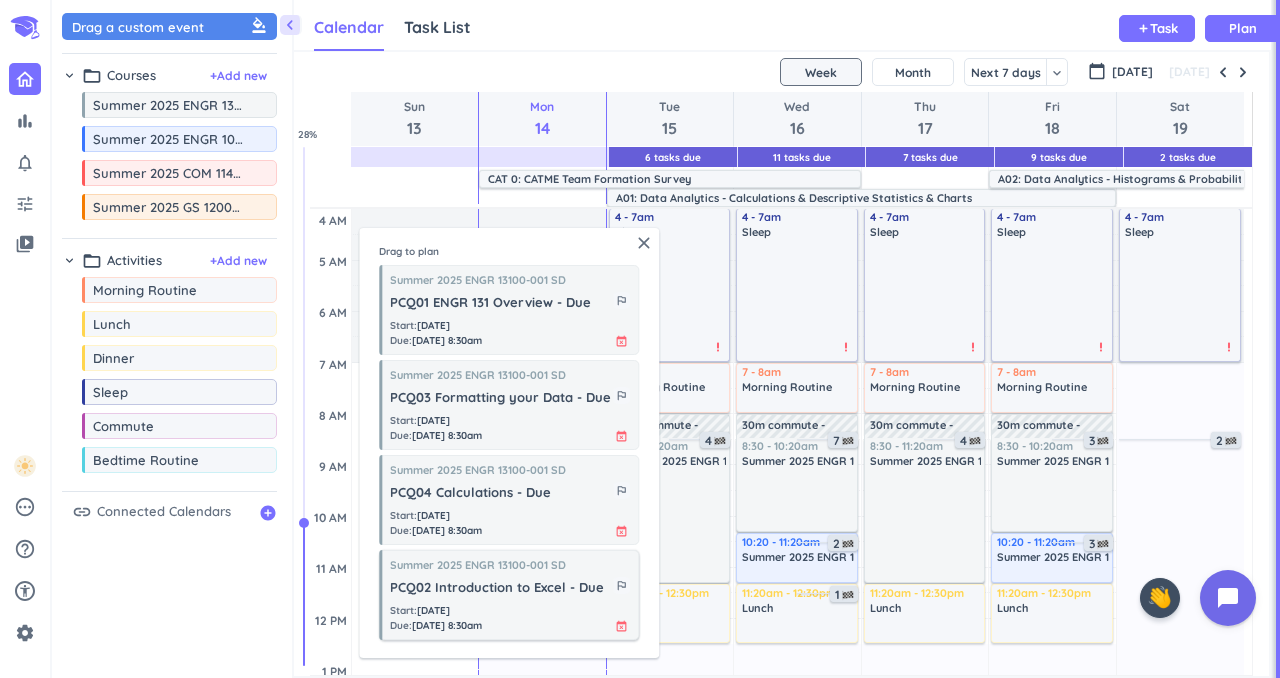 click on "PCQ02 Introduction to Excel - Due" at bounding box center [501, 588] 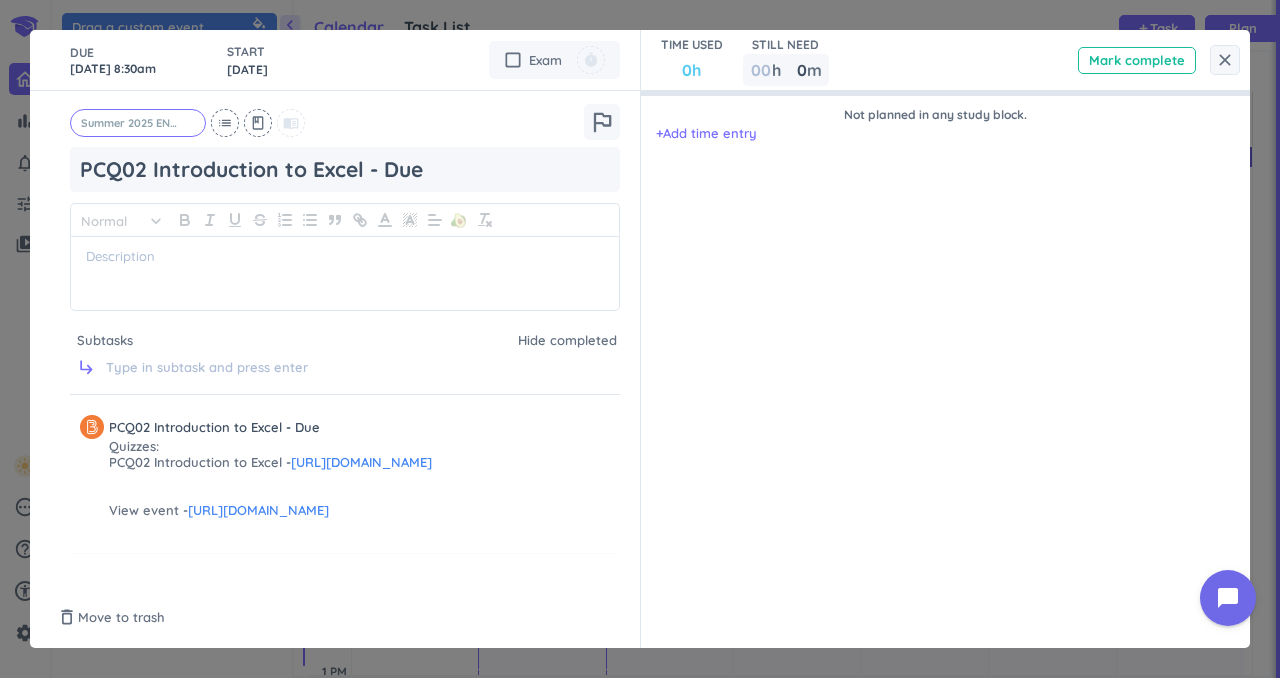 scroll, scrollTop: 57, scrollLeft: 0, axis: vertical 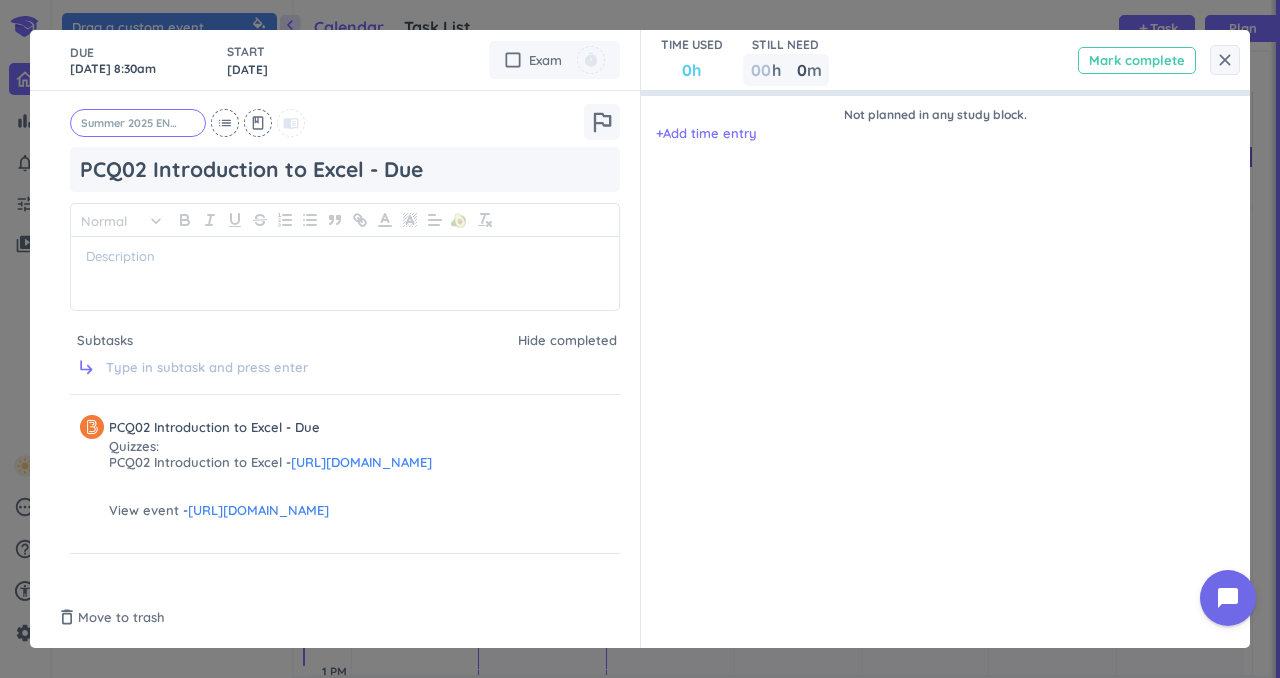 click on "Mark complete" at bounding box center [1137, 60] 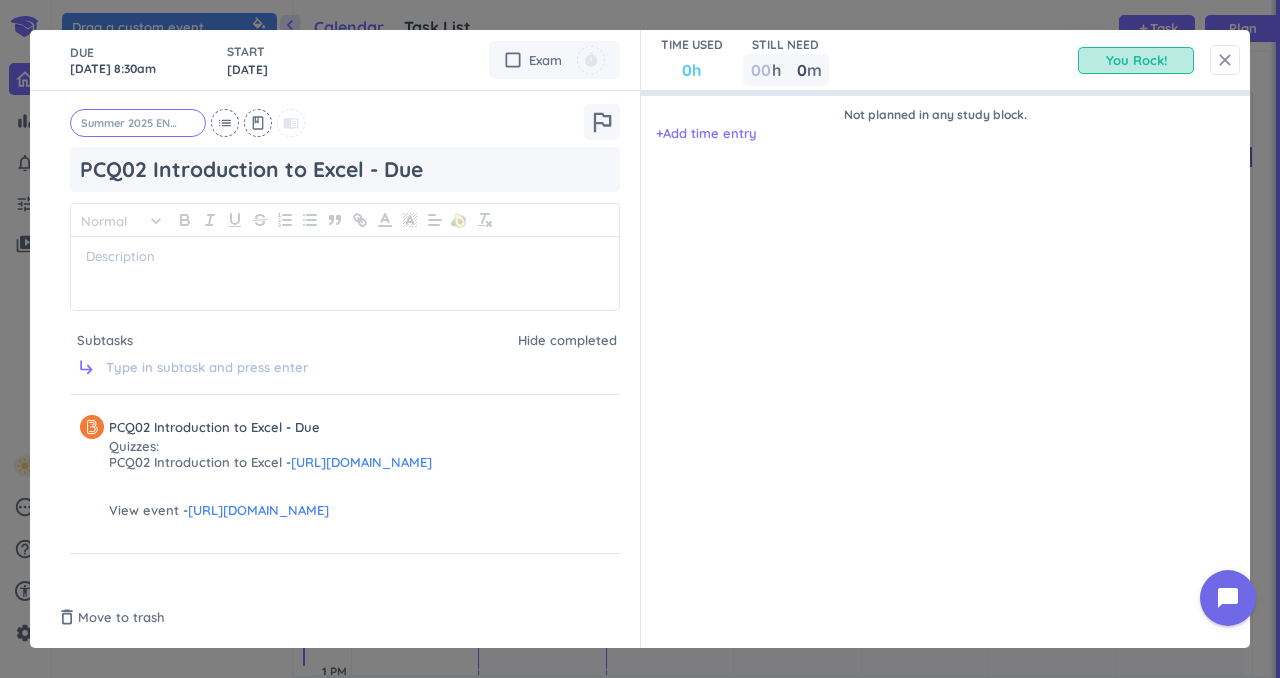 click on "close" at bounding box center [1225, 60] 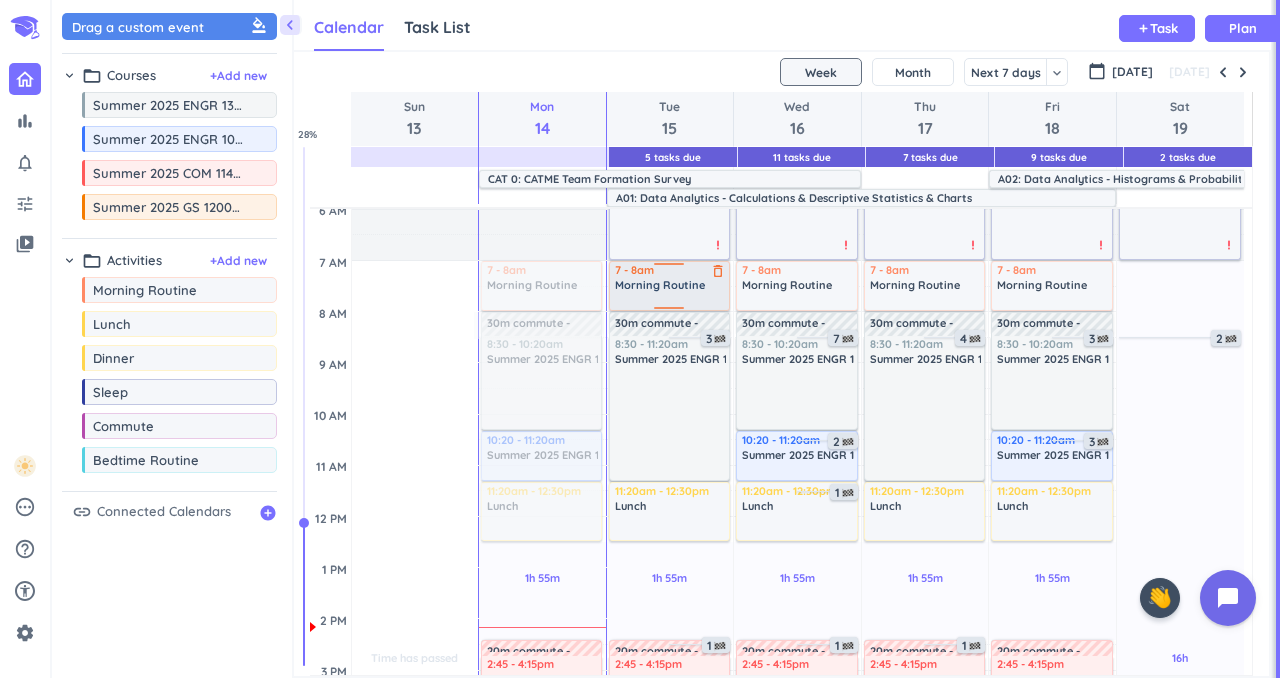 scroll, scrollTop: 0, scrollLeft: 0, axis: both 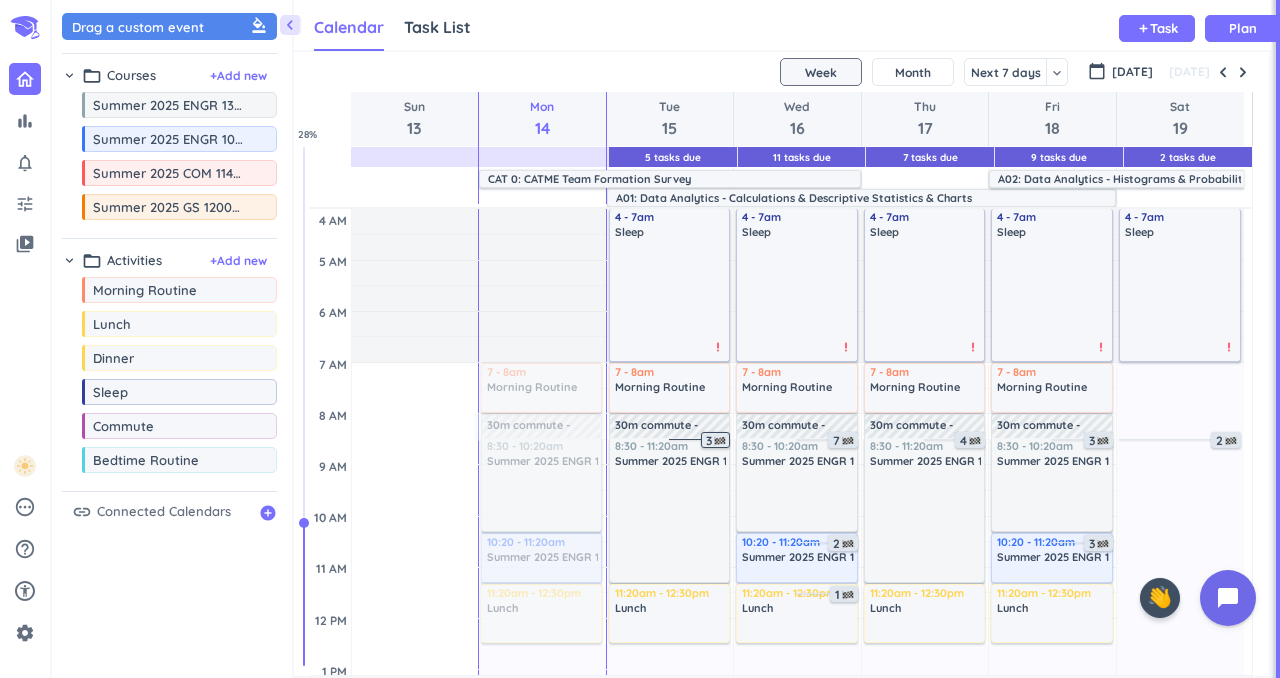 click at bounding box center [720, 441] 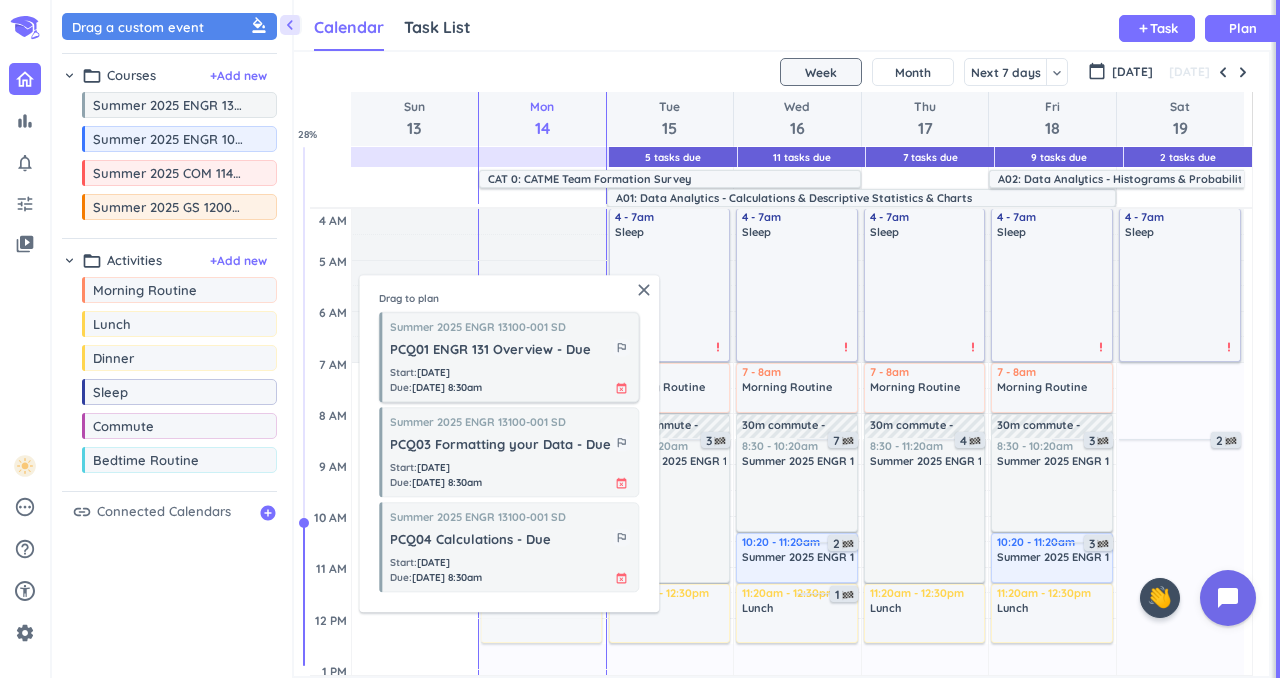 click on "Summer 2025 ENGR 13100-001 SD PCQ01 ENGR 131 Overview - Due outlined_flag Start :  [DATE] Due :  [DATE] 8:30am event_busy" at bounding box center [509, 357] 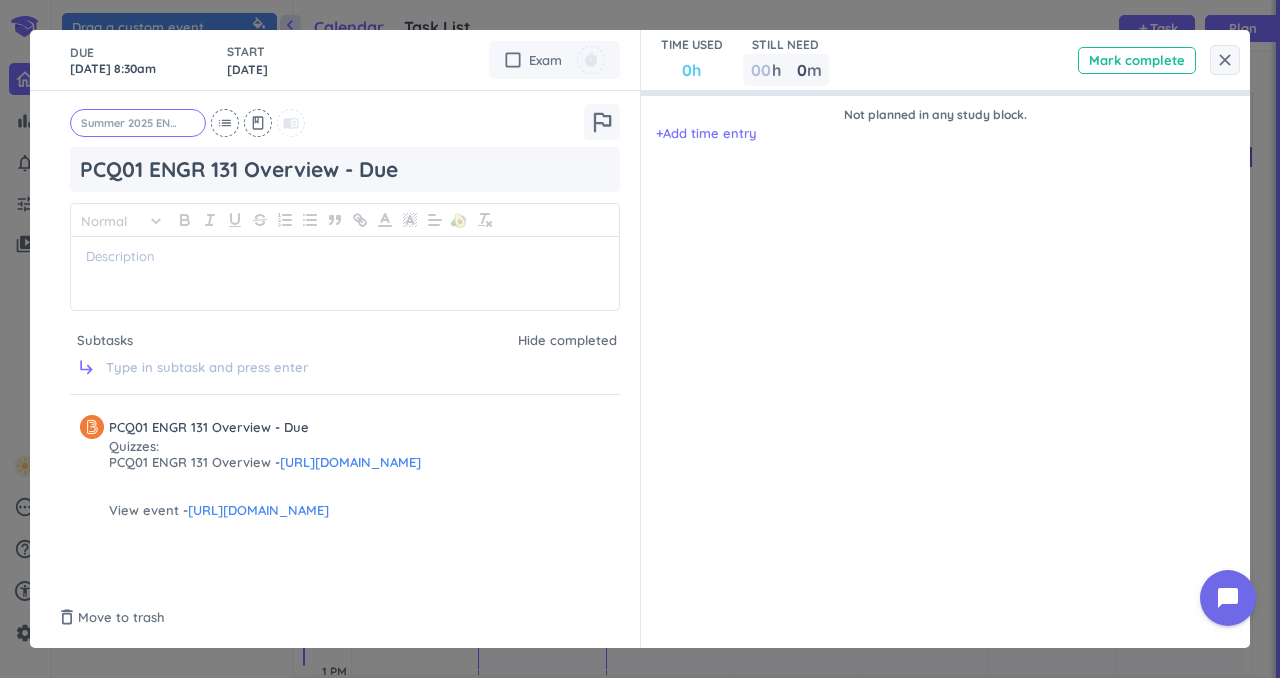 scroll, scrollTop: 57, scrollLeft: 0, axis: vertical 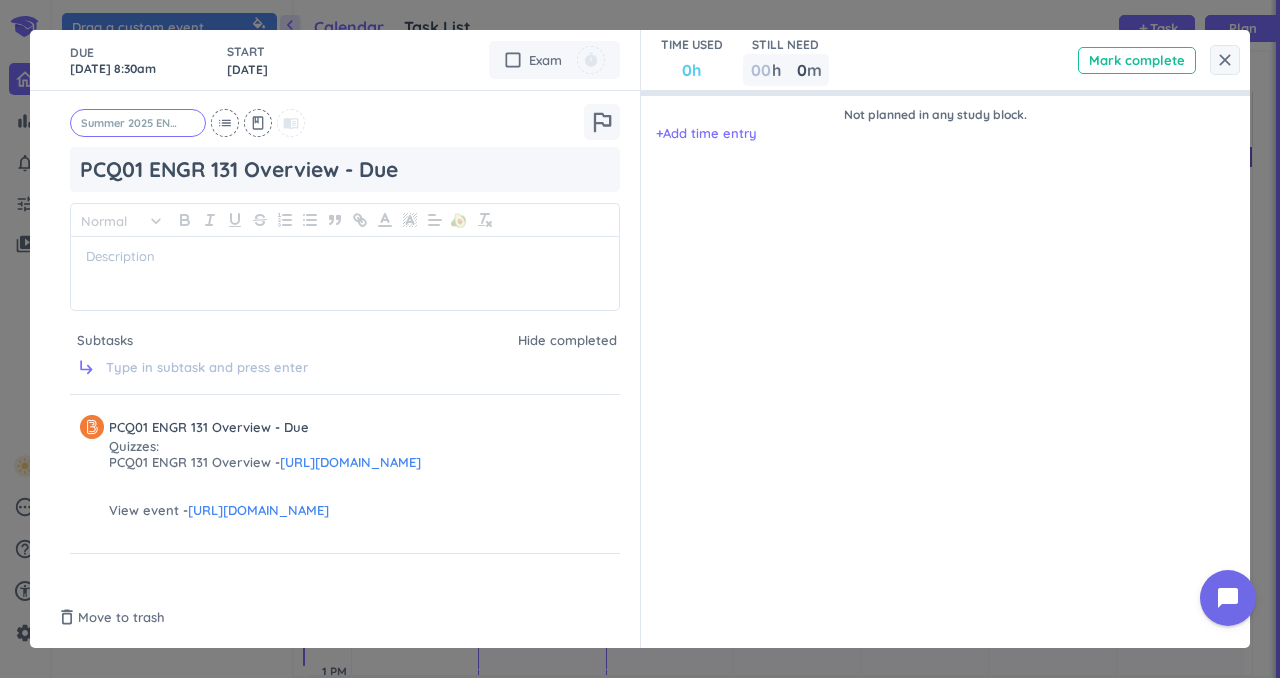 click on "[URL][DOMAIN_NAME]" at bounding box center [350, 462] 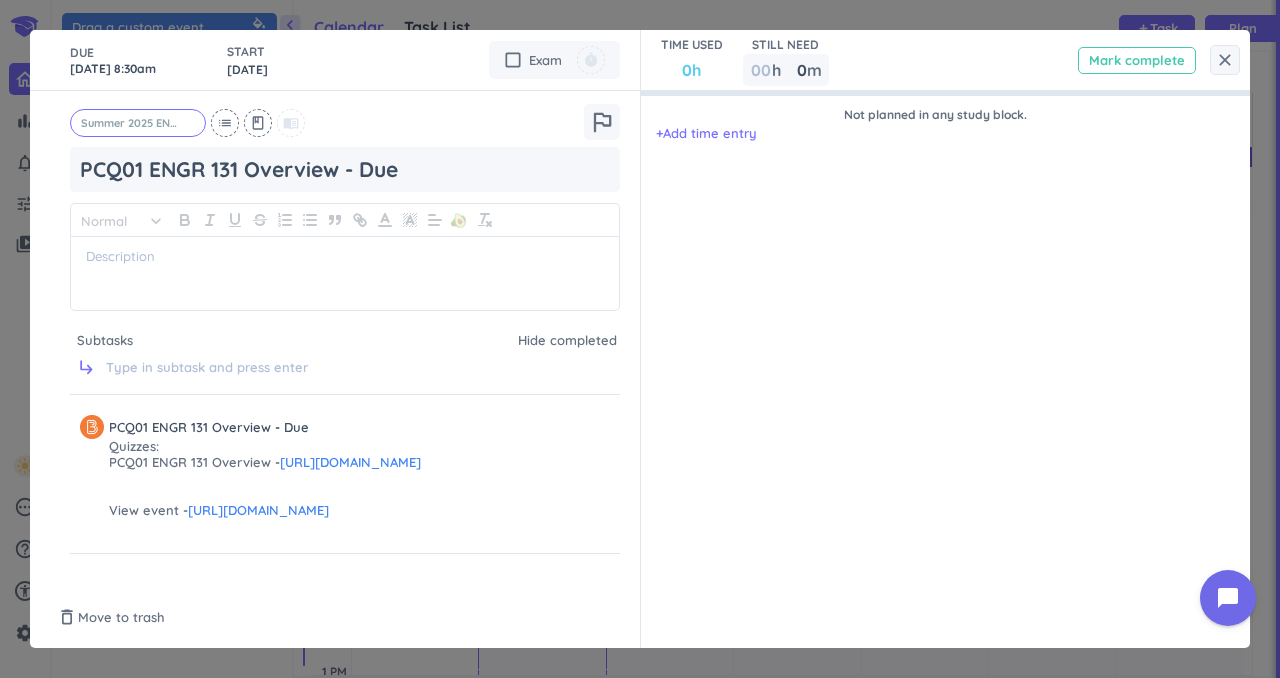click on "Mark complete" at bounding box center [1137, 60] 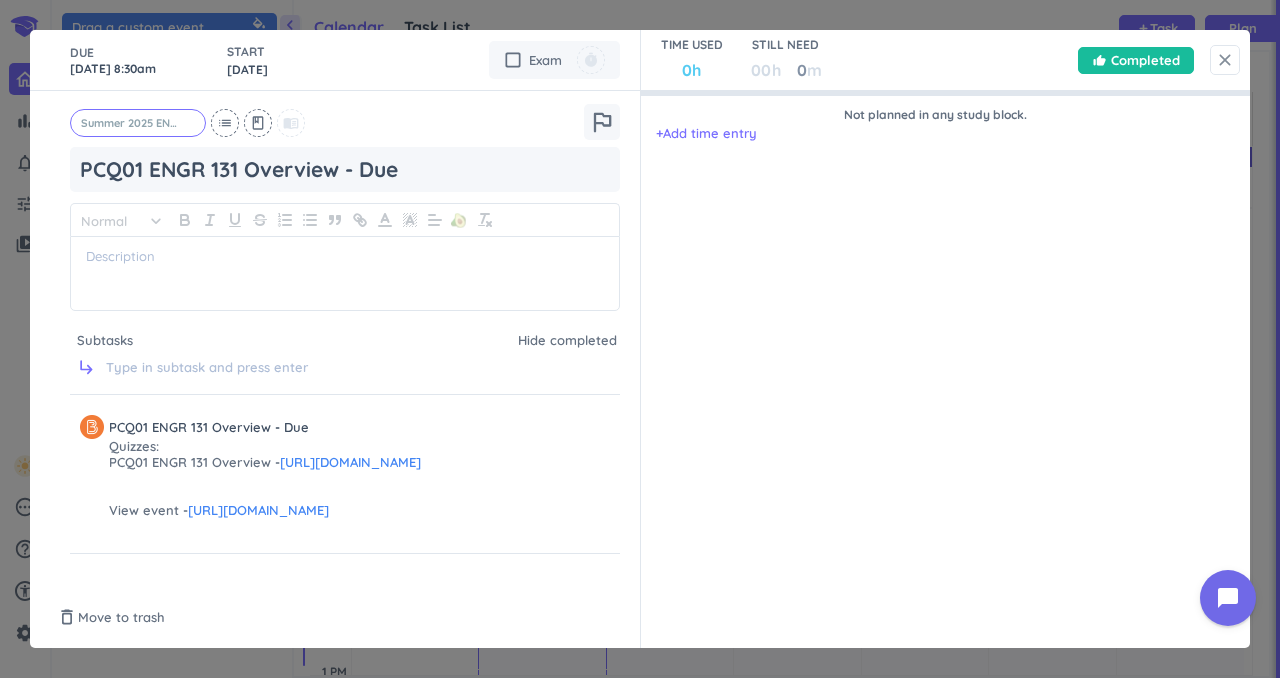 click on "close" at bounding box center (1225, 60) 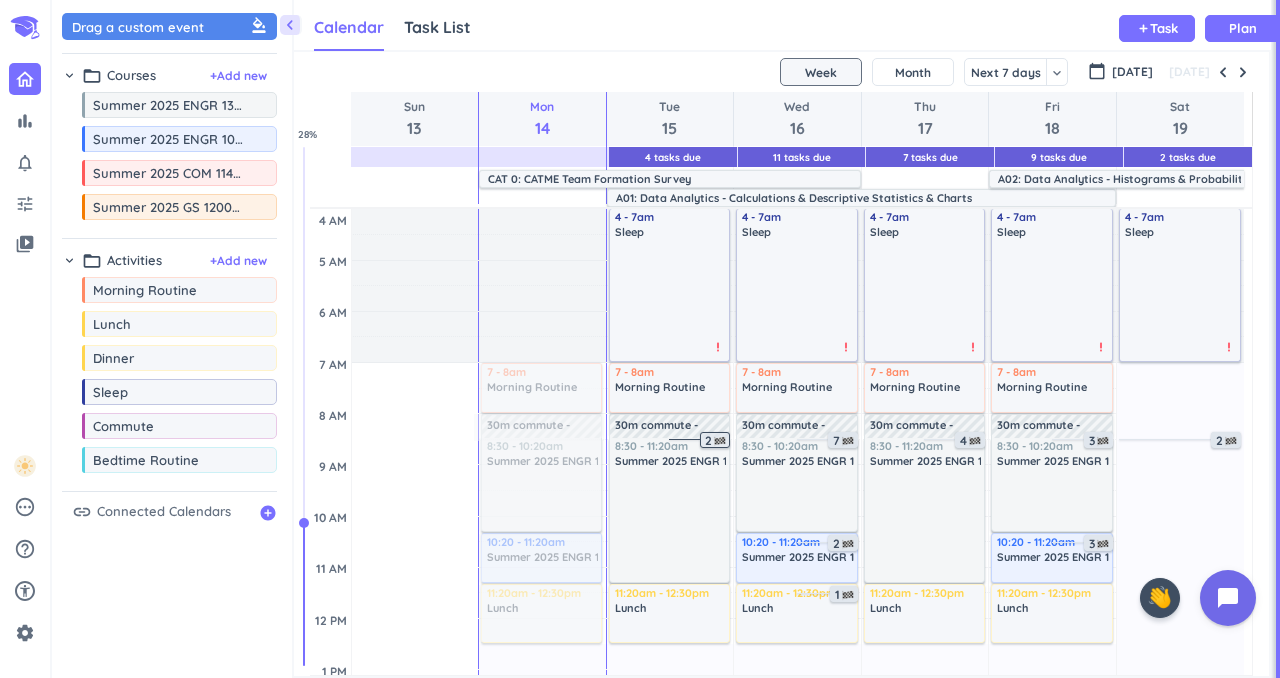 click at bounding box center (720, 441) 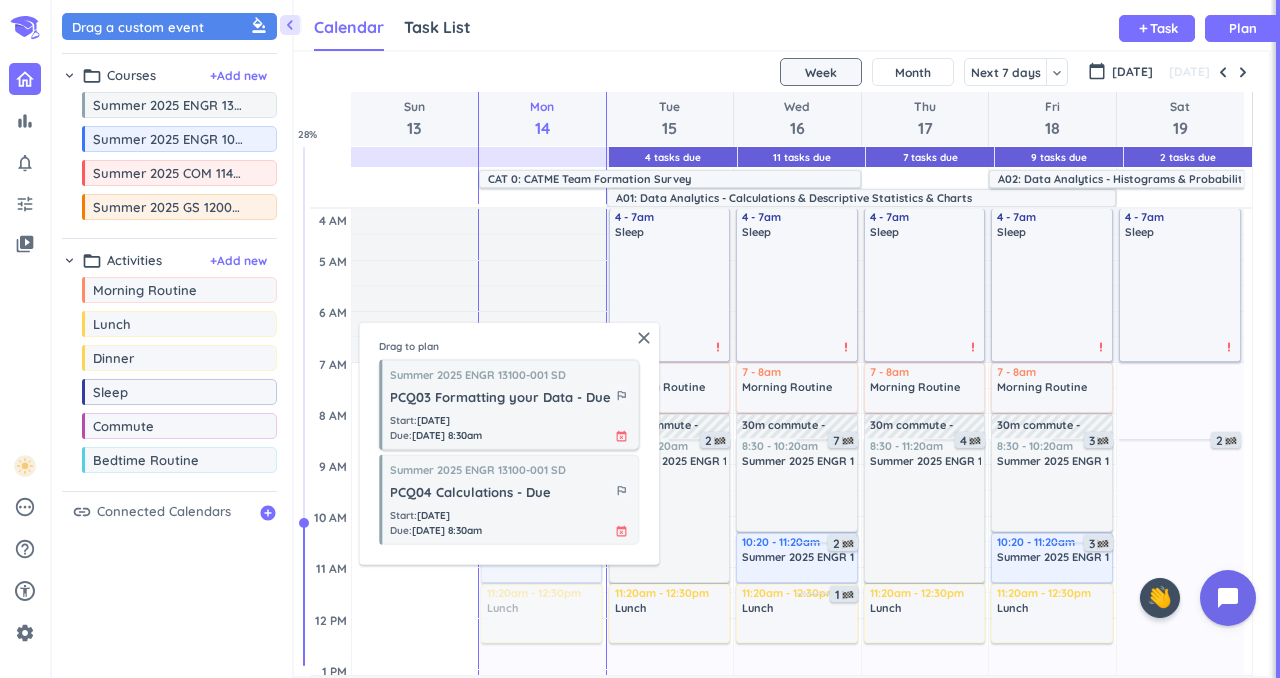 click on "Start :  [DATE] Due :  [DATE] 8:30am event_busy" at bounding box center (510, 427) 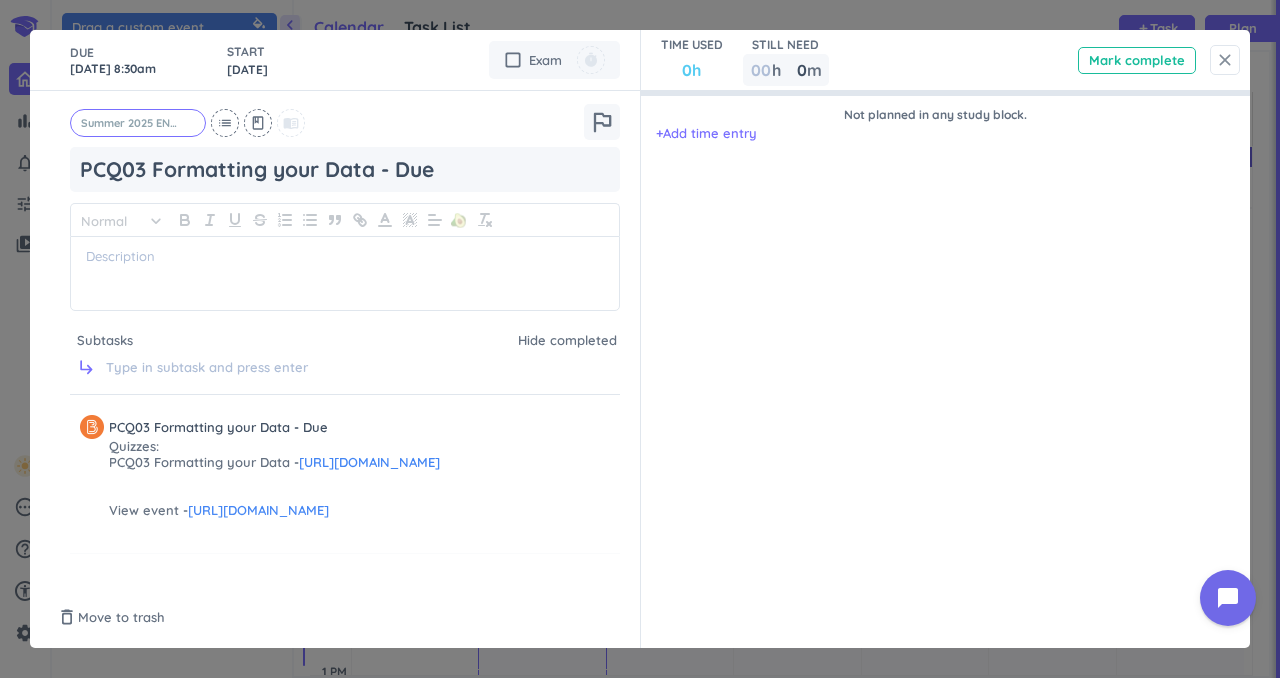 click on "close" at bounding box center (1225, 60) 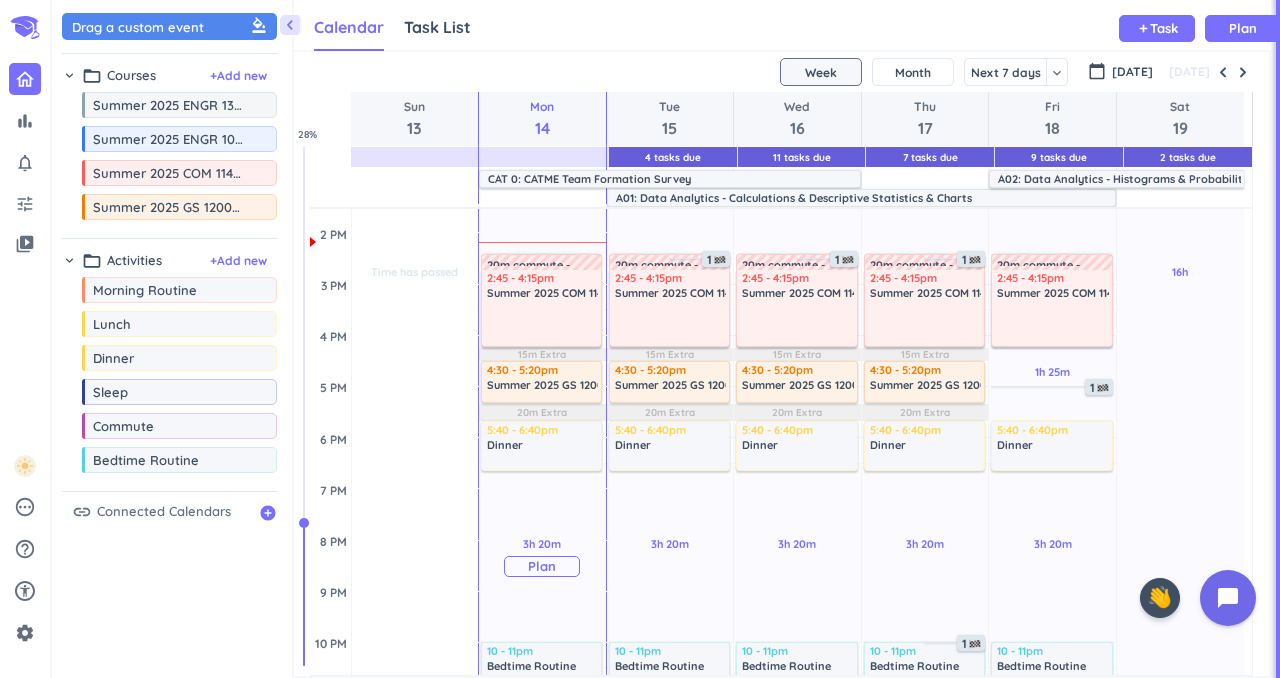 scroll, scrollTop: 486, scrollLeft: 0, axis: vertical 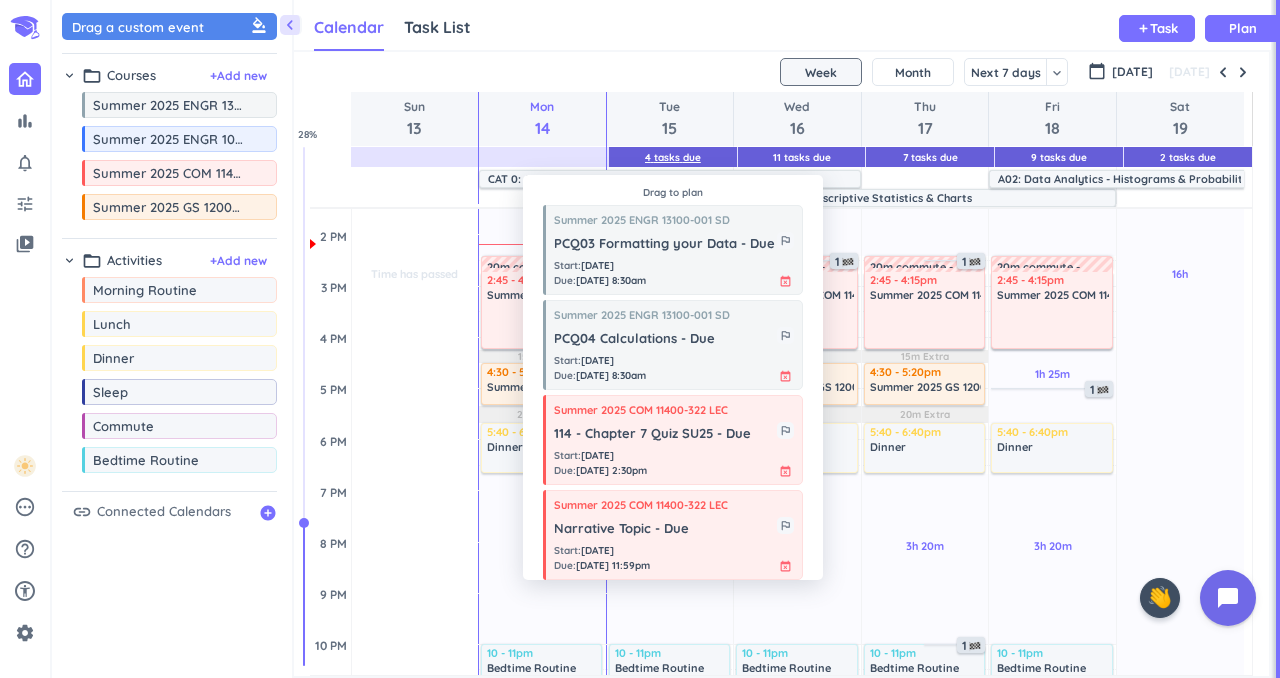 click on "4   Tasks   Due" at bounding box center [673, 157] 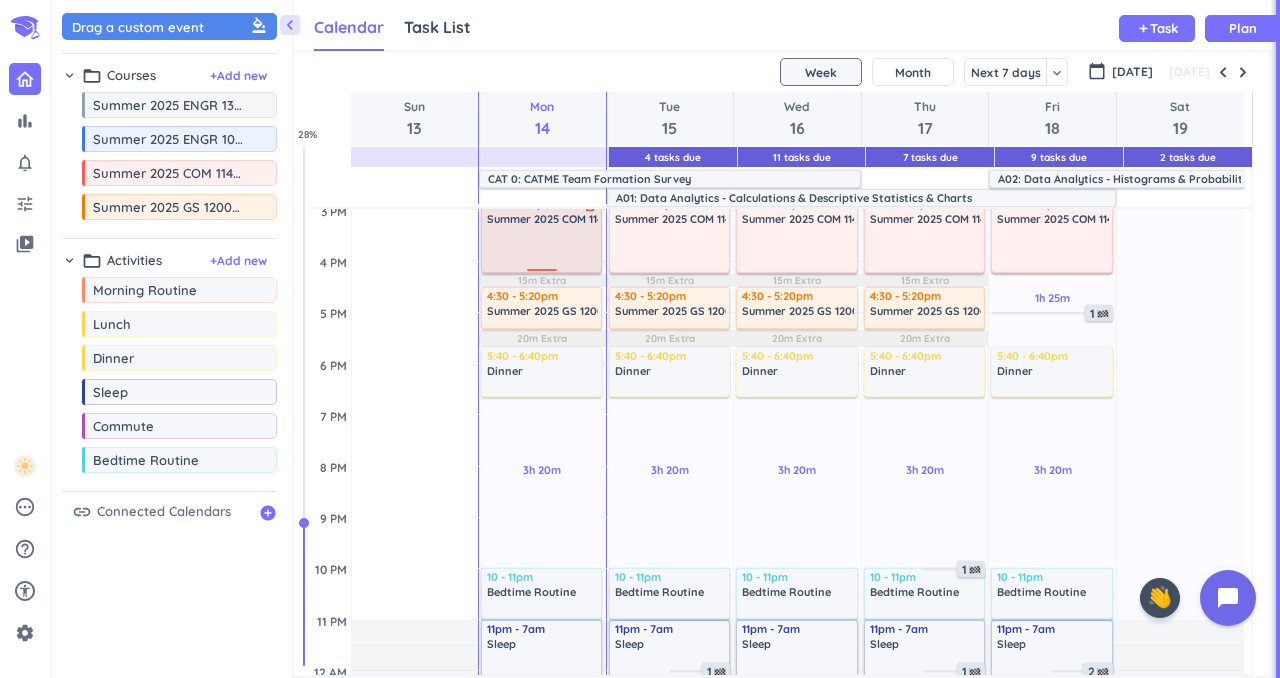 scroll, scrollTop: 562, scrollLeft: 0, axis: vertical 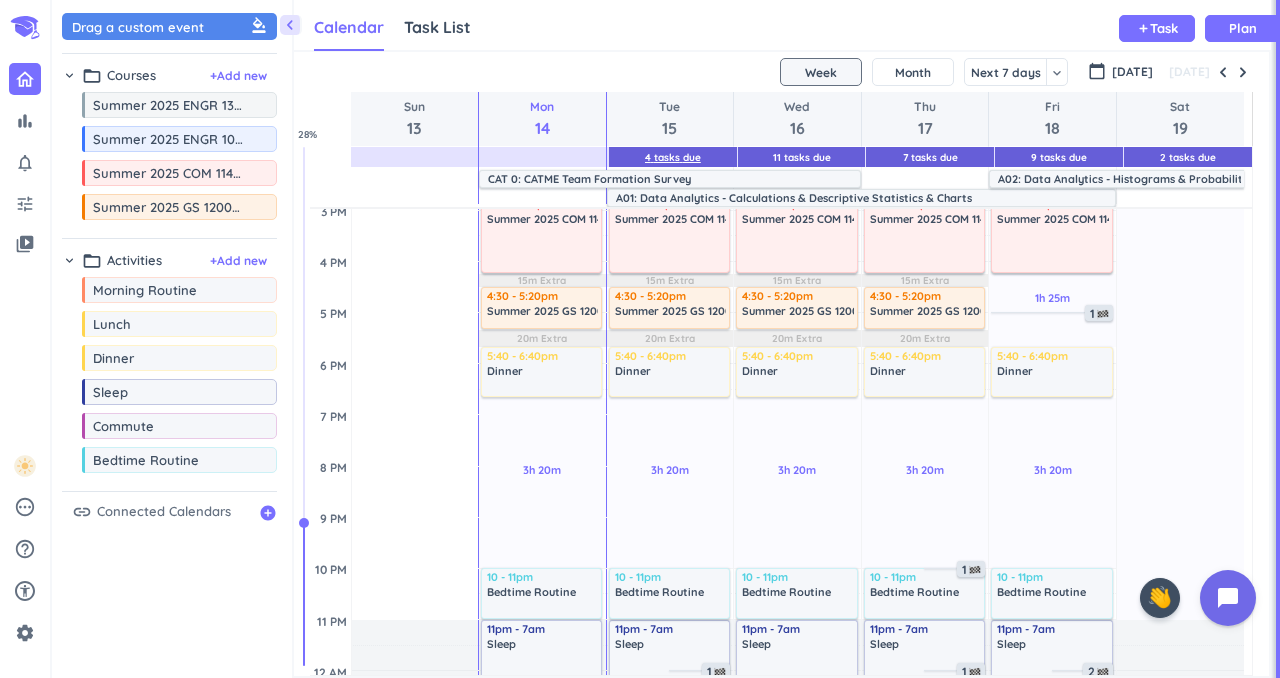click on "4   Tasks   Due" at bounding box center (673, 157) 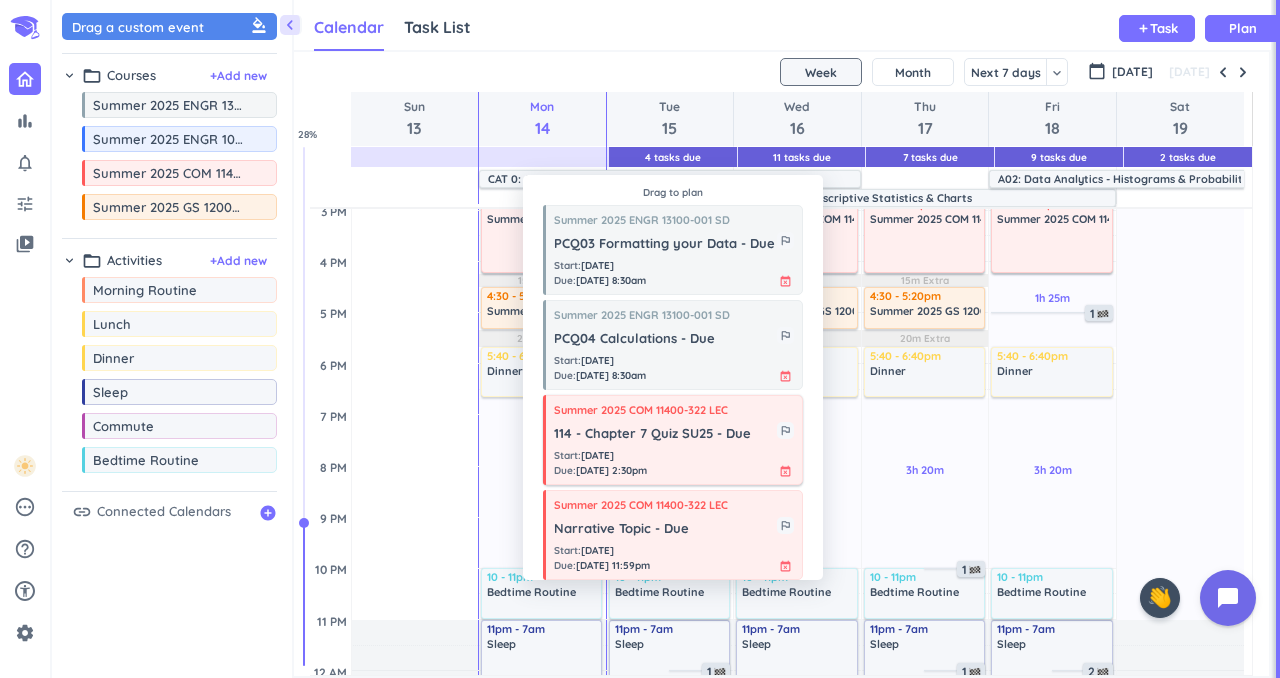 scroll, scrollTop: 20, scrollLeft: 0, axis: vertical 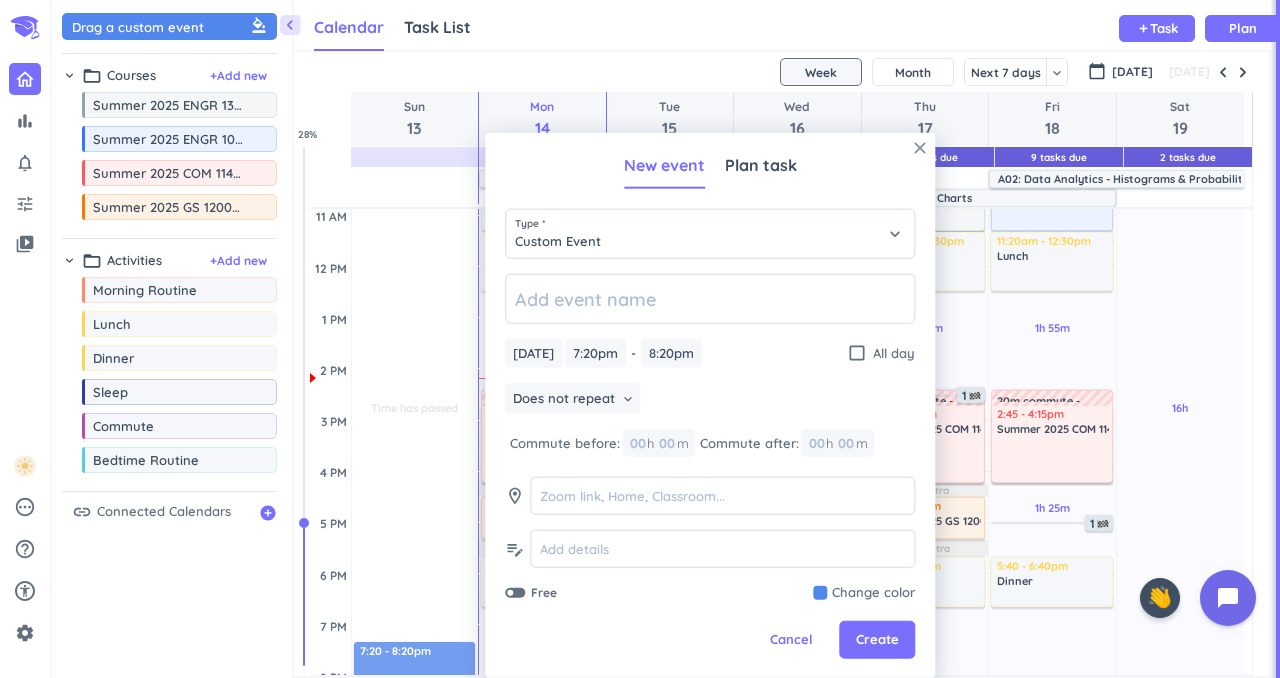 click on "close" at bounding box center (920, 148) 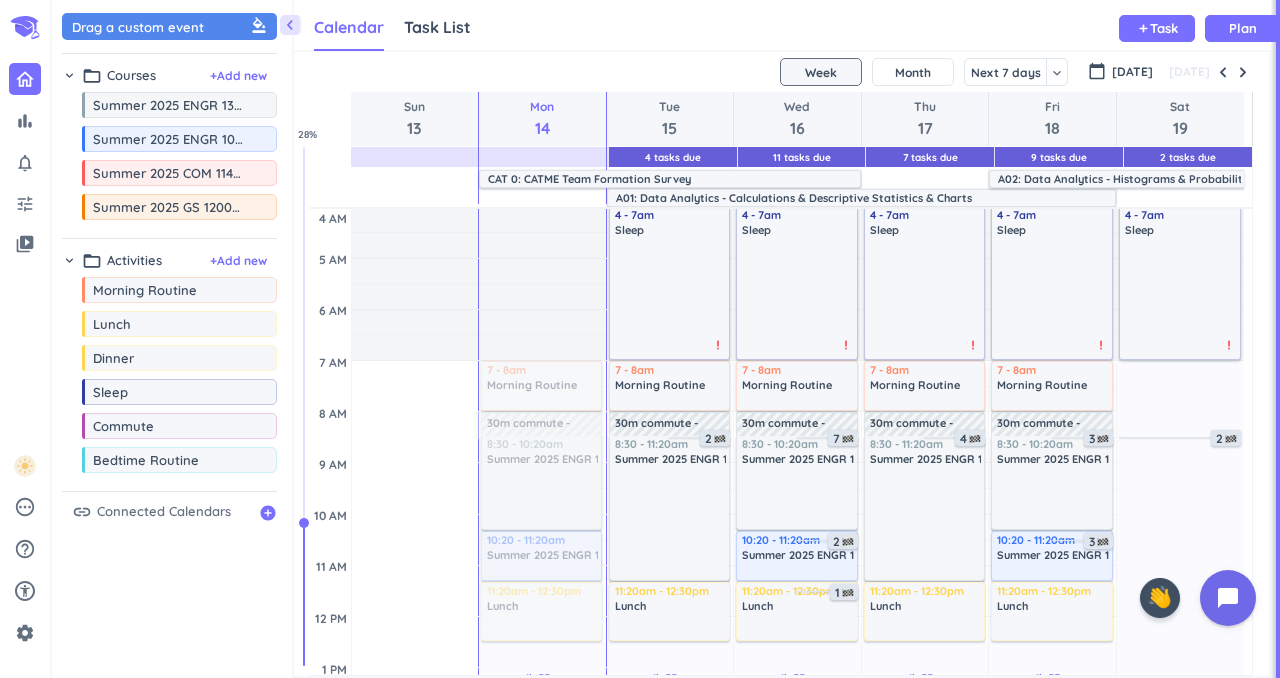 scroll, scrollTop: 0, scrollLeft: 0, axis: both 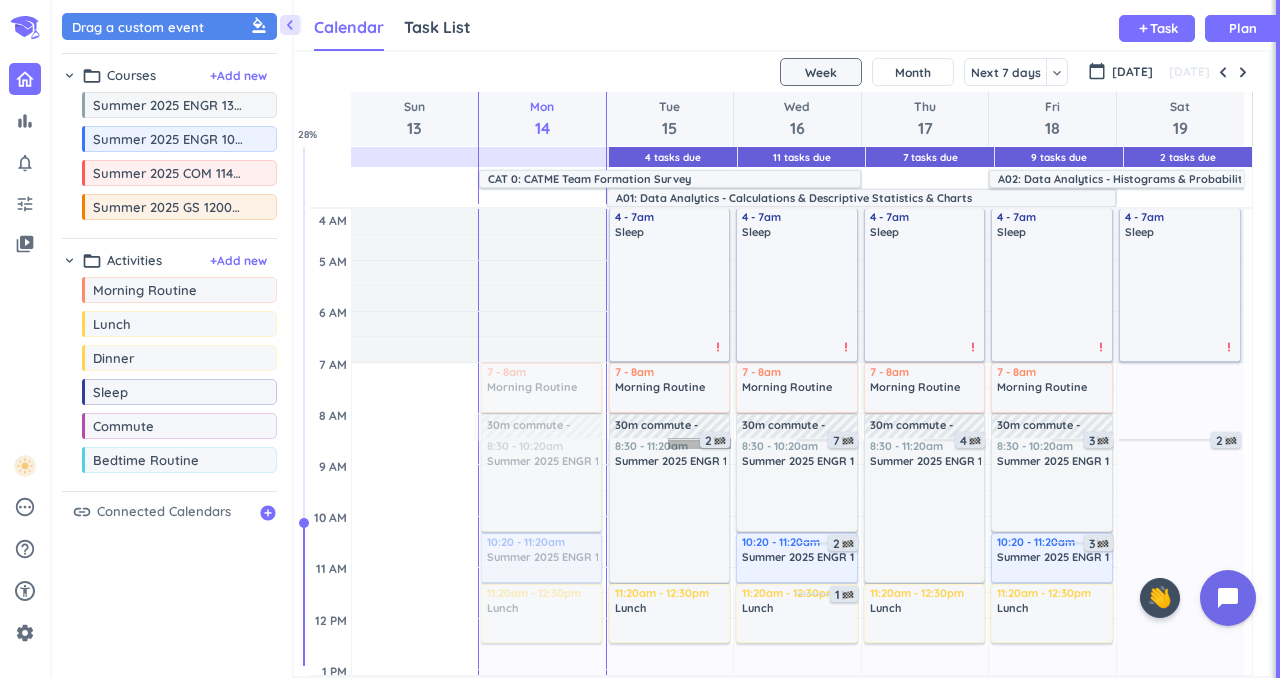 click on "2" at bounding box center (699, 443) 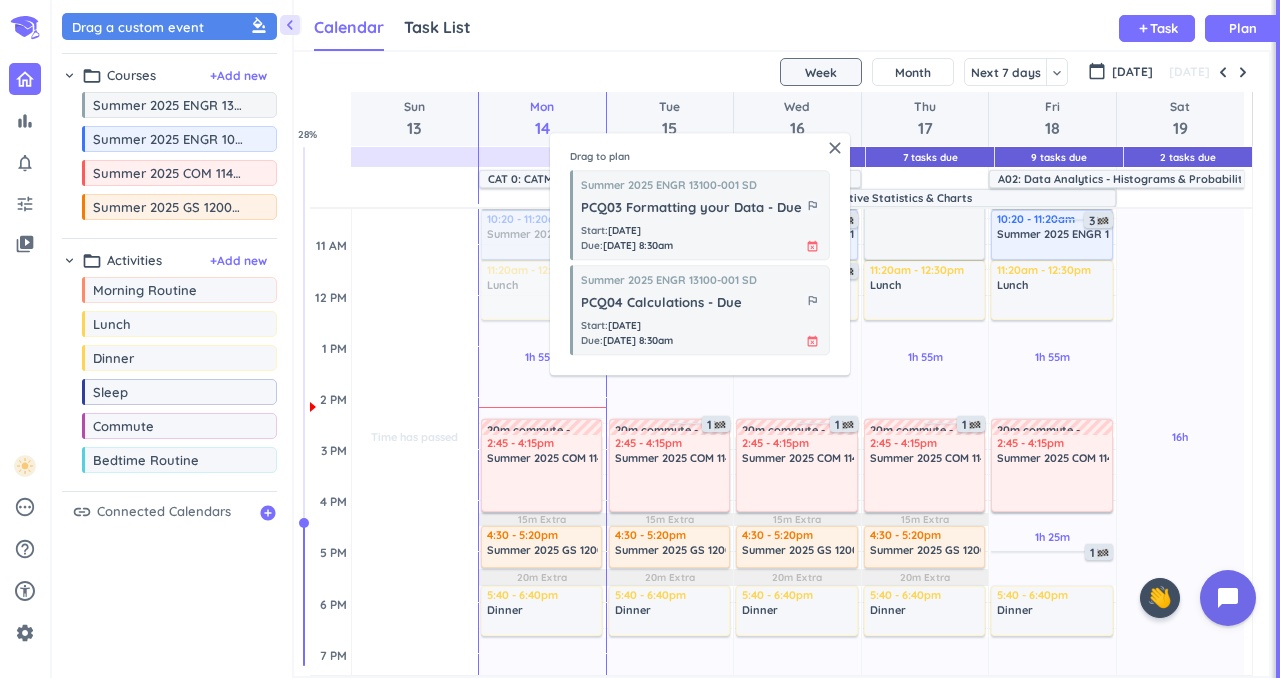 scroll, scrollTop: 324, scrollLeft: 0, axis: vertical 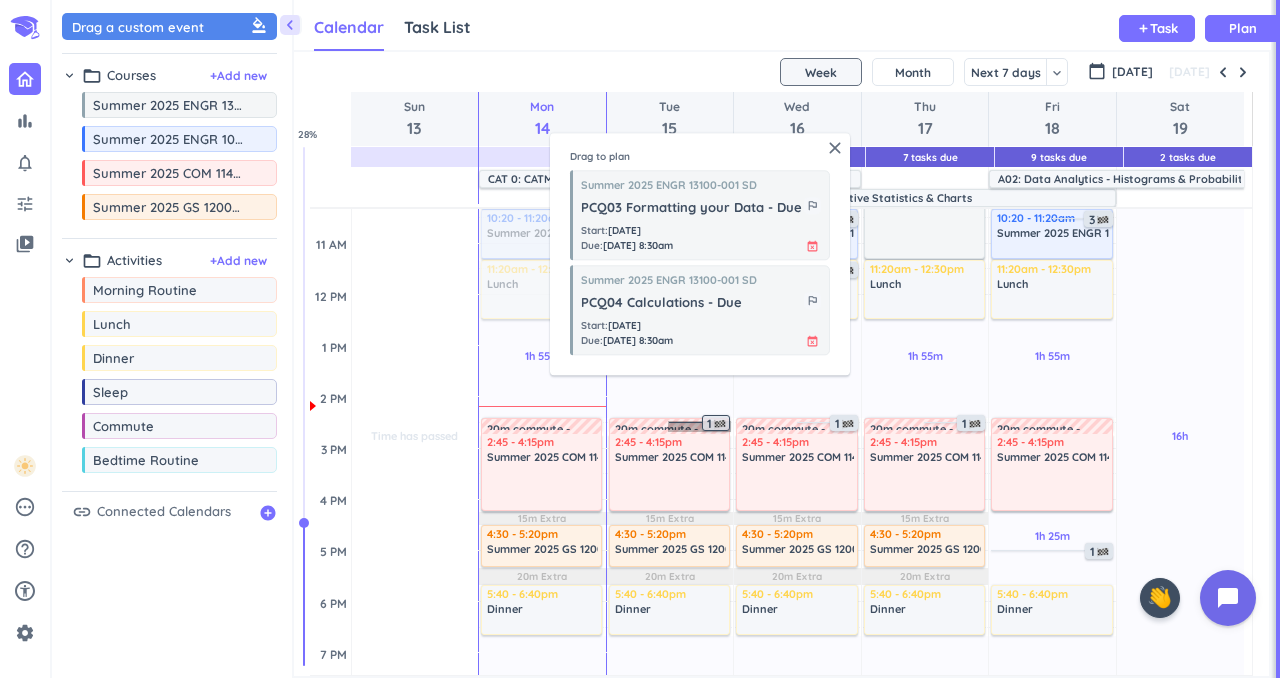 click on "1" at bounding box center (699, 426) 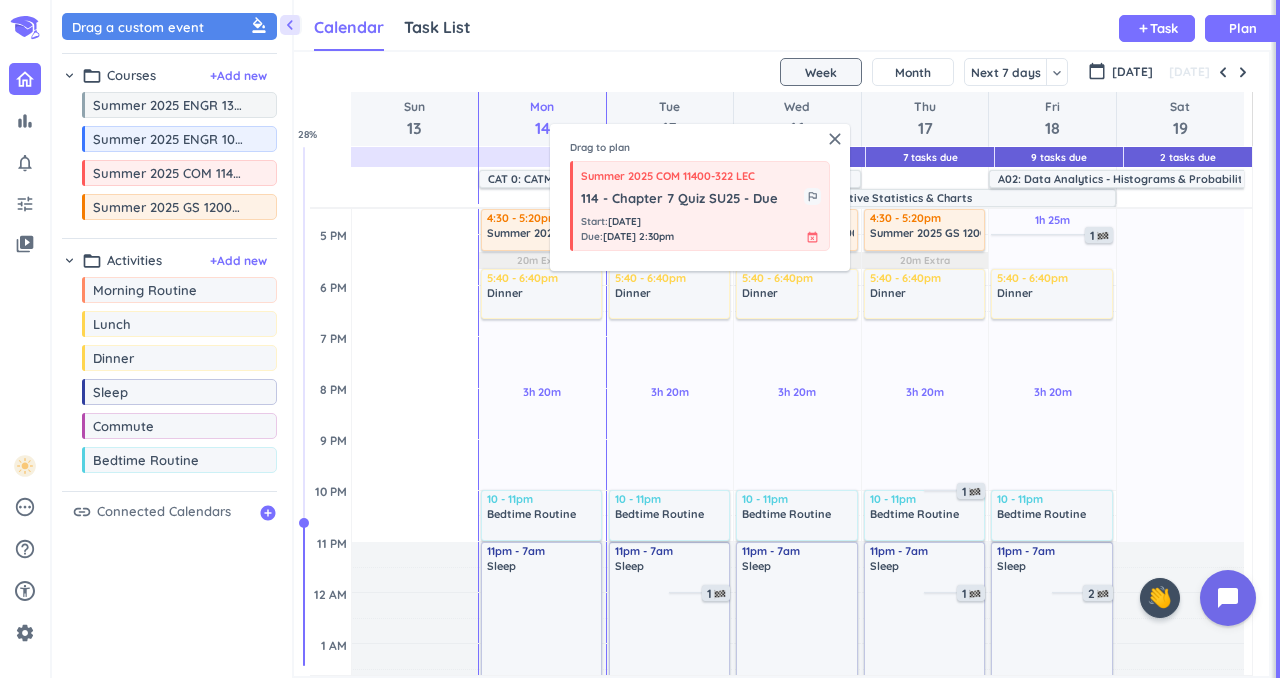 scroll, scrollTop: 762, scrollLeft: 0, axis: vertical 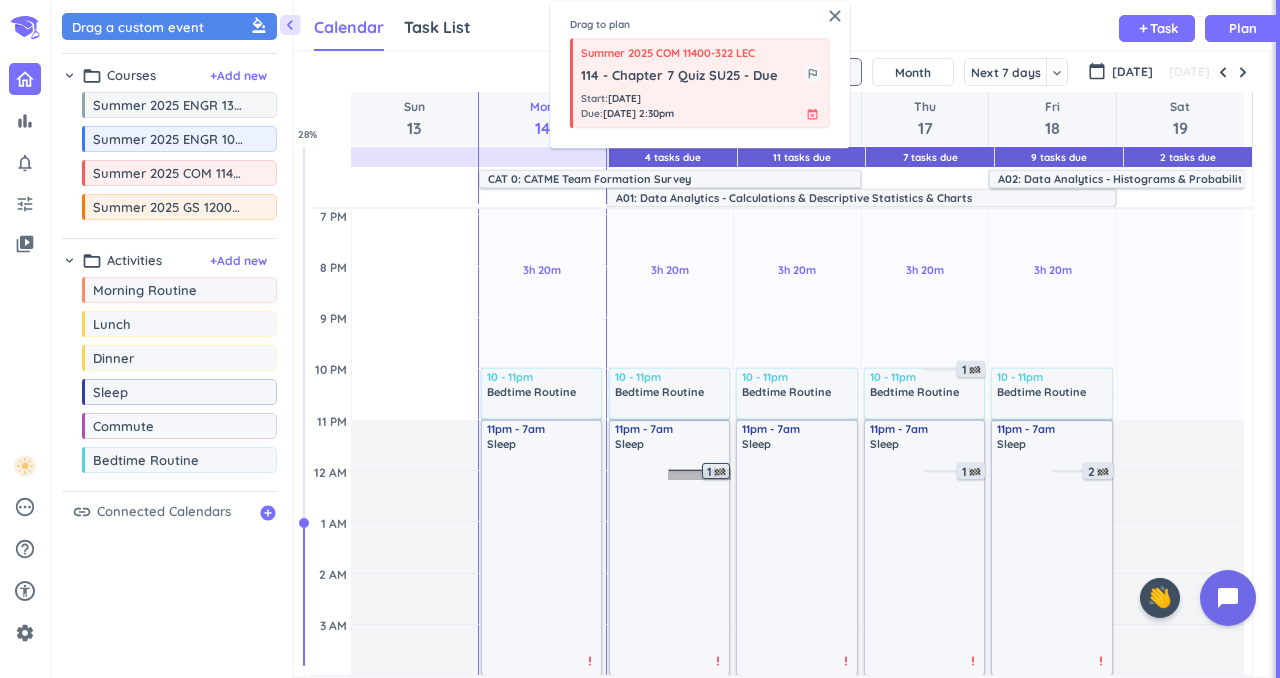 click on "1" at bounding box center [699, 474] 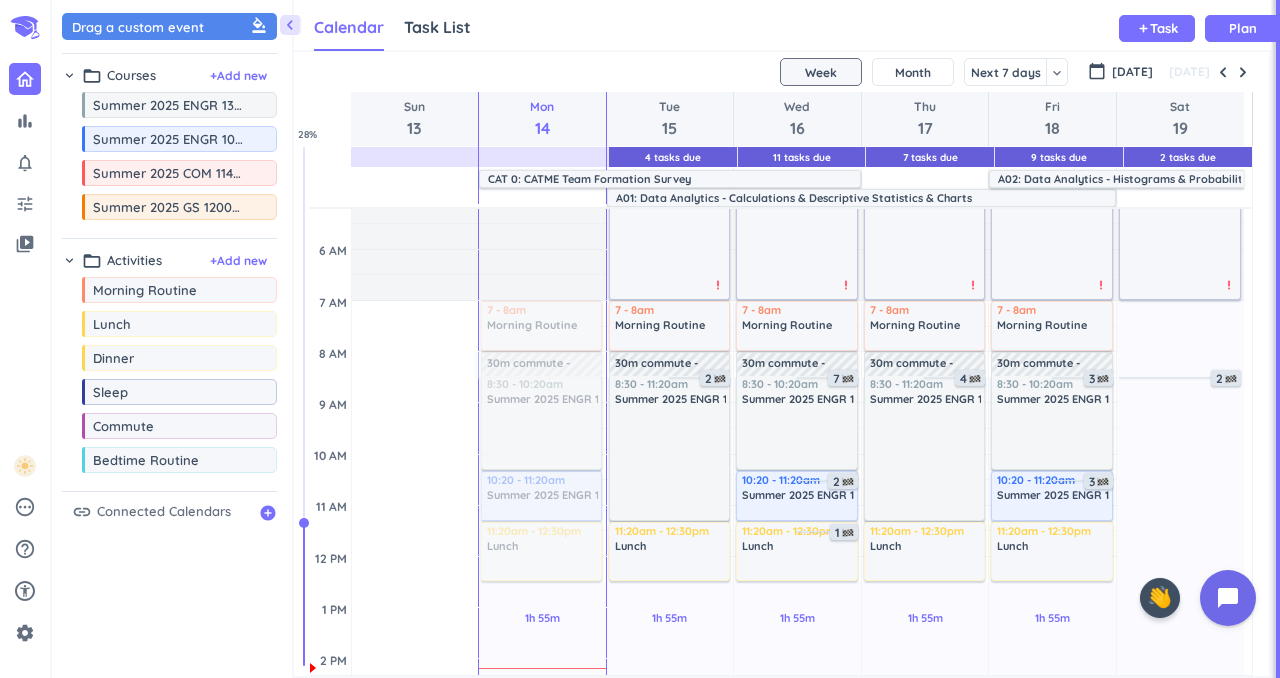 scroll, scrollTop: 0, scrollLeft: 0, axis: both 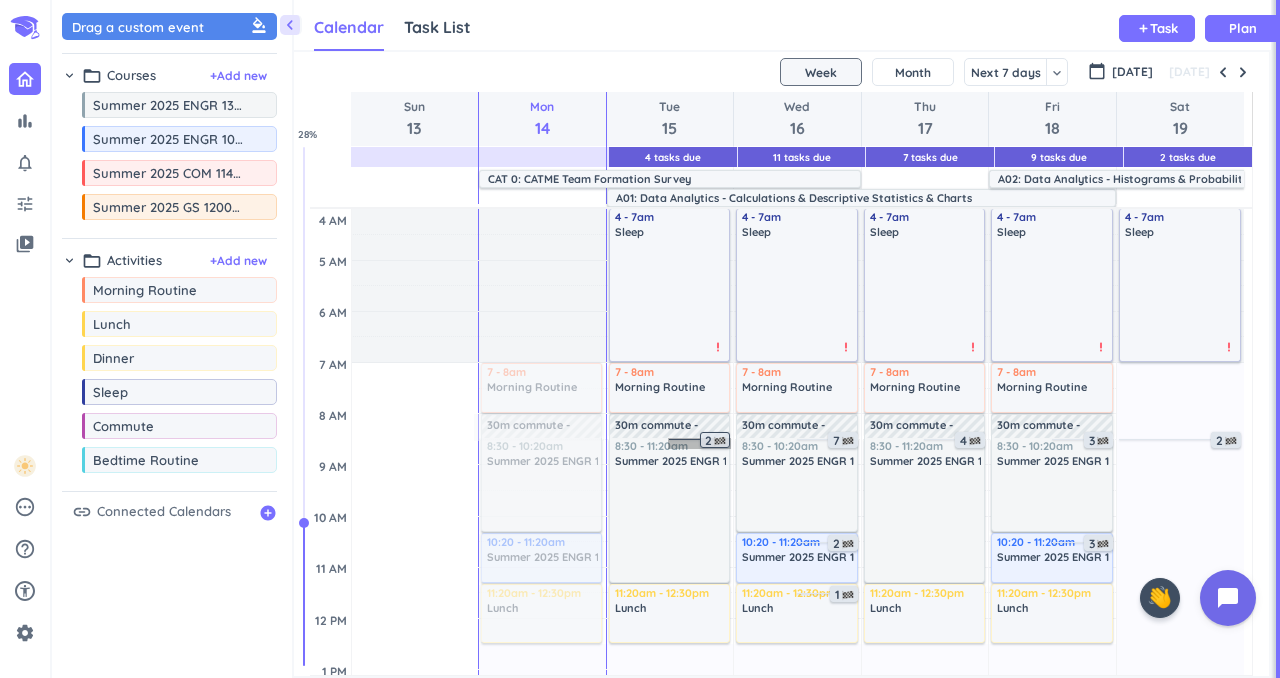 click on "2" at bounding box center [699, 443] 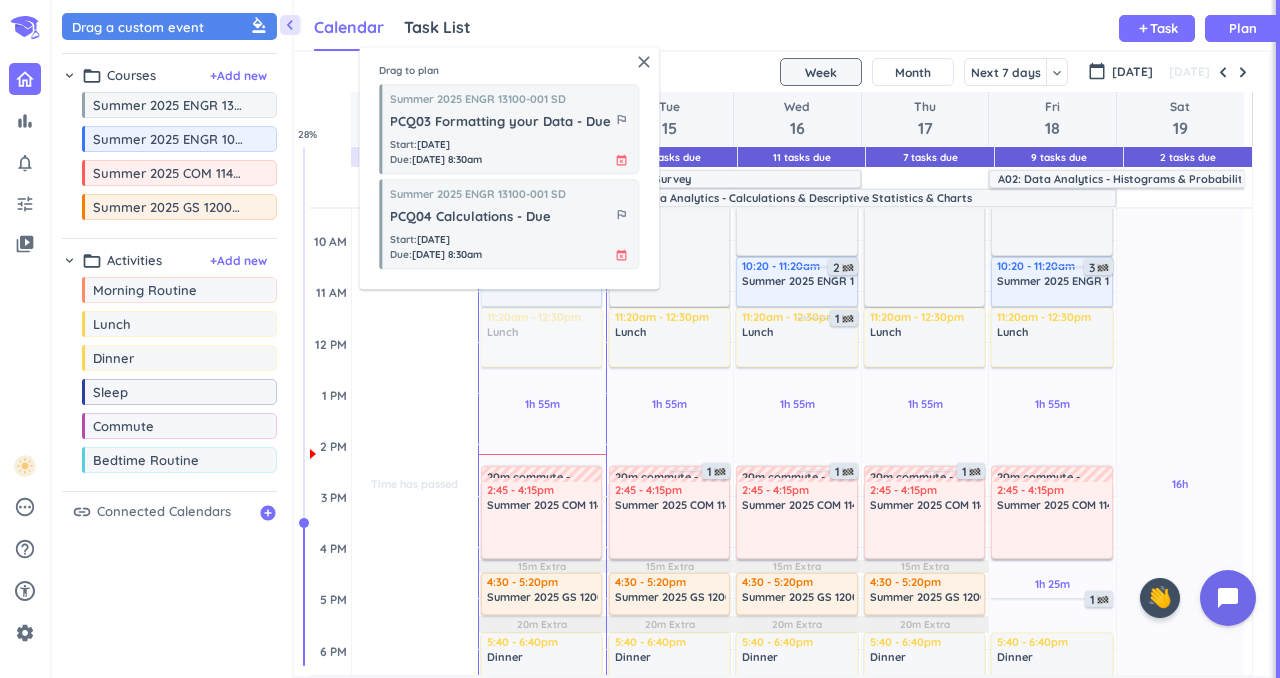 scroll, scrollTop: 275, scrollLeft: 0, axis: vertical 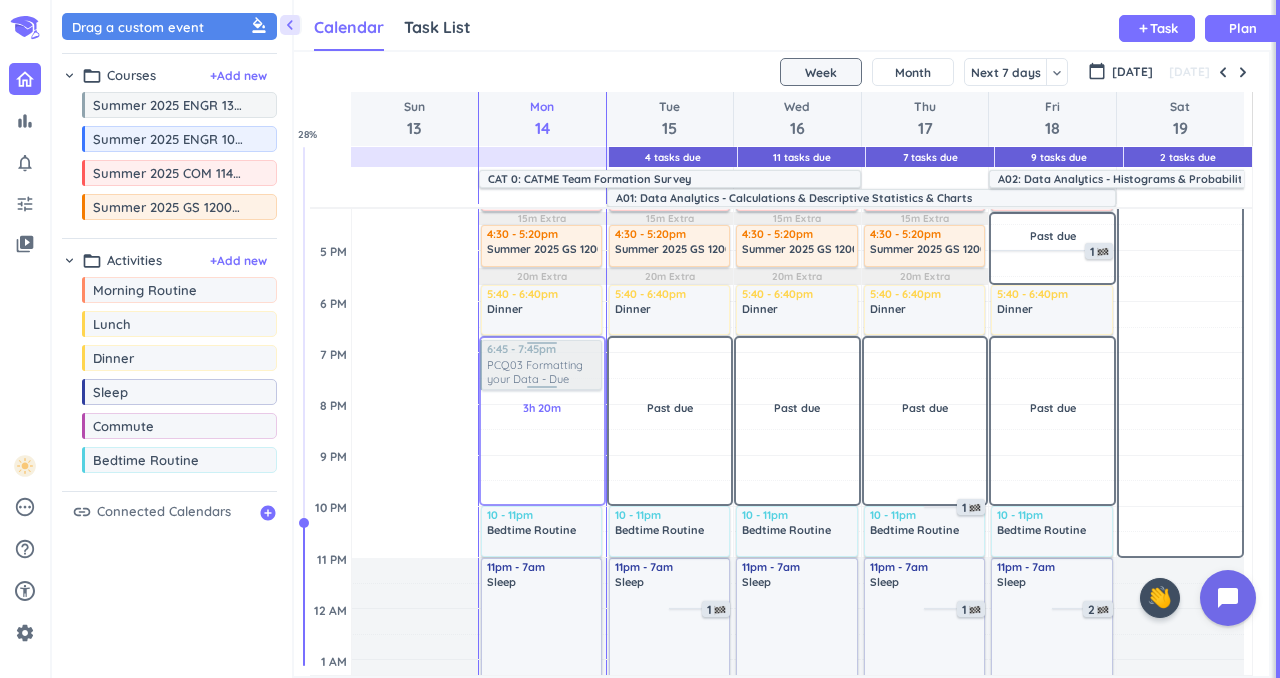 drag, startPoint x: 488, startPoint y: 159, endPoint x: 561, endPoint y: 341, distance: 196.09436 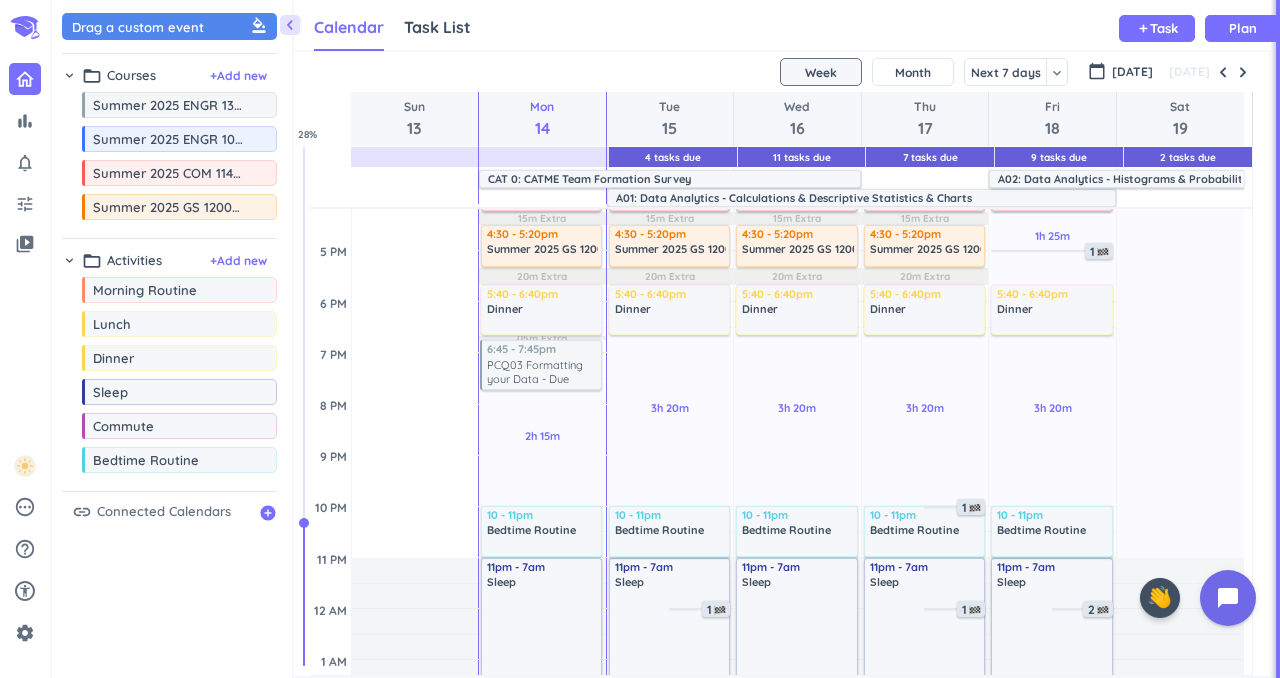 scroll, scrollTop: 643, scrollLeft: 0, axis: vertical 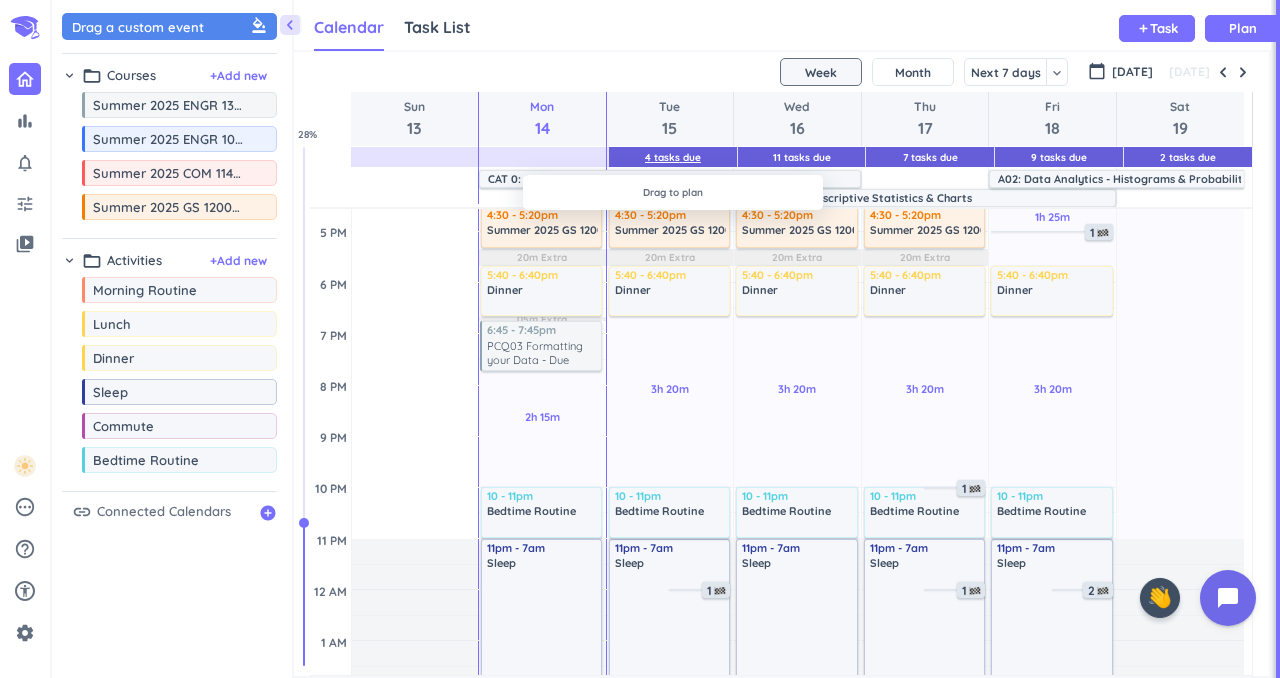 click on "4   Tasks   Due" at bounding box center (673, 157) 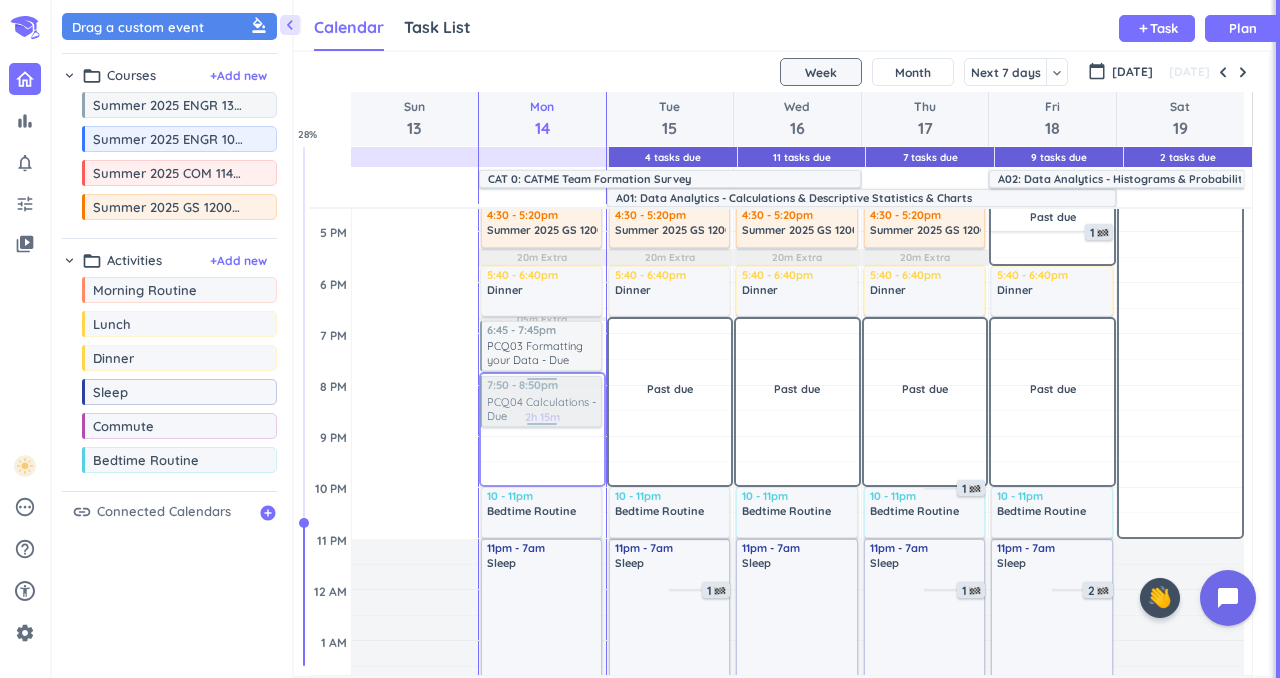 drag, startPoint x: 661, startPoint y: 360, endPoint x: 564, endPoint y: 377, distance: 98.478424 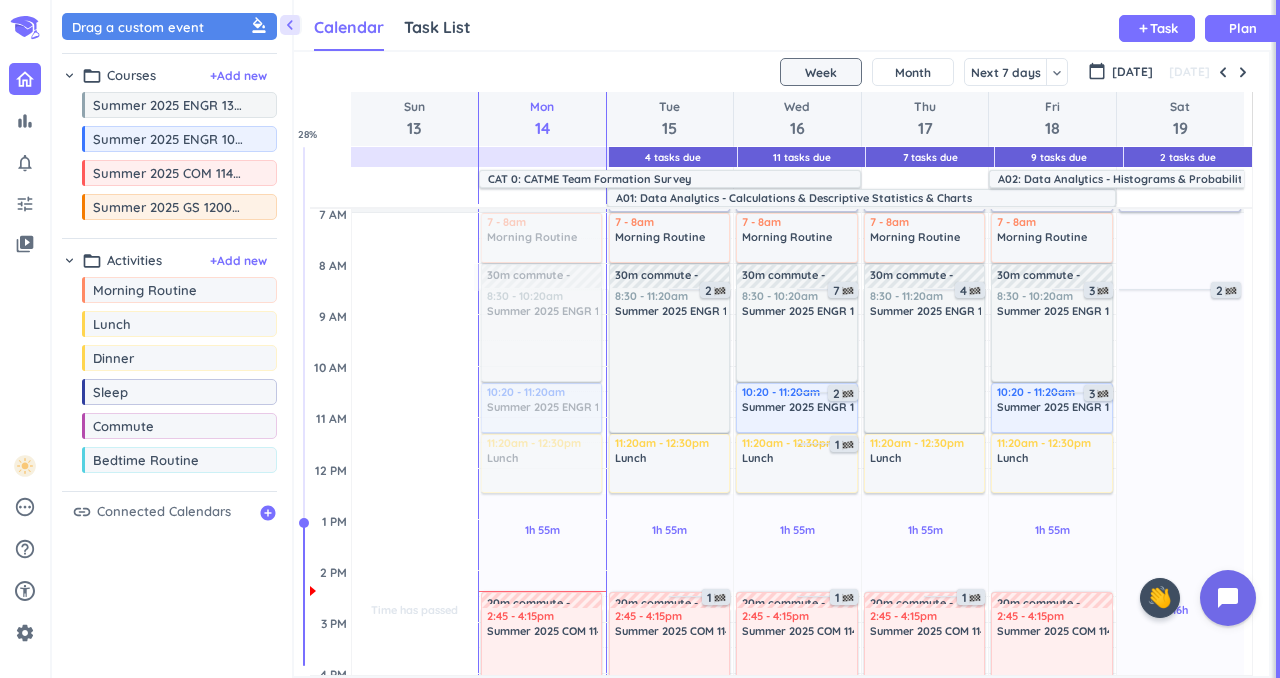 scroll, scrollTop: 134, scrollLeft: 0, axis: vertical 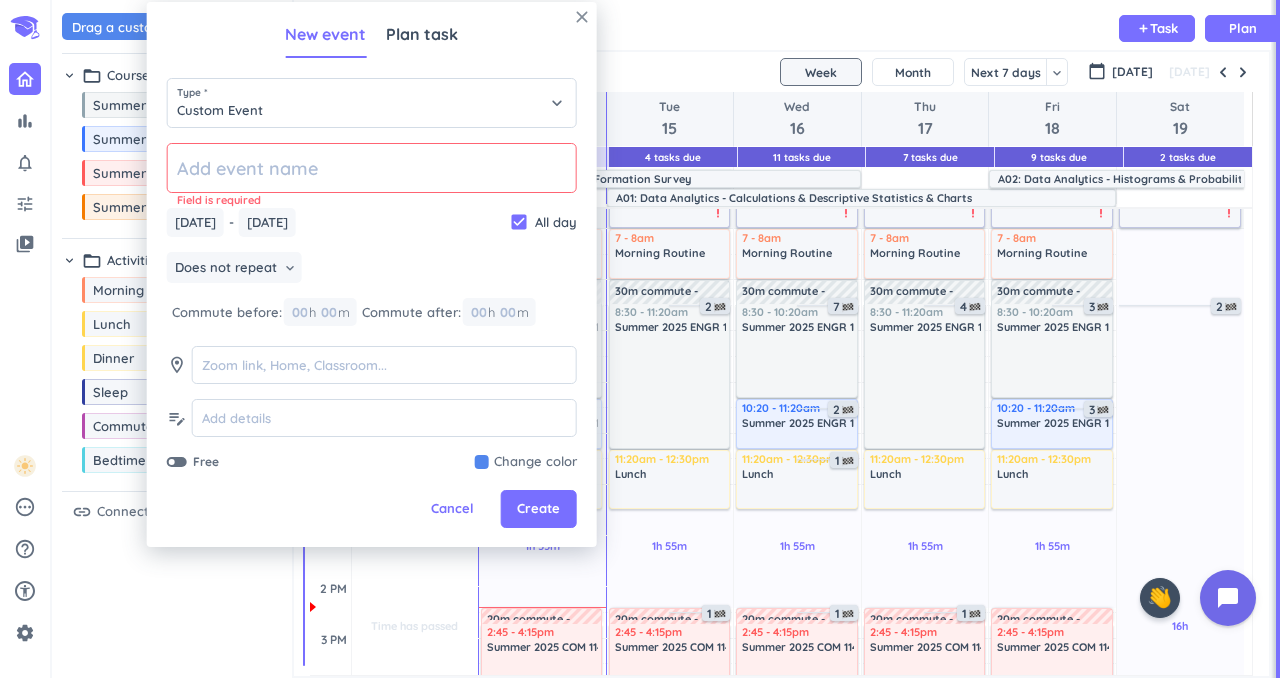 click on "close" at bounding box center [582, 17] 